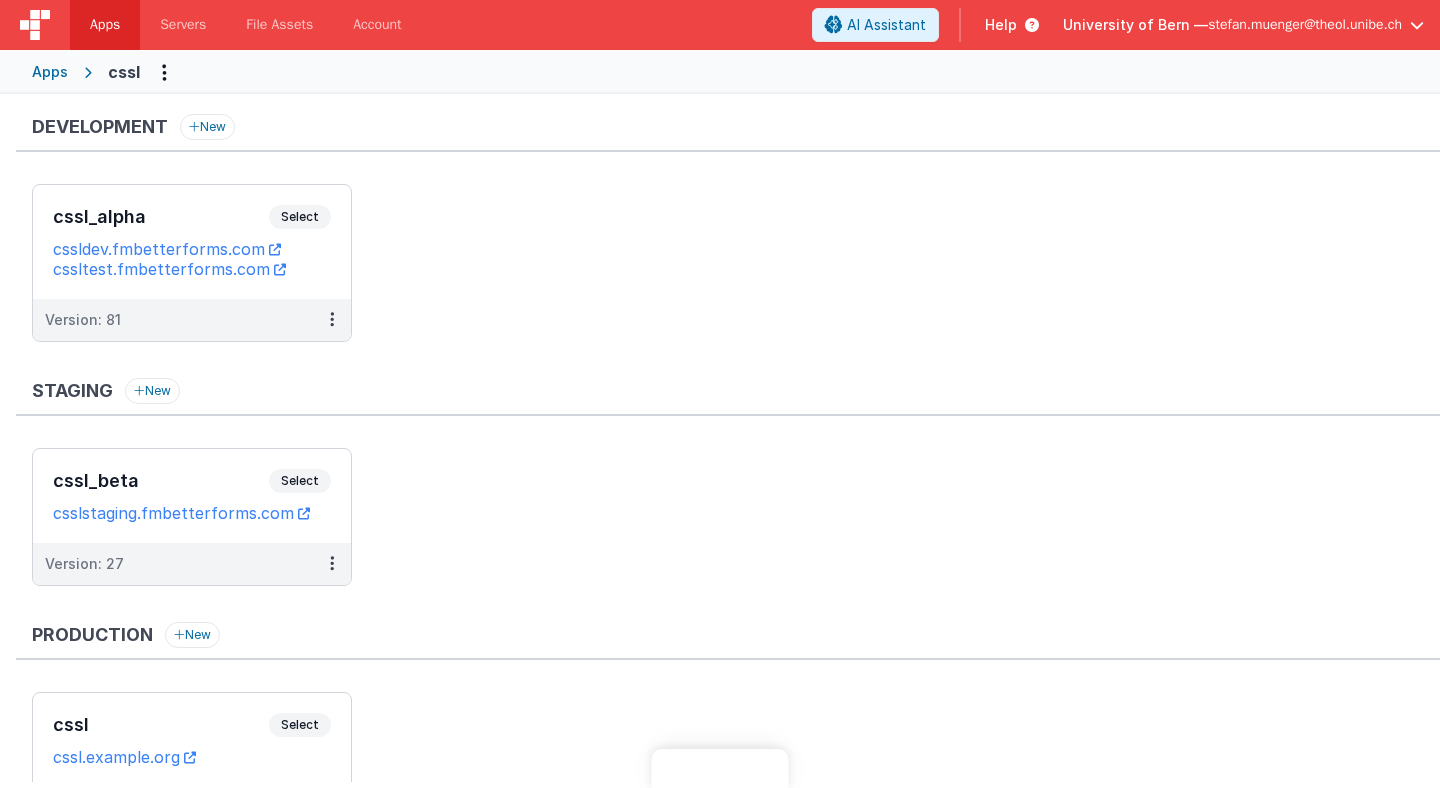 scroll, scrollTop: 0, scrollLeft: 0, axis: both 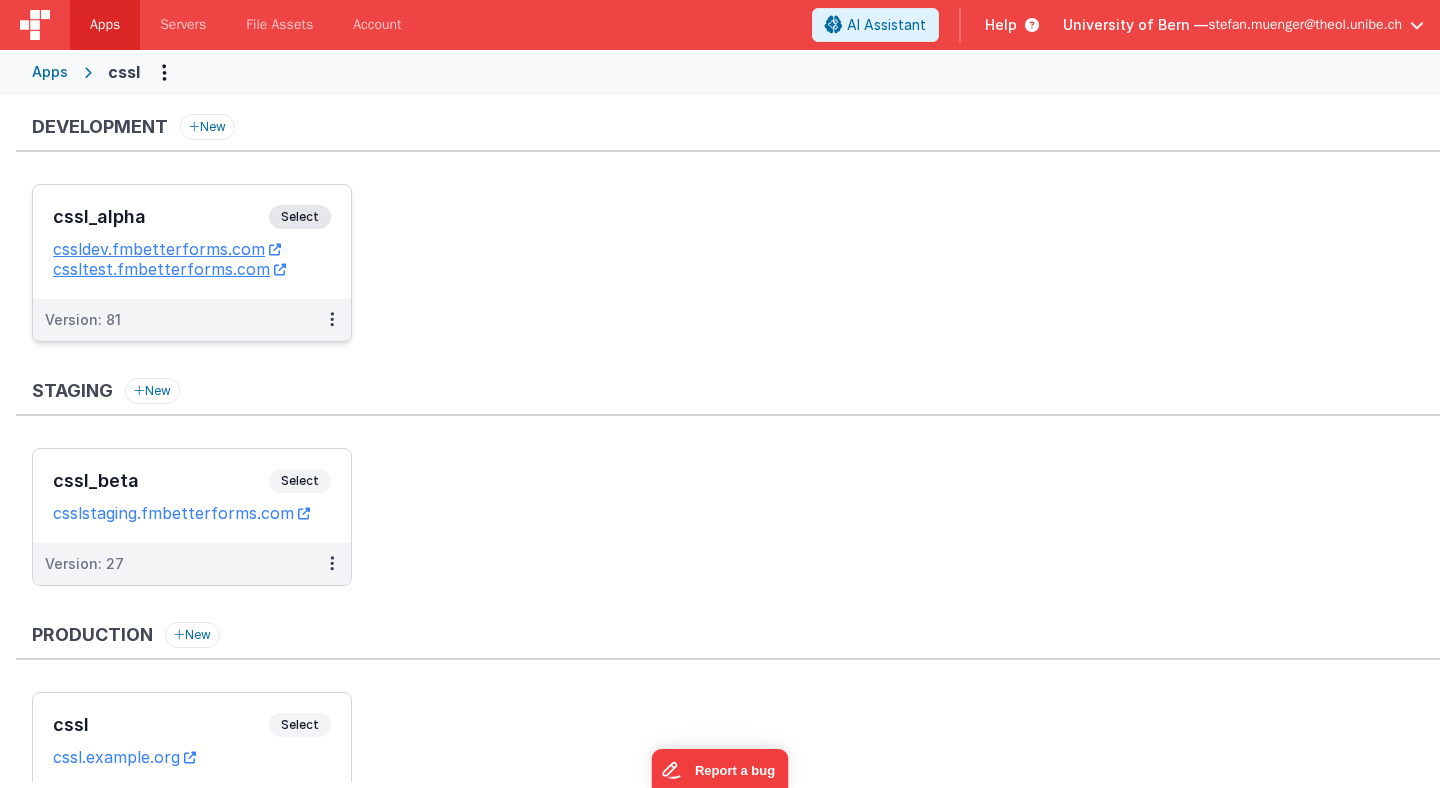 click on "Select" at bounding box center (300, 217) 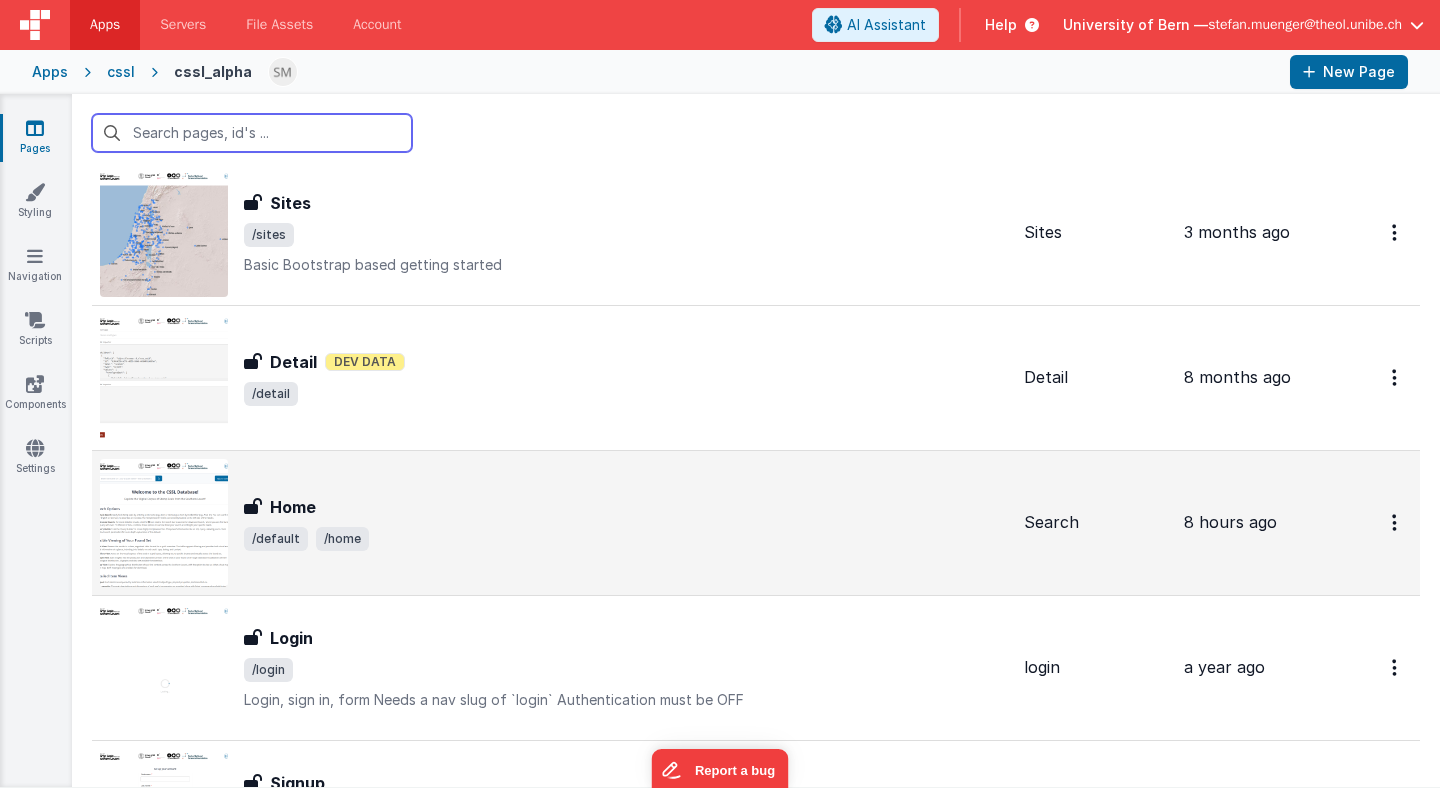 scroll, scrollTop: 50, scrollLeft: 0, axis: vertical 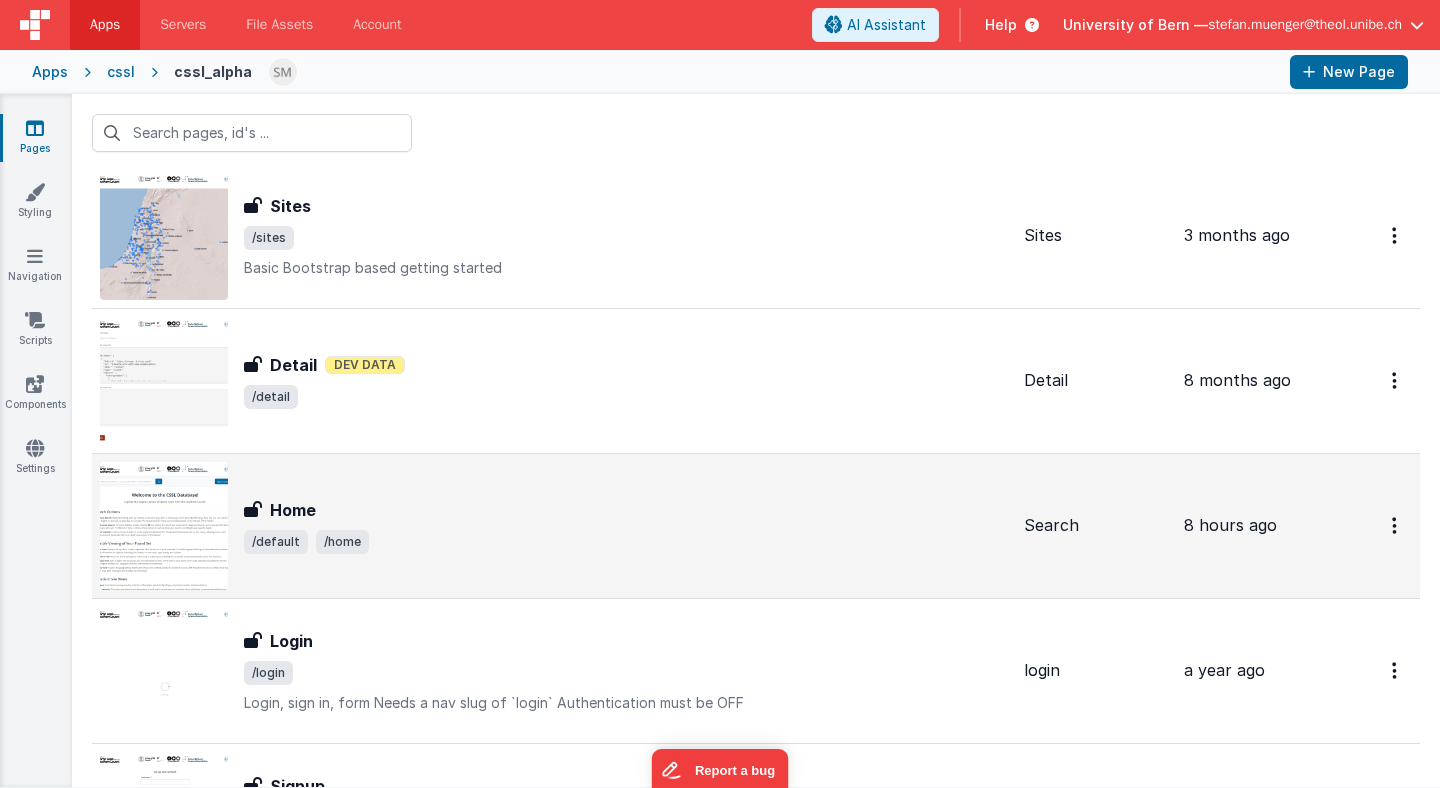 click on "Home" at bounding box center (293, 510) 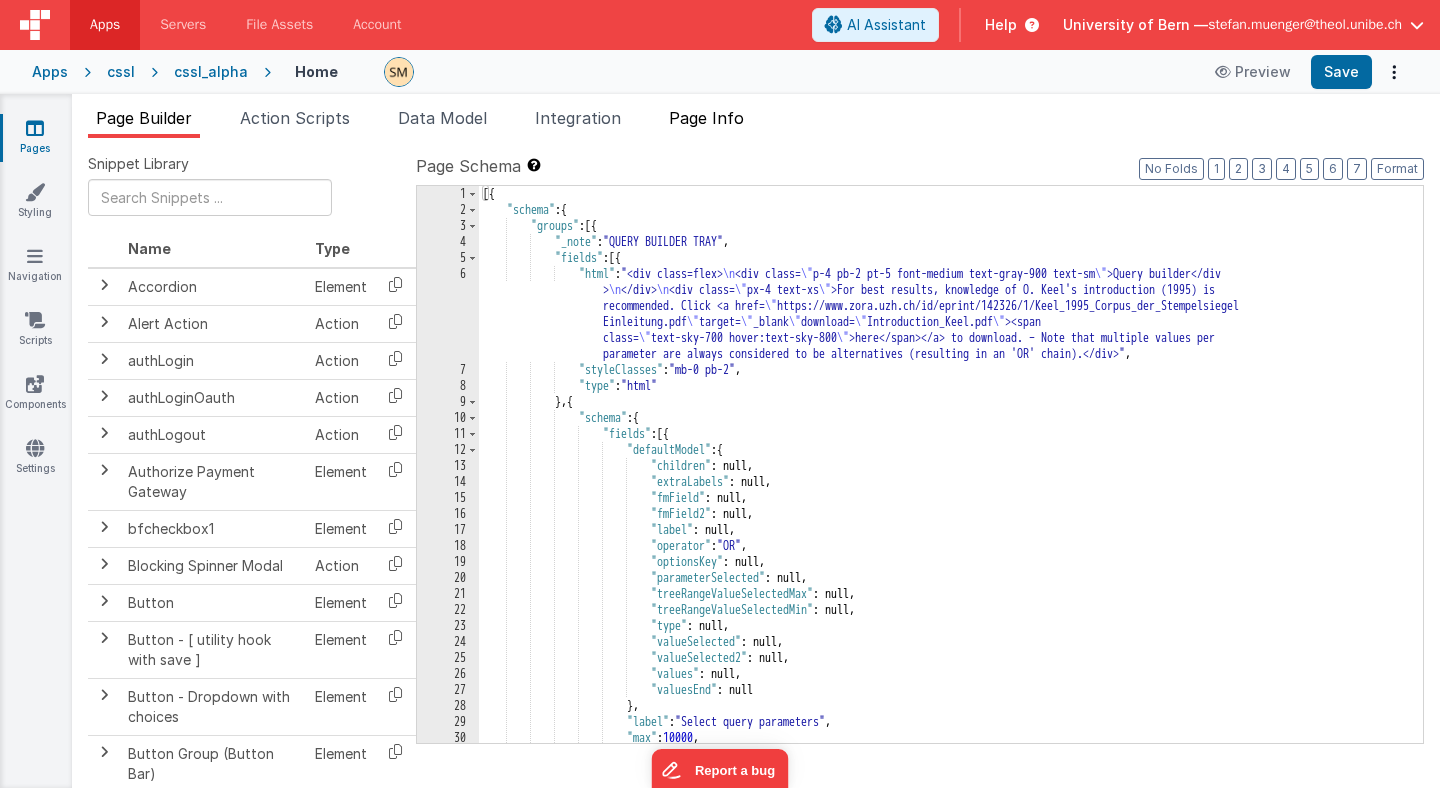 click on "Page Info" at bounding box center (706, 118) 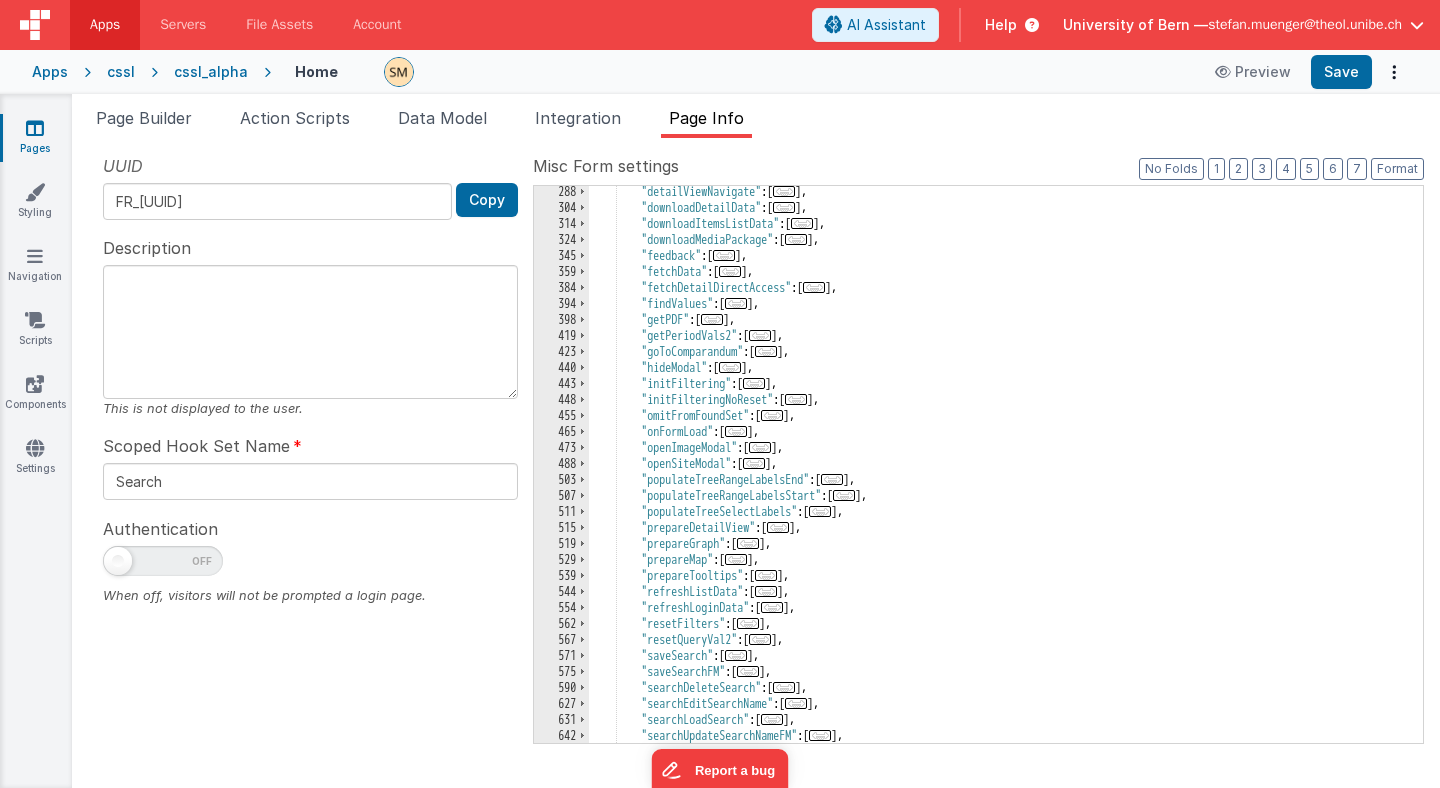 scroll, scrollTop: 376, scrollLeft: 0, axis: vertical 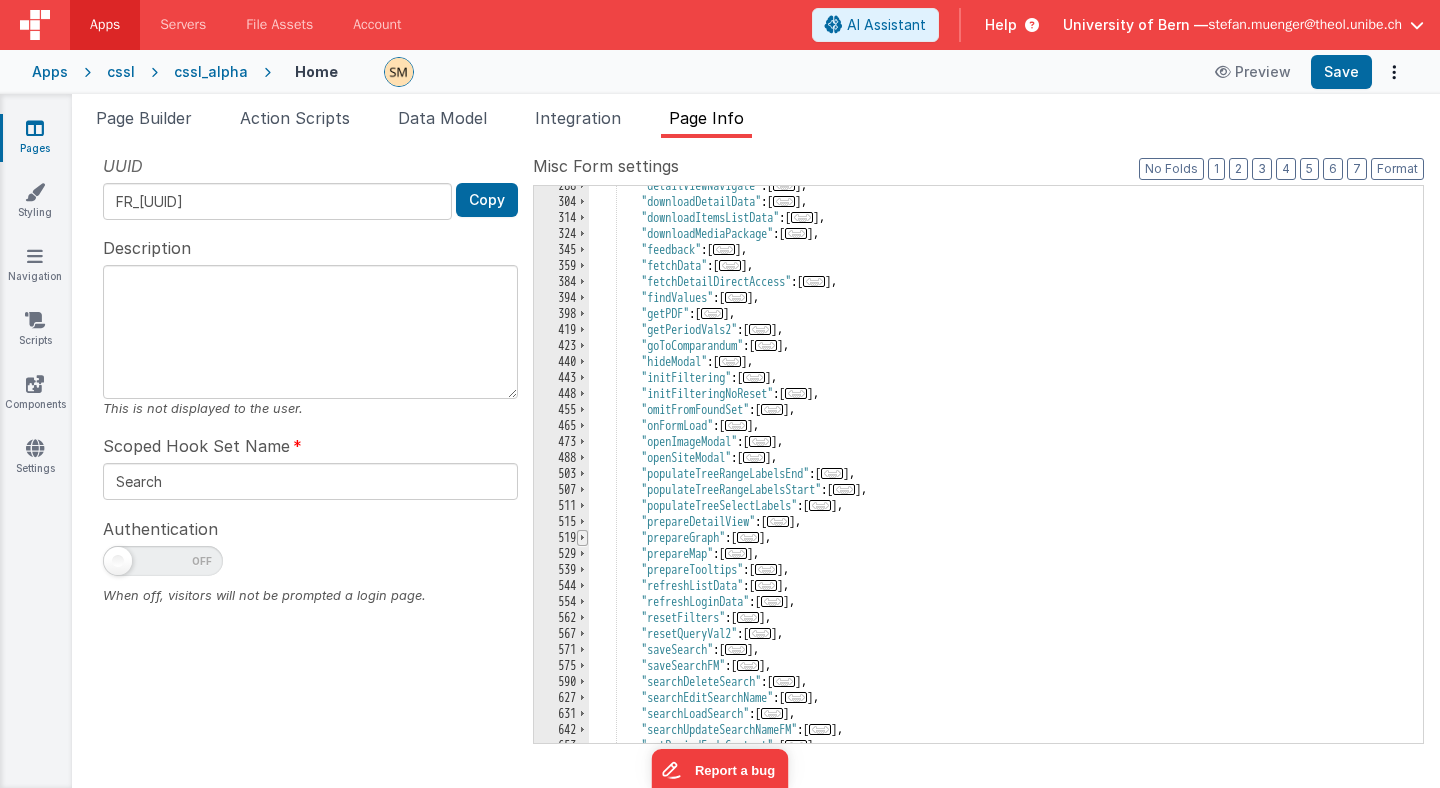 click at bounding box center (582, 538) 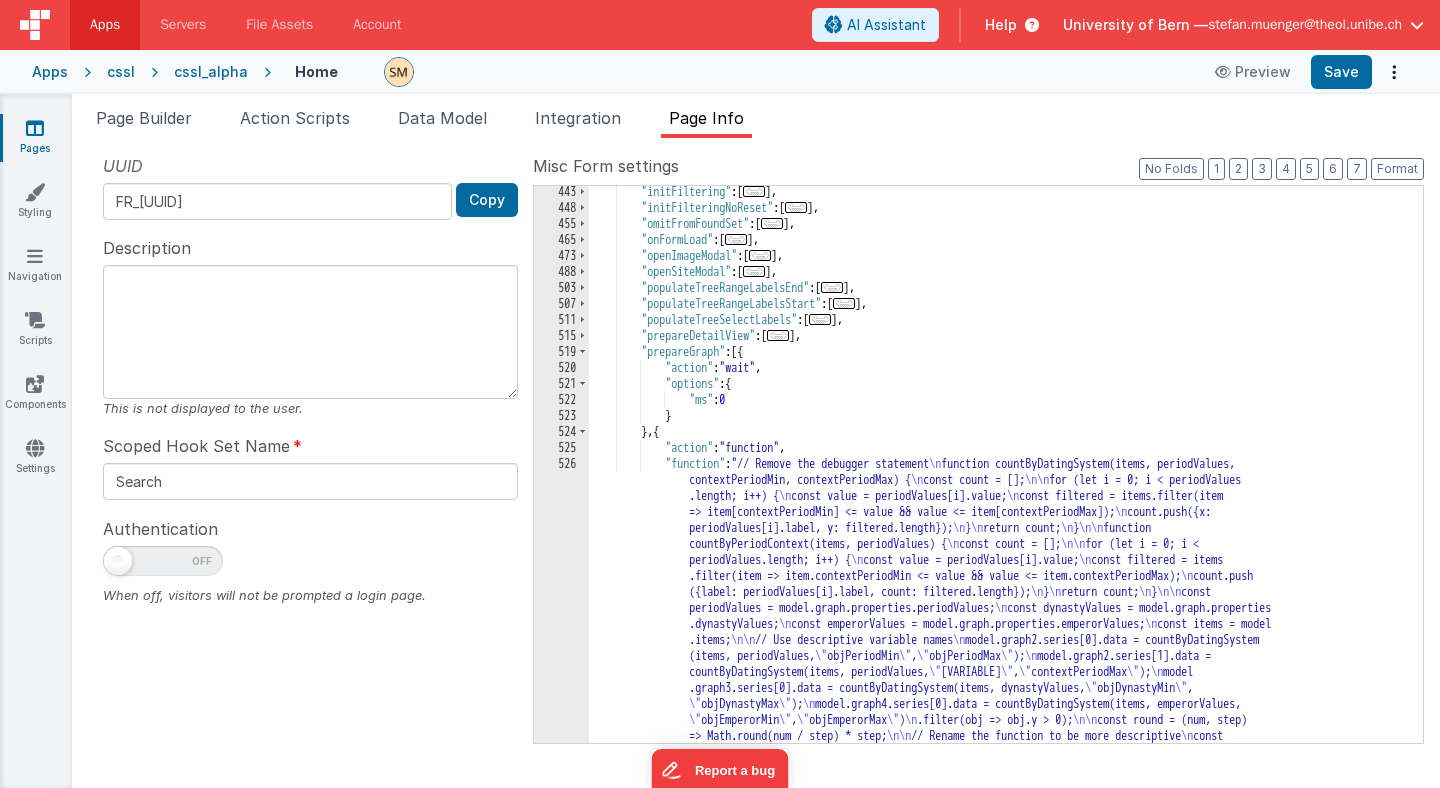 scroll, scrollTop: 601, scrollLeft: 0, axis: vertical 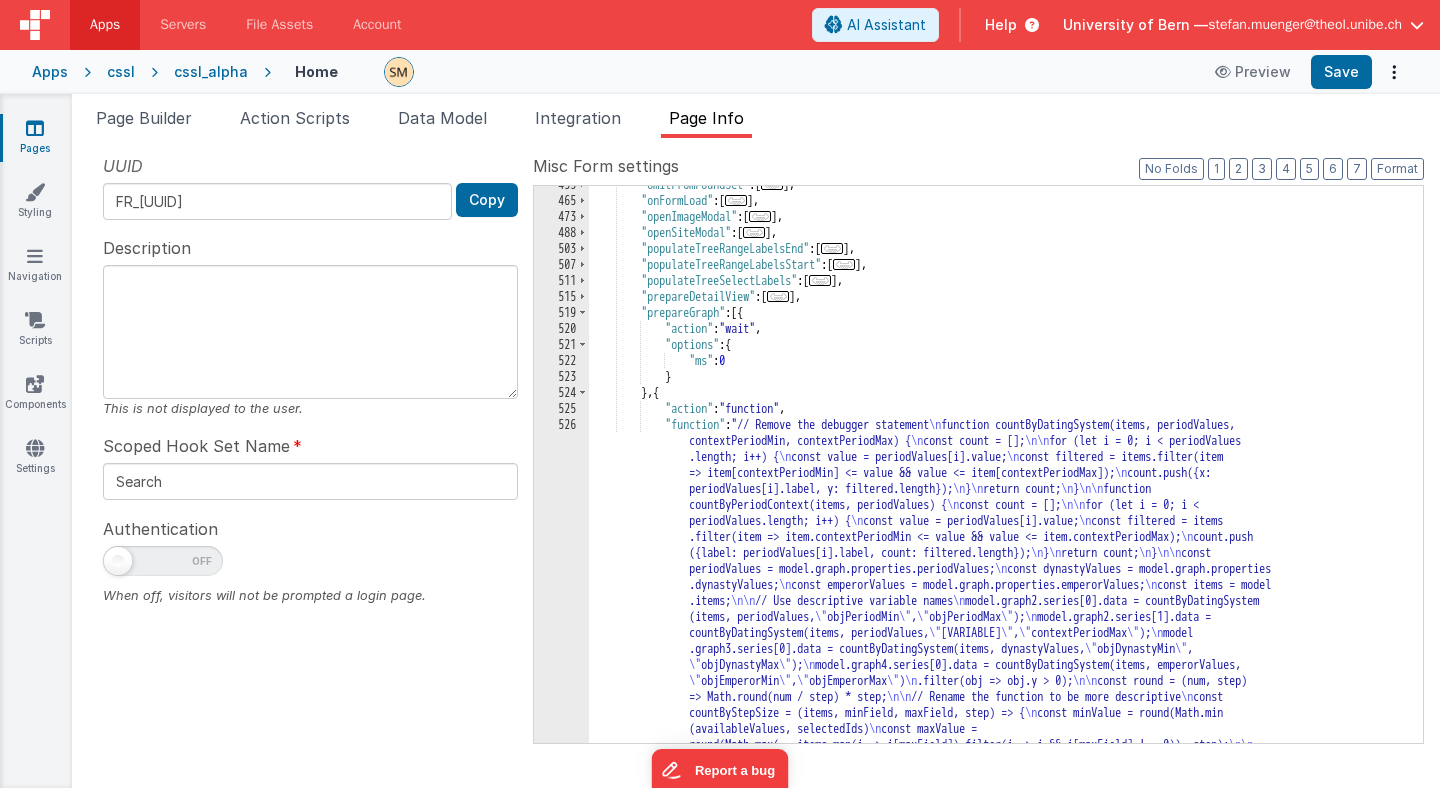 click on ""populateTreeRangeLabelsEnd" :  [ ... ] ,           "populateTreeRangeLabelsStart" :  [ ... ] ,           "populateTreeSelectLabels" :  [ ... ] ,           "prepareDetailView" :  [ ... ] ,           "prepareGraph" :  [{                "action" :  "wait" ,                "options" :  {                     "ms" :  0                }           } ,  {                "action" :  "function" ,                "function" :  "// Remove the debugger statement \n function countByDatingSystem(items, periodValues,                   contextPeriodMin, contextPeriodMax) { \n   const count = []; \n\n   for (let i = 0; i < periodValues                  .length; i++) { \n     const value = periodValues[i].value; \n     const filtered = items.filter(item                   \n     count.push({x:  \n   } \n \n } \n\n \n }" at bounding box center [1006, 703] 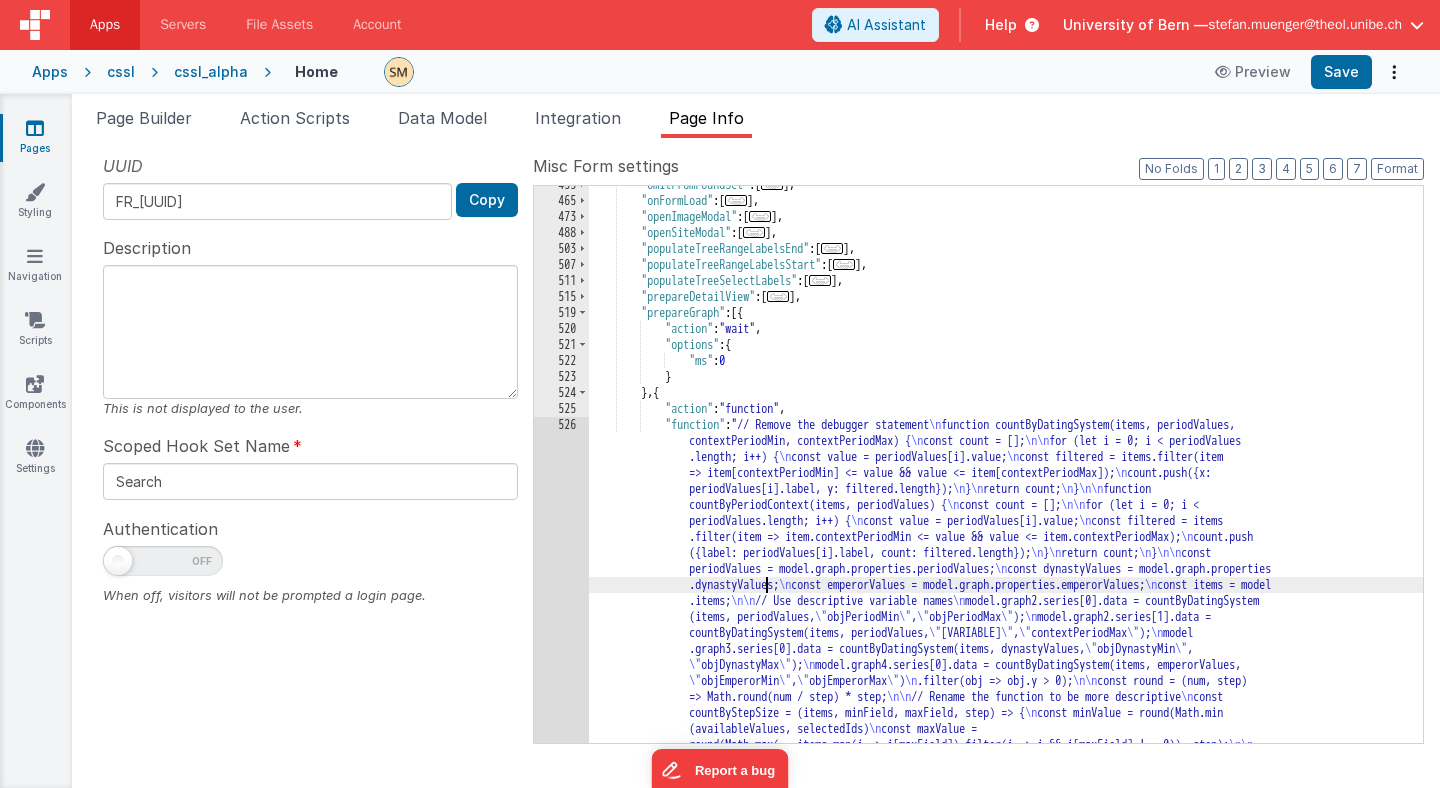 click on "526" at bounding box center [561, 657] 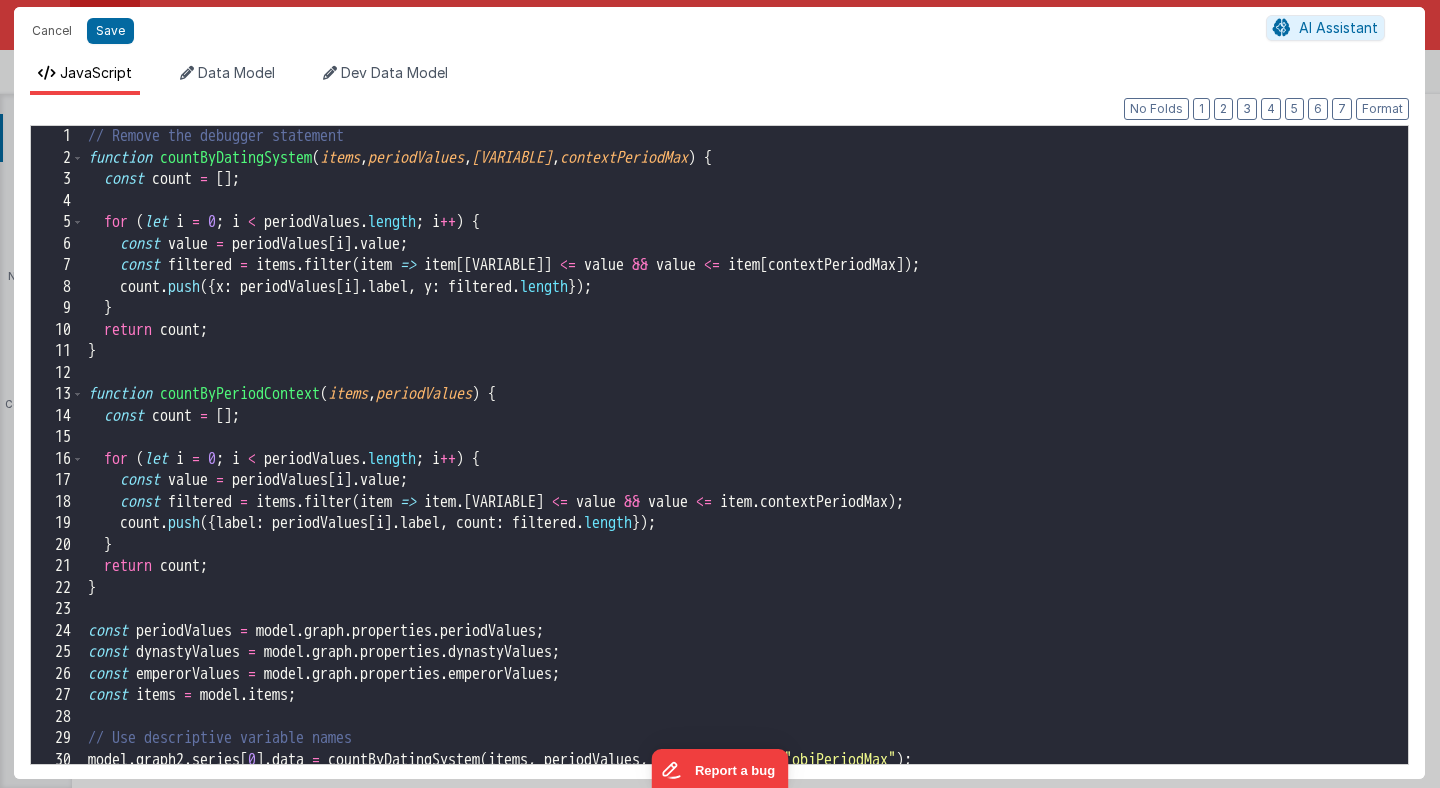 scroll, scrollTop: 771, scrollLeft: 0, axis: vertical 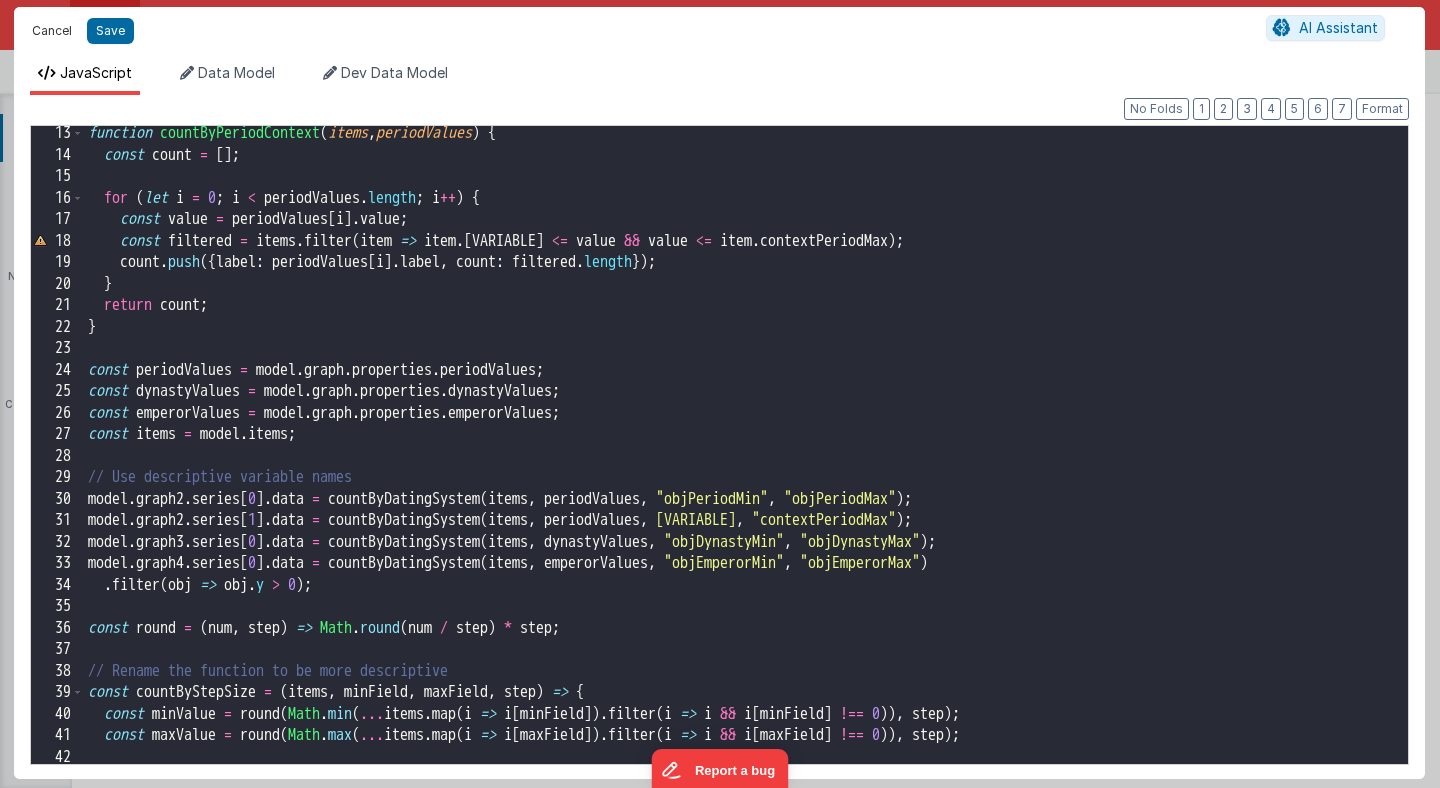 click on "Cancel" at bounding box center (52, 31) 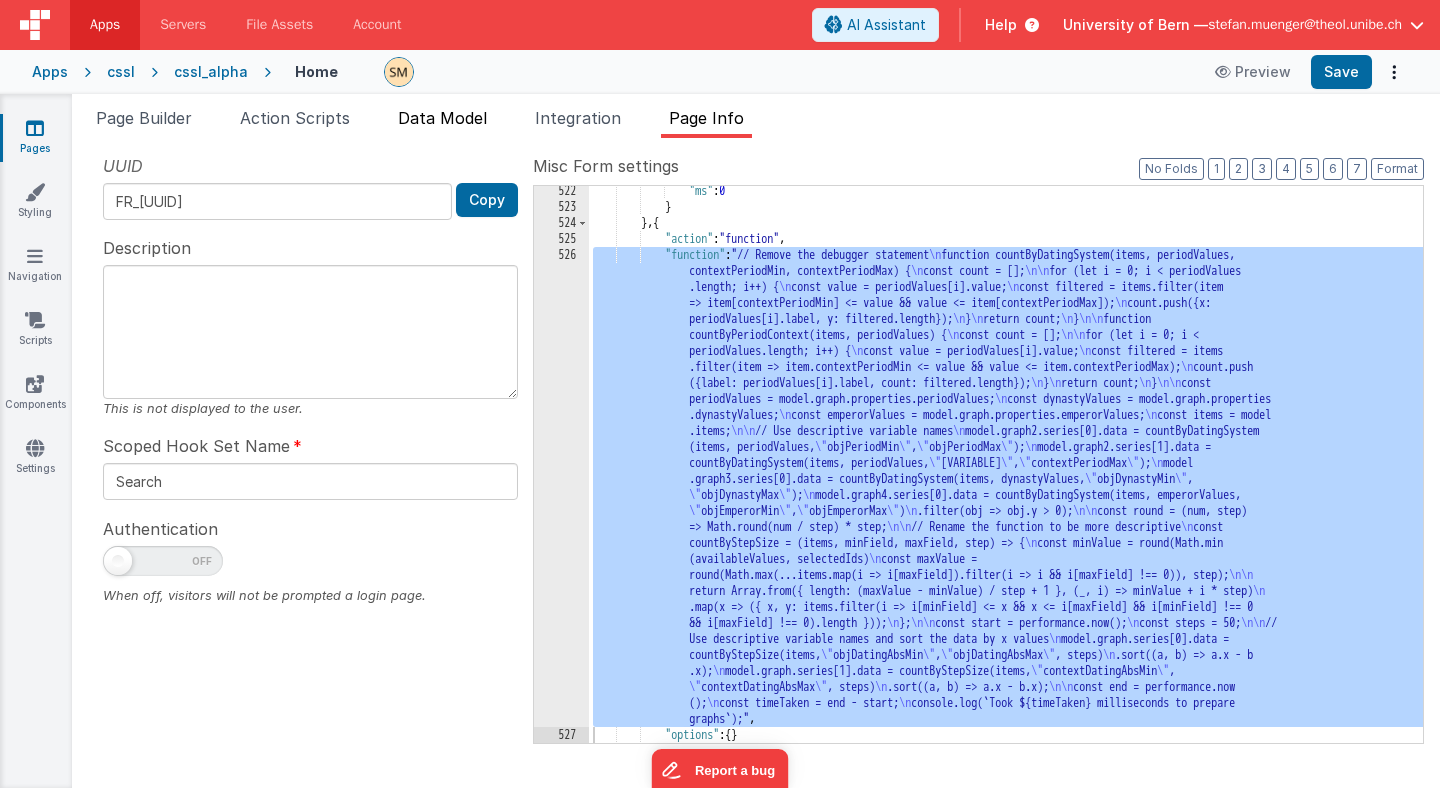 click on "Data Model" at bounding box center [442, 118] 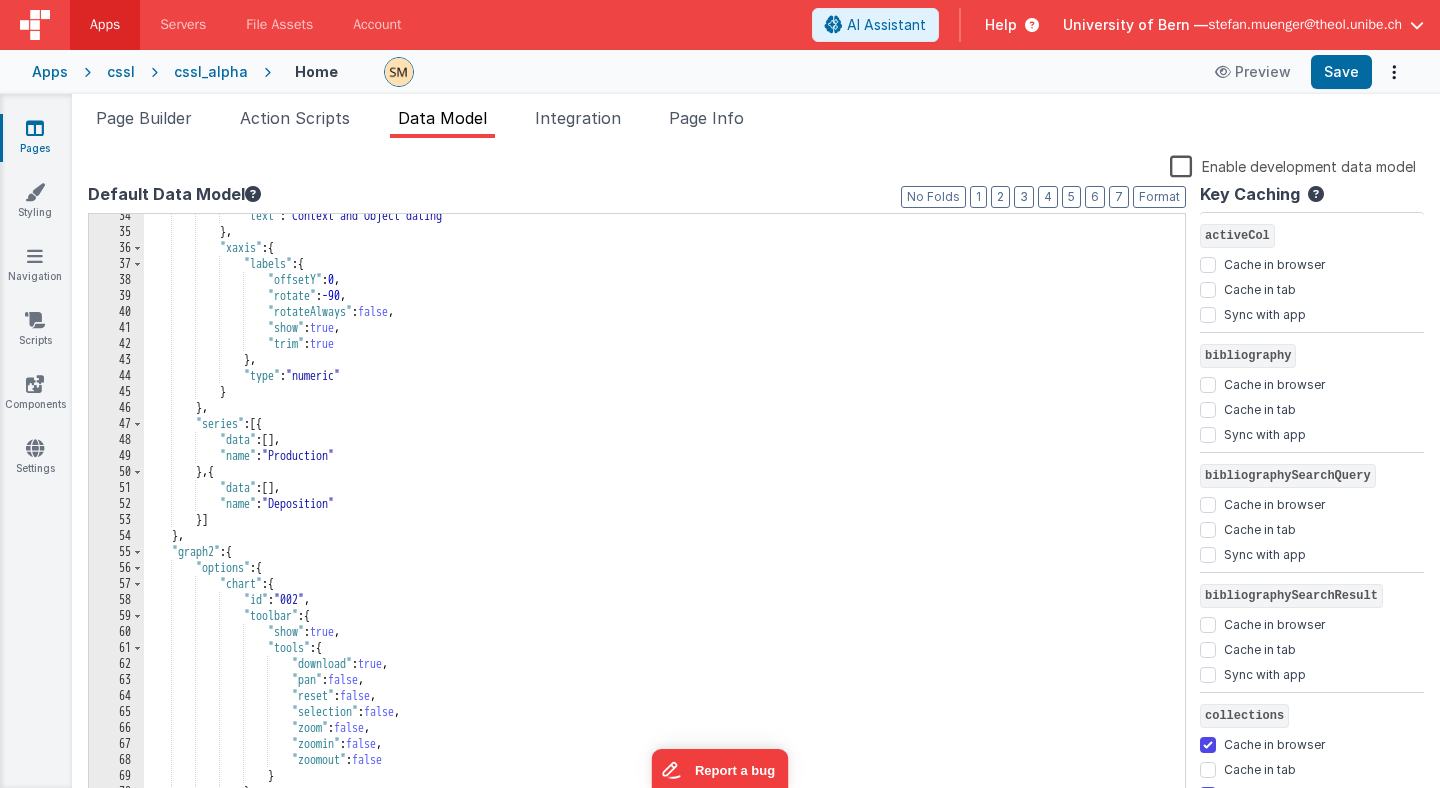 scroll, scrollTop: 538, scrollLeft: 0, axis: vertical 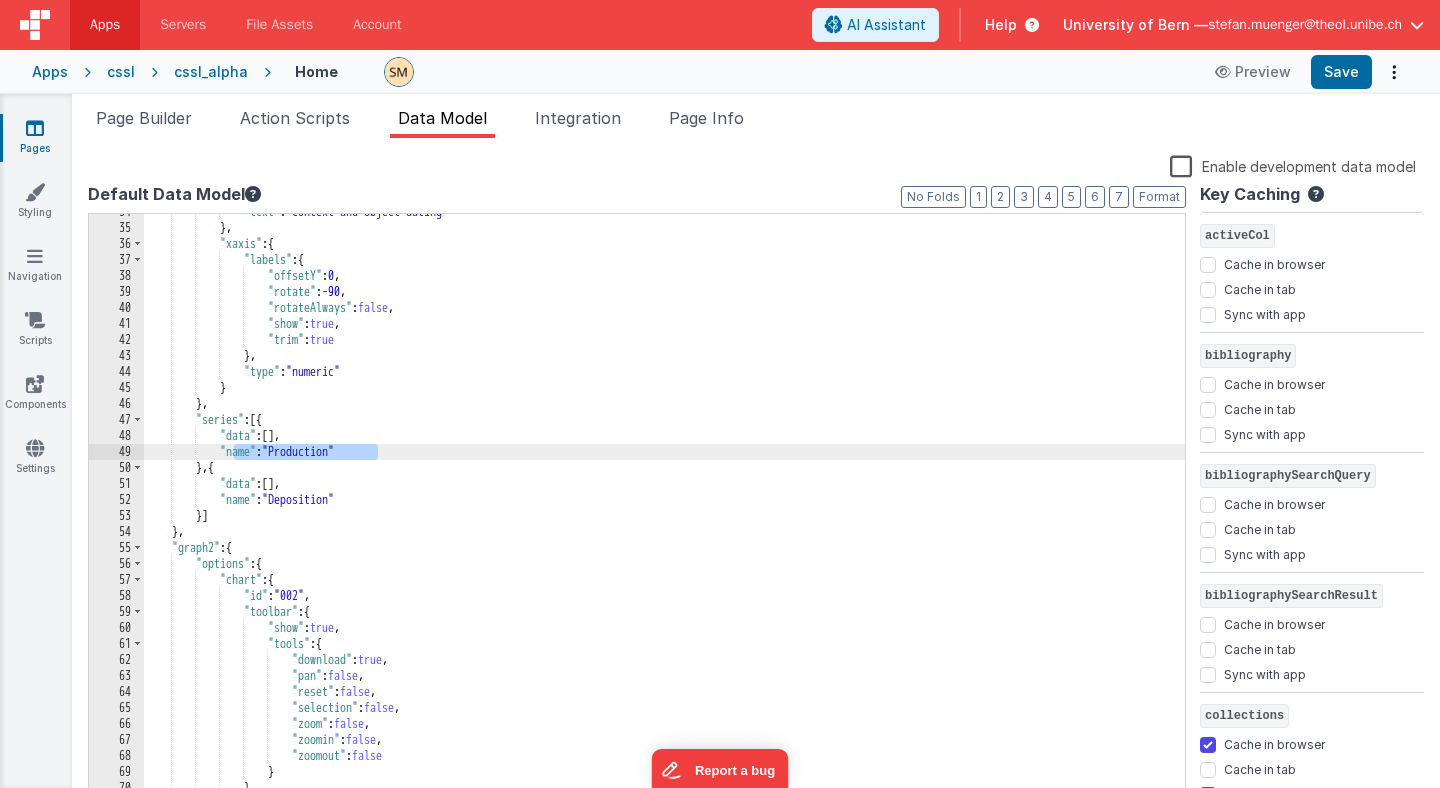 drag, startPoint x: 379, startPoint y: 452, endPoint x: 236, endPoint y: 452, distance: 143 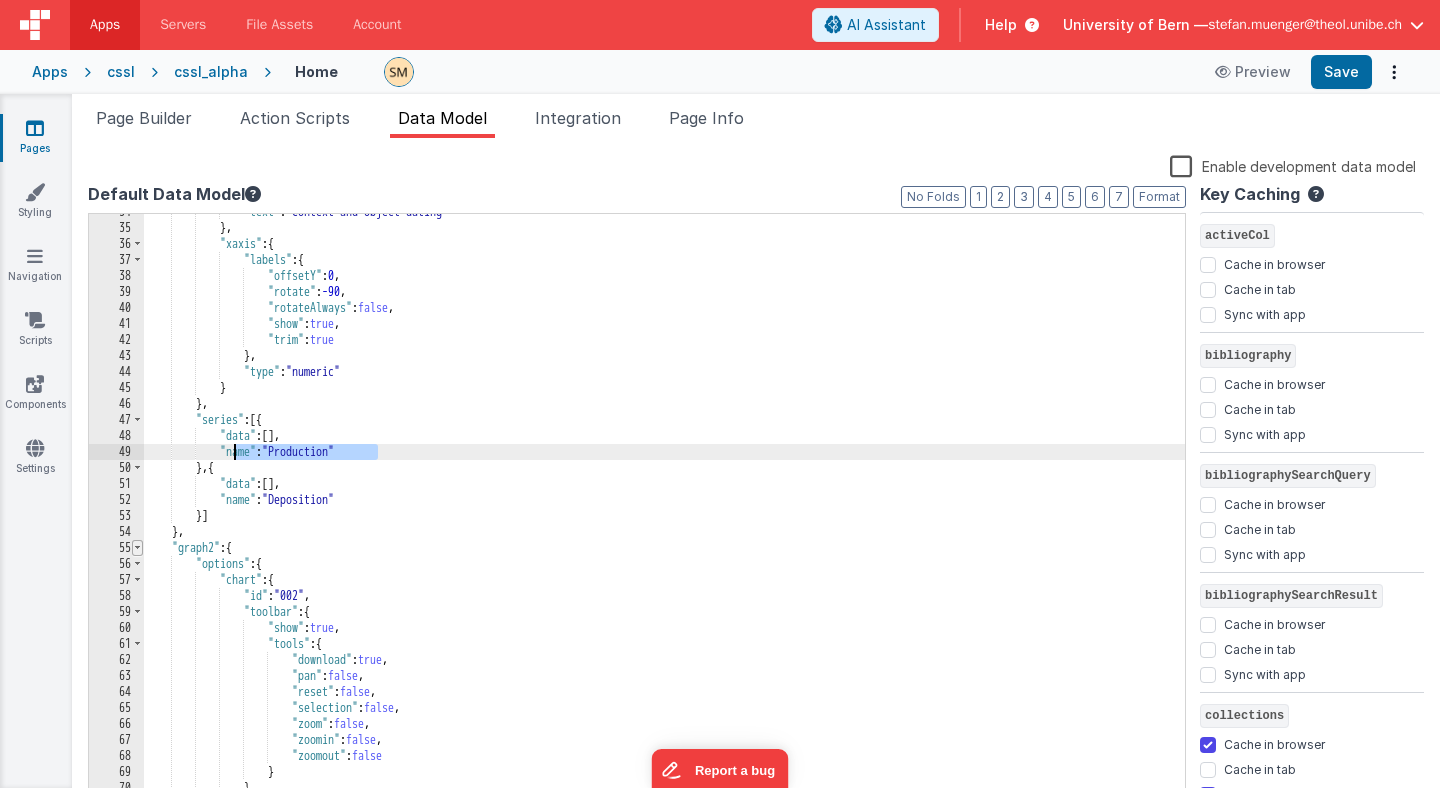 click at bounding box center (137, 548) 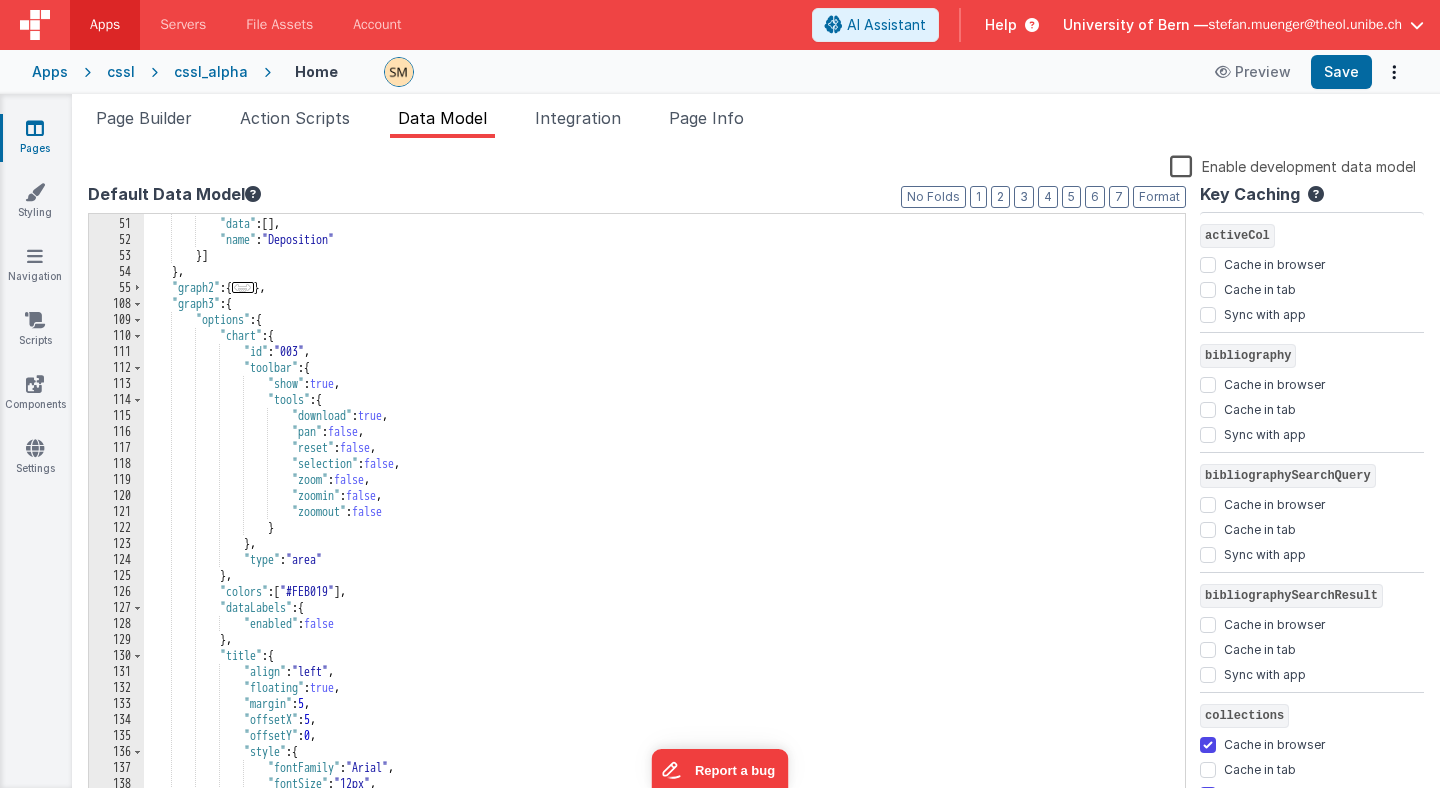 scroll, scrollTop: 798, scrollLeft: 0, axis: vertical 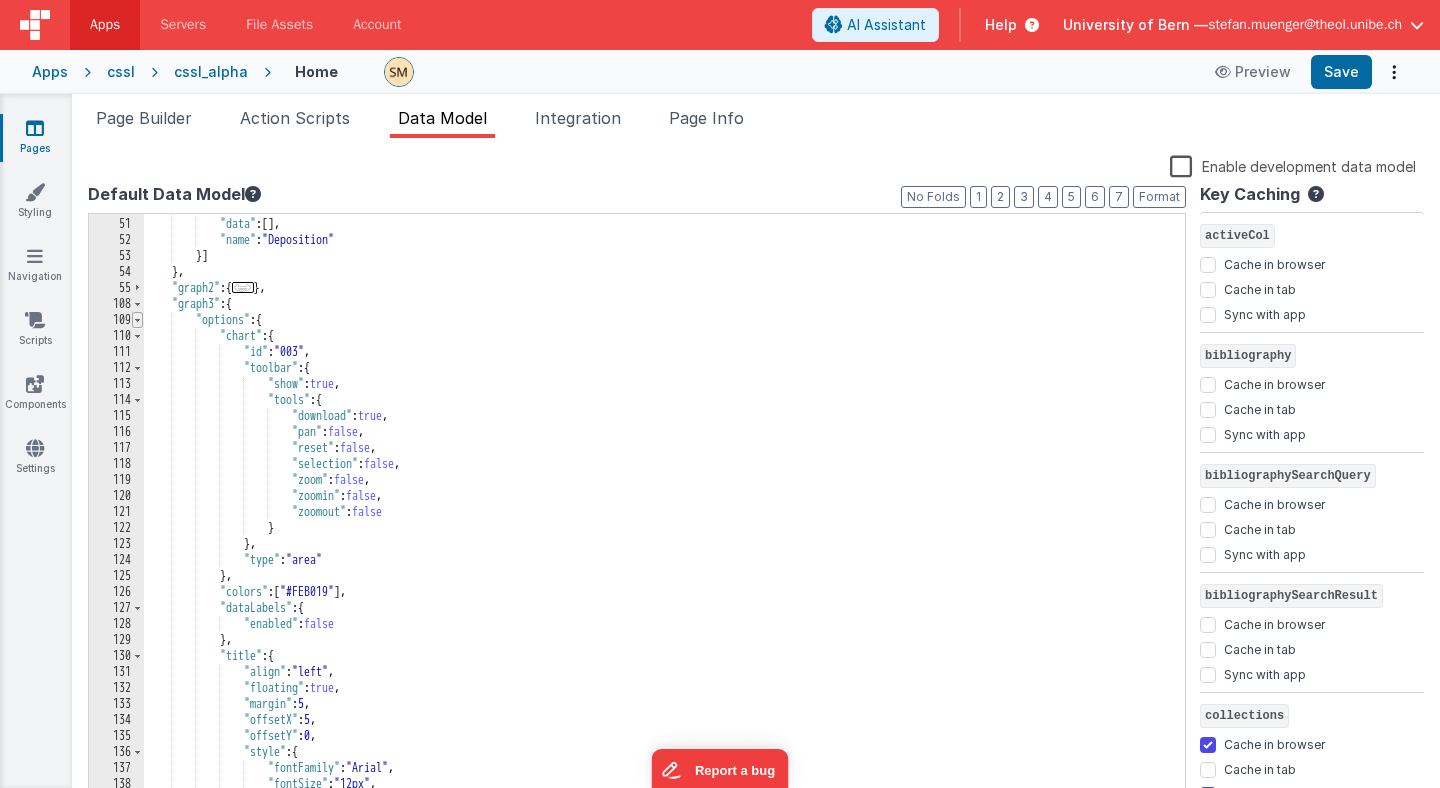 click at bounding box center (137, 320) 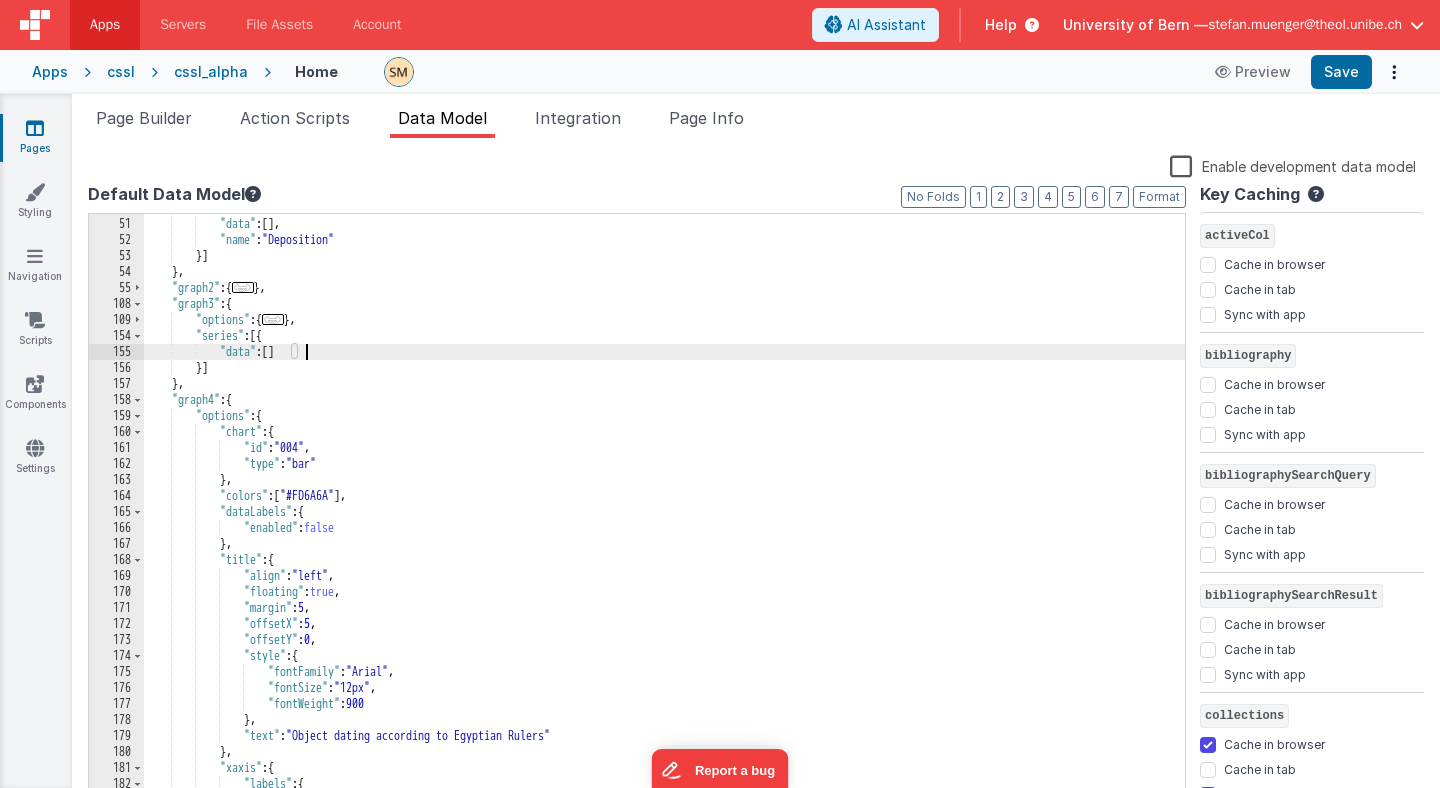 click on ""chart" :  {                     "id" :  "004" ,                     "type" :  "bar"                } ,                "colors" :  [ "#FD6A6A" ] ,                "dataLabels" :  {                     "enabled" :  false                } ,                "title" :  {                     "align" :  "left" ,                     "floating" :  true ,                     "margin" :  5 ,                     "offsetX" :  5 ,                     "offsetY" :  0 ,                     "style" :  {                          "fontFamily" :  "Arial" ,                          "fontSize" :  "12px" ,                          "fontWeight" :  900                     } ,                     "text" :" at bounding box center [664, 511] 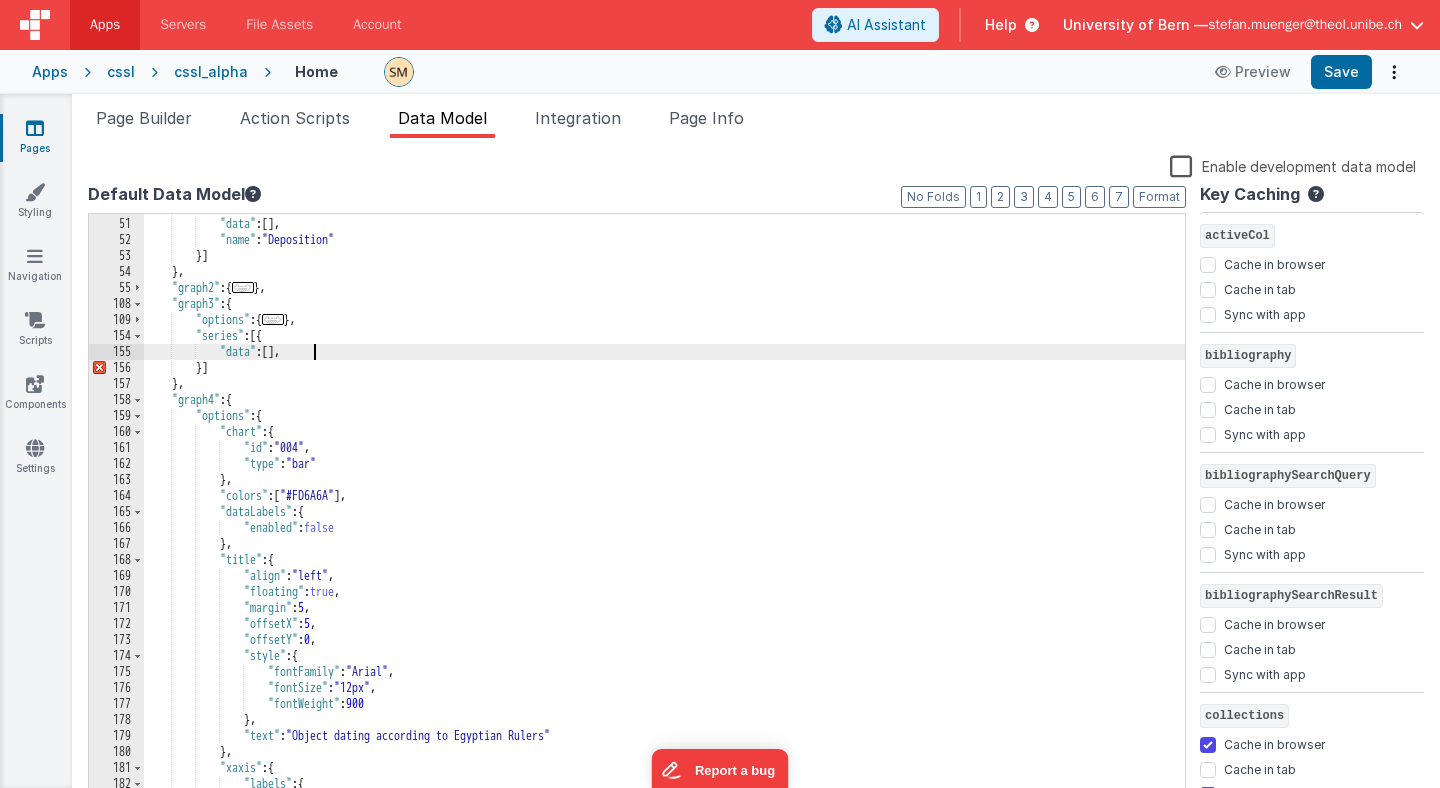 type 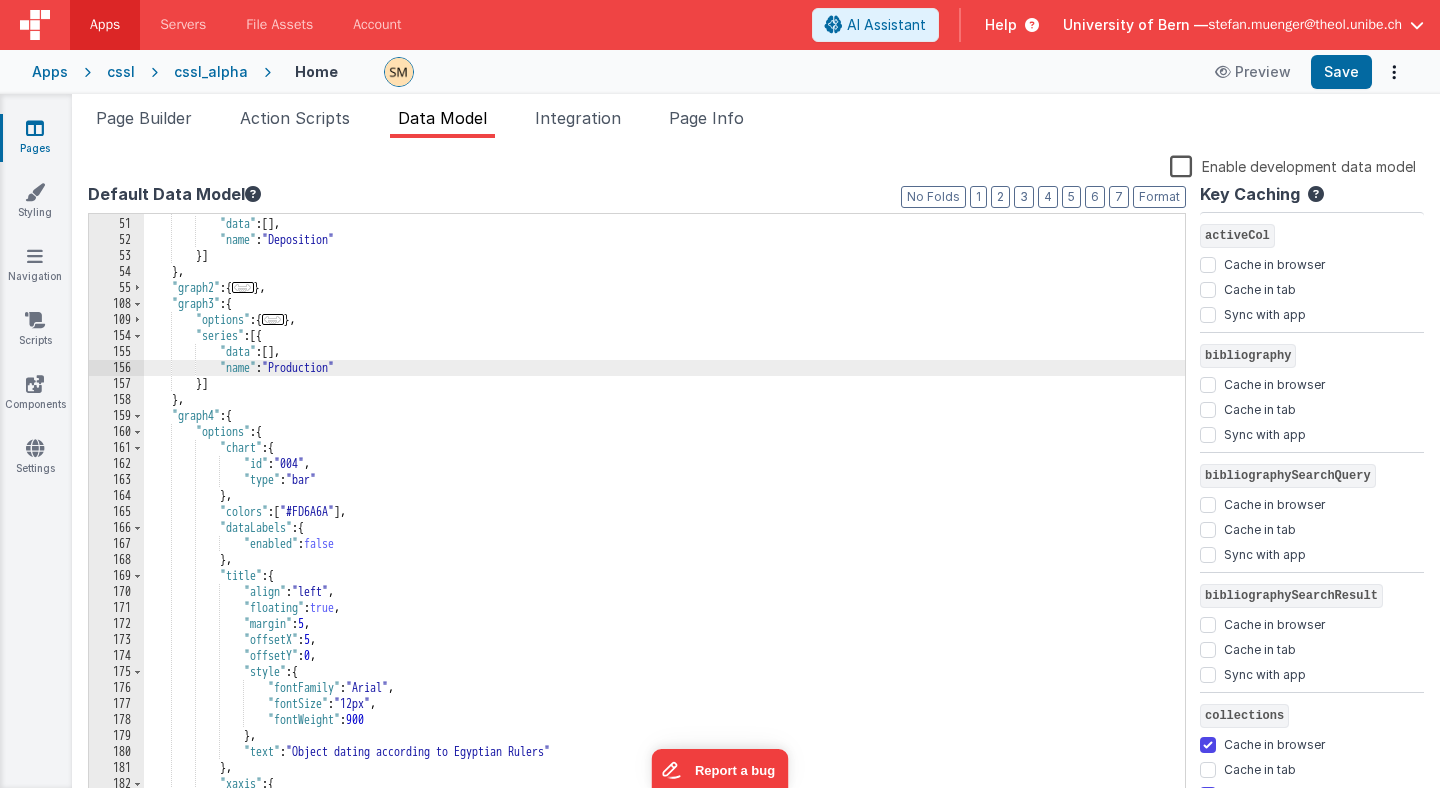 click on "chart: {                     "id" :  "004" ,                     "type" :  "bar"                } ,                "colors" :  [ "#FD6A6A" ] ,                "dataLabels" :  {                     "enabled" :  false                } ,                "title" :  {                     "align" :  "left" ,                     "floating" :  true ,                     "margin" :  5 ,                     "offsetX" :  5 ,                     "offsetY" :  0 ,                     "style" :  {                          "fontFamily" :  "Arial" ,                          "fontSize" :  "12px" ,                          "fontWeight" :  900                     } ," at bounding box center (664, 511) 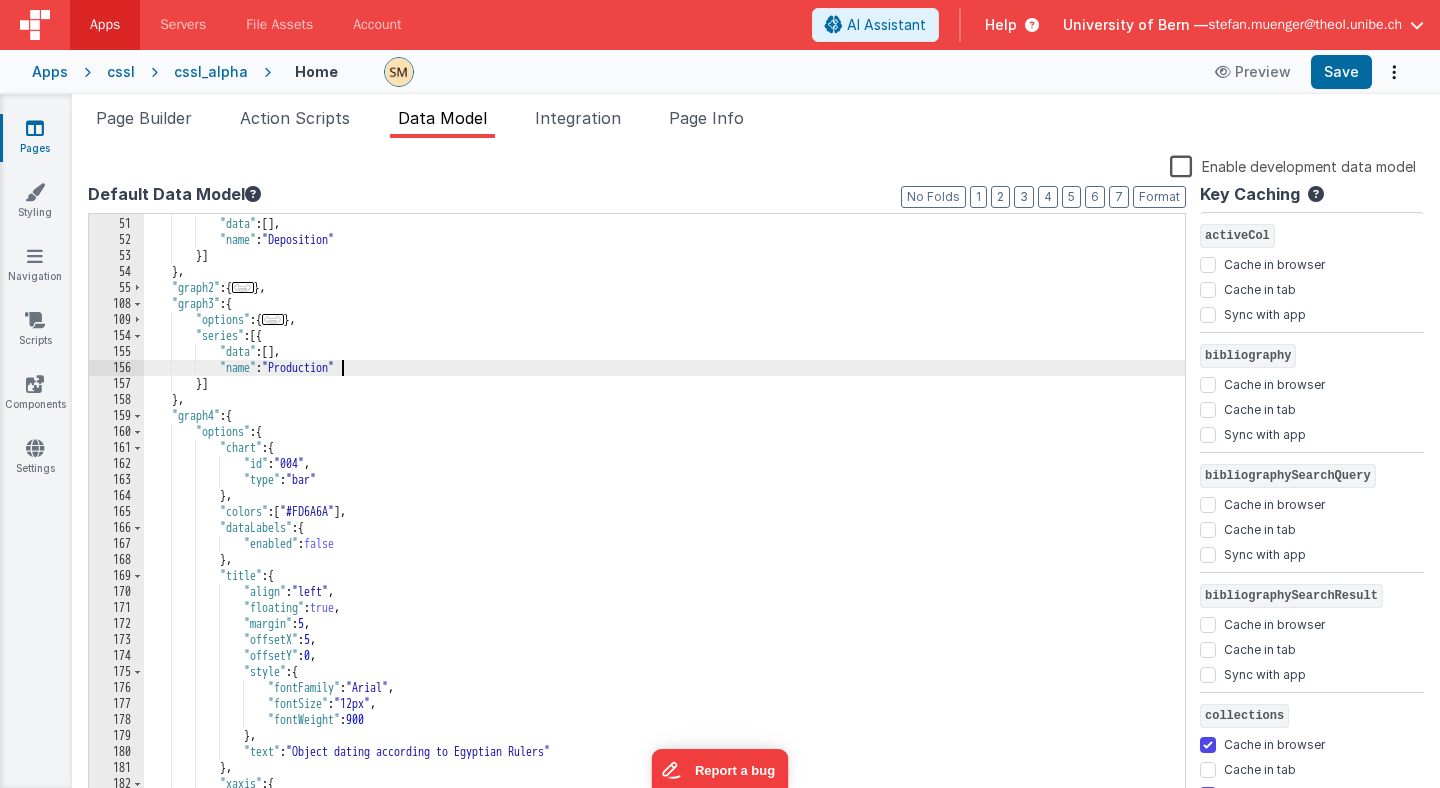 click on "chart: {                     "id" :  "004" ,                     "type" :  "bar"                } ,                "colors" :  [ "#FD6A6A" ] ,                "dataLabels" :  {                     "enabled" :  false                } ,                "title" :  {                     "align" :  "left" ,                     "floating" :  true ,                     "margin" :  5 ,                     "offsetX" :  5 ,                     "offsetY" :  0 ,                     "style" :  {                          "fontFamily" :  "Arial" ,                          "fontSize" :  "12px" ,                          "fontWeight" :  900                     } ," at bounding box center (664, 511) 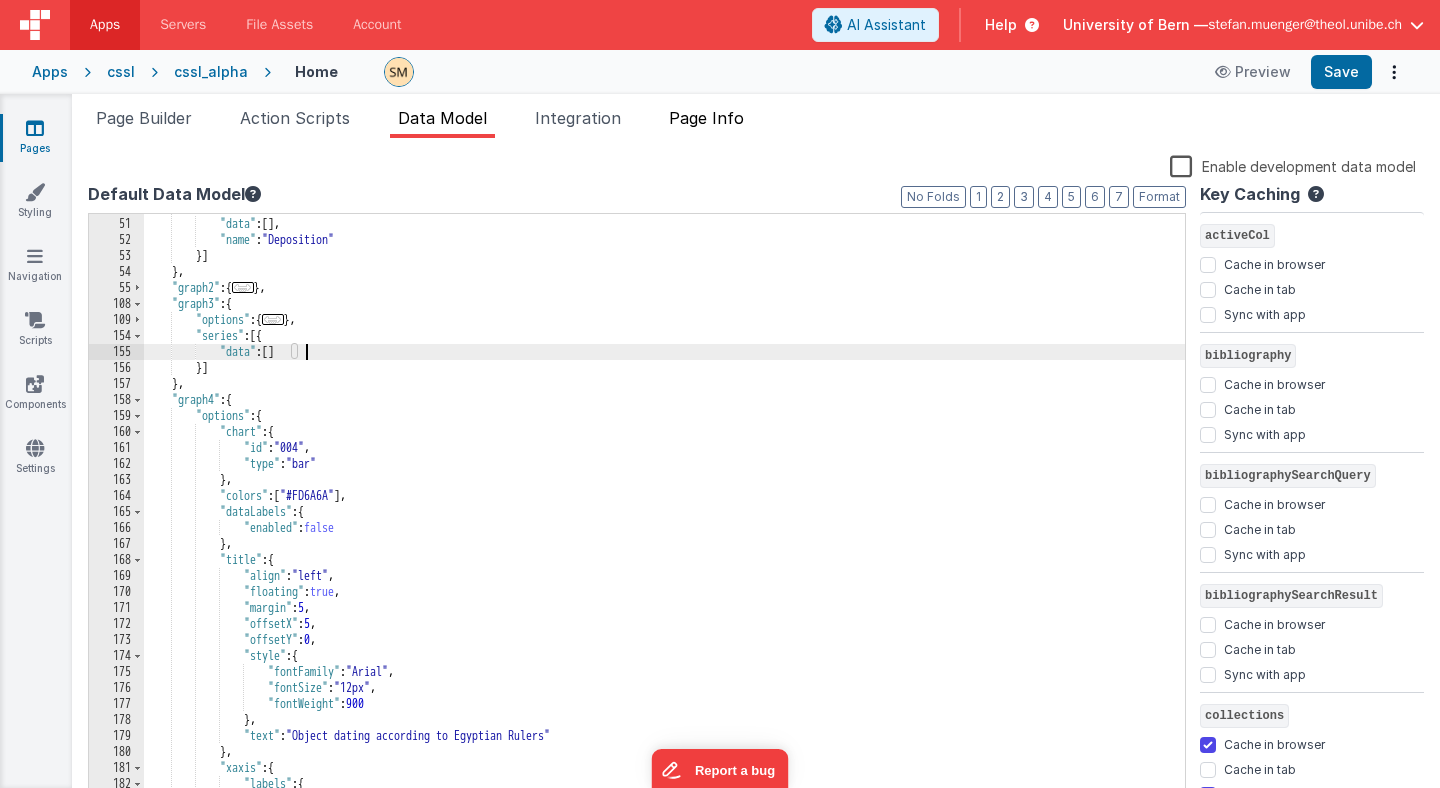 click on "Page Info" at bounding box center (706, 118) 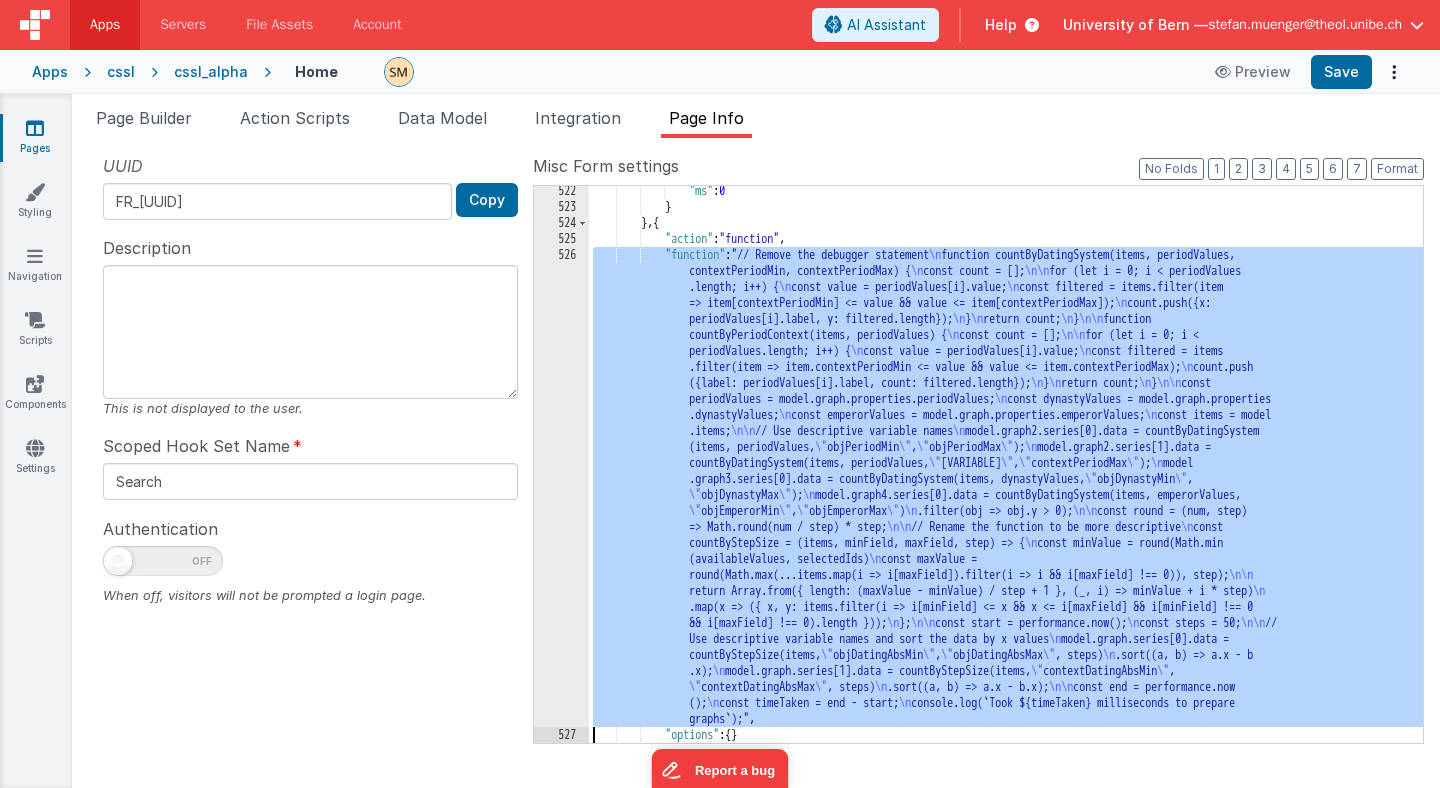 click on "function countByDatingSystem(items, periodValues, contextPeriodMin, contextPeriodMax) { const count = []; for (let i = 0; i < periodValues.length; i++) { const value = periodValues[i].value; const filtered = items.filter(item => item[contextPeriodMin] <= value && value <= item[contextPeriodMax]); count.push({x: periodValues[i].label, y: filtered.length}); } return count; } function countByPeriodContext(items, periodValues) { const count = []; for (let i = 0; i < periodValues.length; i++) { const value = periodValues[i].value; const filtered = items count.push" at bounding box center (1006, 477) 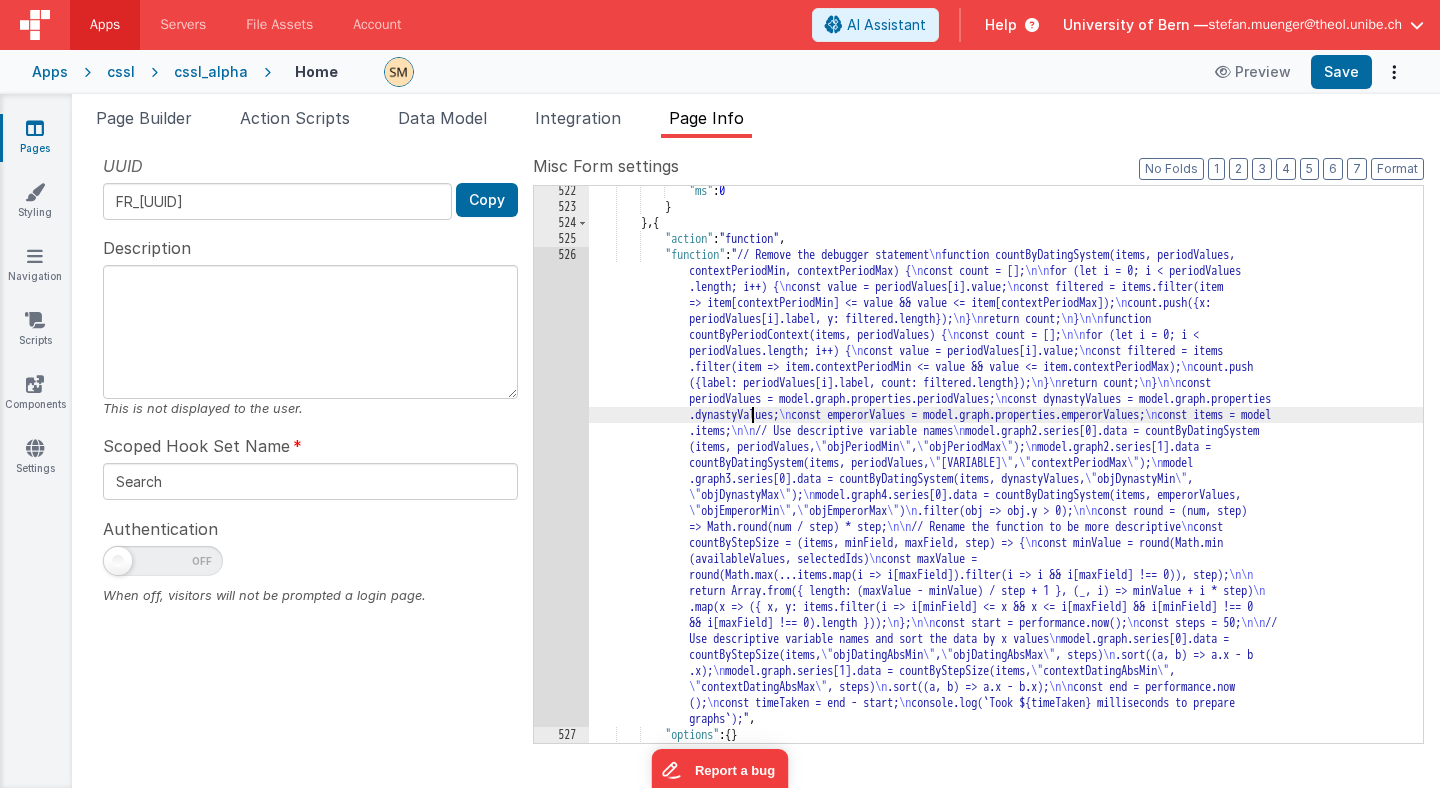 click on "526" at bounding box center [561, 487] 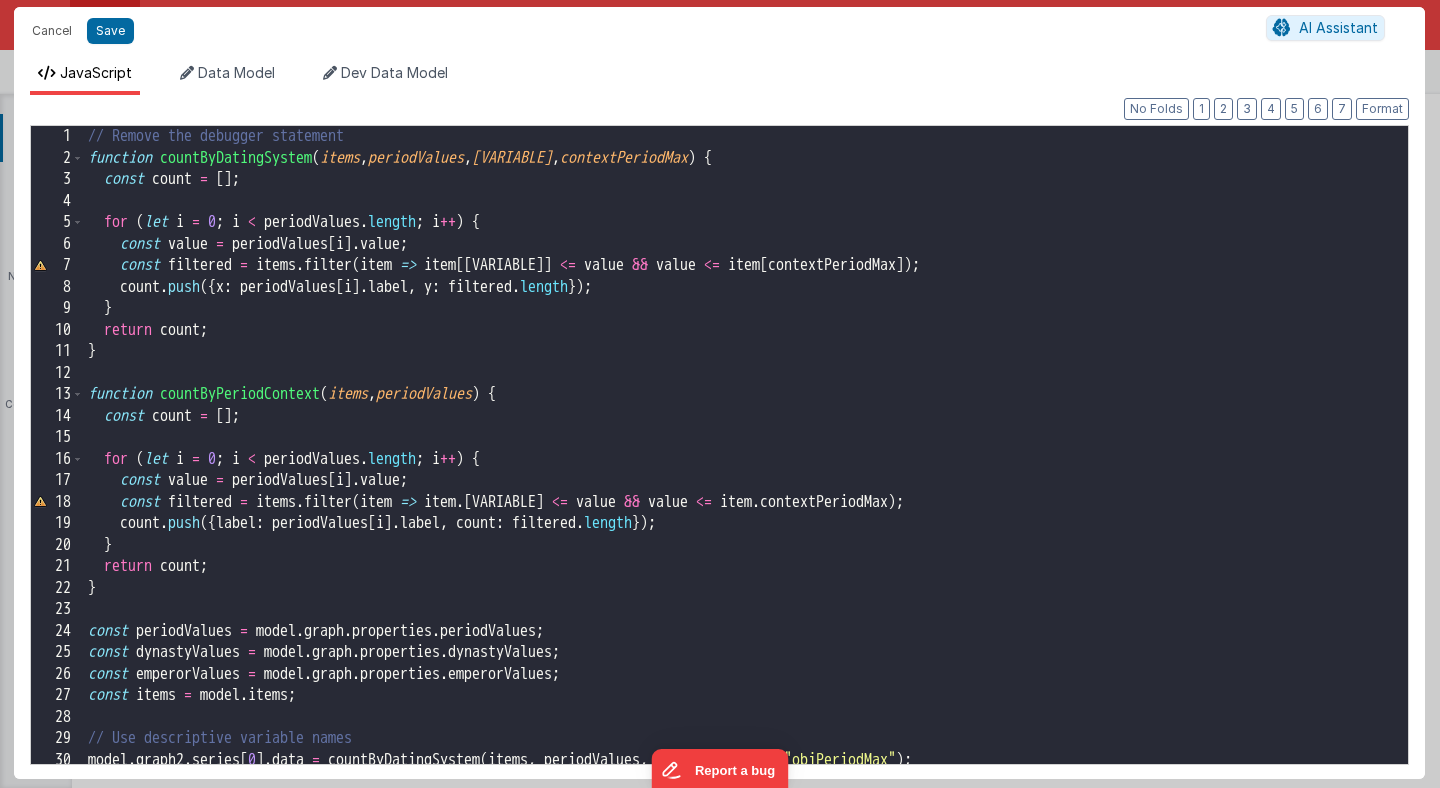 scroll, scrollTop: 0, scrollLeft: 19518, axis: horizontal 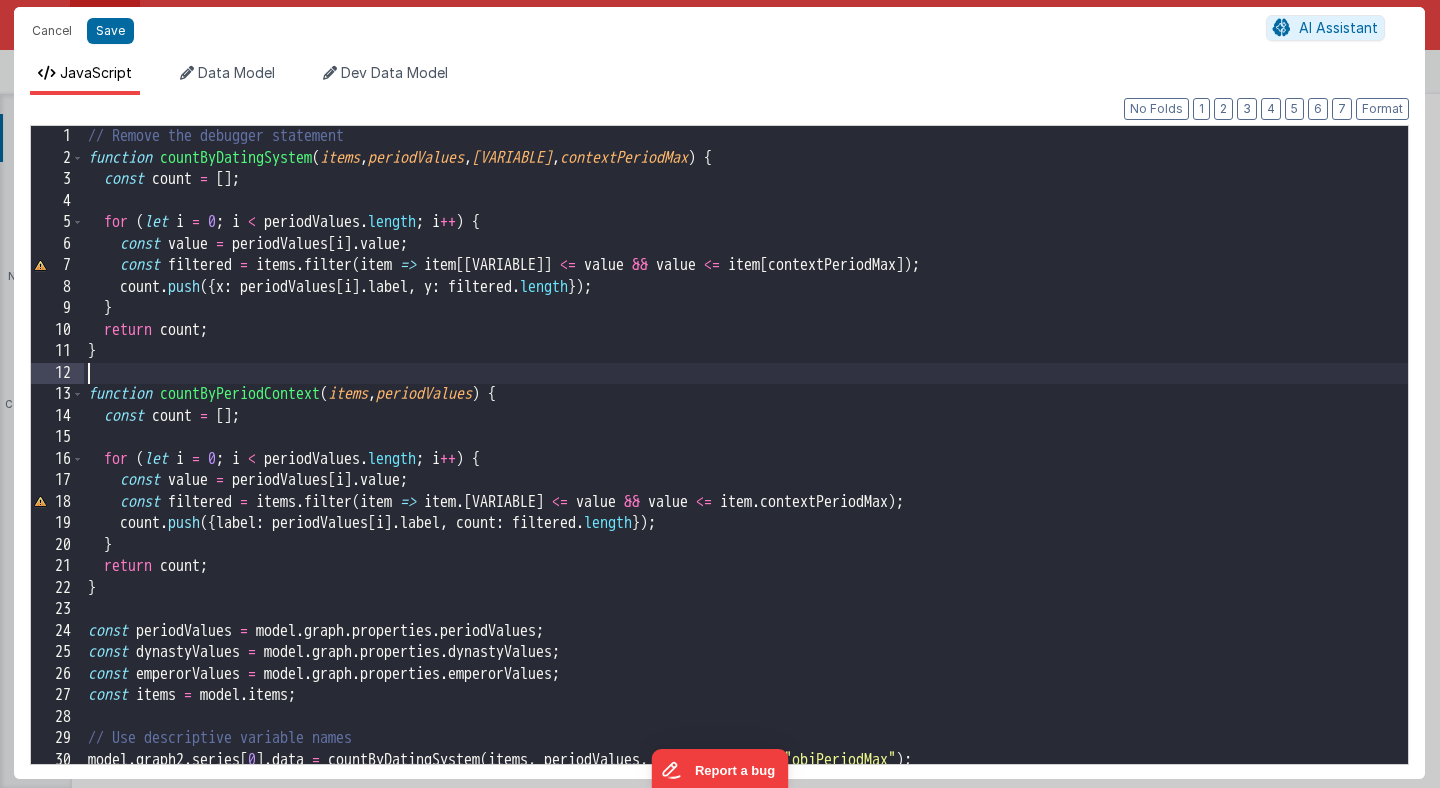 click on "function countByDatingSystem ( items ,  periodValues ,  contextPeriodMin ,  contextPeriodMax )   {    const   count   =   [ ] ;    for   ( let   i   =   0 ;   i   <   periodValues . length ;   i ++ )   {      const   value   =   periodValues [ i ] . value ;      const   filtered   =   items . filter ( item   =>   item [ contextPeriodMin ]   <=   value   &&   value   <=   item [ contextPeriodMax ]) ;      count . push ({ x :   periodValues [ i ] . label ,   y :   filtered . length }) ;    }    return   count ; } function   countByPeriodContext ( items ,  periodValues )   {    const   count   =   [ ] ;    for   ( let   i   =   0 ;   i   <   periodValues . length ;   i ++ )   {      const   value   =   periodValues [ i ] . value ;      const   filtered   =   items . filter ( item   =>   item . contextPeriodMin   <=   value   &&   value   <=   item . contextPeriodMax ) ;      count . push ({ label :   periodValues [ i ] . label ,   count :   filtered . length }) ;    }    return" at bounding box center [746, 466] 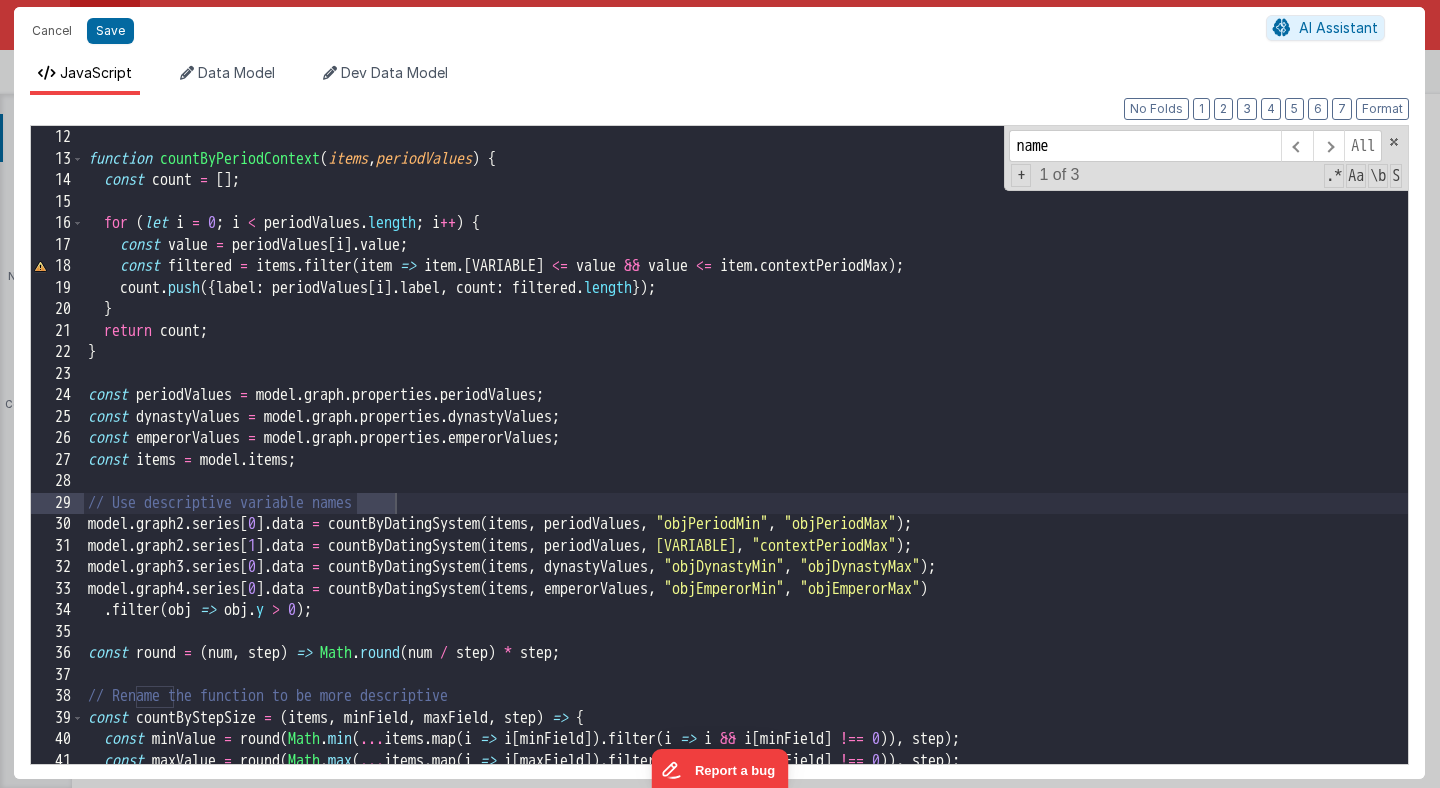 scroll, scrollTop: 240, scrollLeft: 0, axis: vertical 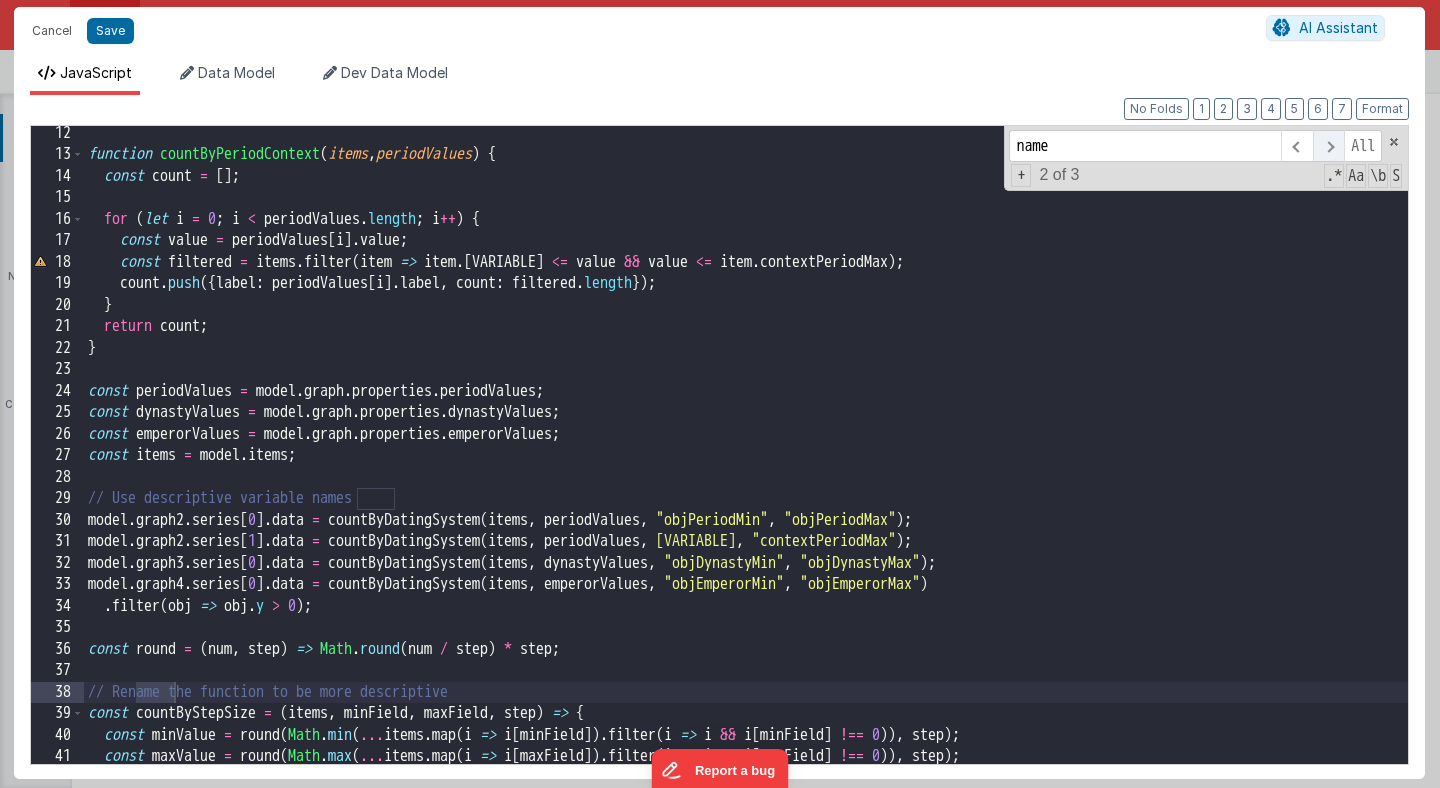 type on "name" 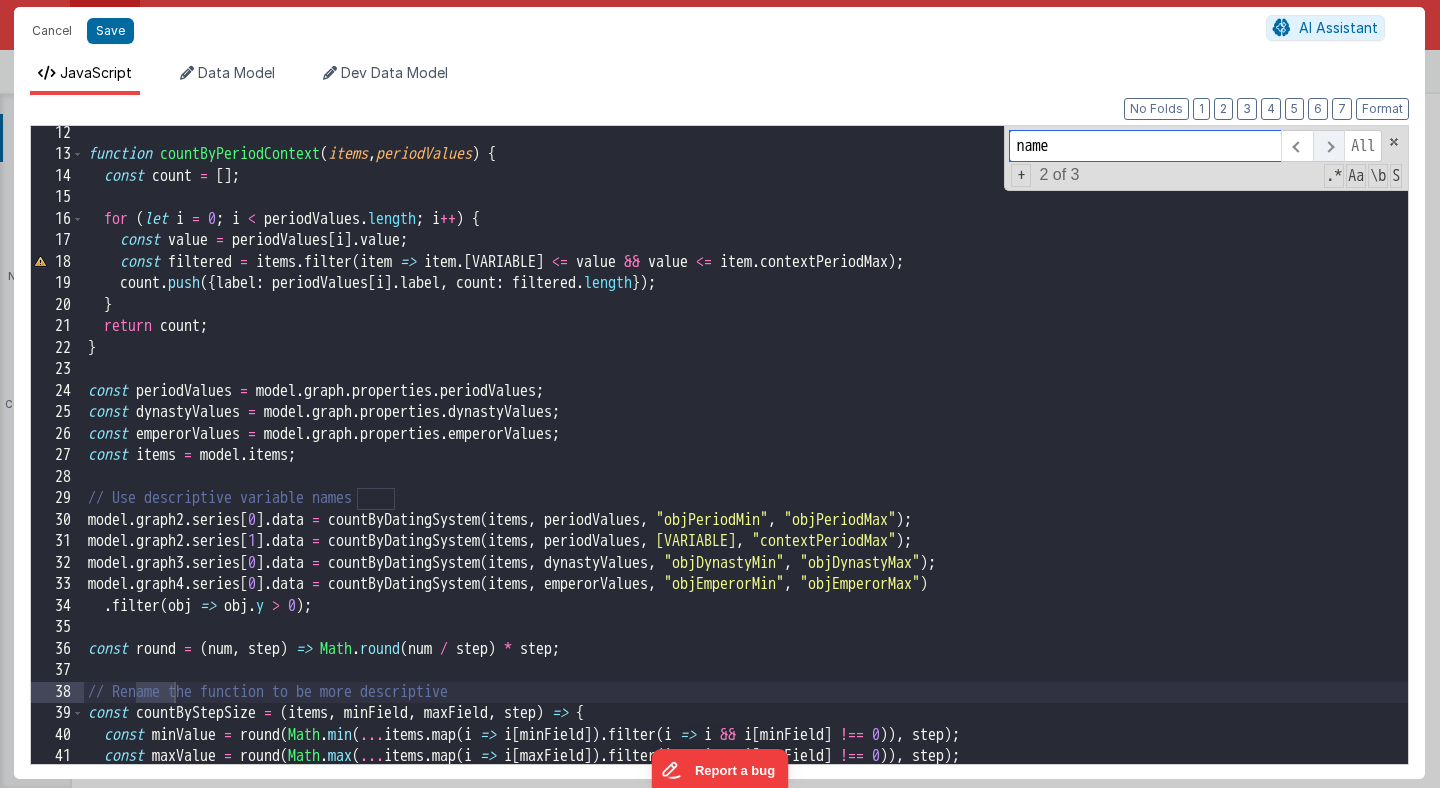 click at bounding box center [1328, 146] 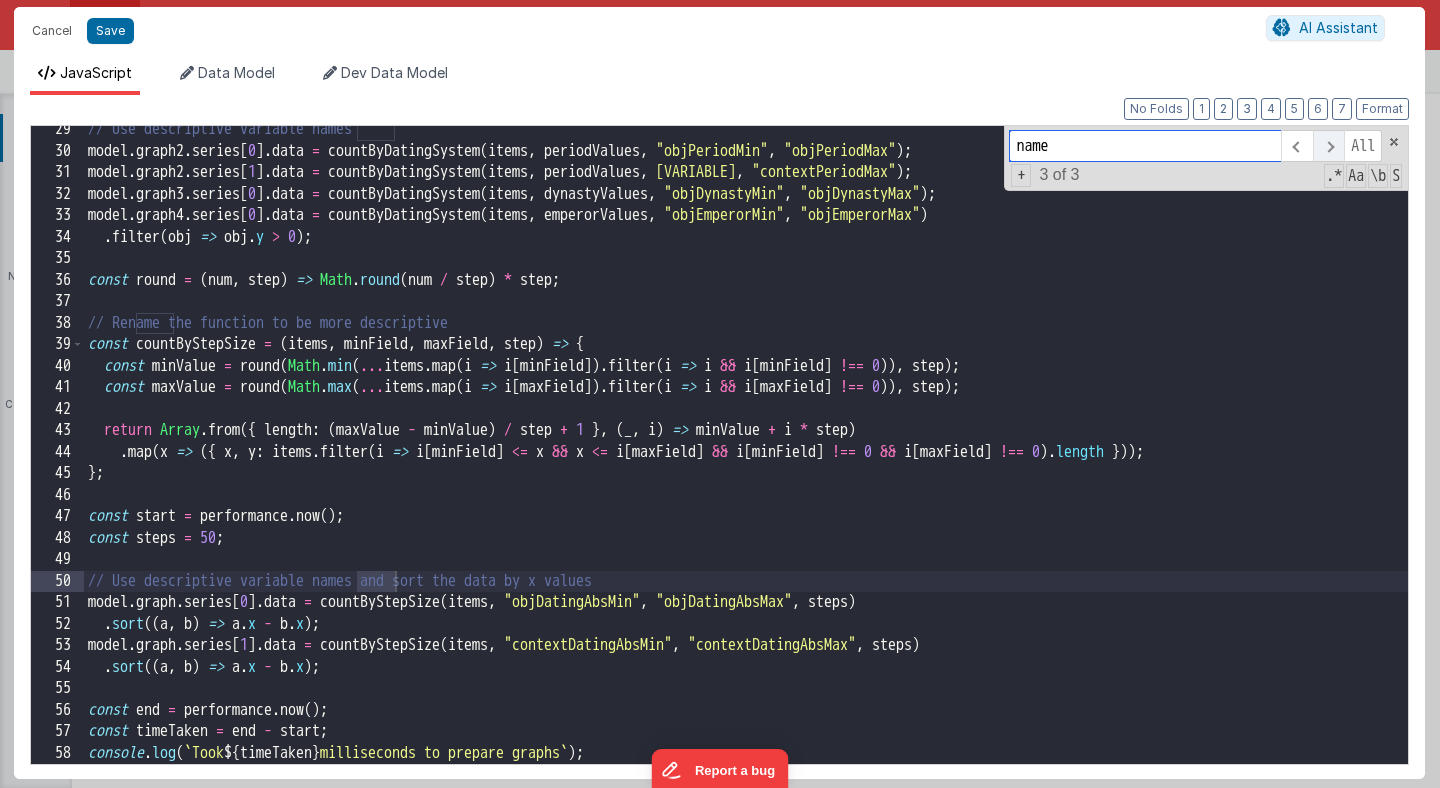 scroll, scrollTop: 609, scrollLeft: 0, axis: vertical 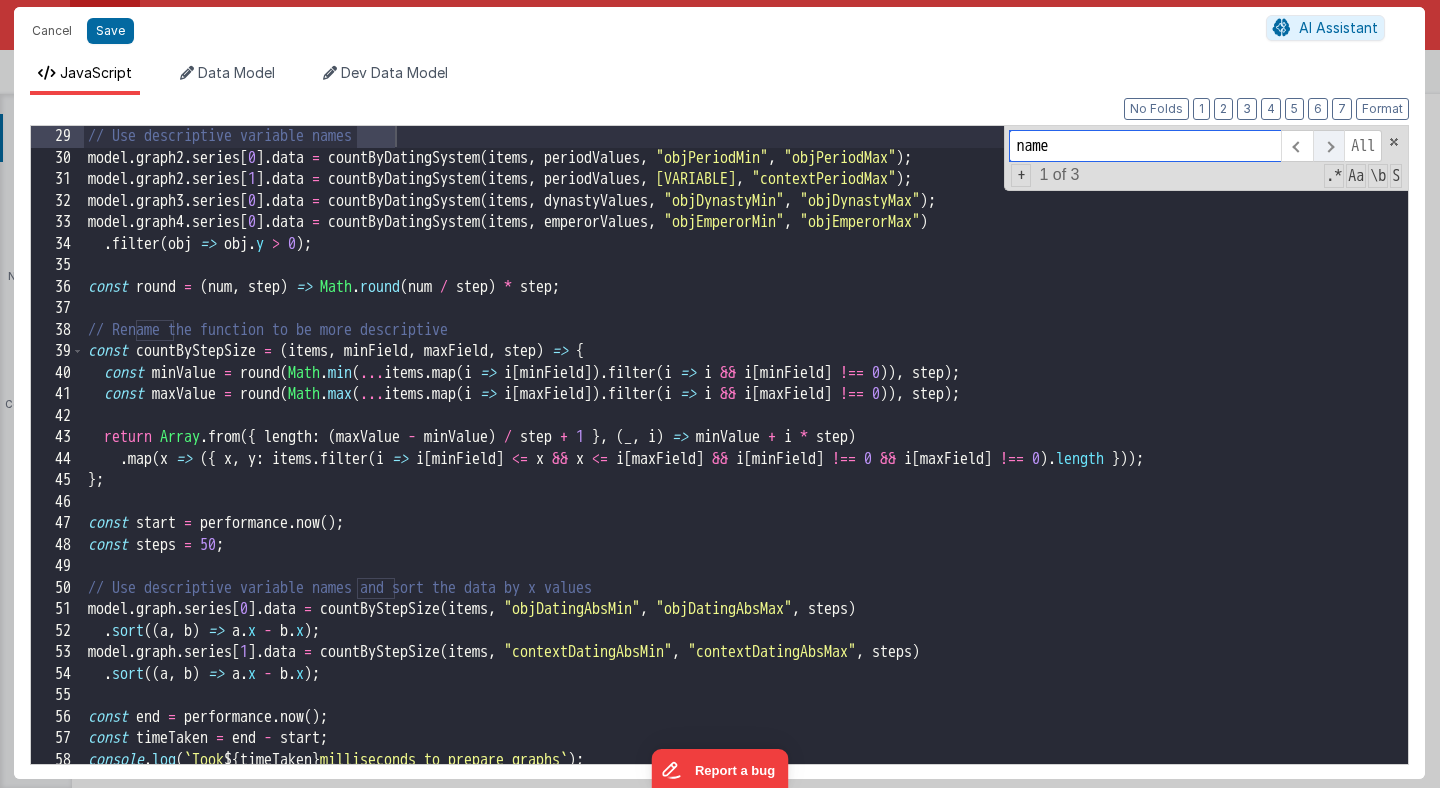 click at bounding box center (1328, 146) 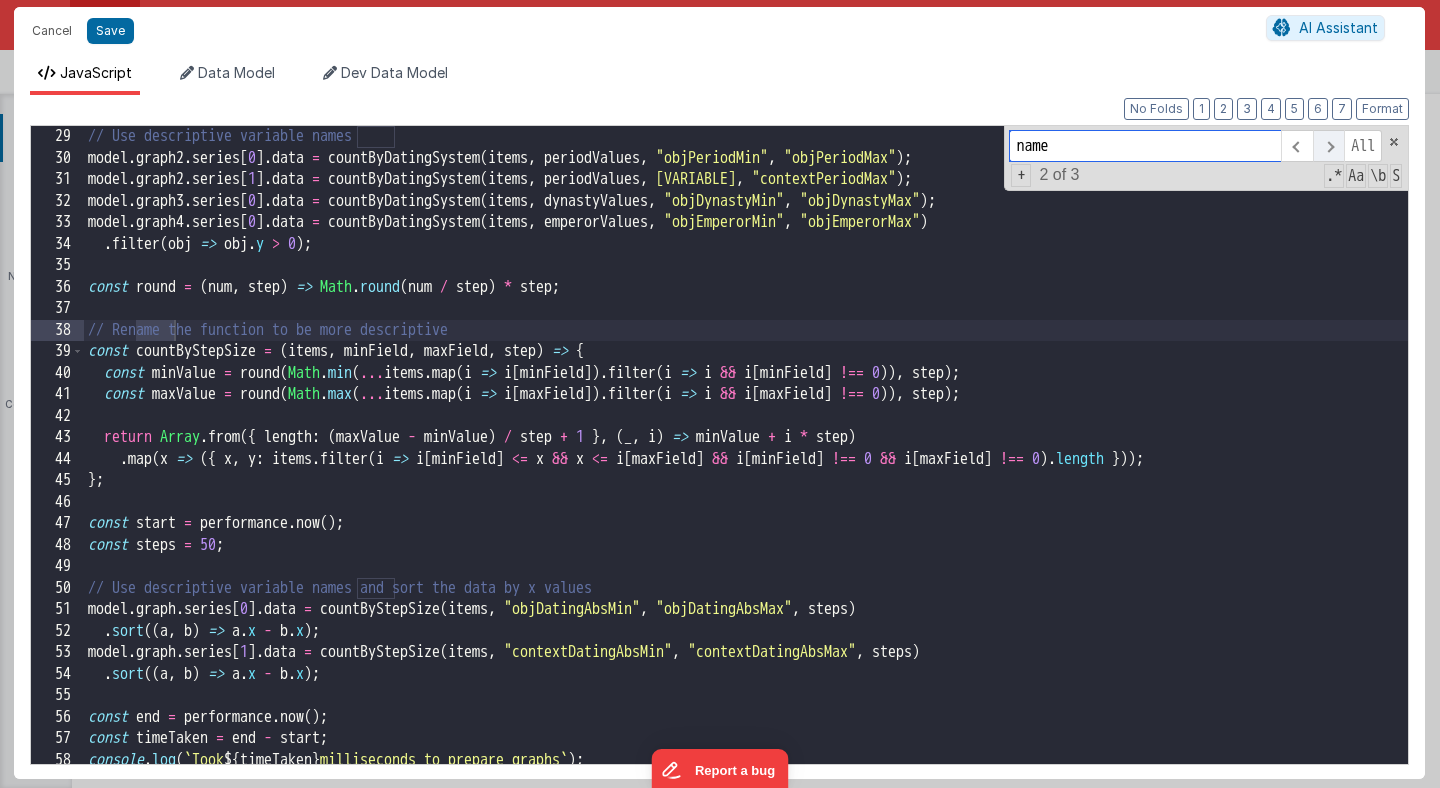 click at bounding box center [1328, 146] 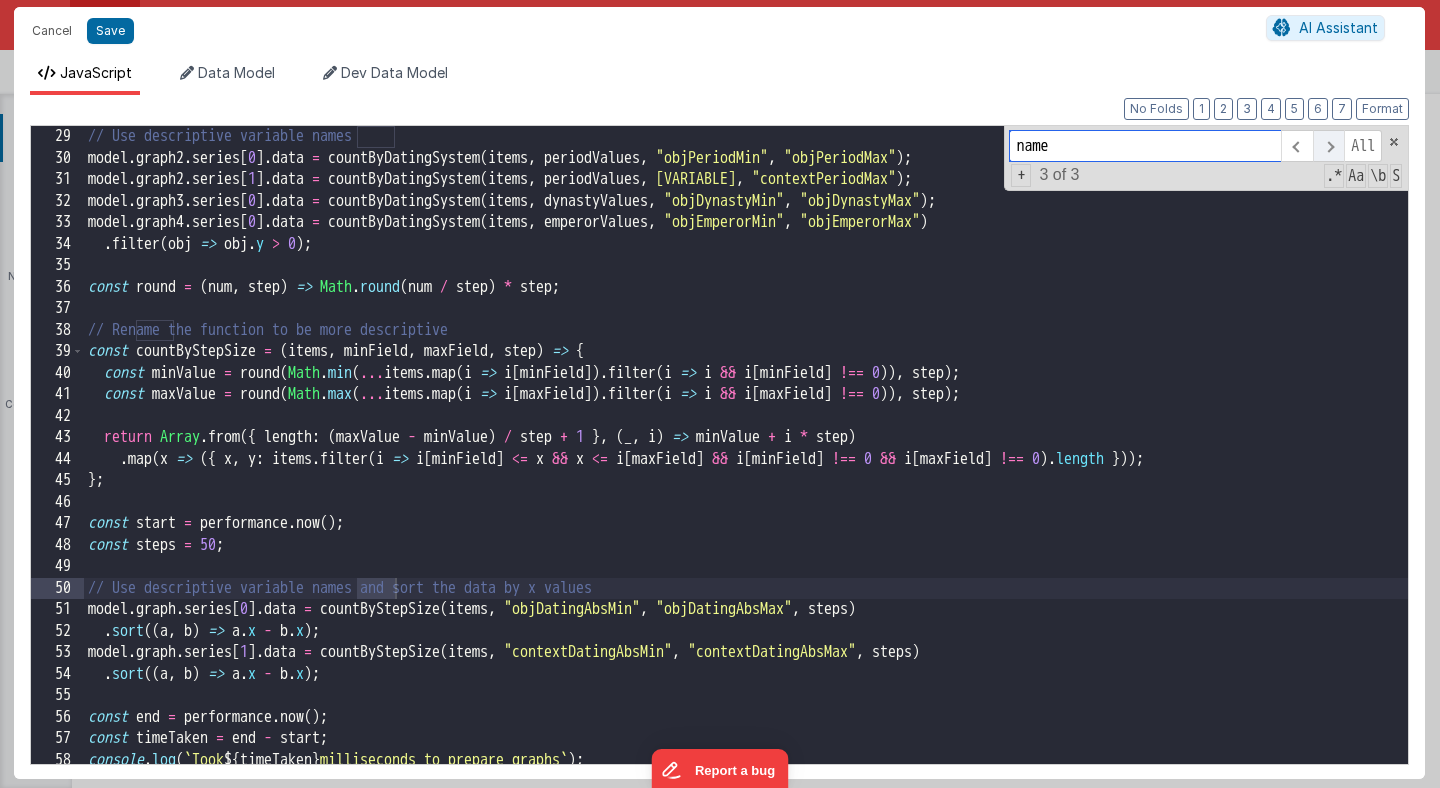 click at bounding box center [1328, 146] 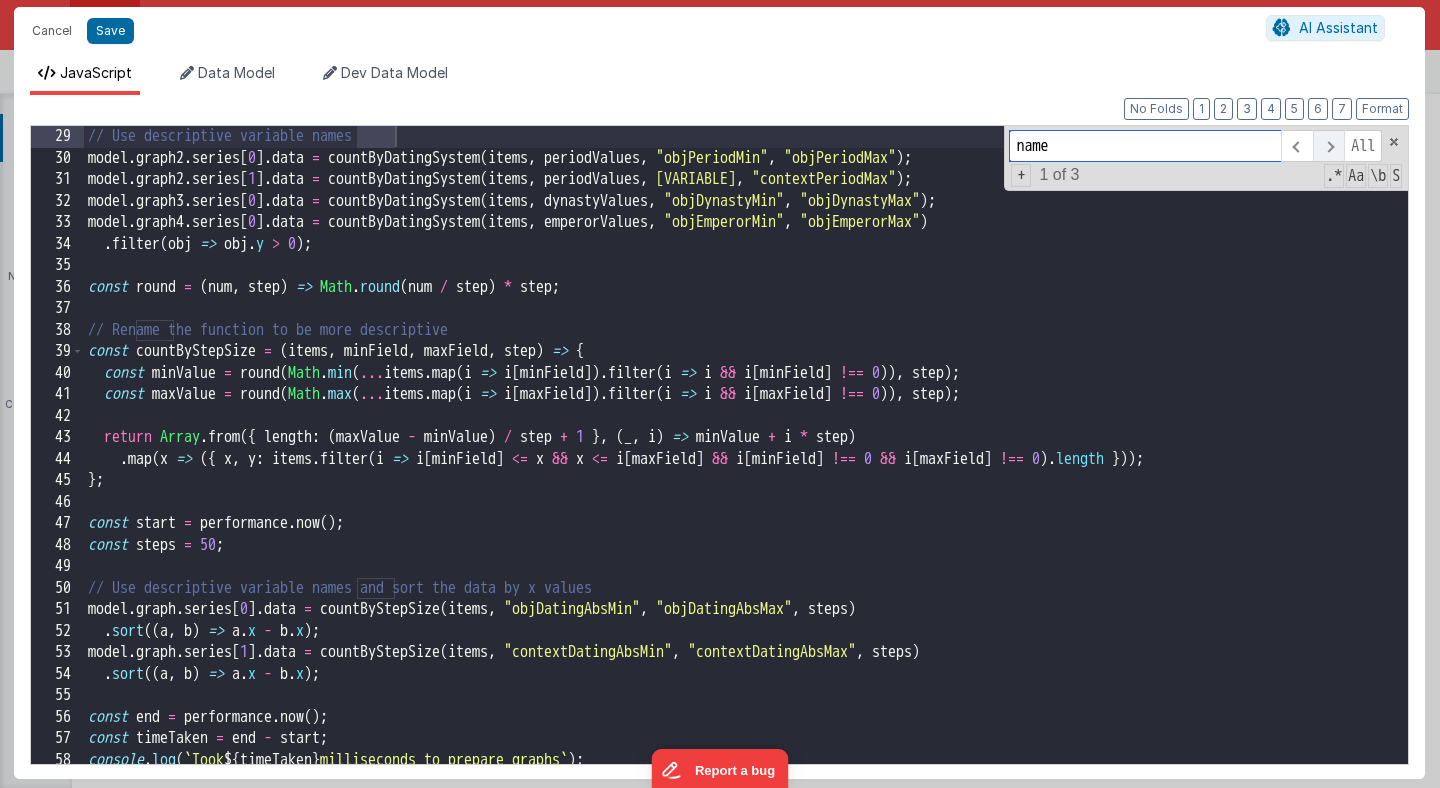 click at bounding box center (1328, 146) 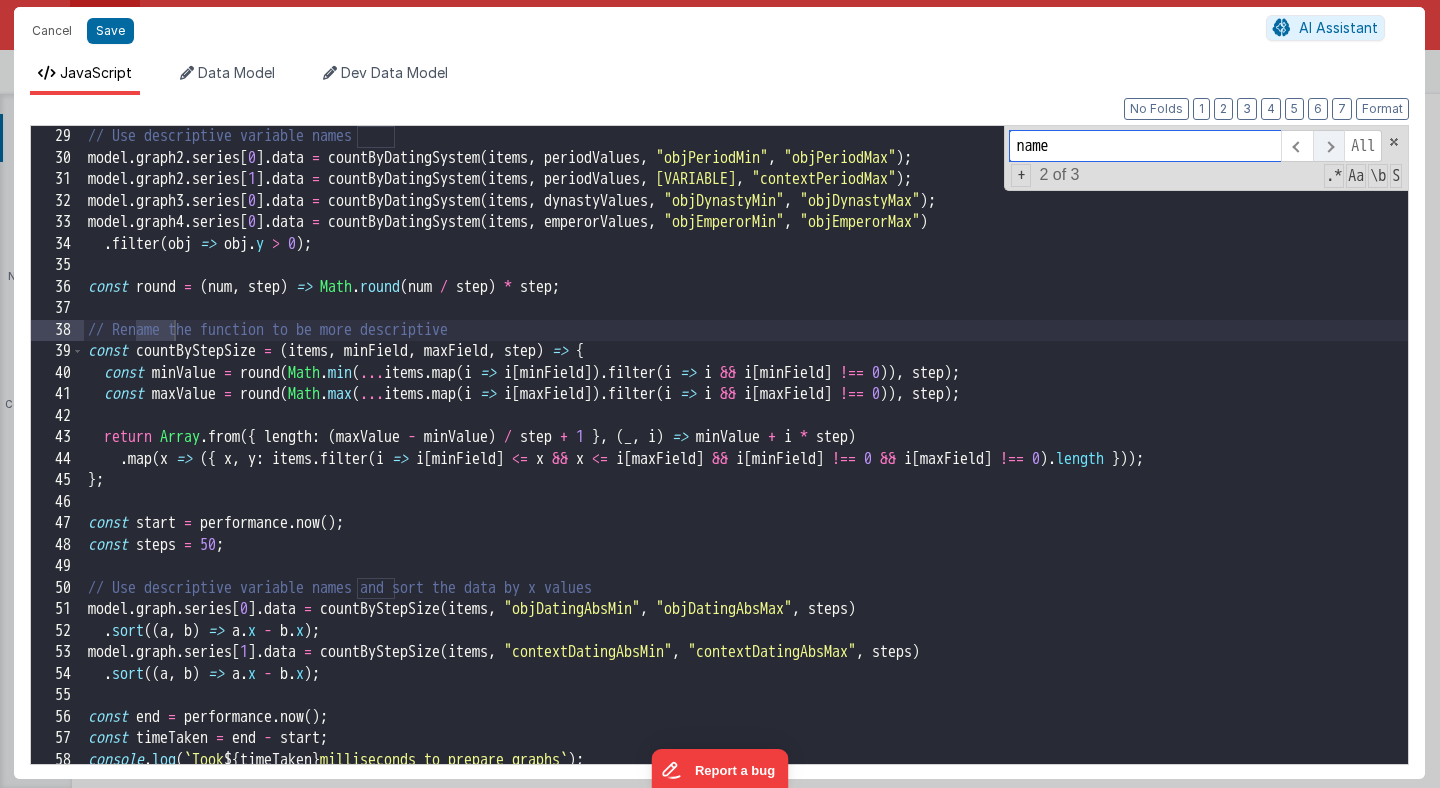 click at bounding box center [1328, 146] 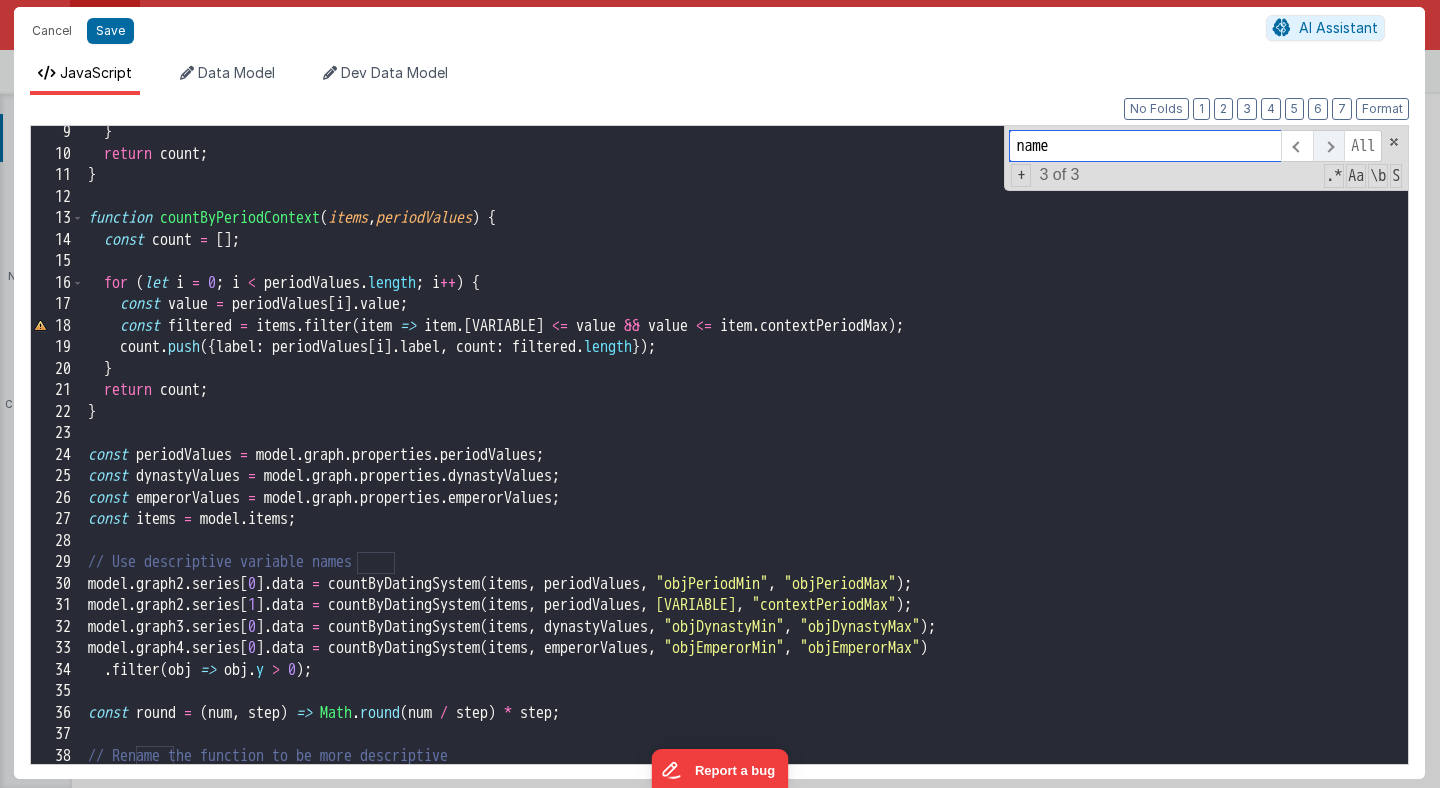 scroll, scrollTop: 0, scrollLeft: 0, axis: both 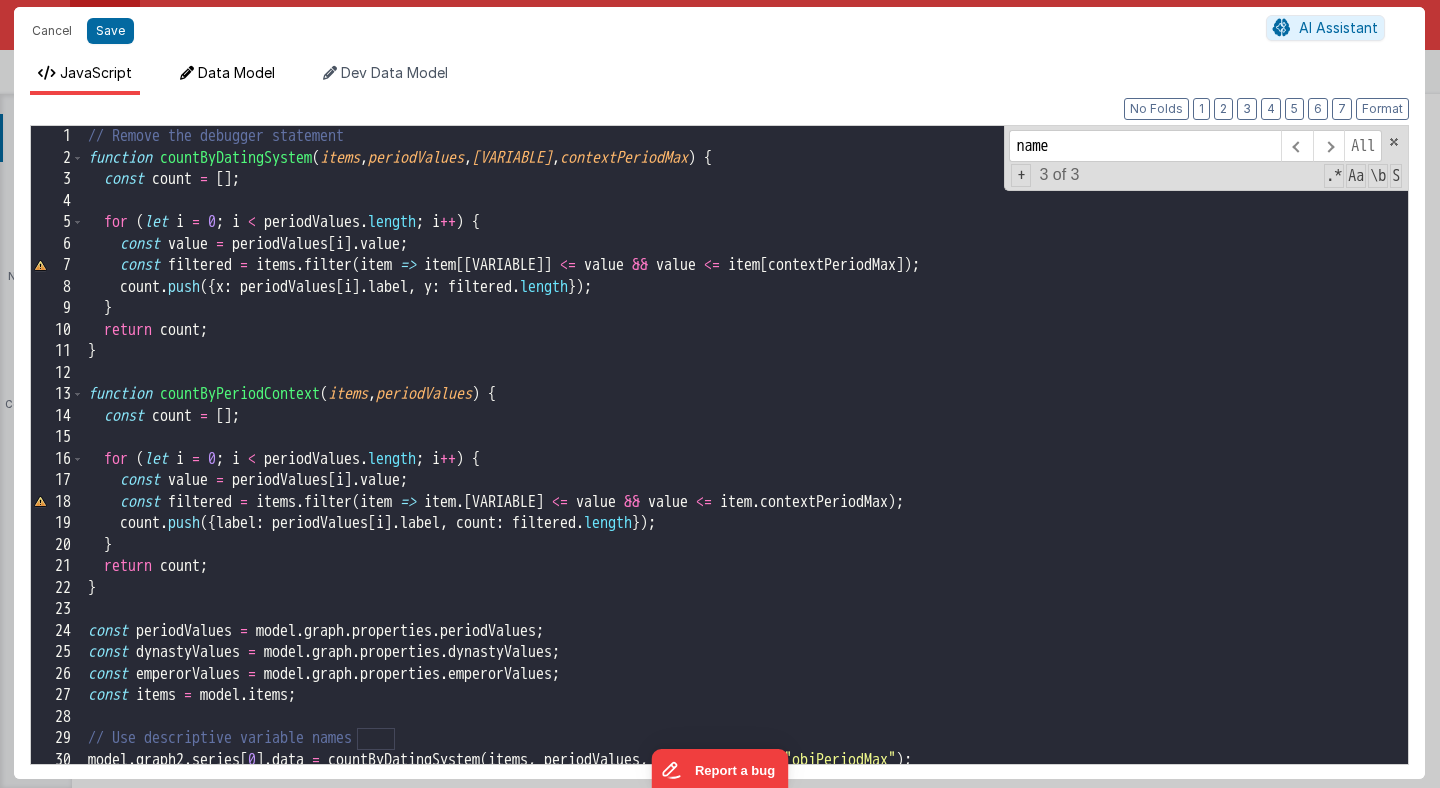 click on "Data Model" at bounding box center [236, 72] 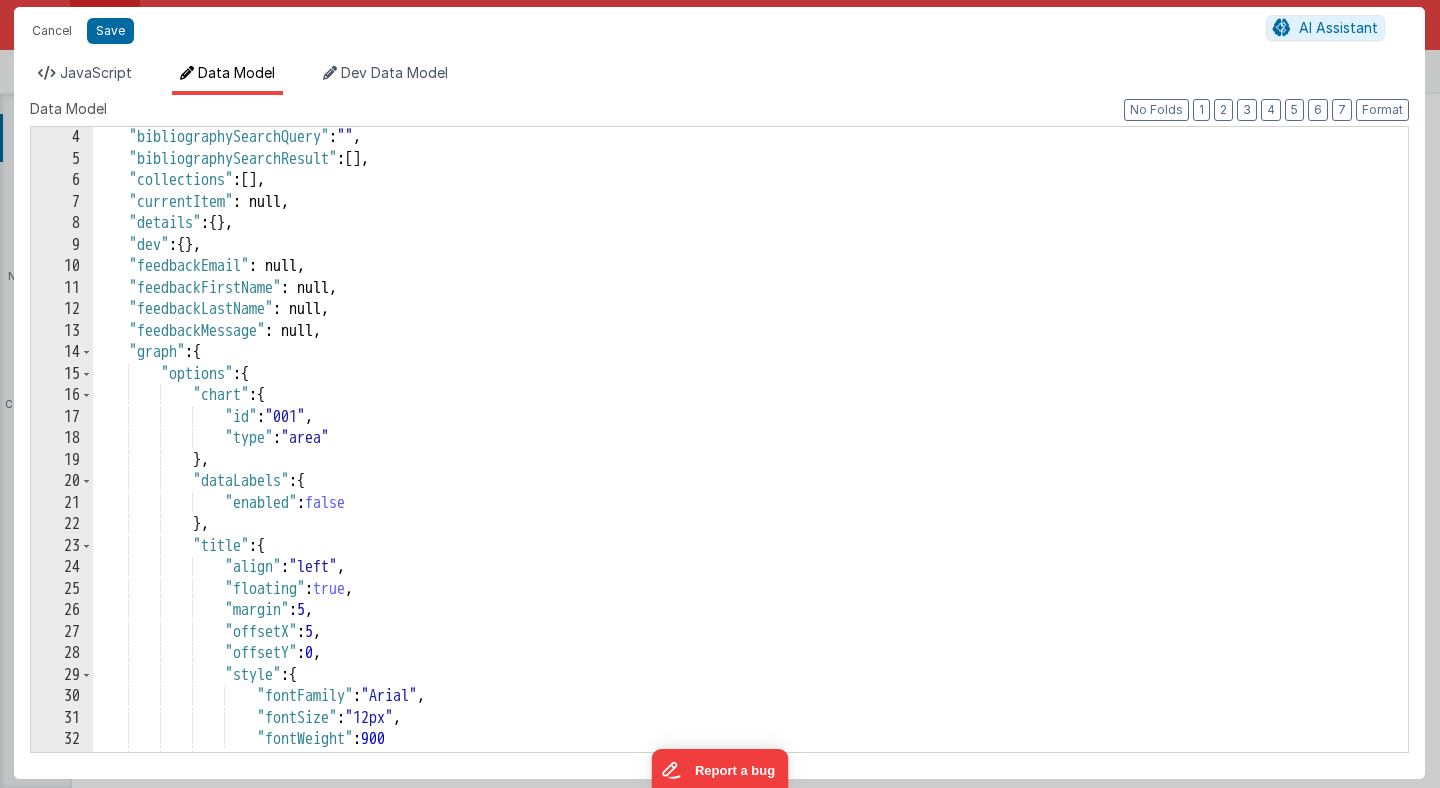 scroll, scrollTop: 64, scrollLeft: 0, axis: vertical 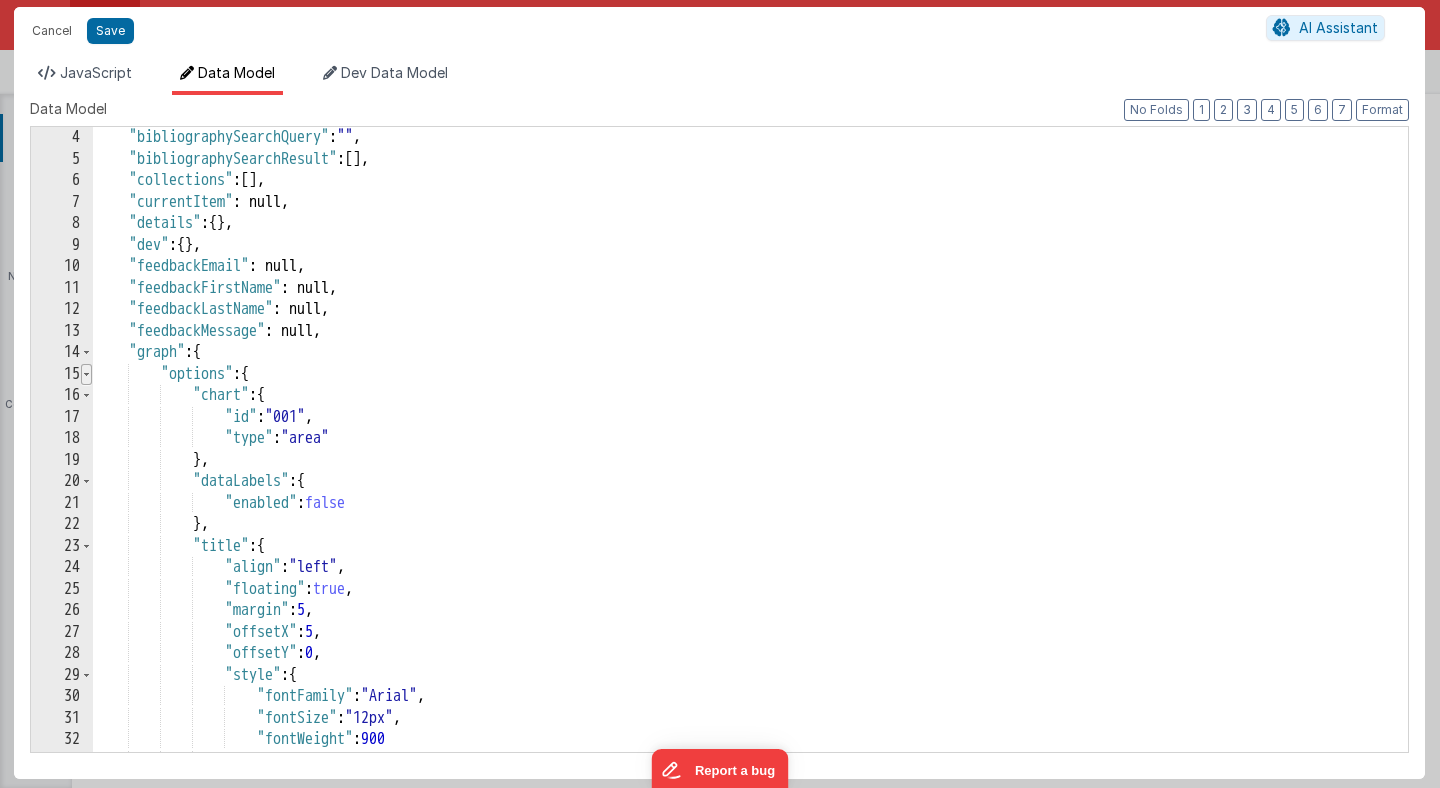 click at bounding box center [86, 375] 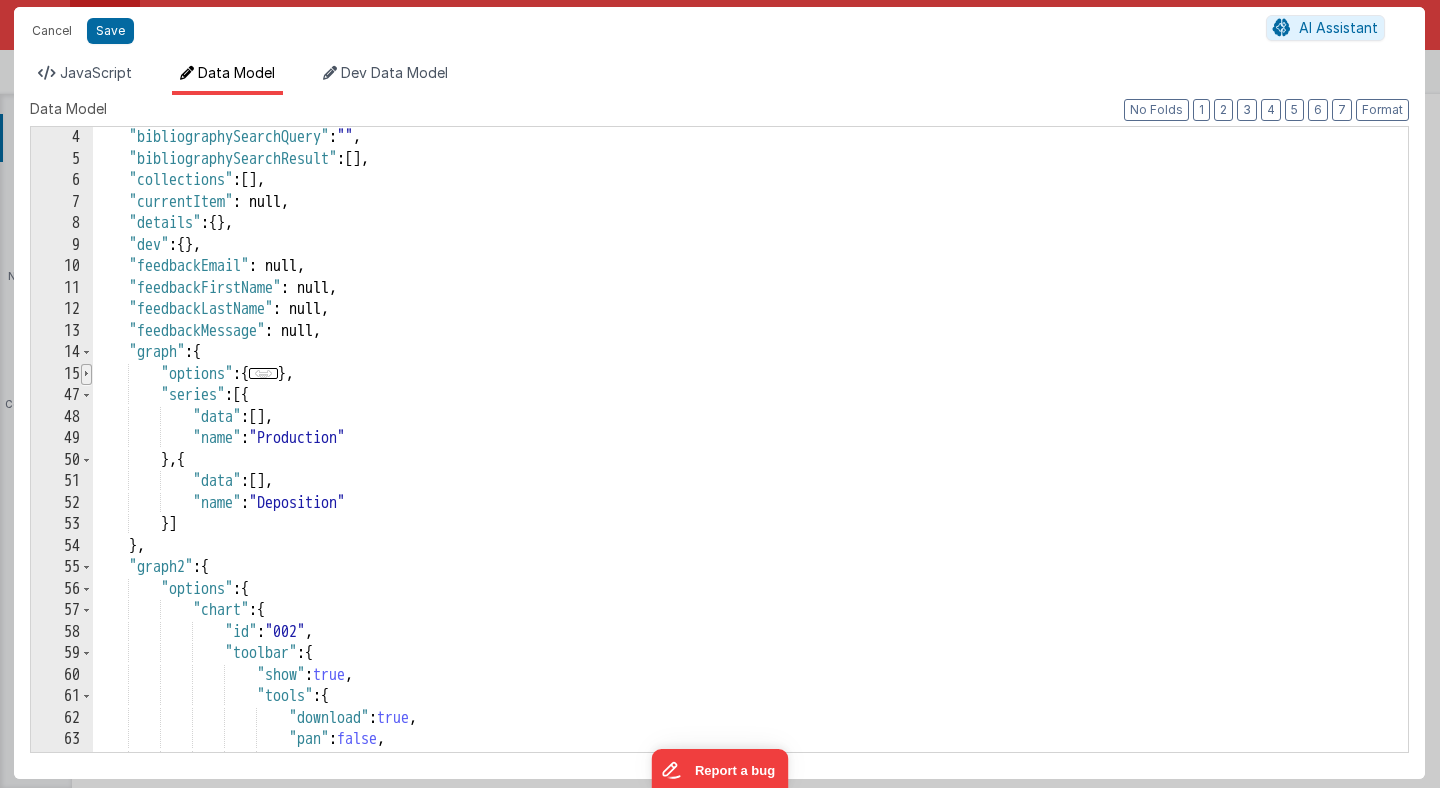 scroll, scrollTop: 0, scrollLeft: 0, axis: both 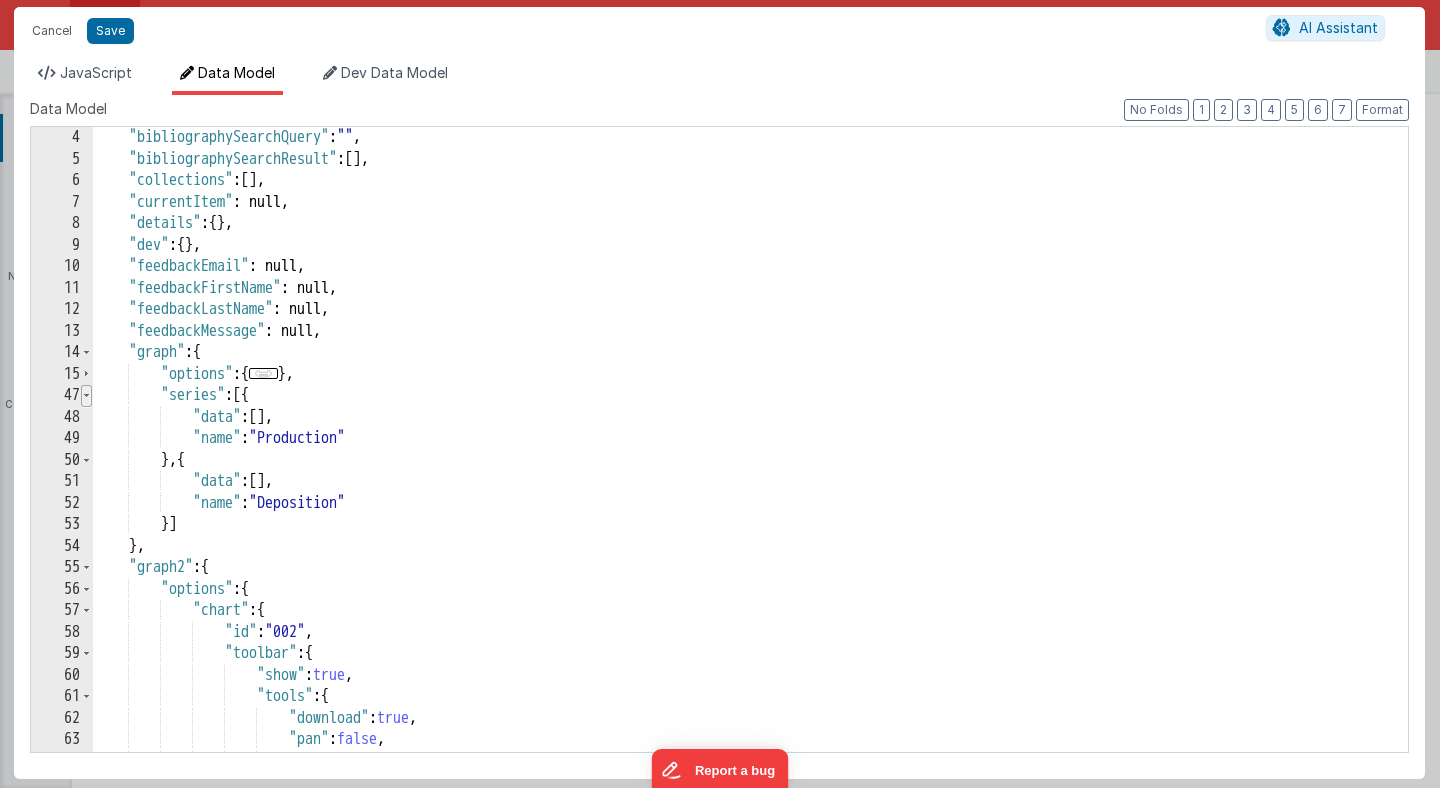 click at bounding box center [86, 396] 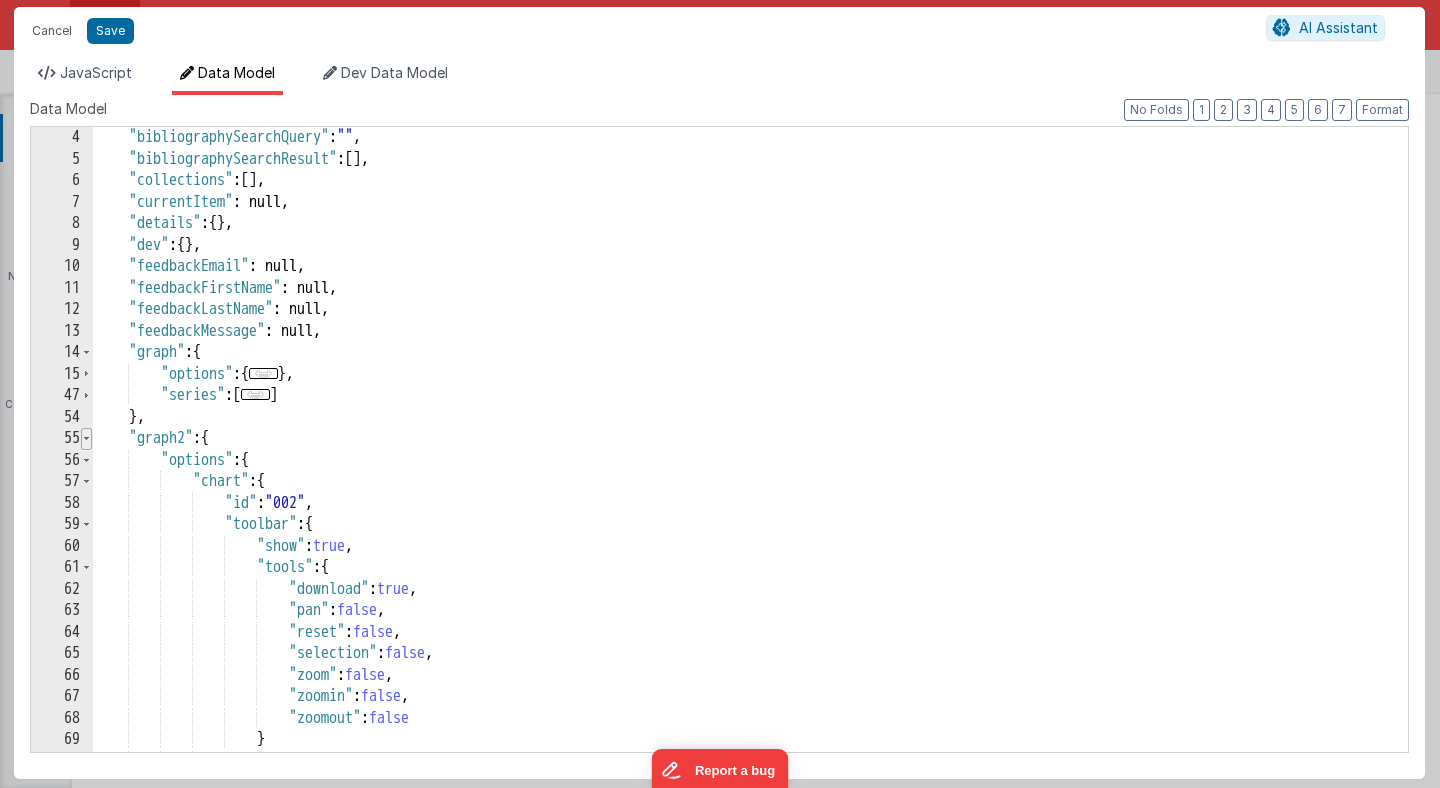 click at bounding box center (86, 439) 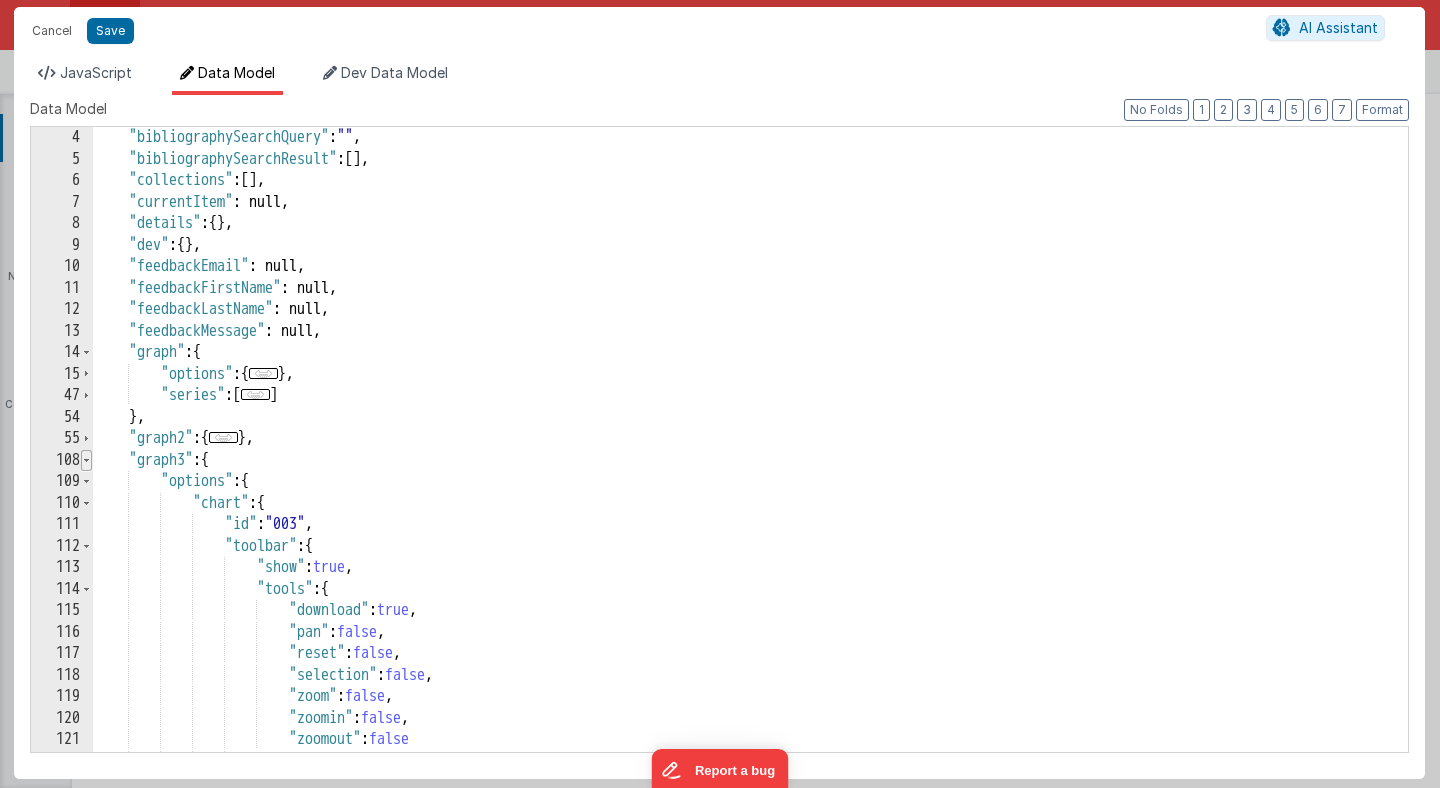 click at bounding box center [86, 461] 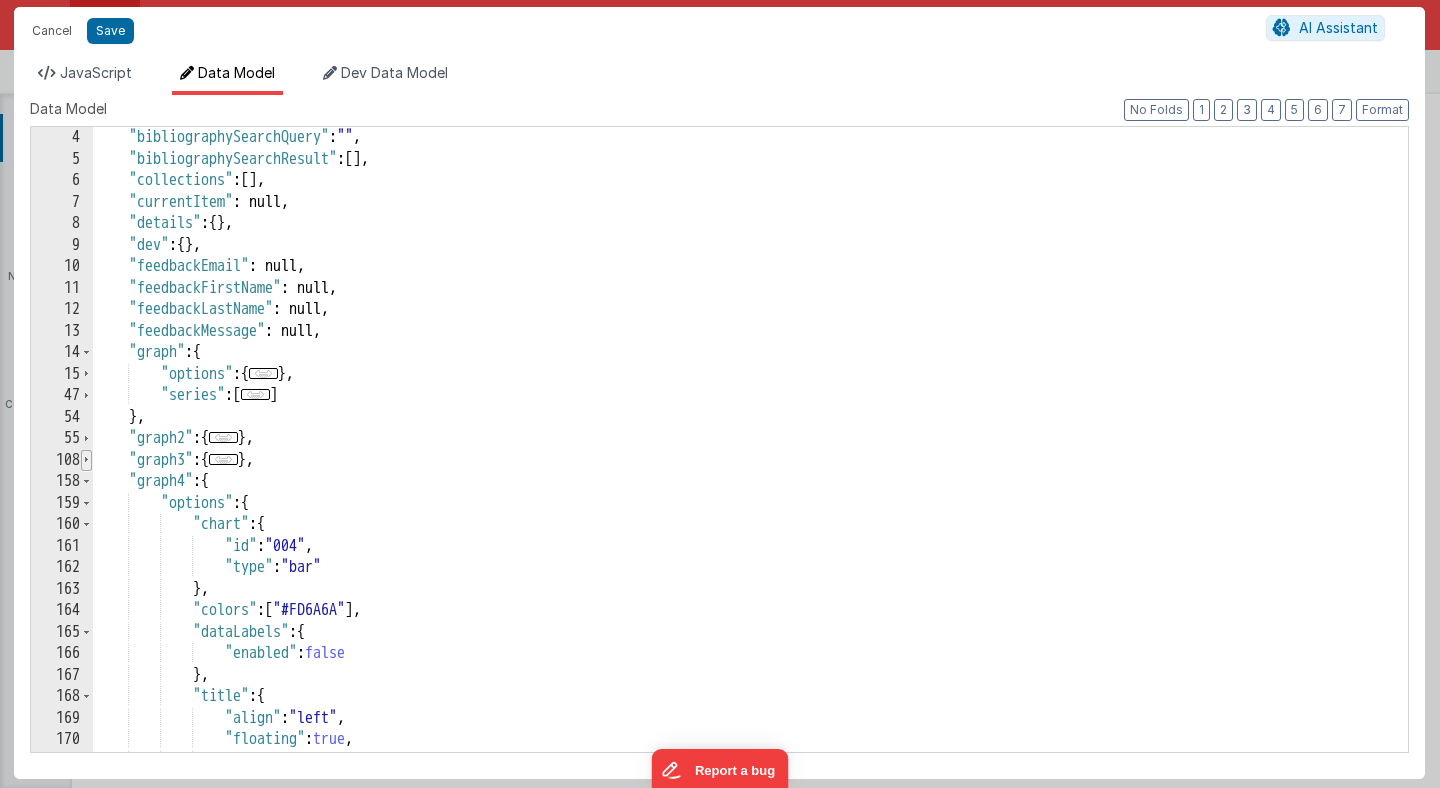 click at bounding box center (86, 461) 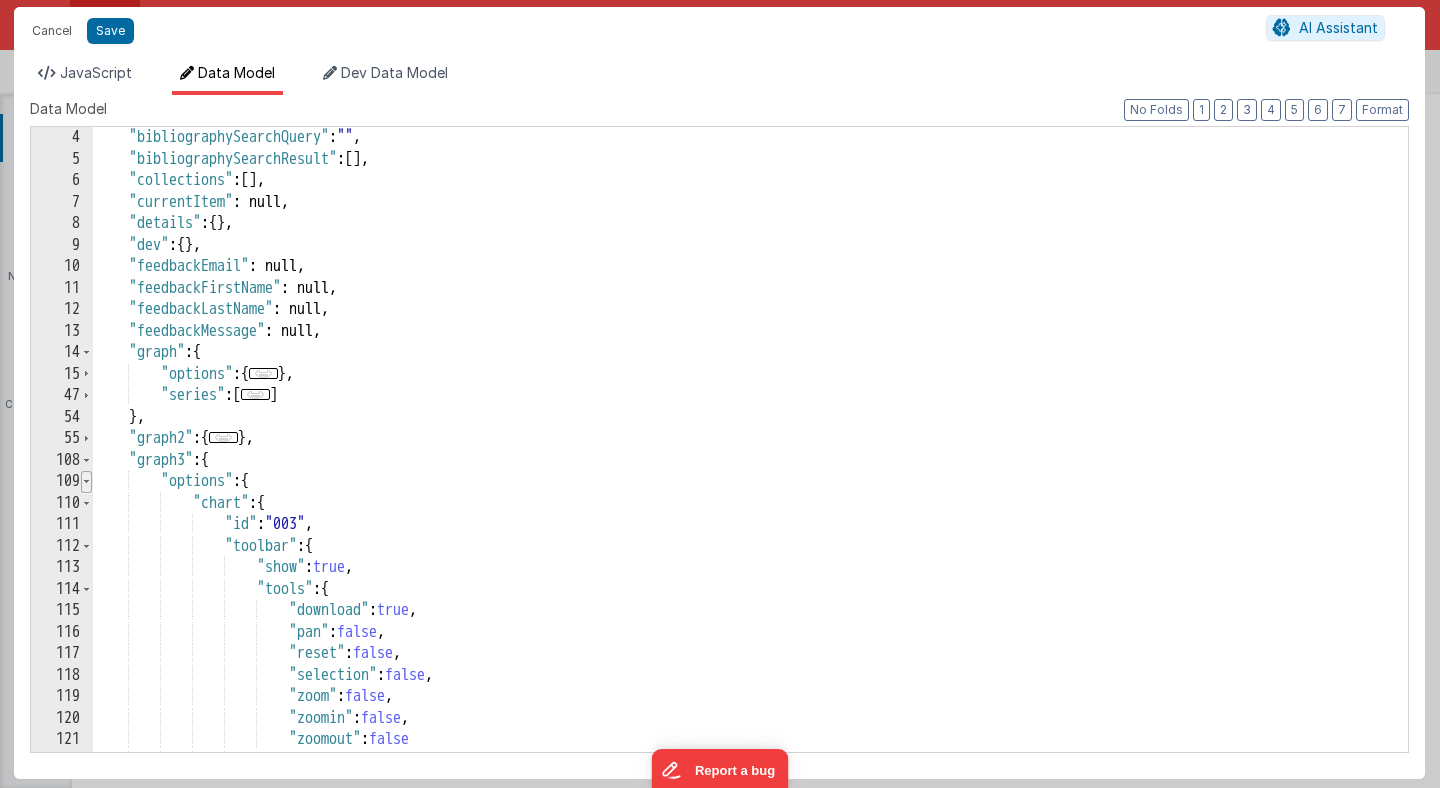 click at bounding box center [86, 482] 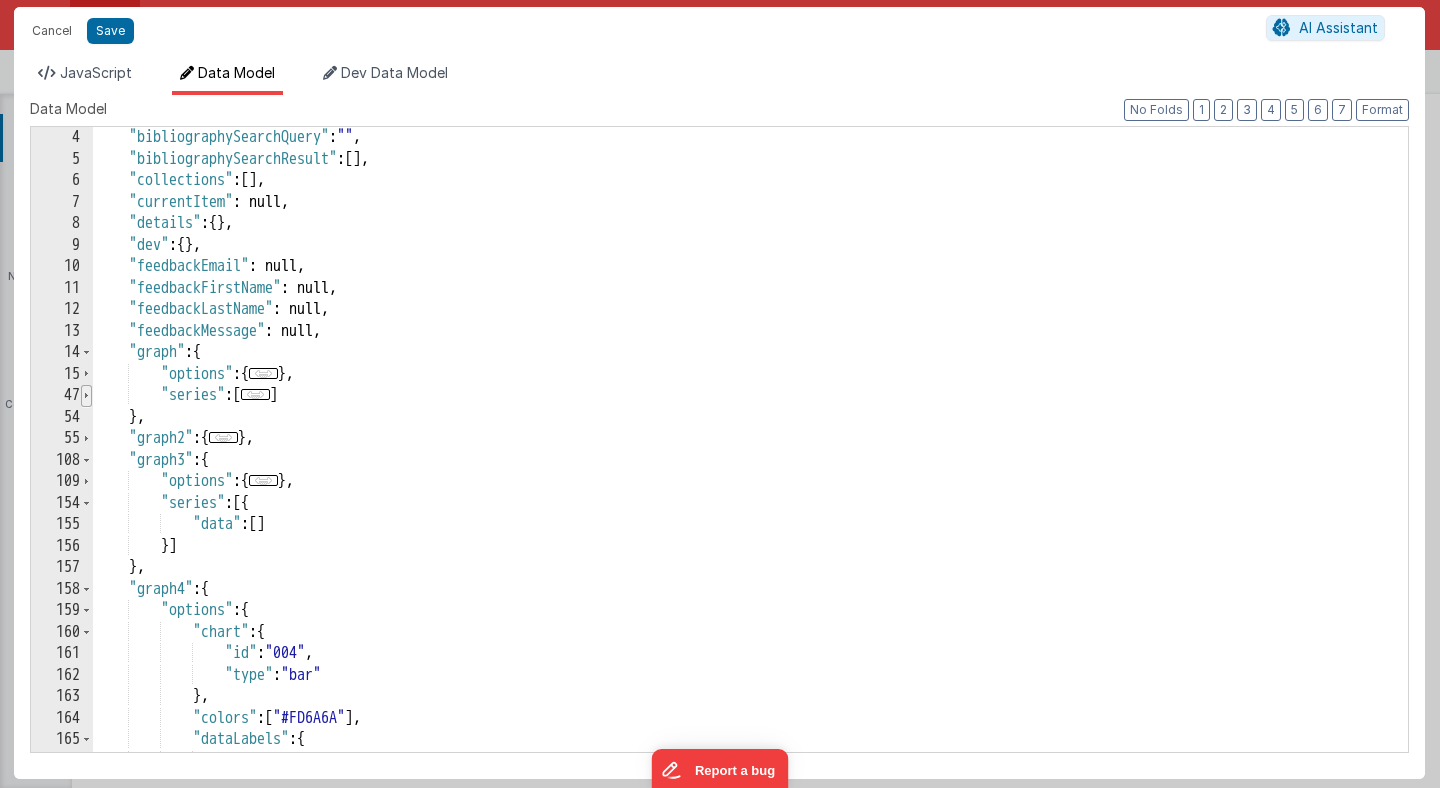 click at bounding box center (86, 396) 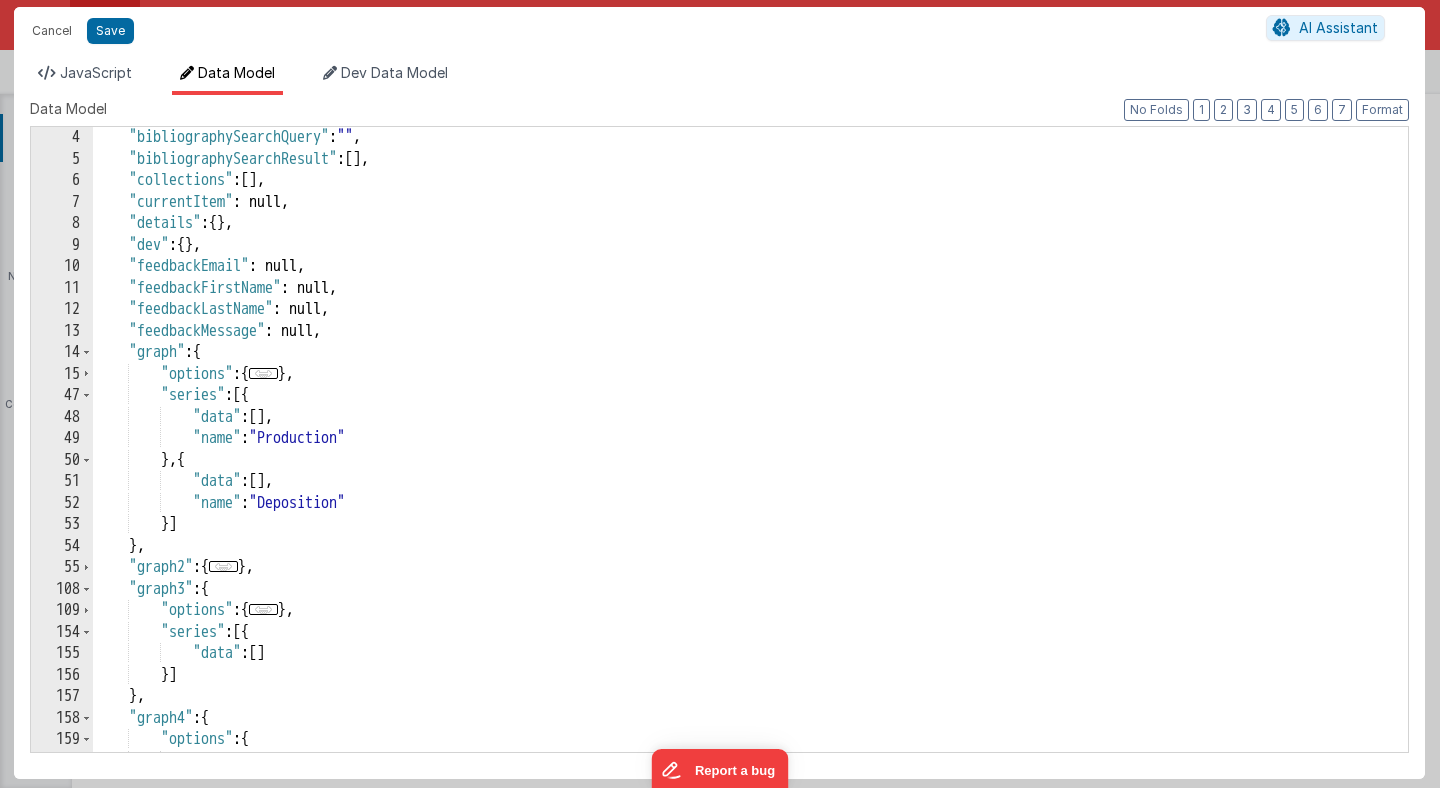 click on ""bibliographySearchQuery" : "" , "bibliographySearchResult" : [ ] , "collections" : [ ] , "currentItem" : null, "details" : { "feedbackEmail" : null, "feedbackFirstName" : null, "feedbackLastName" : null, "feedbackMessage" : null }, "graph" : { "options" : { ... } , "series" : [{ "data" : [ ] , "name" : "Production" } , { "data" : [ ] , "name" : "Deposition" }] }, "graph2" : { ... } , "graph3" : { "options" : { ... } , "series" : [{ "data" : [ ] }] }, "graph4" : { "options" : { "chart" : { "id" : "004" ," at bounding box center [750, 461] 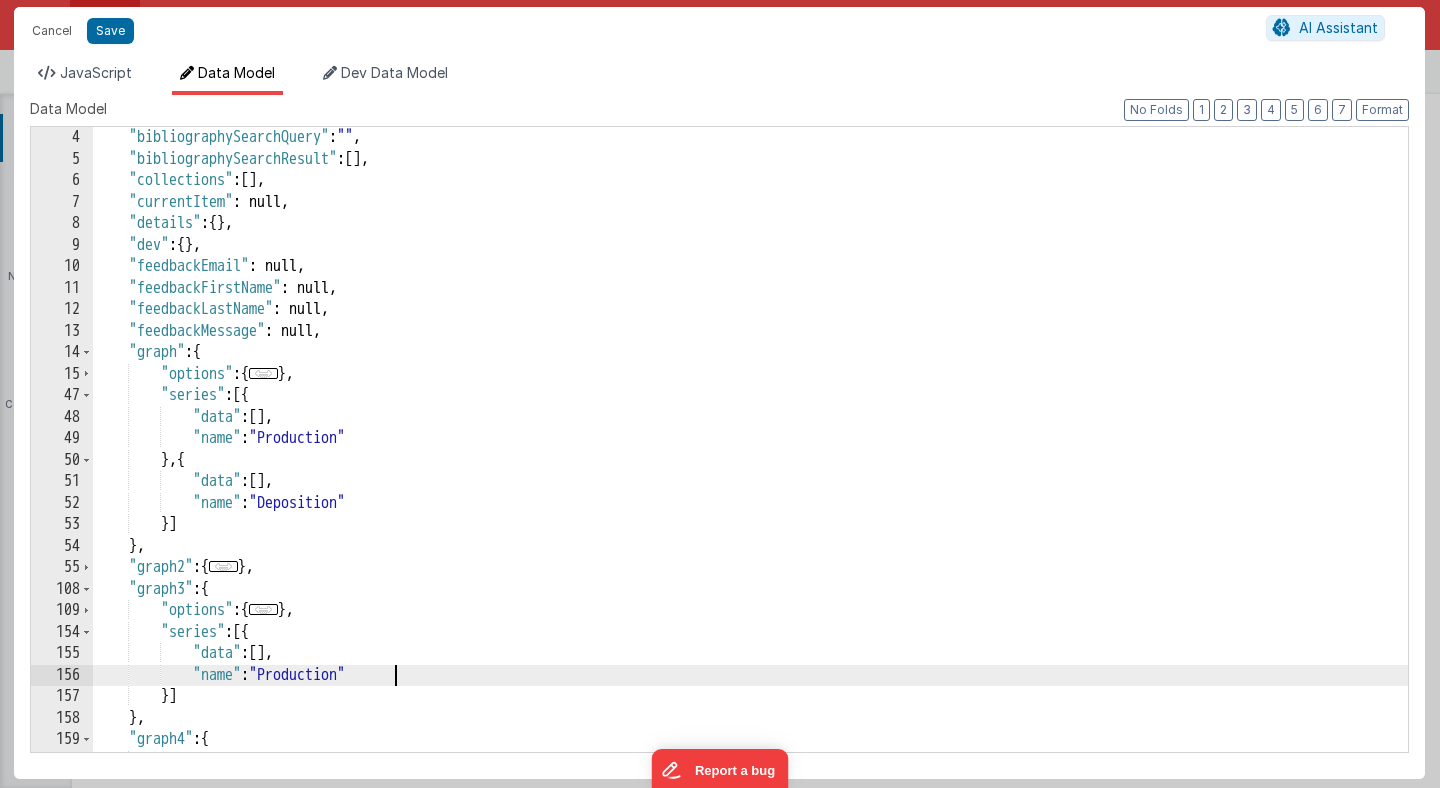 type 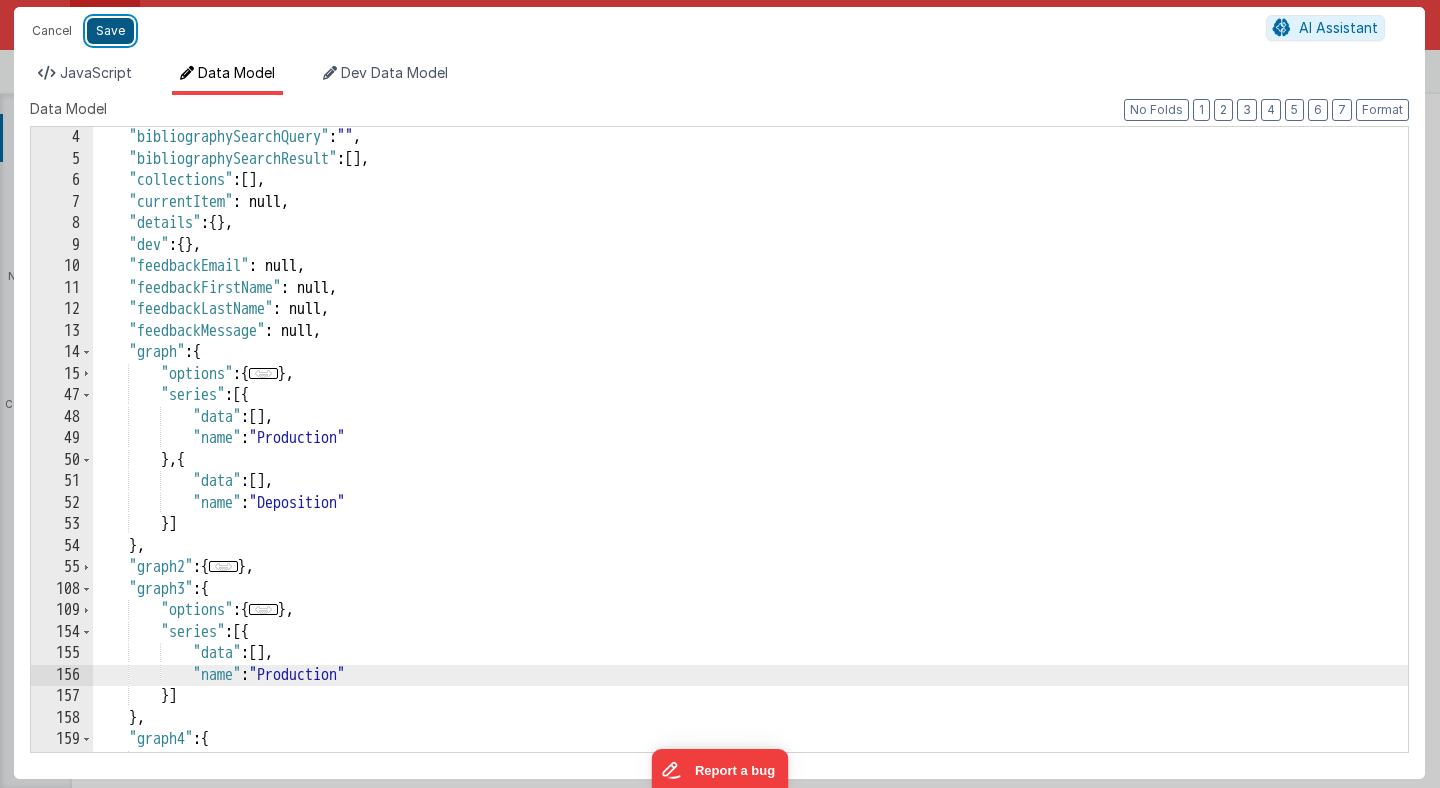 click on "Save" at bounding box center (110, 31) 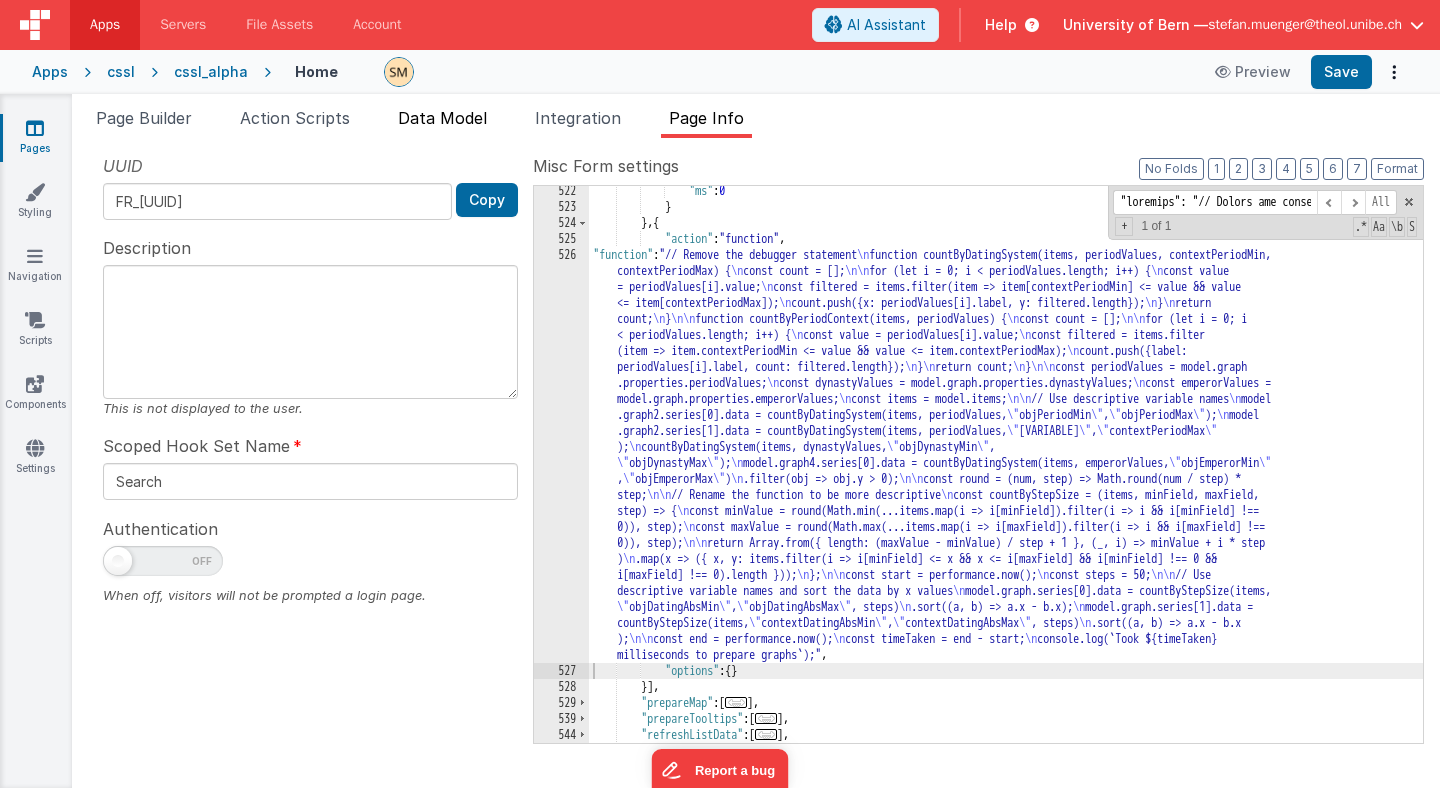 click on "Data Model" at bounding box center [442, 118] 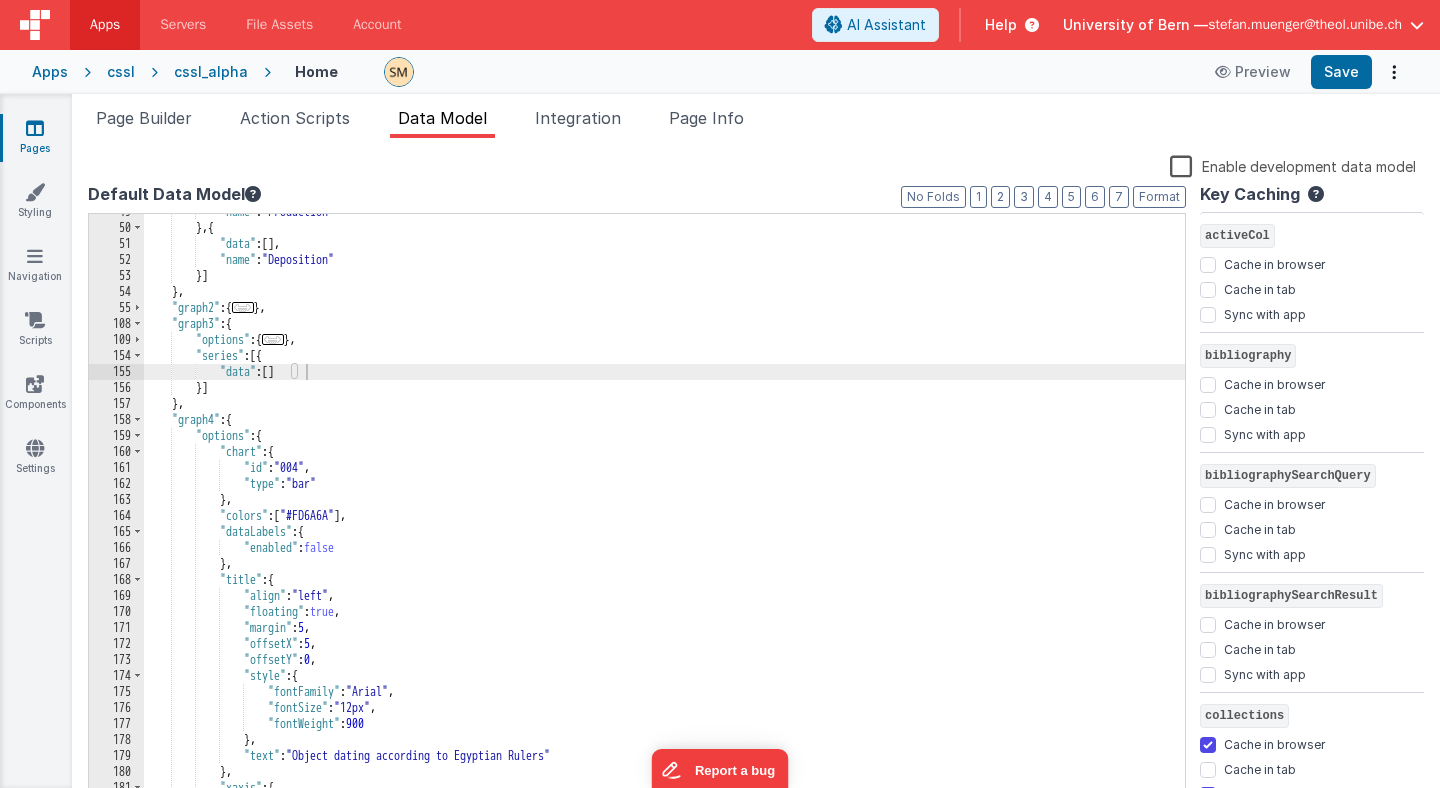 scroll, scrollTop: 774, scrollLeft: 0, axis: vertical 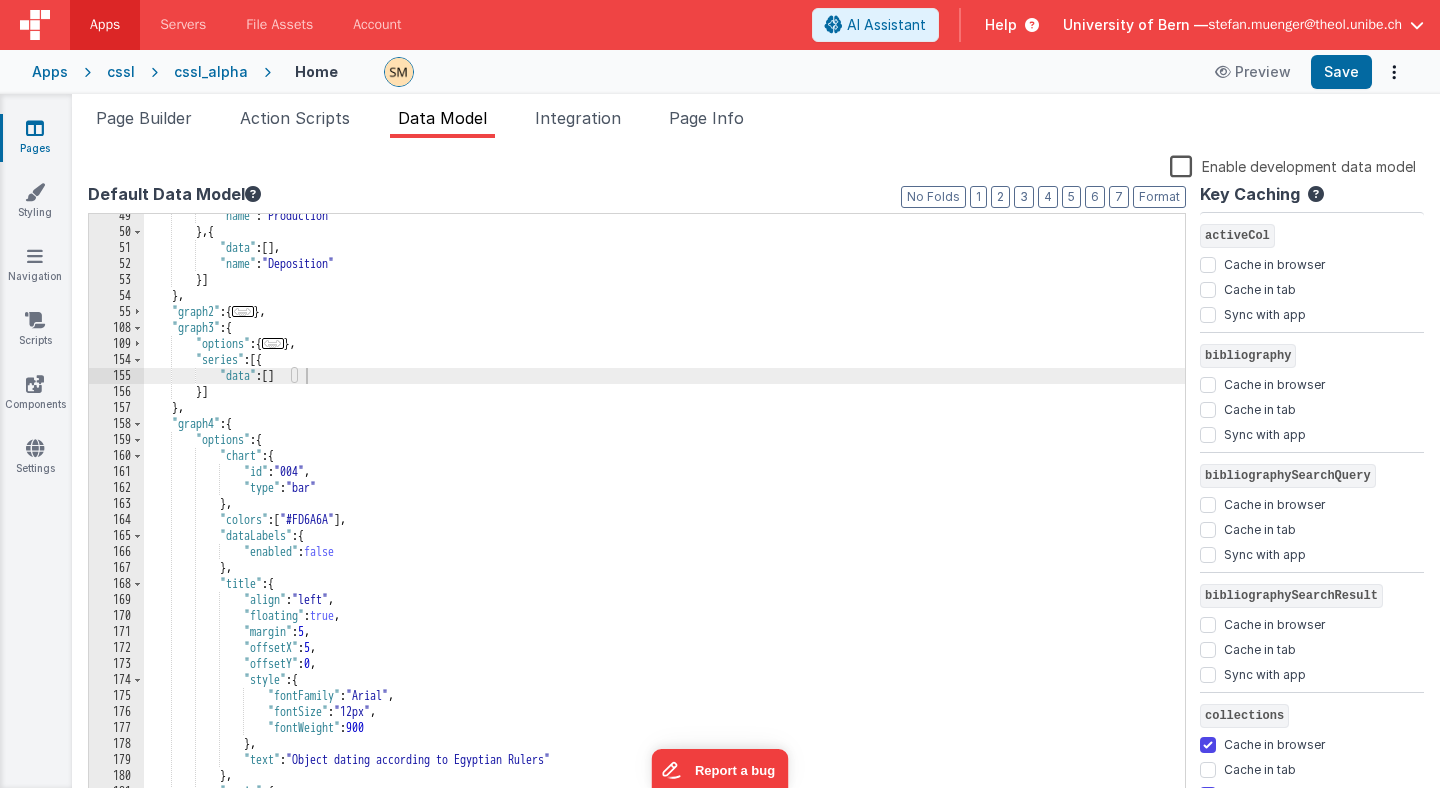 click on "Enable development data model" at bounding box center [752, 168] 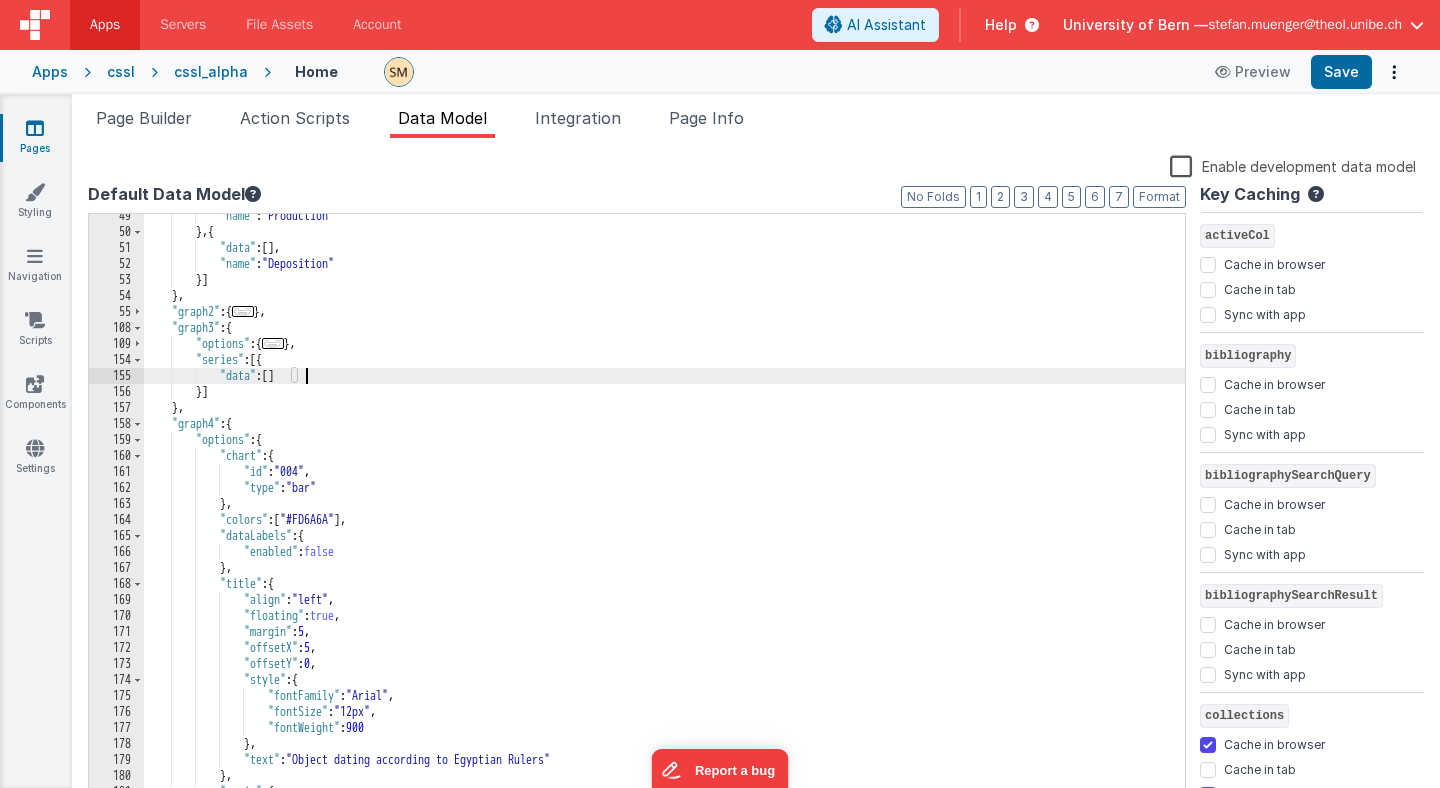 click on "{ "chart" : { "id" : "004" , "type" : "bar" } , "colors" : [ "#FD6A6A" ] , "dataLabels" : { "enabled" : false } , "title" : { "align" : "left" , "floating" : true , "margin" : 5 , "offsetX" : 5 , "offsetY" : 0 , "style" : { "fontFamily" : "Arial" , "fontSize" : "12px" , "fontWeight" : 900 } } }" at bounding box center [664, 519] 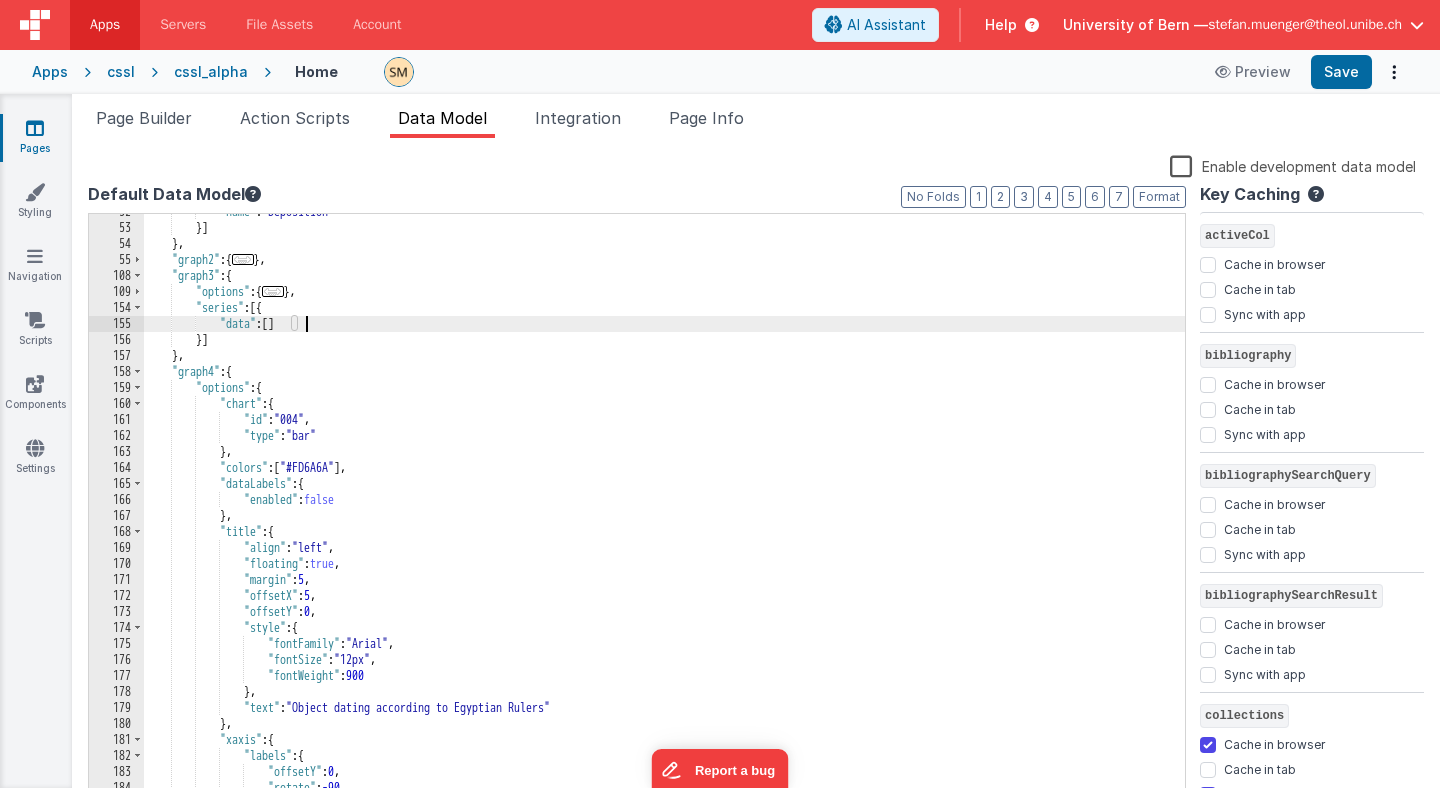 scroll, scrollTop: 789, scrollLeft: 0, axis: vertical 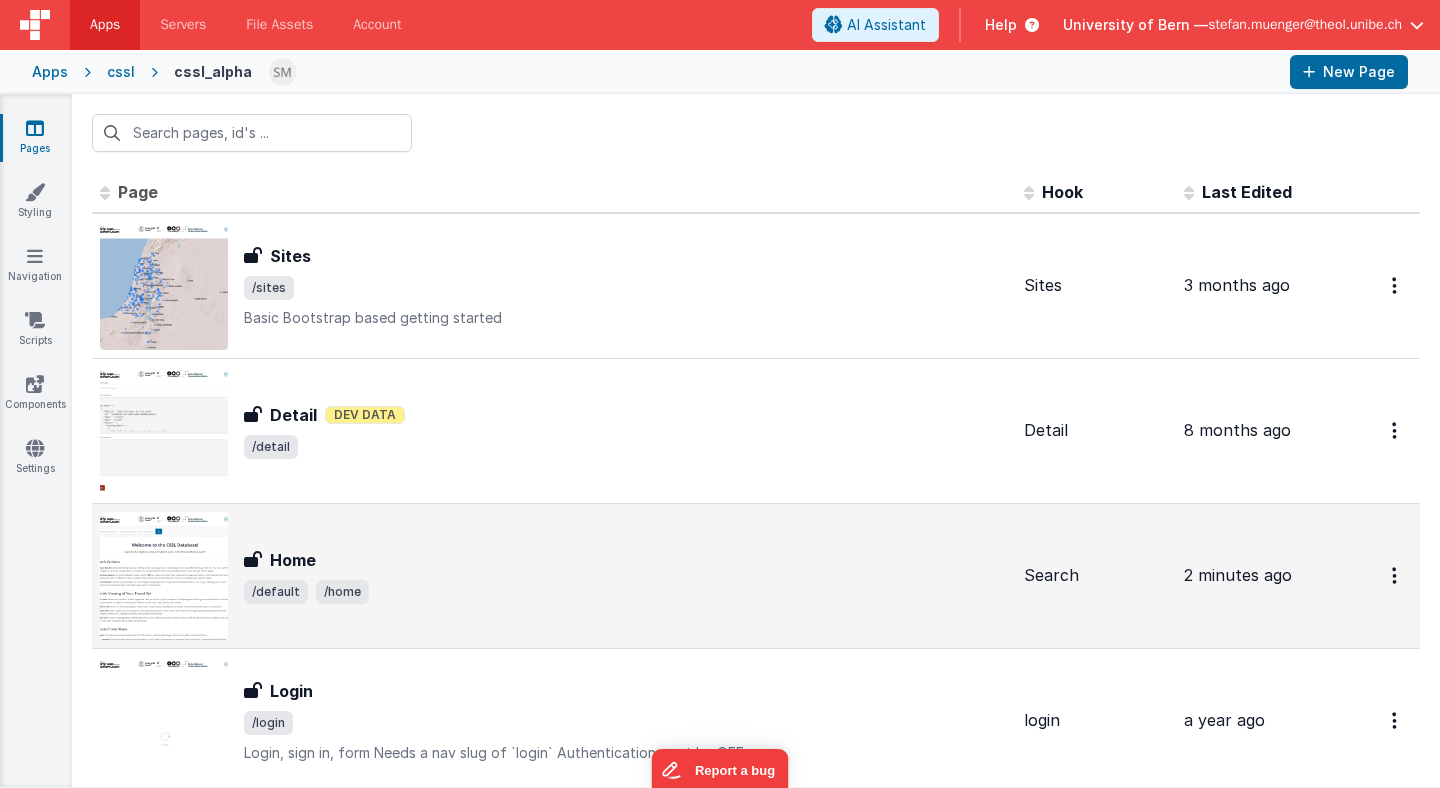 click on "Home
Home
/default
/home" at bounding box center (554, 576) 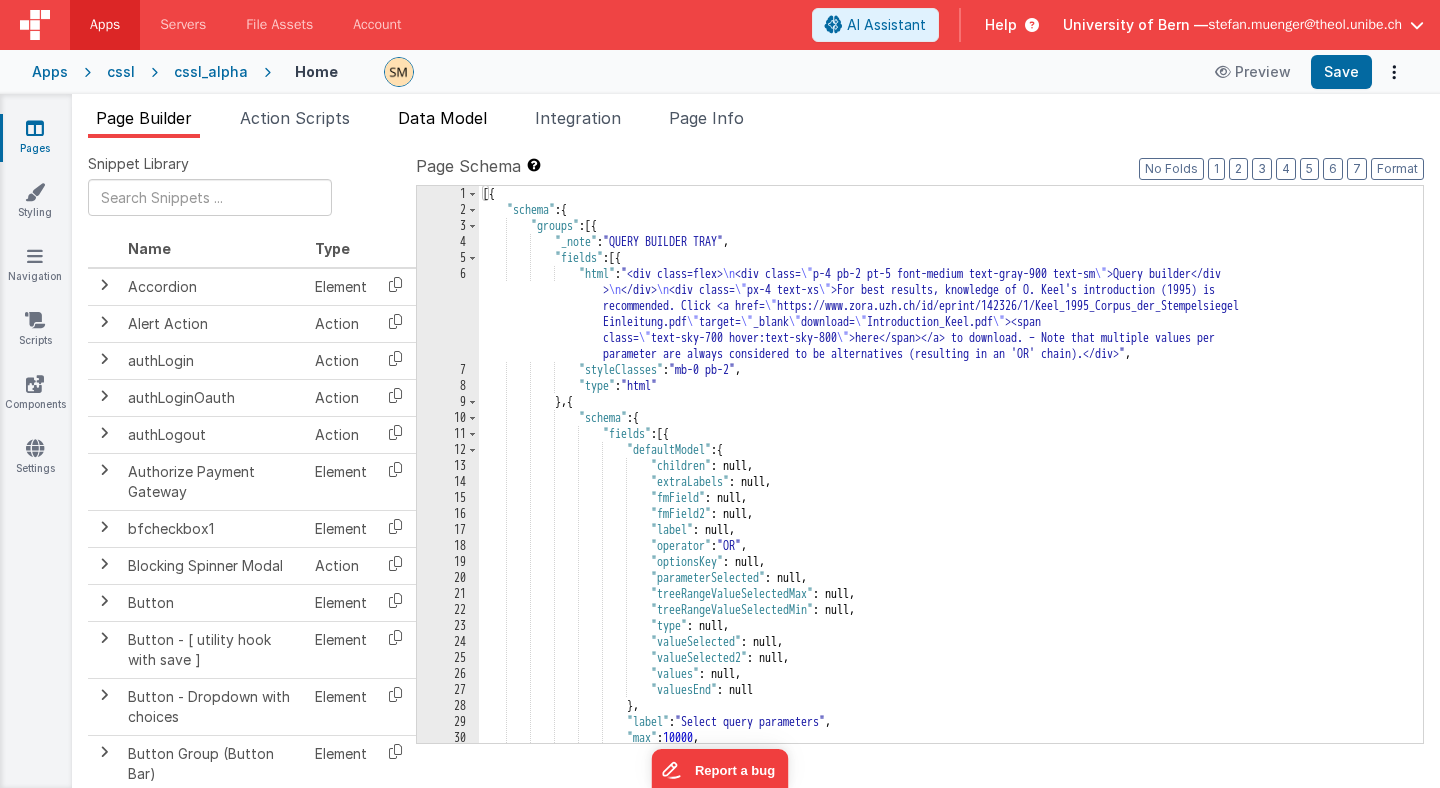 click on "Data Model" at bounding box center [442, 118] 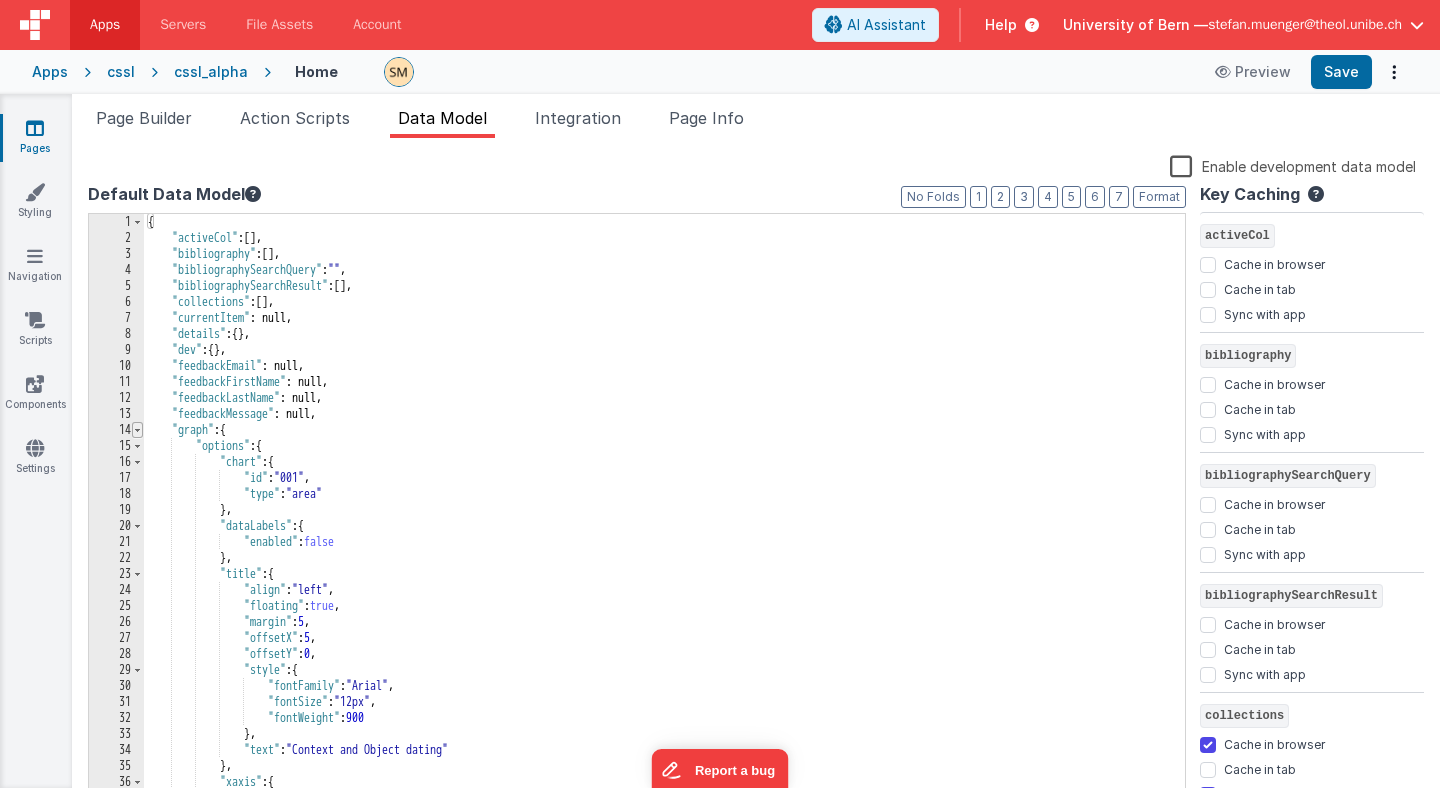 click at bounding box center [137, 430] 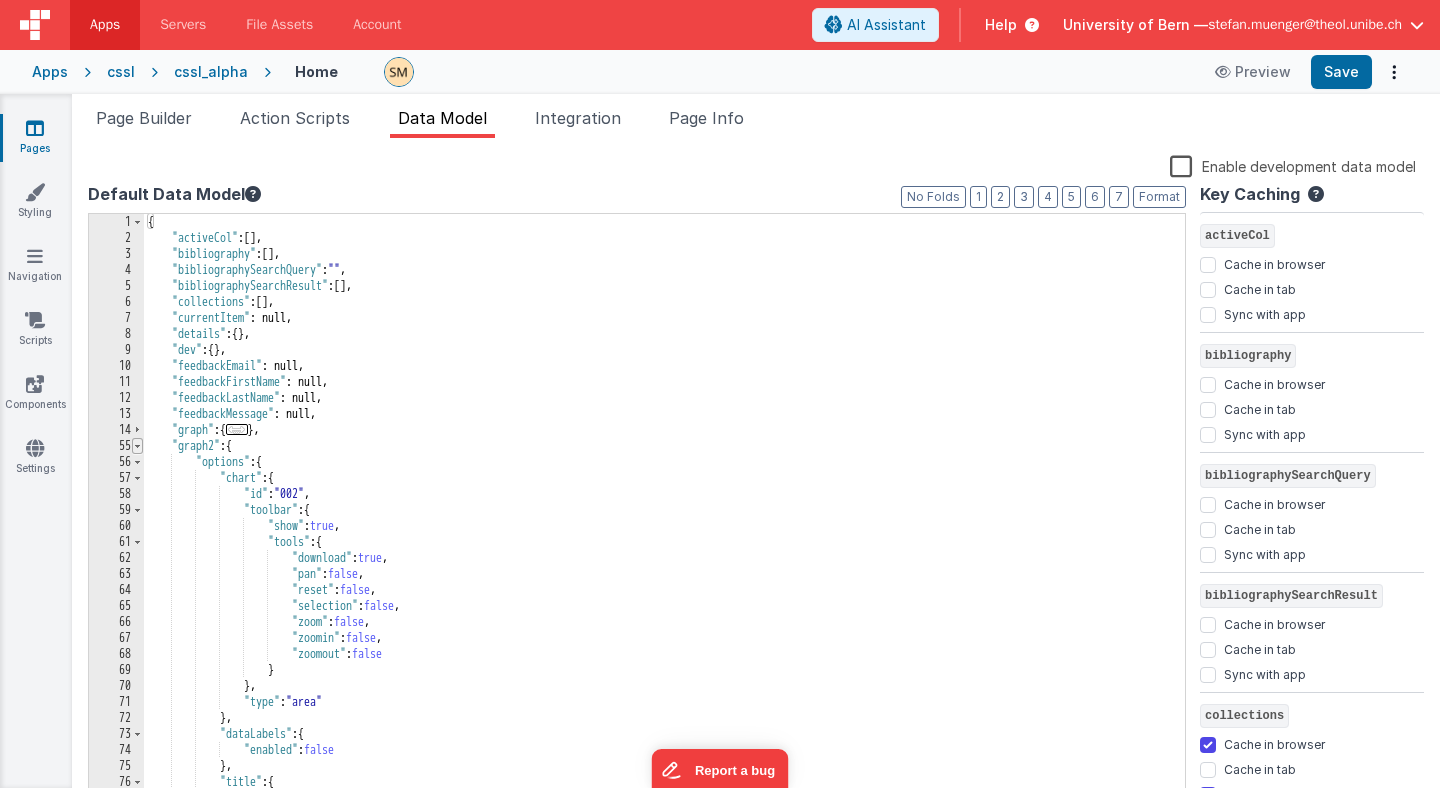 click at bounding box center [137, 446] 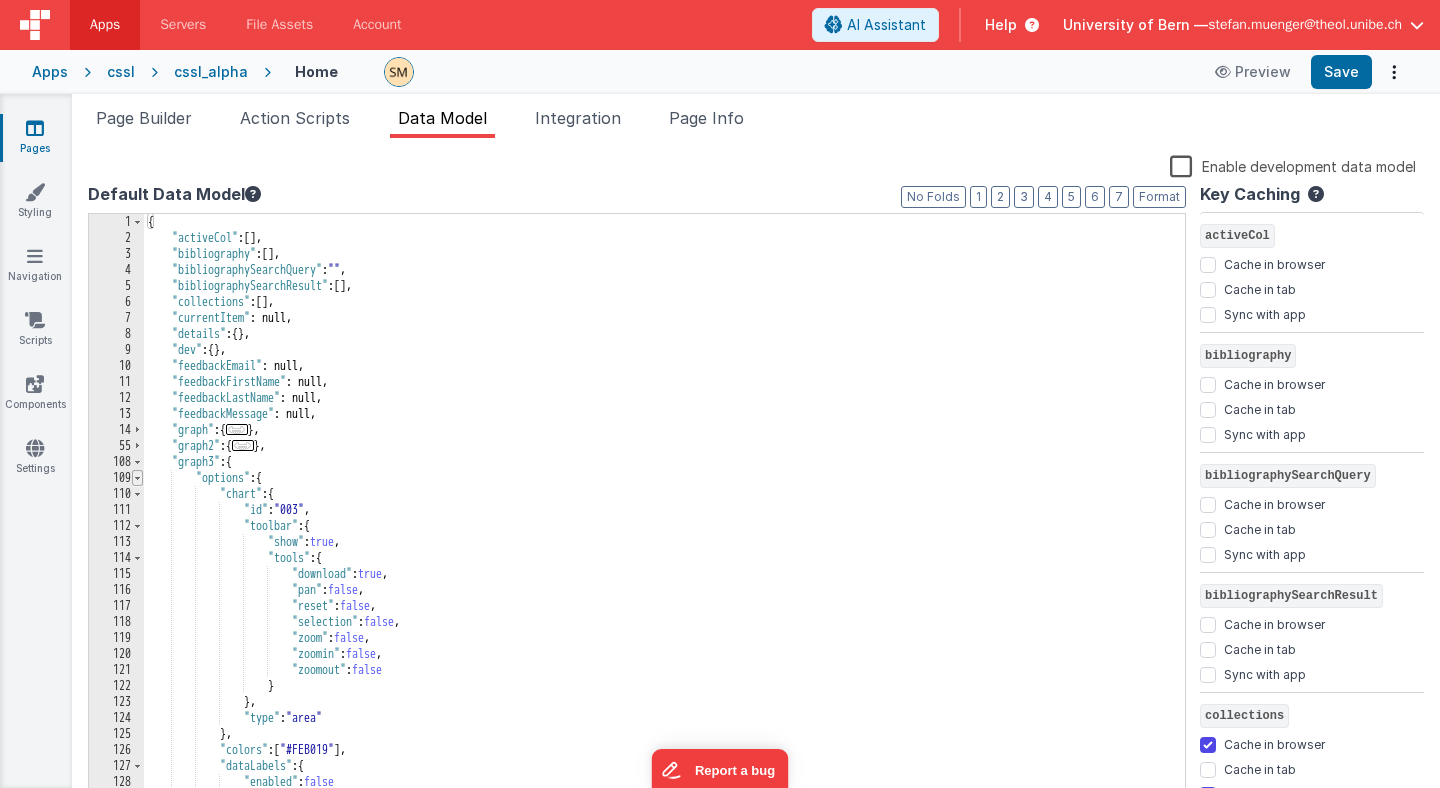 click at bounding box center [137, 478] 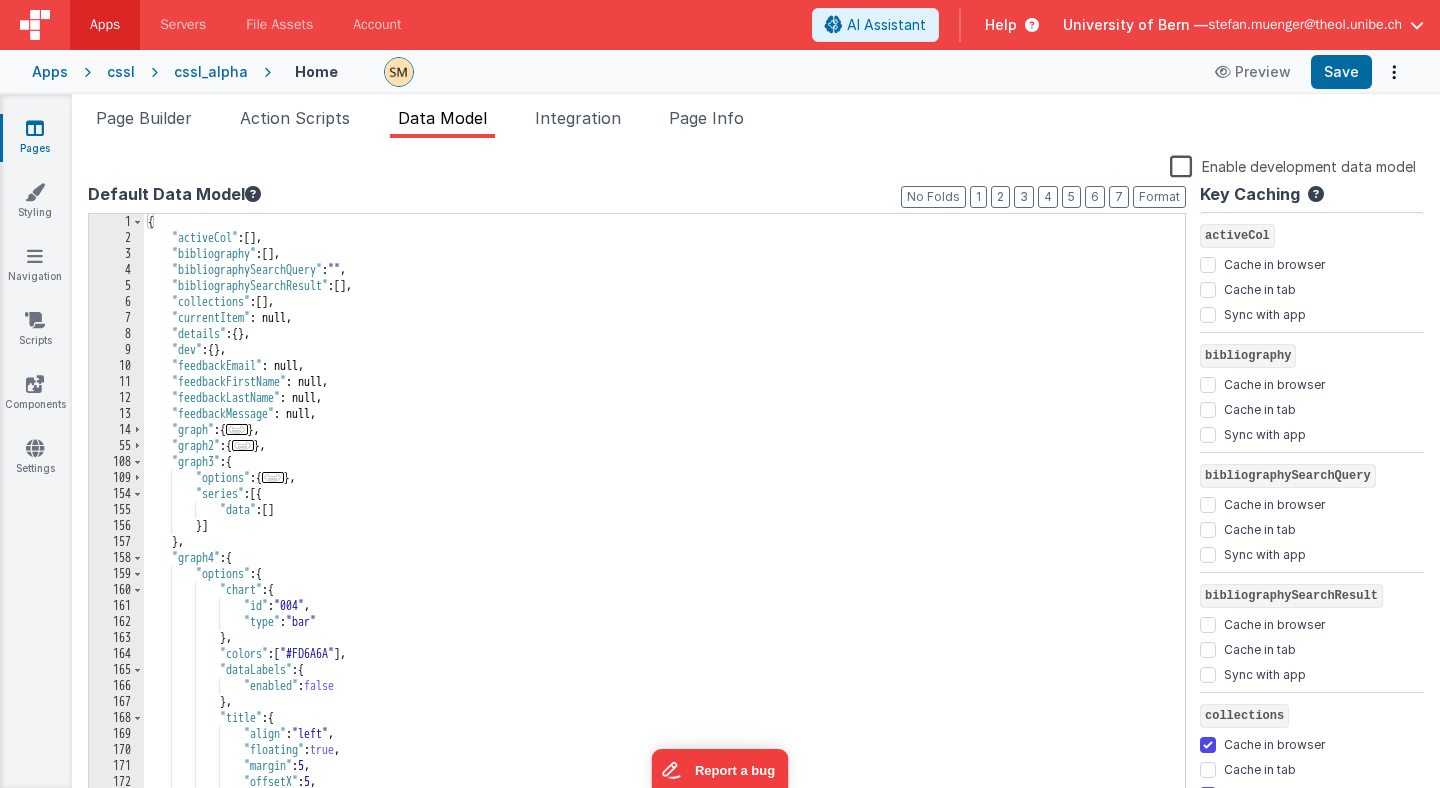 click on "{      "activeCol" :  [ ] ,      "bibliography" :  [ ] ,      "bibliographySearchQuery" :  "" ,      "bibliographySearchResult" :  [ ] ,      "collections" :  [ ] ,      "currentItem" : null,      "details" :  { } ,      "dev" :  { } ,      "feedbackEmail" : null,      "feedbackFirstName" : null,      "feedbackLastName" : null,      "feedbackMessage" : null,      "graph" :  { ... } ,      "graph2" :  { ... } ,      "graph3" :  {           "options" :  { ... } ,           "series" :  [{                "data" :  [ ]           }]      } ,      "graph4" :  {           "options" :  {                "chart" :  {                     "id" :  "004" ,                     "type" :  "bar"                } ,                "colors" :  [ "#FD6A6A" ] ,                "dataLabels" :  {                     "enabled" :  false                } ,                "title" :  {                     "align" :  "left" ,                     "floating" :  true ,                     "margin" :  5 ,                     "offsetX" :  5 , :" at bounding box center [664, 525] 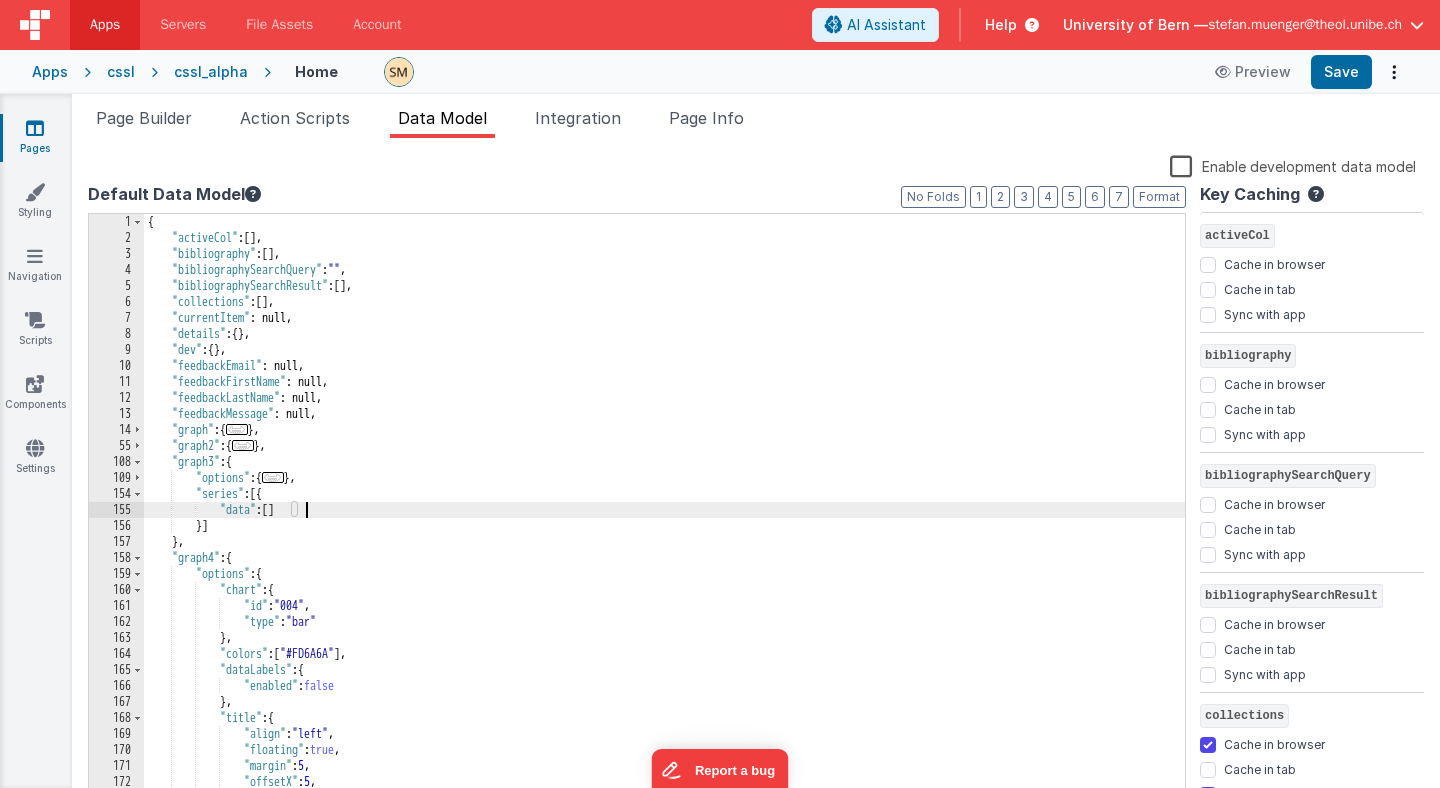 scroll, scrollTop: 0, scrollLeft: 0, axis: both 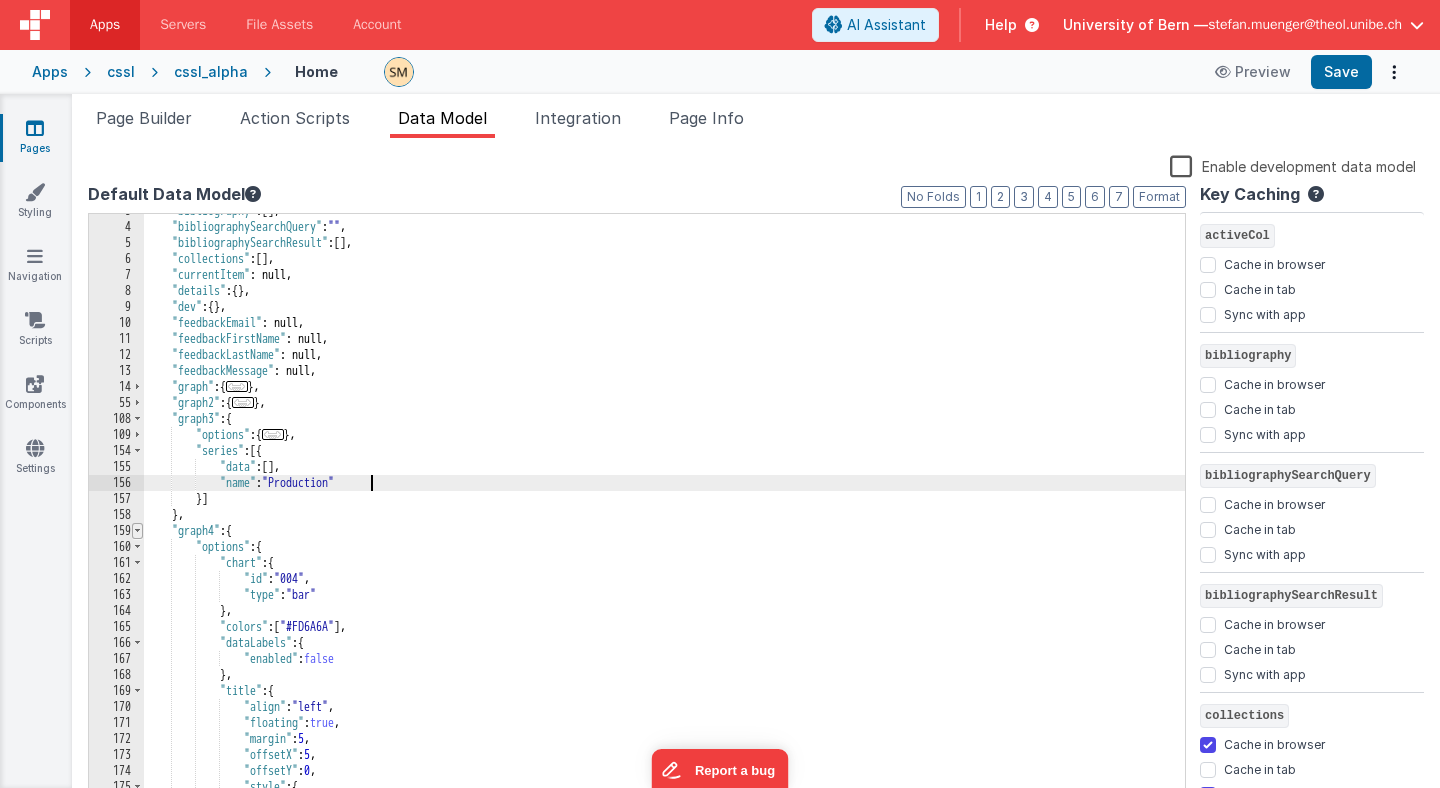 click at bounding box center (137, 531) 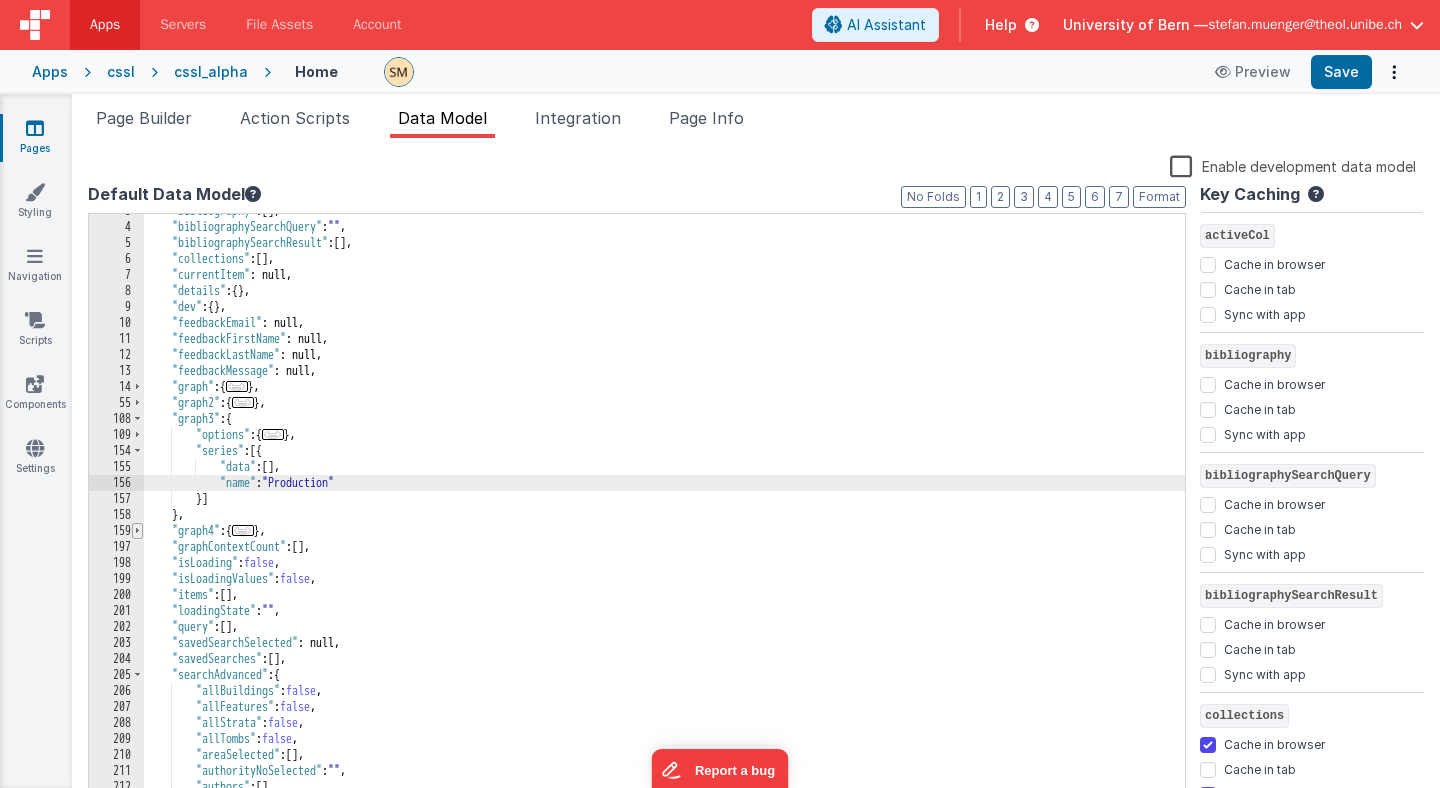 click at bounding box center (137, 531) 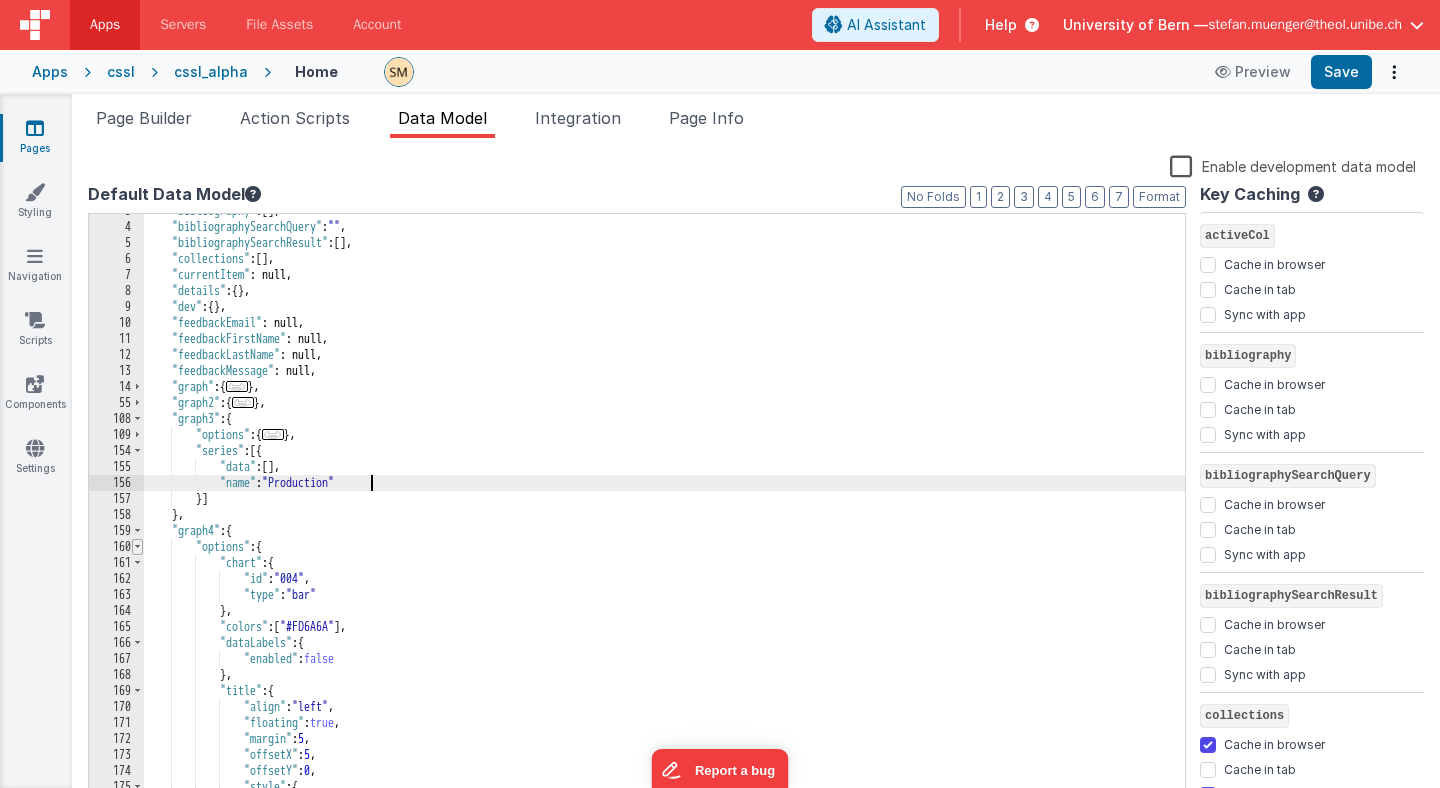 click at bounding box center [137, 547] 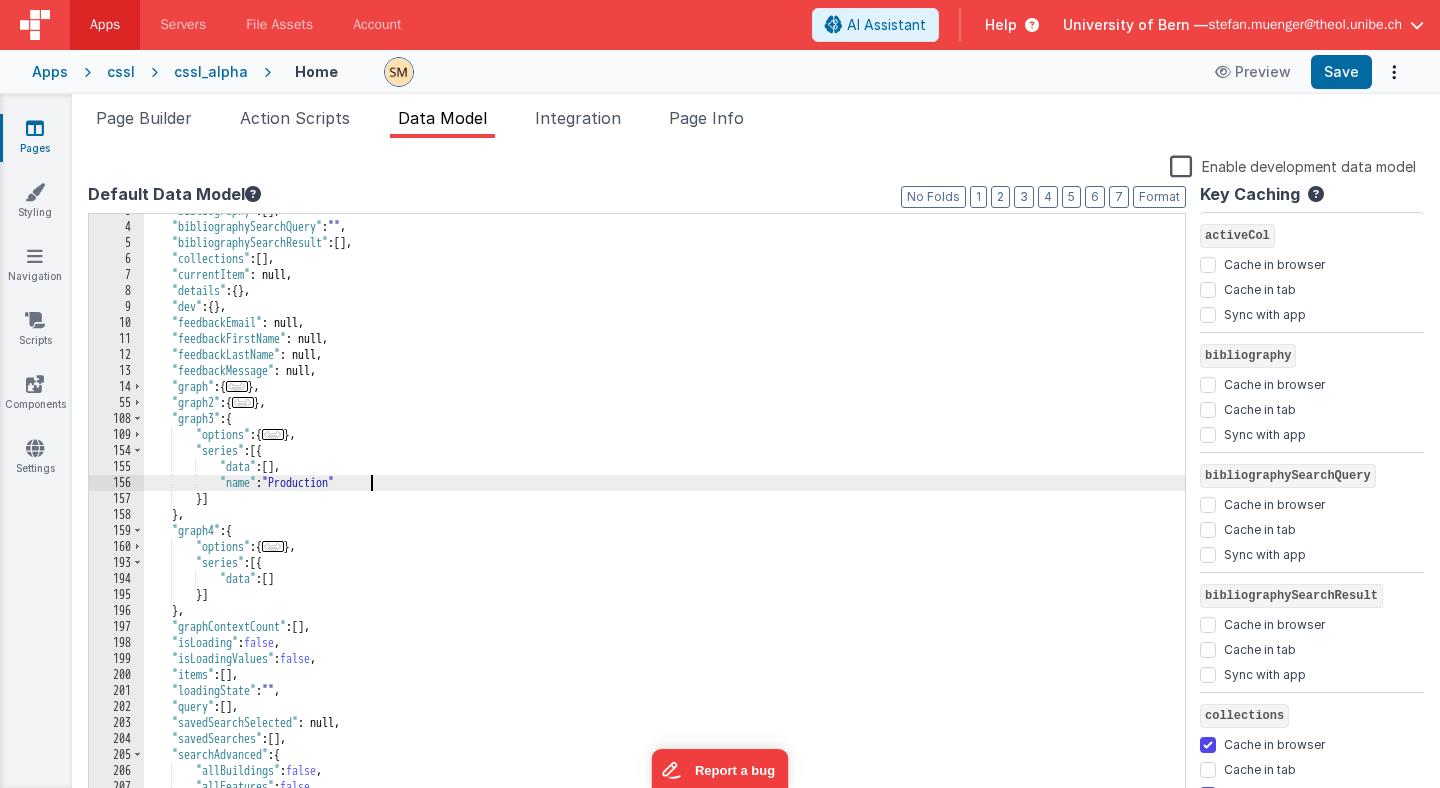 click on ""bibliography" :  [ ] ,      "bibliographySearchQuery" :  "" ,      "bibliographySearchResult" :  [ ] ,      "collections" :  [ ] ,      "currentItem" : null,      "details" :  { } ,      "feedbackEmail" : null,      "feedbackFirstName" : null,      "feedbackLastName" : null,      "feedbackMessage" : null,      "graph" :  { ... } ,      "graph2" :  { ... } ,      "graph3" :  {           "options" :  { ... } ,           "series" :  [{                "data" :  [ ] ,                "name" :  "Production"           }]      } ,      "graph4" :  {           "options" :  { ... } ,           "series" :  [{                "data" :  [ ]           }]      } ,      "graphContextCount" :  [ ] ,      "isLoading" :  false ,      "isLoadingValues" :  false ,      "items" :  [ ] ,      "loadingState" :  "" ,      "query" :  [ ] ,      "savedSearchSelected" : null,      "savedSearches" :  [ ] ,      "searchAdvanced" :  {           "allBuildings" :  false ,           "allFeatures" :  false ,           "feedbackEmail": null, "feedbackFirstName": null, "feedbackLastName": null, "feedbackMessage": null      }" at bounding box center (664, 514) 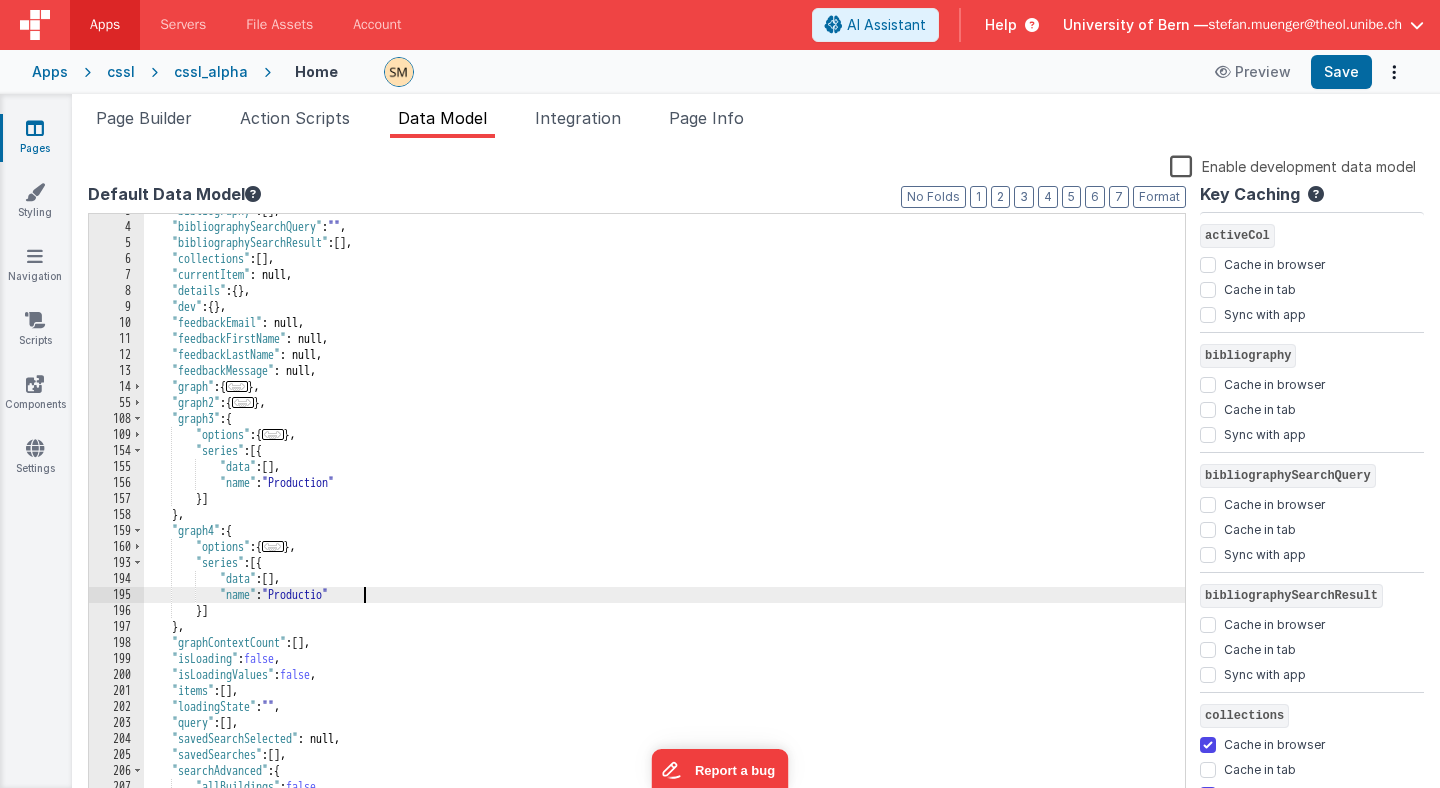 type 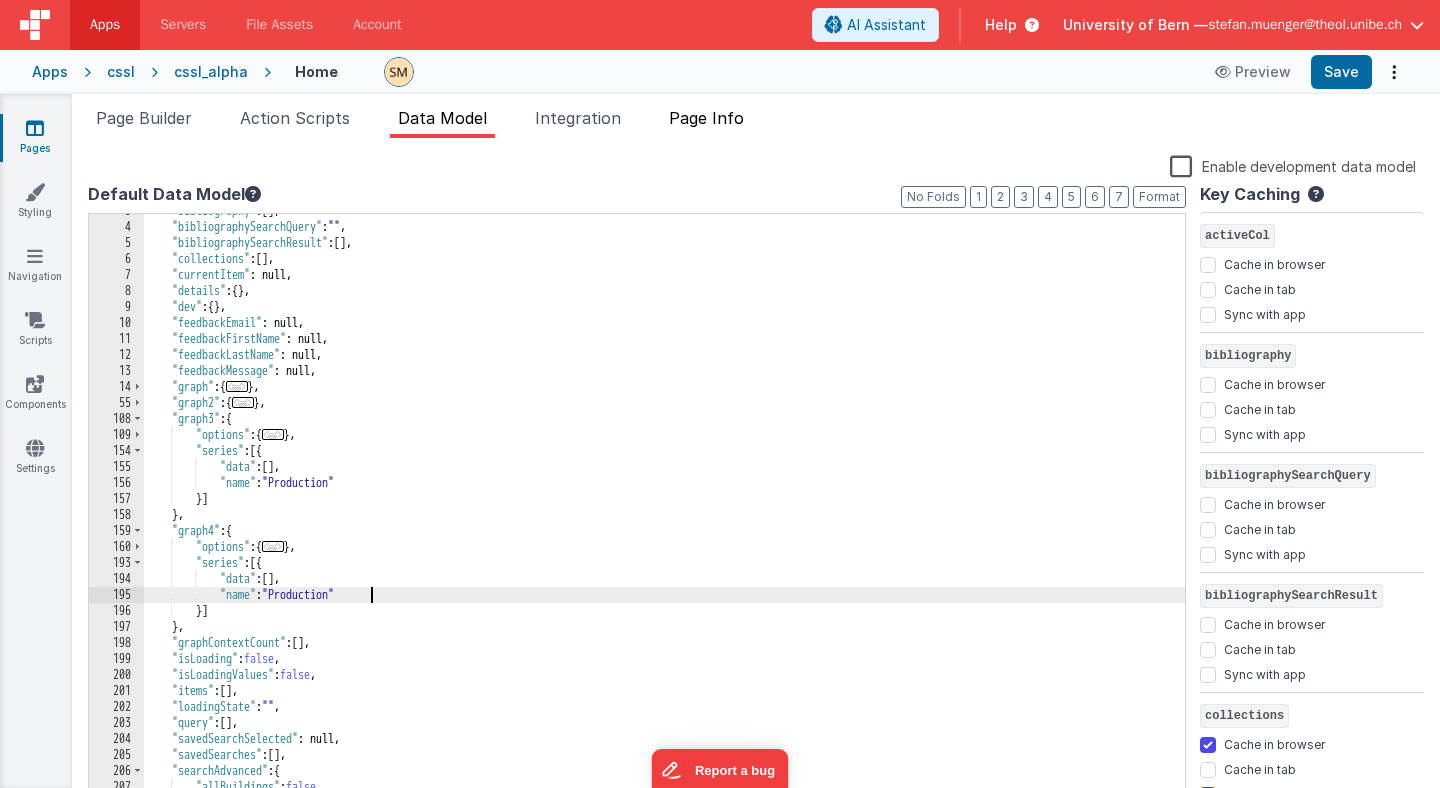 click on "Page Info" at bounding box center [706, 118] 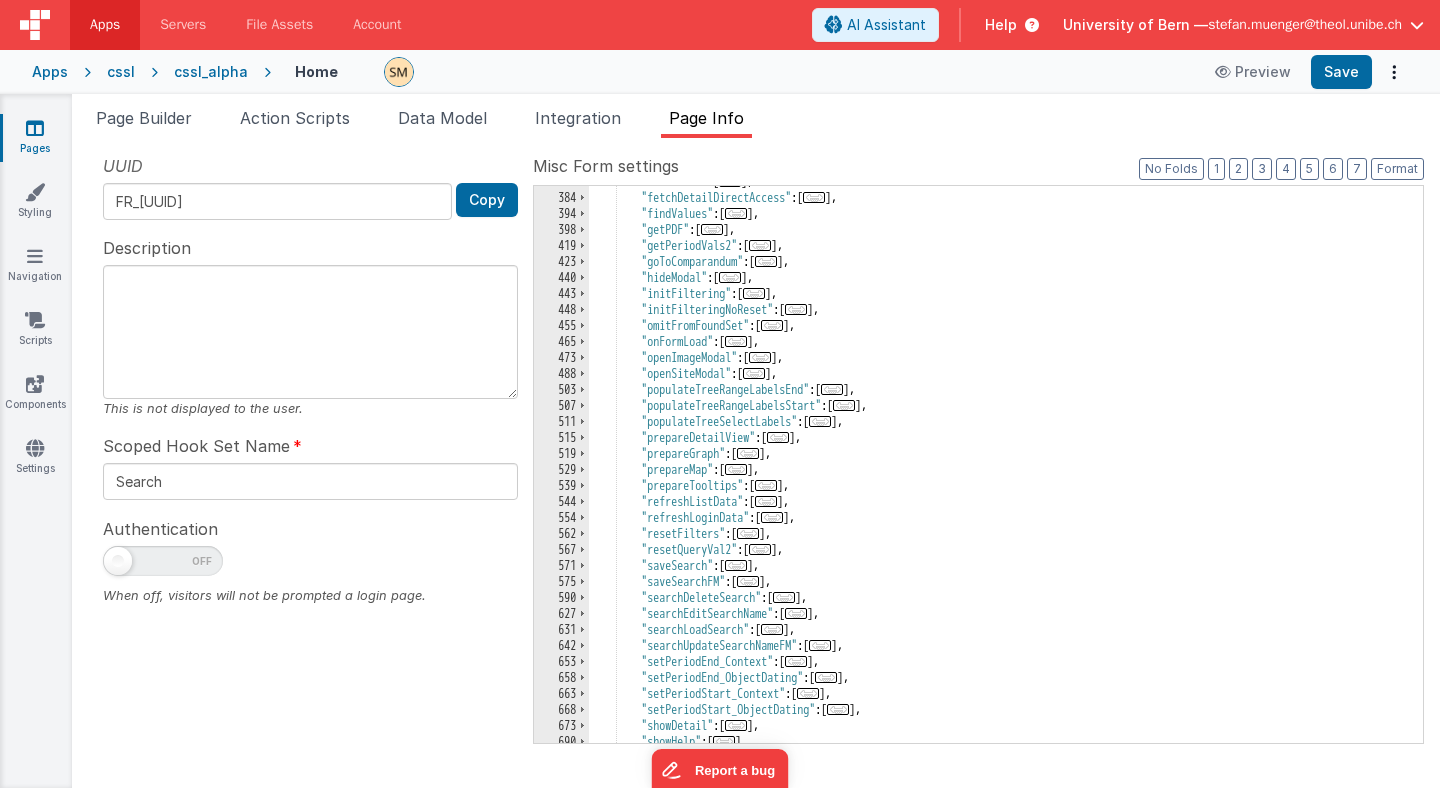 scroll, scrollTop: 493, scrollLeft: 0, axis: vertical 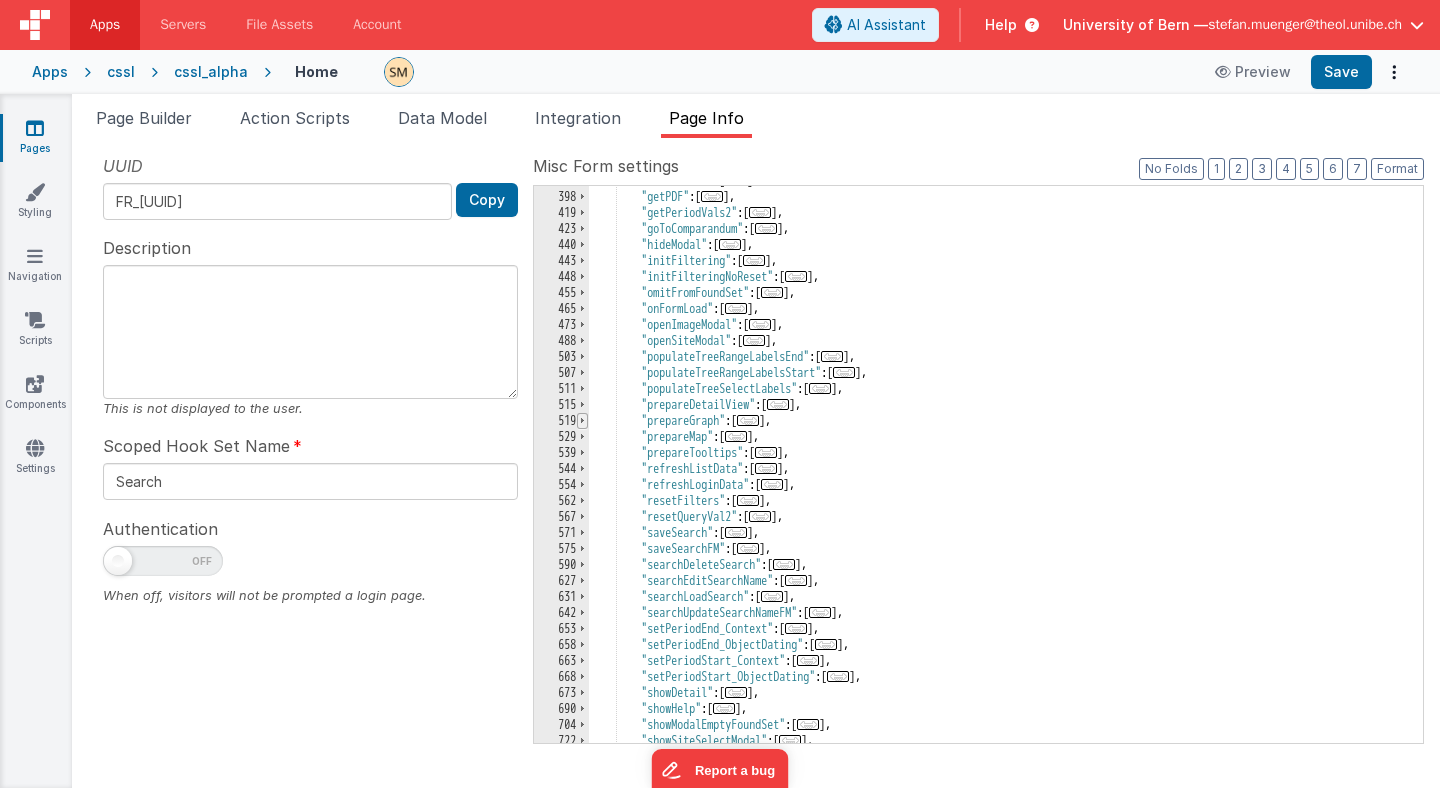 click at bounding box center [582, 421] 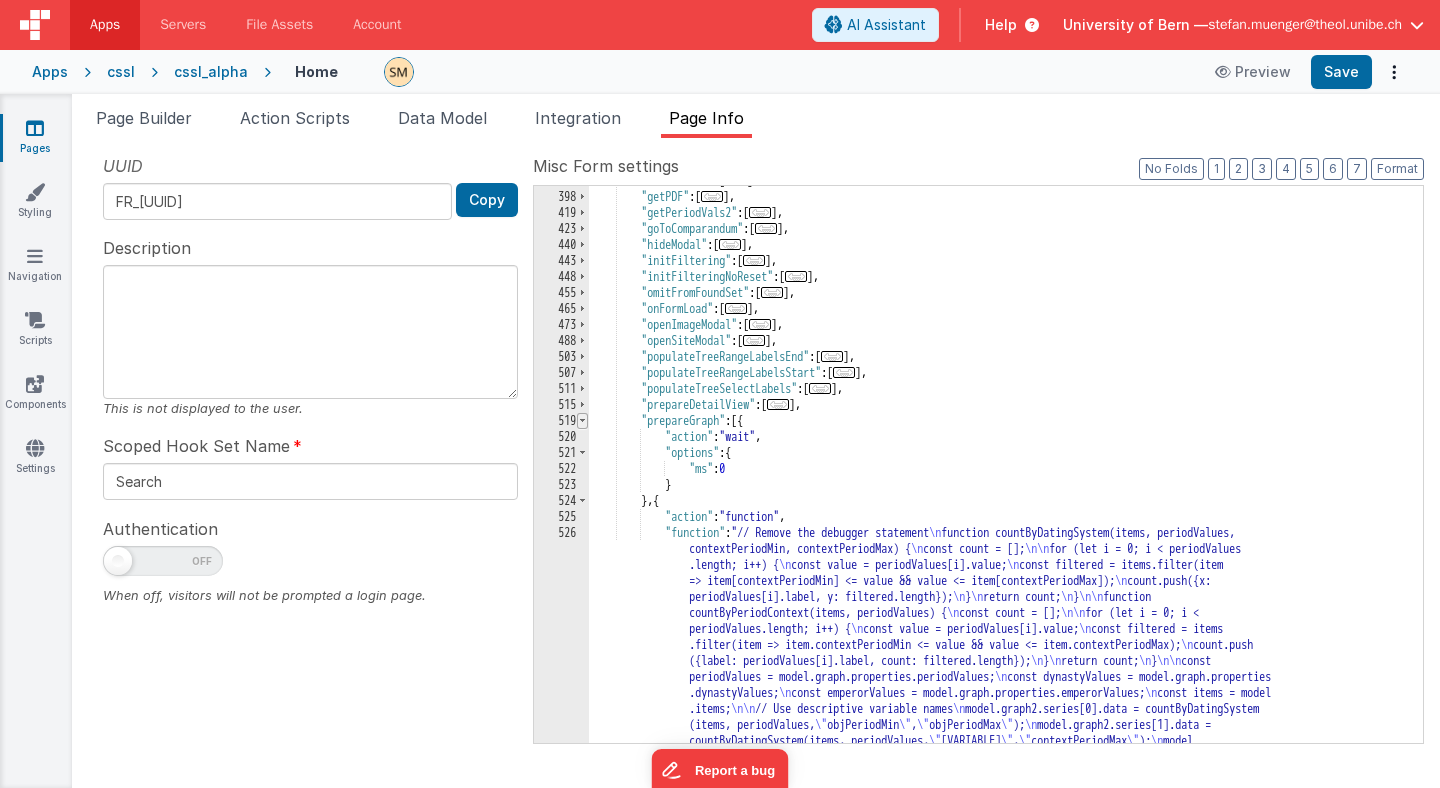 scroll, scrollTop: 0, scrollLeft: 0, axis: both 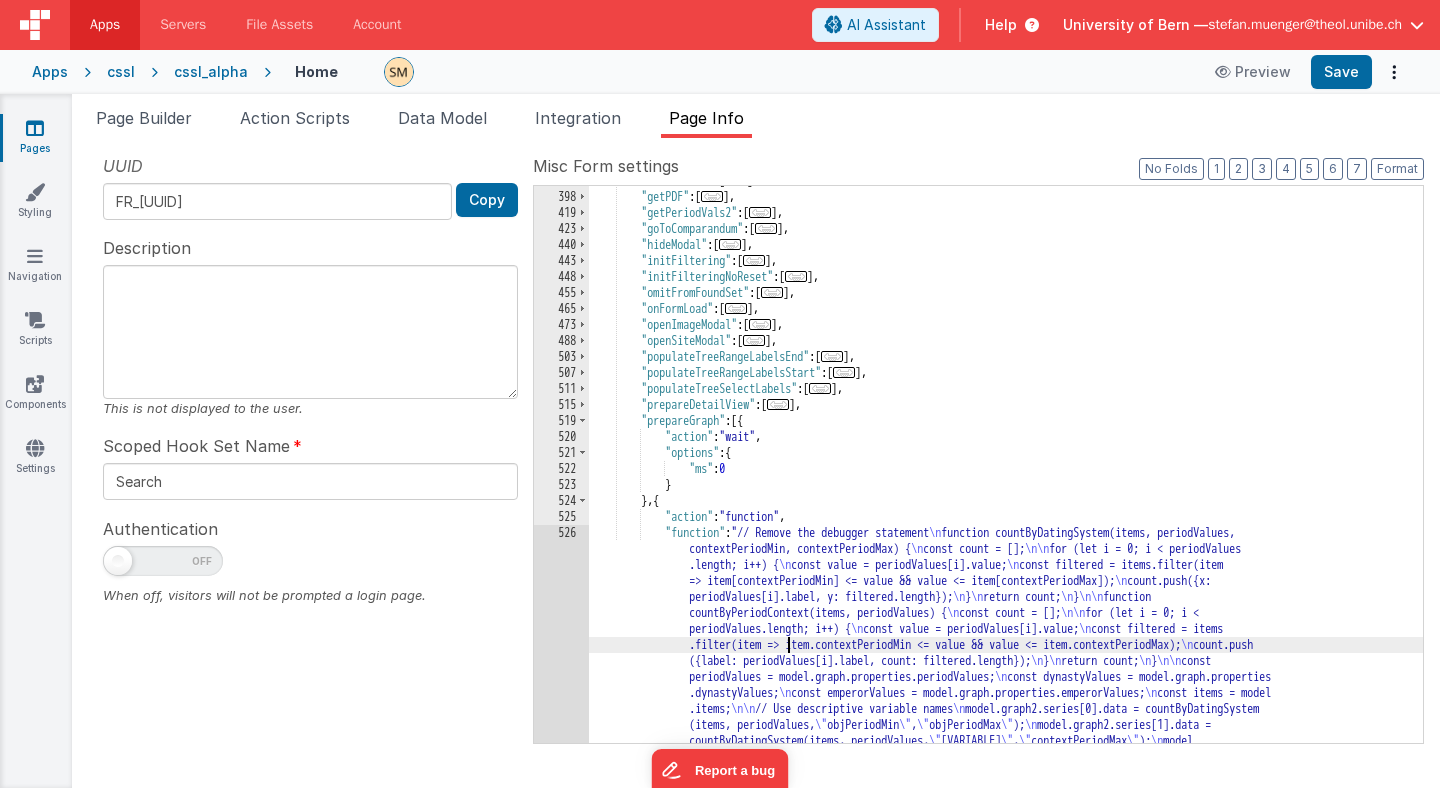 click on ""findValues" :  [ ... ] ,           "getPDF" :  [ ... ] ,           "getPeriodVals2" :  [ ... ] ,           "goToComparandum" :  [ ... ] ,           "hideModal" :  [ ... ] ,           "initFiltering" :  [ ... ] ,           "initFilteringNoReset" :  [ ... ] ,           "omitFromFoundSet" :  [ ... ] ,           "onFormLoad" :  [ ... ] ,           "openImageModal" :  [ ... ] ,           "openSiteModal" :  [ ... ] ,           "populateTreeRangeLabelsEnd" :  [ ... ] ,           "populateTreeRangeLabelsStart" :  [ ... ] ,           "populateTreeSelectLabels" :  [ ... ] ,           "prepareDetailView" :  [ ... ] ,           "prepareGraph" :  [{                "action" :  "wait" ,                "options" :  {                     "ms" :  0                }           } ,  {                "action" :  "function" ,                "function" :  "// Remove the debugger statement \n function countByDatingSystem(items, periodValues,                   contextPeriodMin, contextPeriodMax) { \n \n\n \n" at bounding box center [1006, 699] 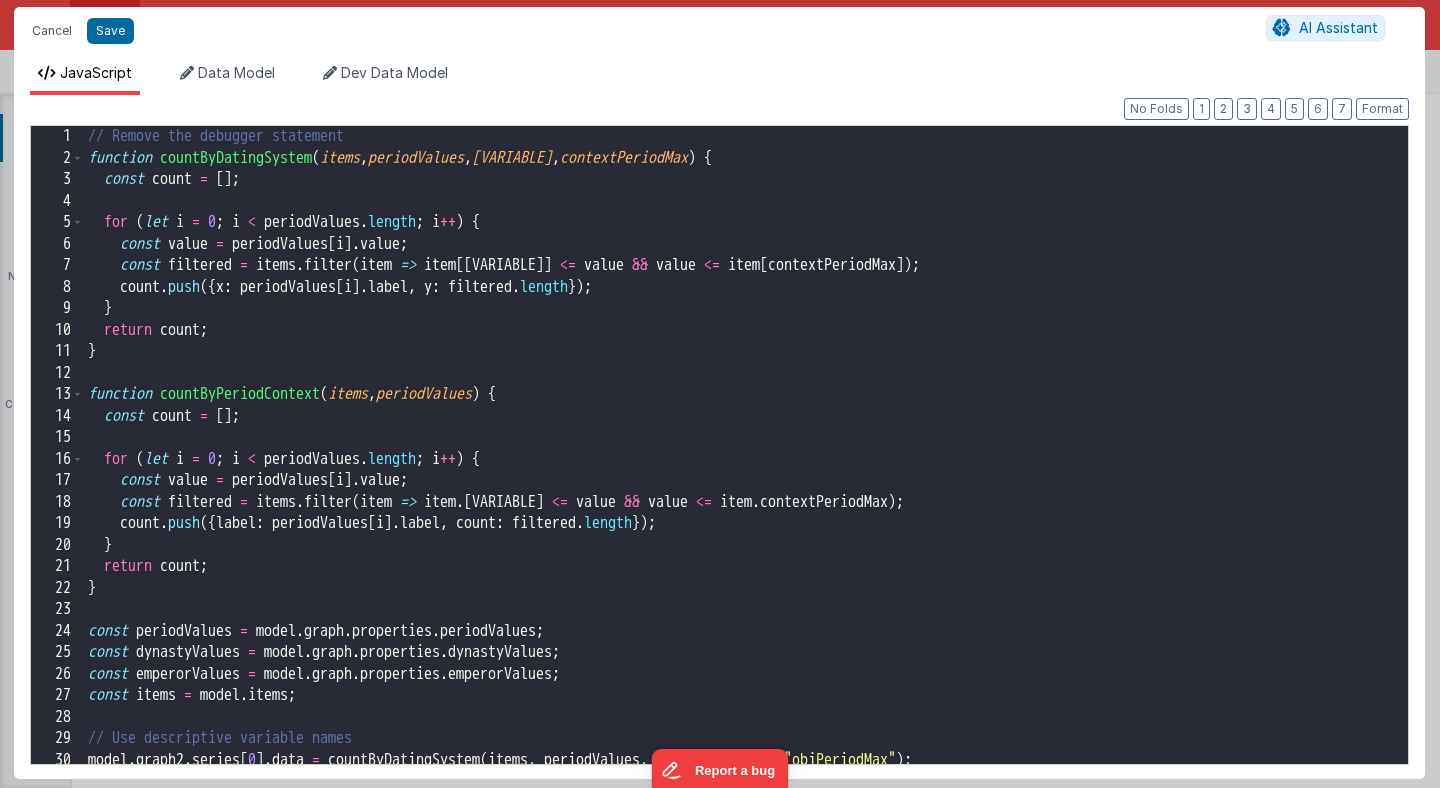 scroll, scrollTop: 771, scrollLeft: 0, axis: vertical 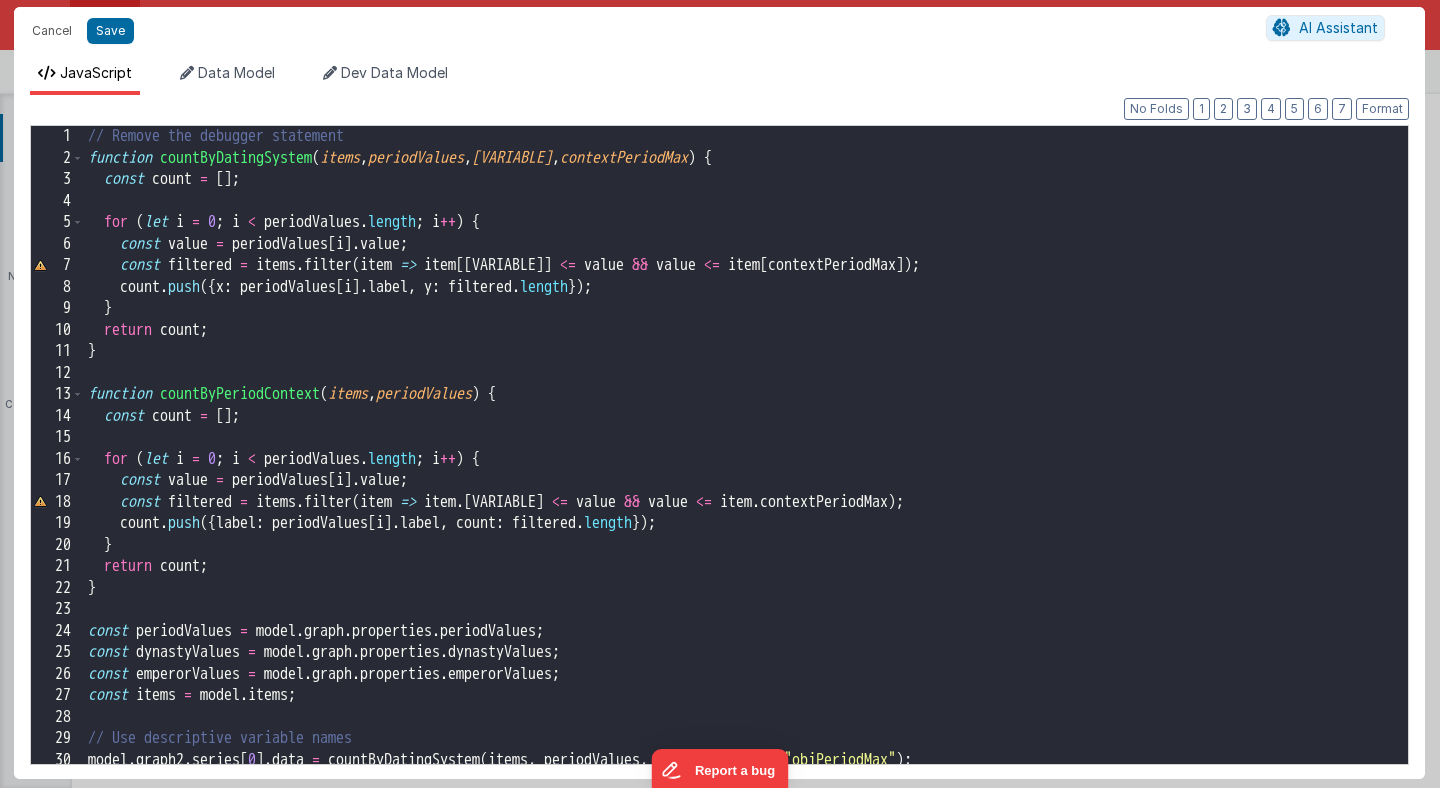 click on "function countByDatingSystem ( items ,  periodValues ,  contextPeriodMin ,  contextPeriodMax )   {    const   count   =   [ ] ;    for   ( let   i   =   0 ;   i   <   periodValues . length ;   i ++ )   {      const   value   =   periodValues [ i ] . value ;      const   filtered   =   items . filter ( item   =>   item [ contextPeriodMin ]   <=   value   &&   value   <=   item [ contextPeriodMax ]) ;      count . push ({ x :   periodValues [ i ] . label ,   y :   filtered . length }) ;    }    return   count ; } function   countByPeriodContext ( items ,  periodValues )   {    const   count   =   [ ] ;    for   ( let   i   =   0 ;   i   <   periodValues . length ;   i ++ )   {      const   value   =   periodValues [ i ] . value ;      const   filtered   =   items . filter ( item   =>   item . contextPeriodMin   <=   value   &&   value   <=   item . contextPeriodMax ) ;      count . push ({ label :   periodValues [ i ] . label ,   count :   filtered . length }) ;    }    return" at bounding box center [746, 466] 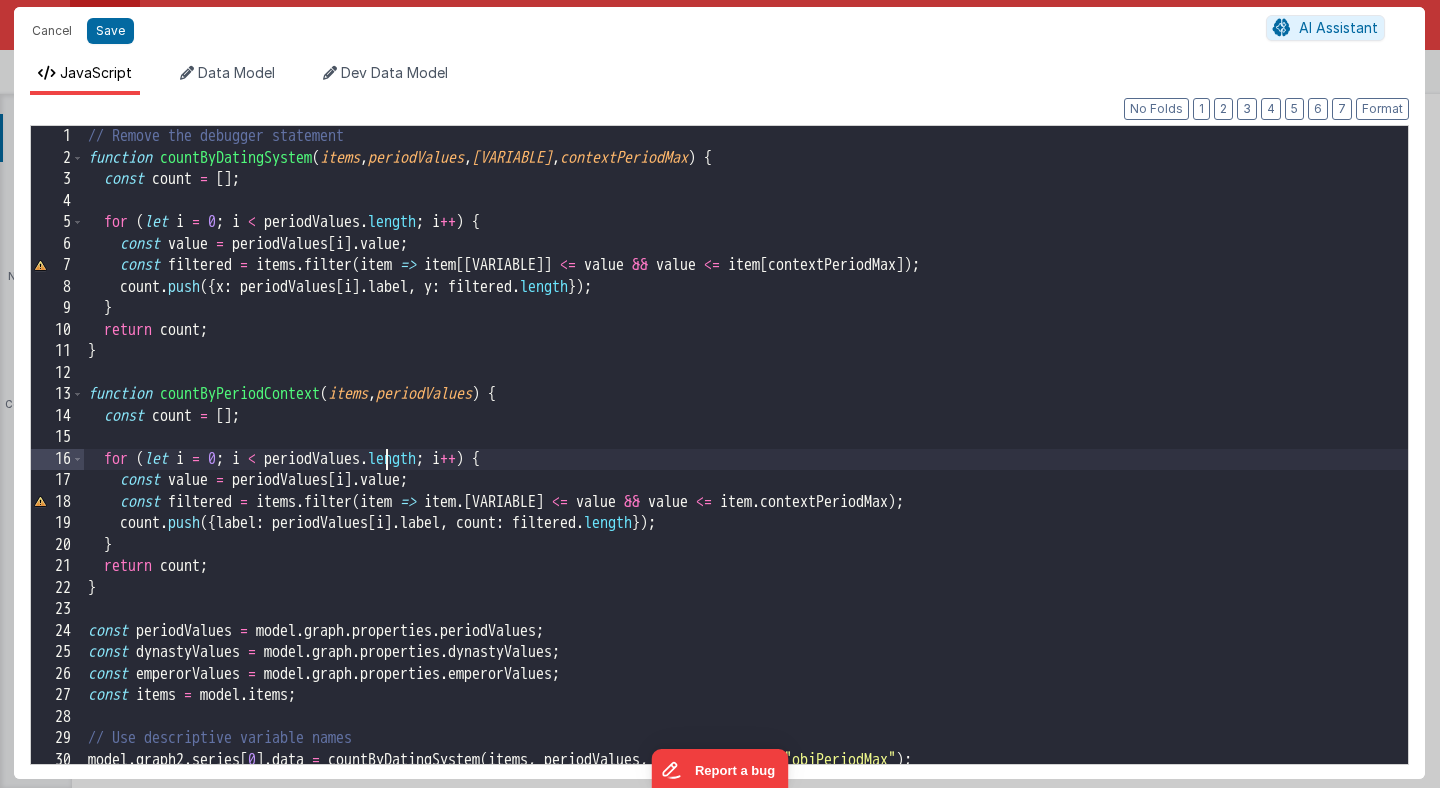 click on "function countByDatingSystem ( items ,  periodValues ,  contextPeriodMin ,  contextPeriodMax )   {    const   count   =   [ ] ;    for   ( let   i   =   0 ;   i   <   periodValues . length ;   i ++ )   {      const   value   =   periodValues [ i ] . value ;      const   filtered   =   items . filter ( item   =>   item [ contextPeriodMin ]   <=   value   &&   value   <=   item [ contextPeriodMax ]) ;      count . push ({ x :   periodValues [ i ] . label ,   y :   filtered . length }) ;    }    return   count ; } function   countByPeriodContext ( items ,  periodValues )   {    const   count   =   [ ] ;    for   ( let   i   =   0 ;   i   <   periodValues . length ;   i ++ )   {      const   value   =   periodValues [ i ] . value ;      const   filtered   =   items . filter ( item   =>   item . contextPeriodMin   <=   value   &&   value   <=   item . contextPeriodMax ) ;      count . push ({ label :   periodValues [ i ] . label ,   count :   filtered . length }) ;    }    return" at bounding box center [746, 466] 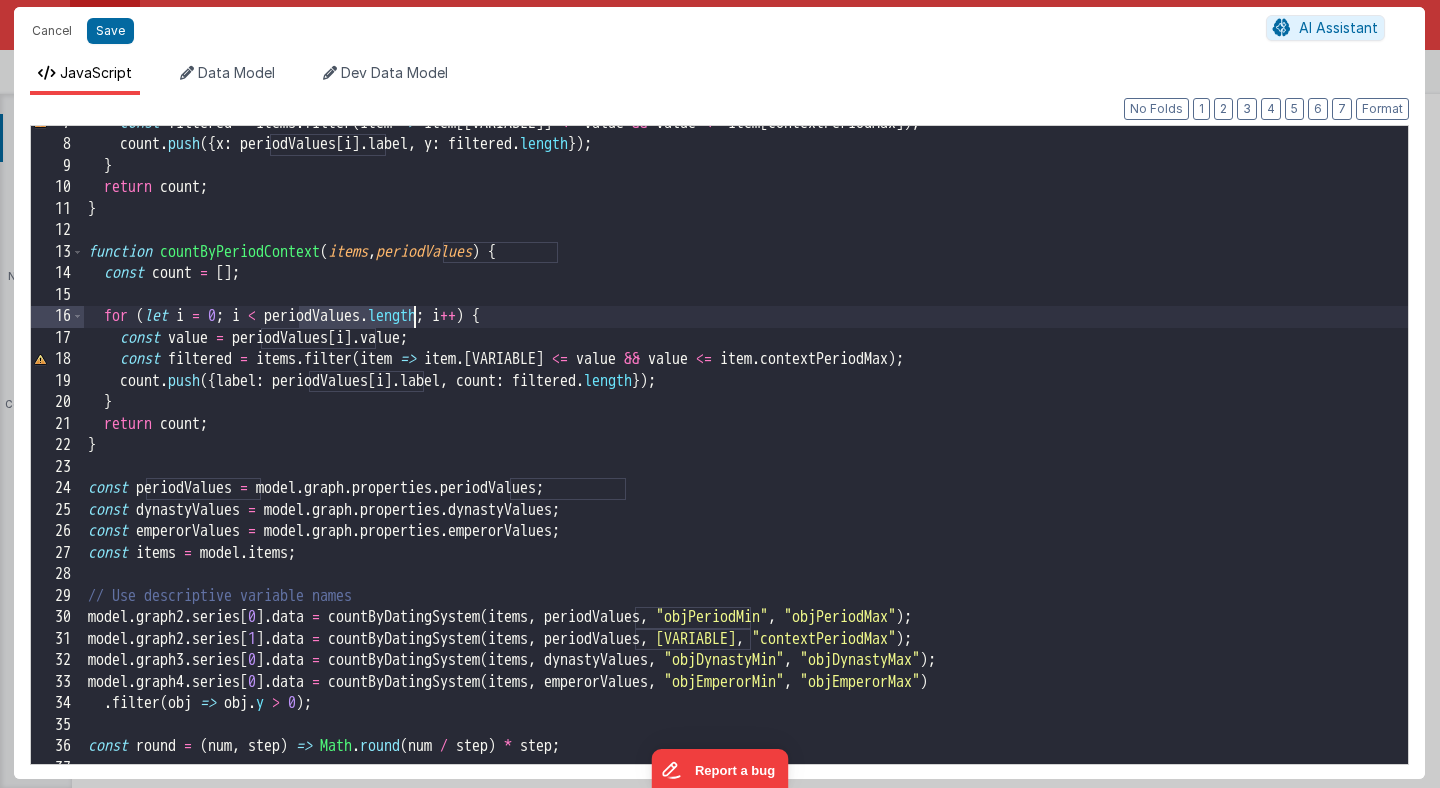 scroll, scrollTop: 154, scrollLeft: 0, axis: vertical 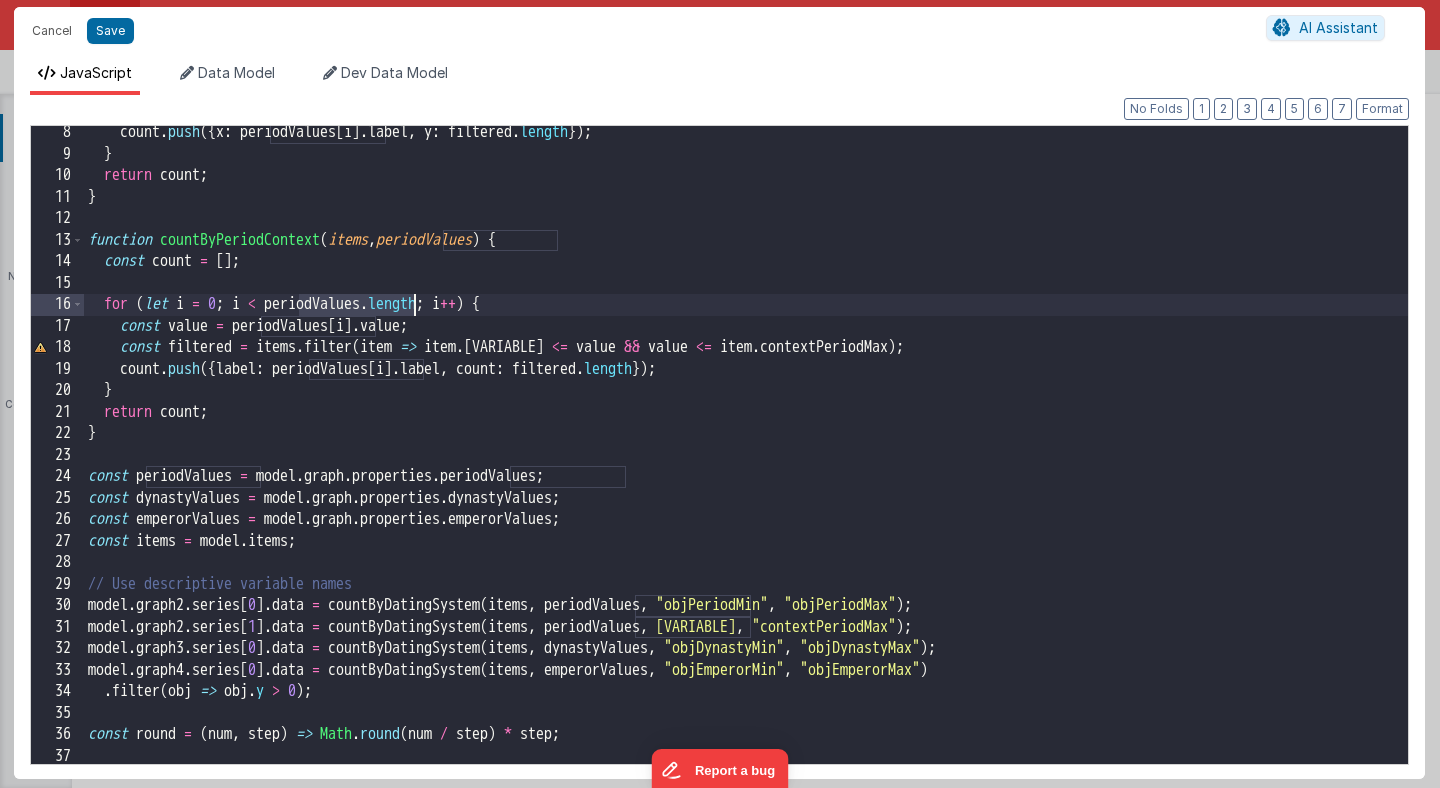 click on "countByDatingSystem (items, periodValues, "objPeriodMin", "objPeriodMax"); model." at bounding box center [746, 462] 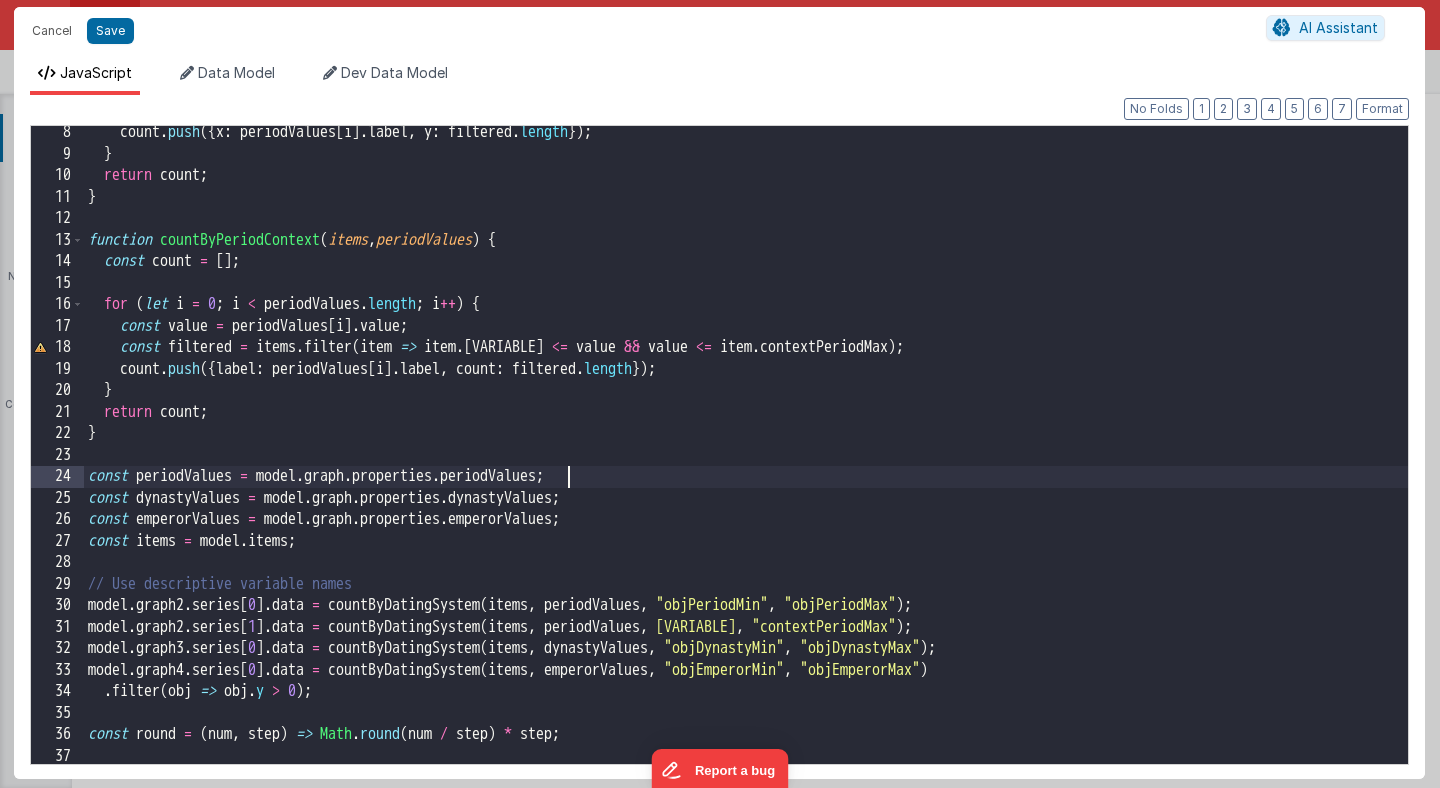click on "countByDatingSystem (items, periodValues, "objPeriodMin", "objPeriodMax"); model." at bounding box center (746, 462) 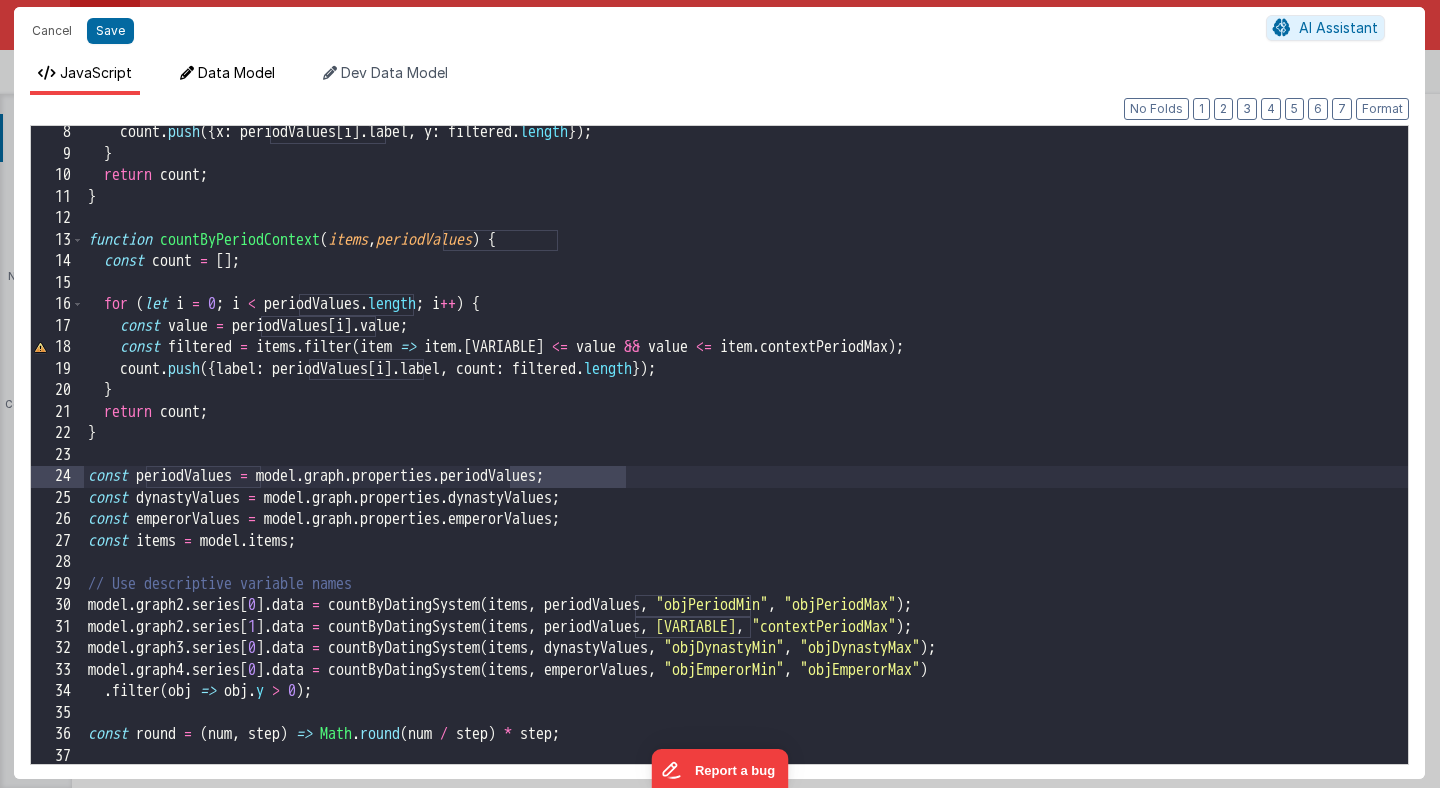 click on "Data Model" at bounding box center (236, 72) 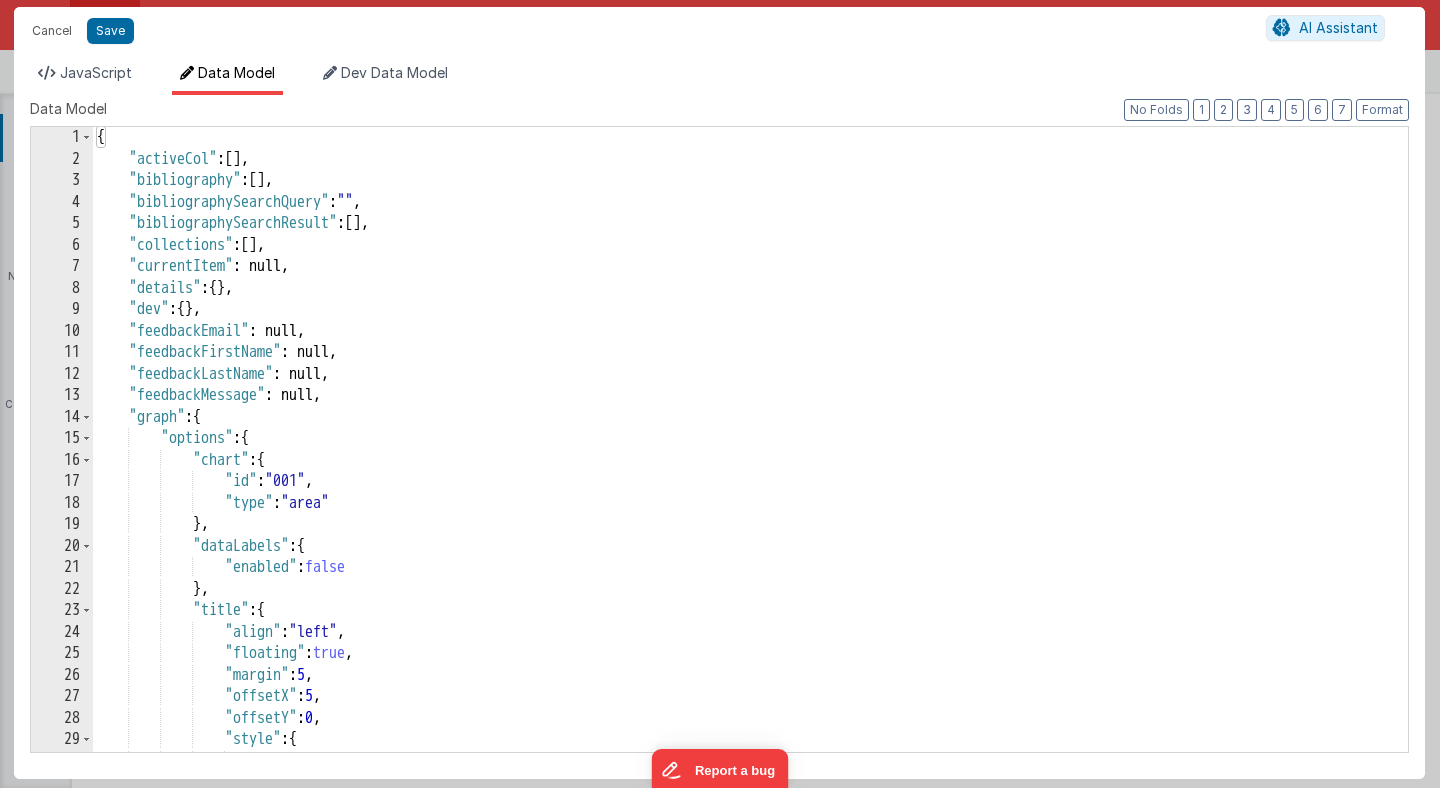 click on "{
"schema" :  {           "groups" :  [{                "_note" :  "QUERY BUILDER TRAY" ,                "fields" :  [{                     "html" :  "\n     \n     Query builder
\nFor best results, knowledge of O. Keel's introduction (1995) is                       recommended. Click \" https://www.zora.uzh.ch/id/eprint/142326/1/Keel_1995_Corpus_der_Stempelsiegel                      -Amulette_aus_Palaestina_Israel_Einleitung.pdf \"  target= \" _blank \"  download= \" Introduction_Keel.pdf \" >\u003cspan                       class= \" text-sky-700 hover:text-sky-800 \" >here\u003c/span>\u003c/a> to download. – Note that multiple values per                       parameter are always considered to be alternatives (resulting in an 'OR' chain).\n" ,
:" at bounding box center (750, 461) 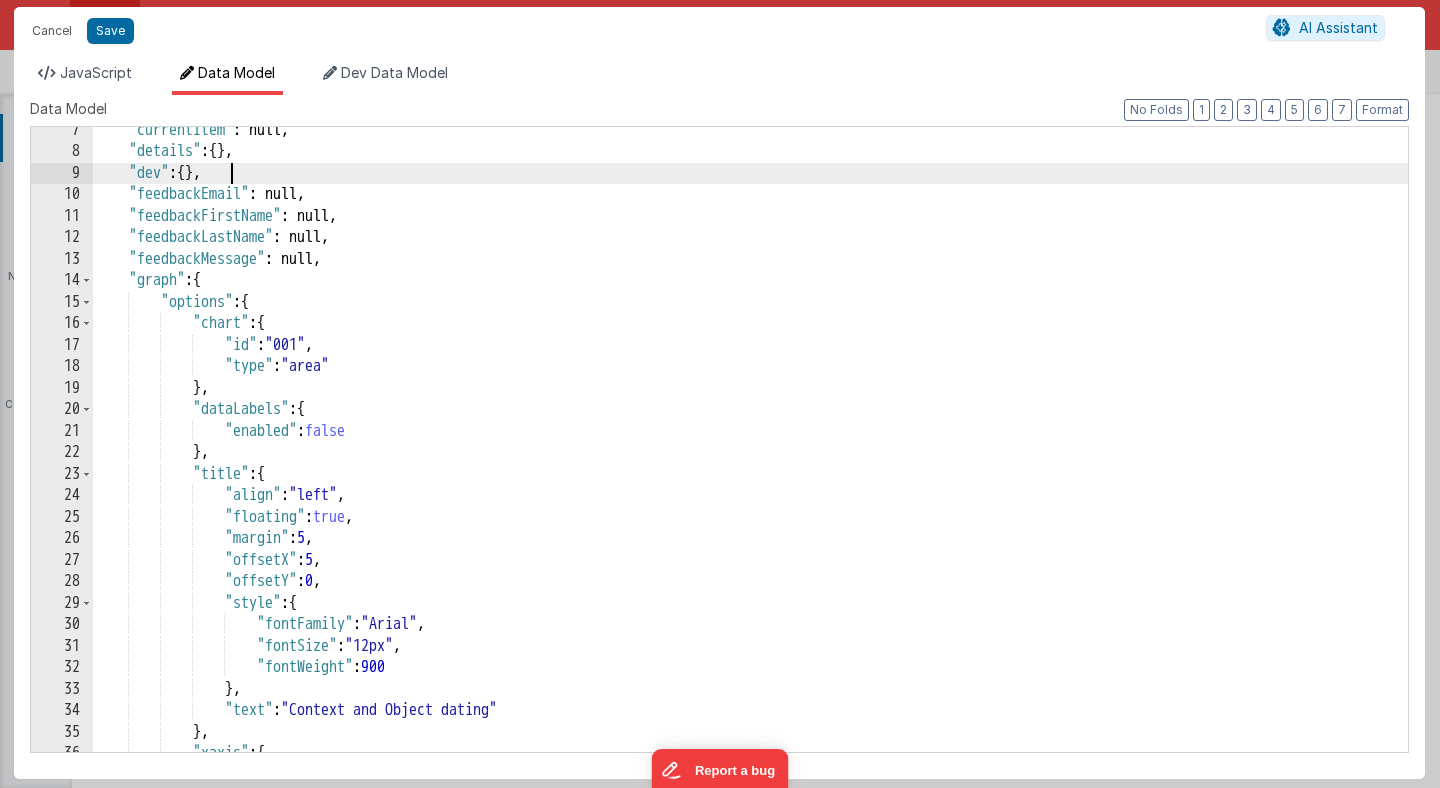 scroll, scrollTop: 163, scrollLeft: 0, axis: vertical 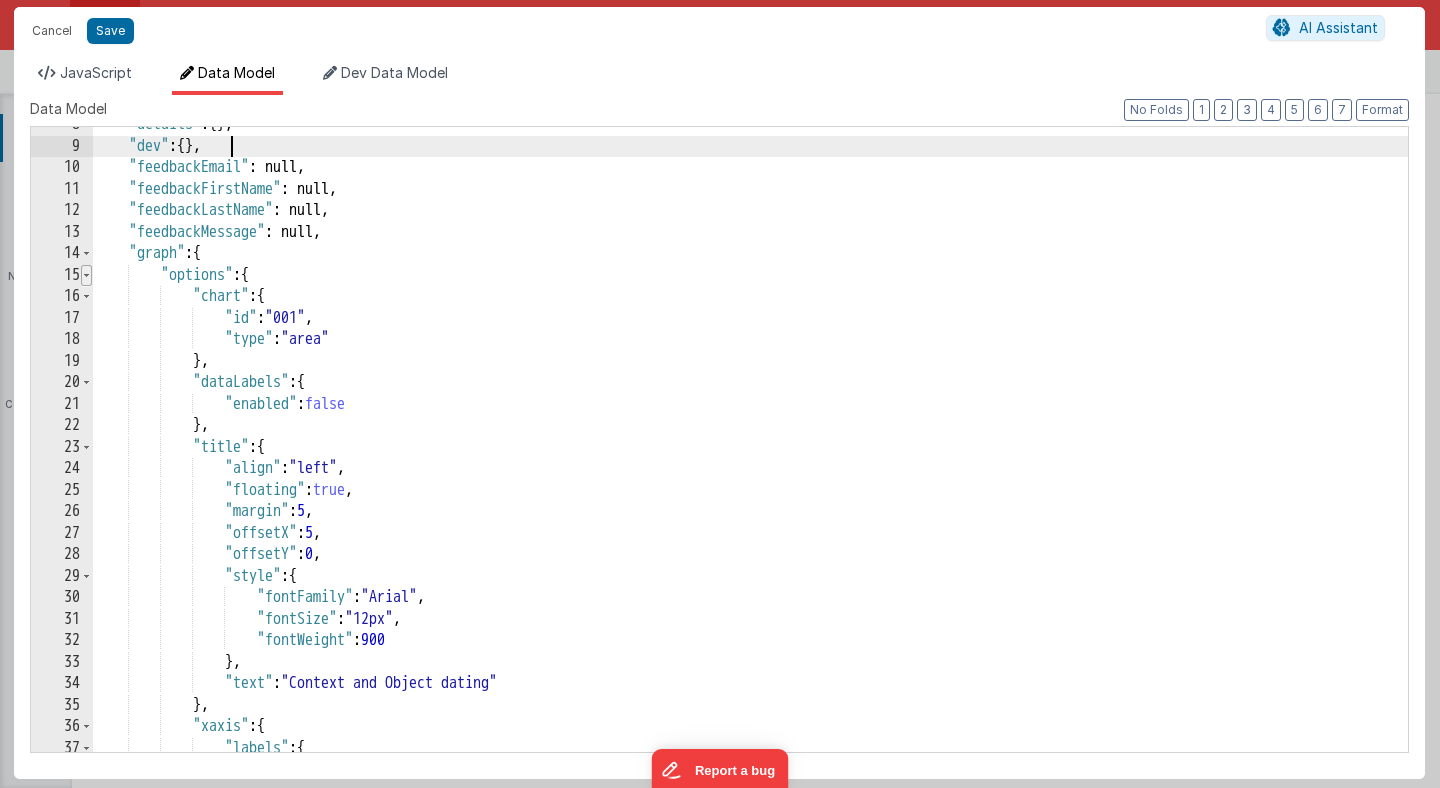 click at bounding box center (86, 276) 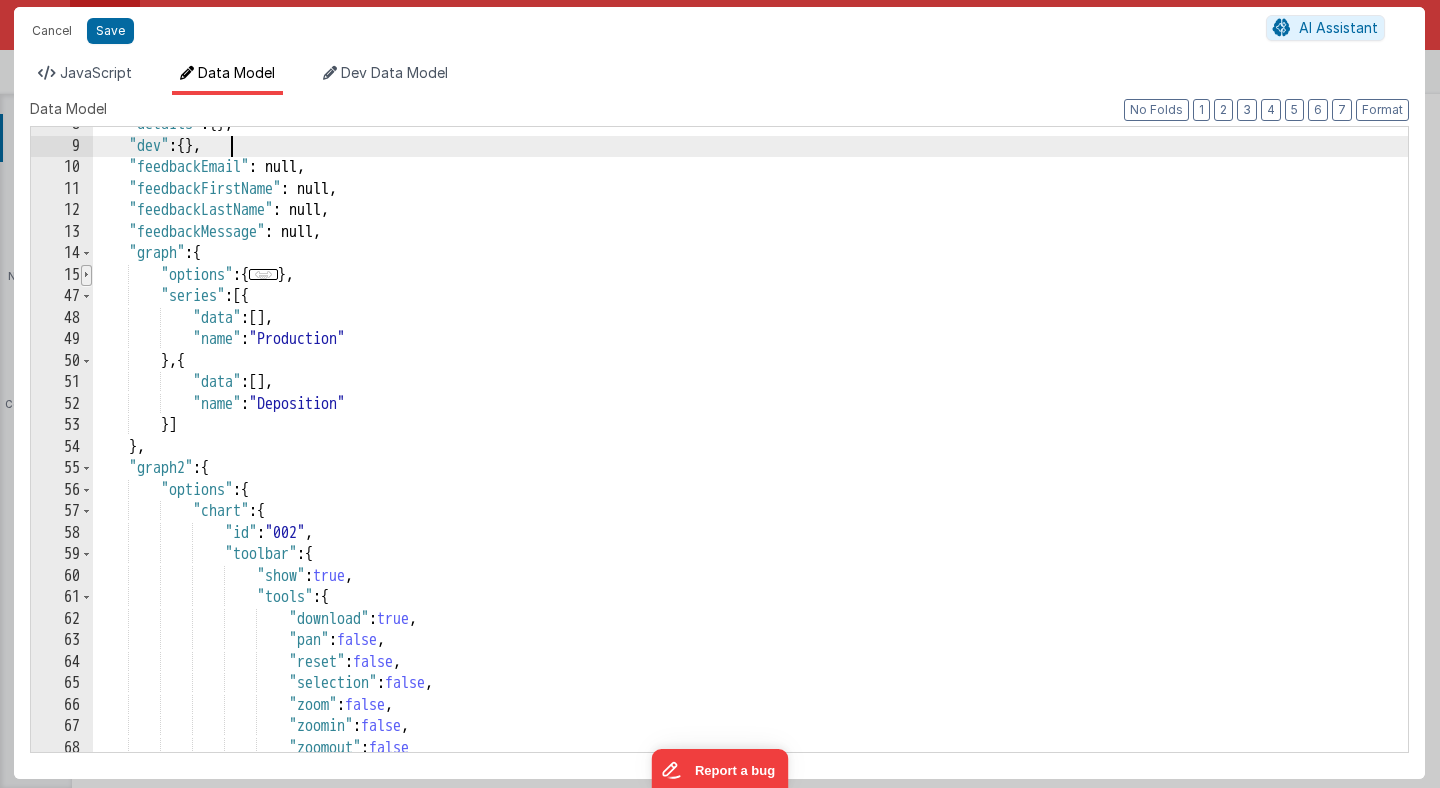 click at bounding box center [86, 276] 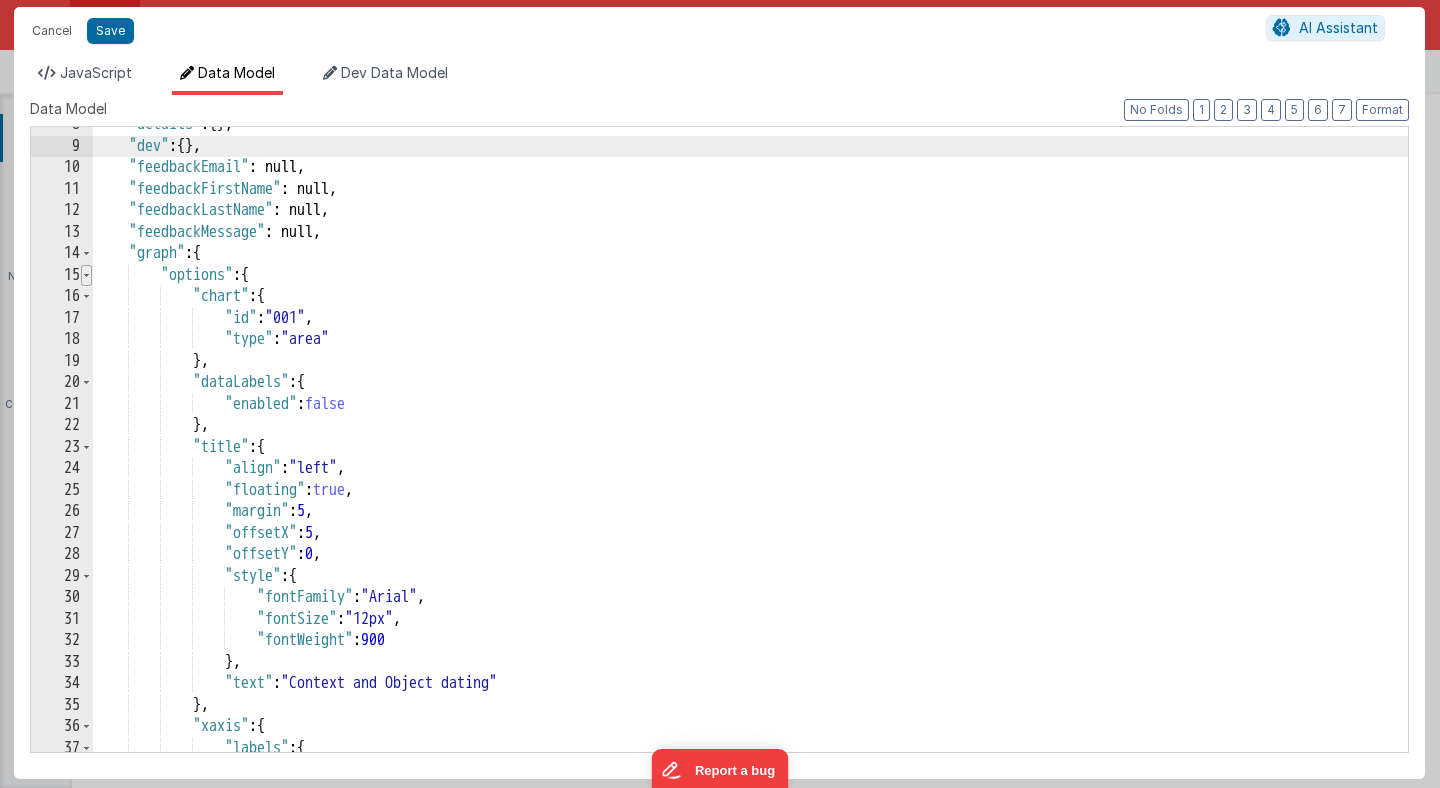 click at bounding box center [86, 276] 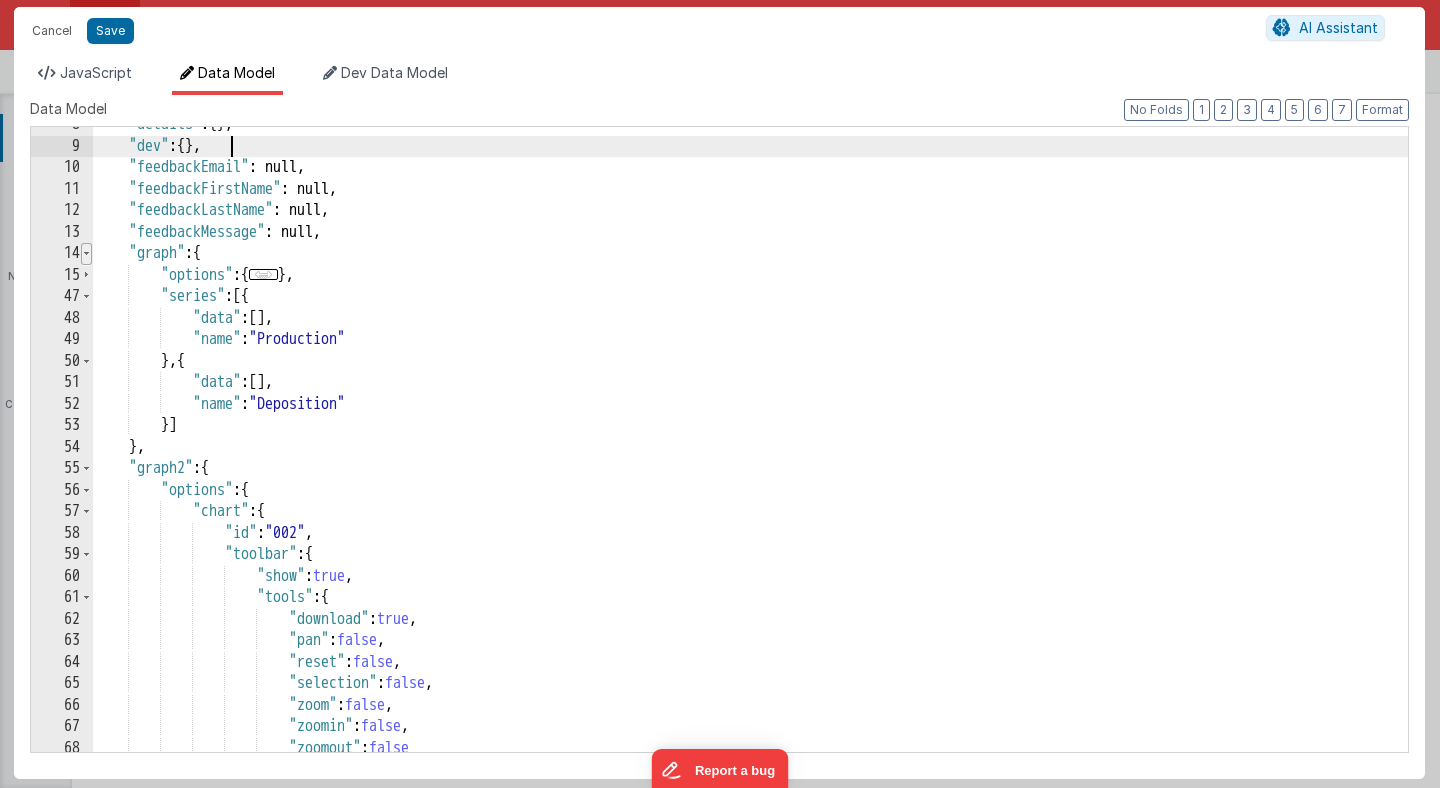 click at bounding box center [86, 254] 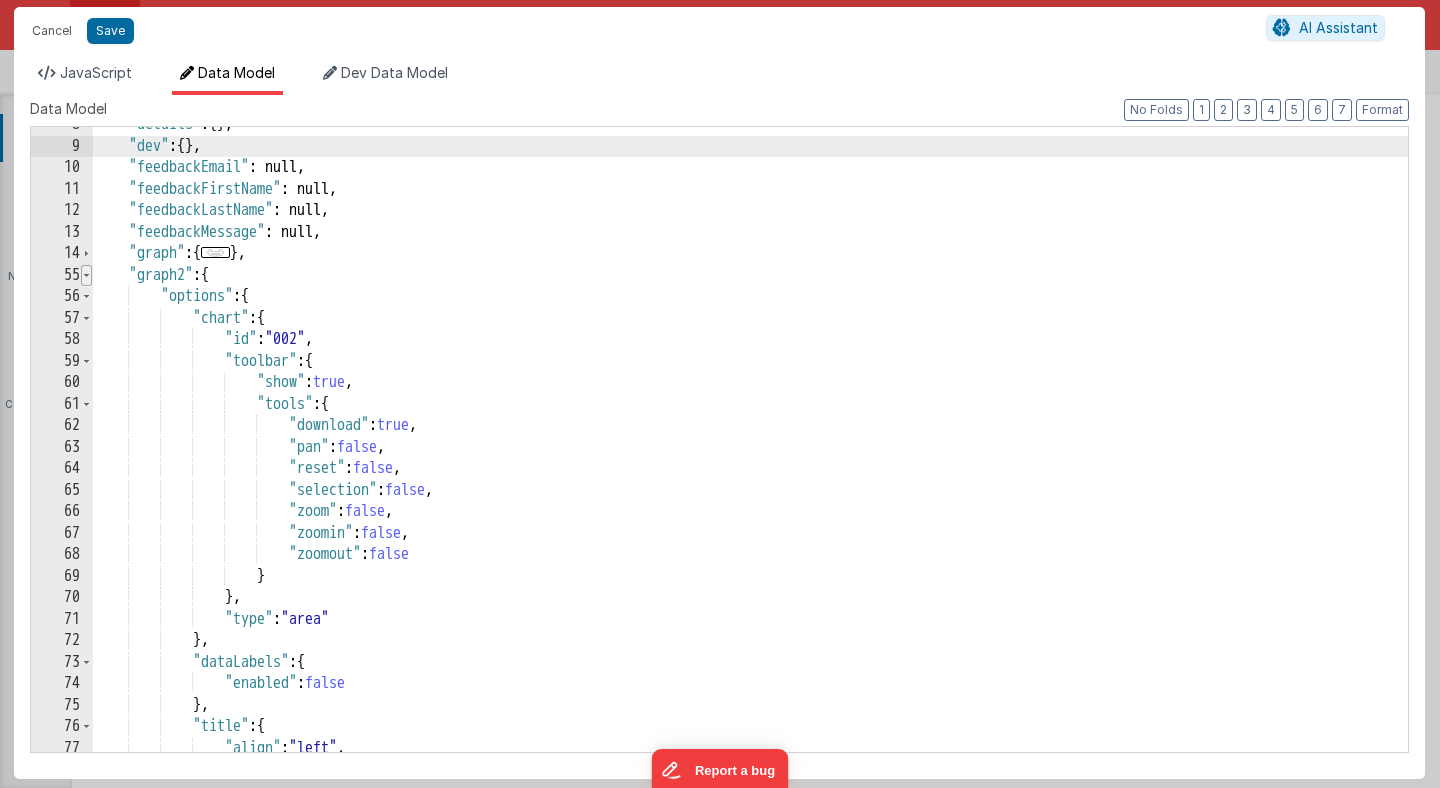 click at bounding box center (86, 276) 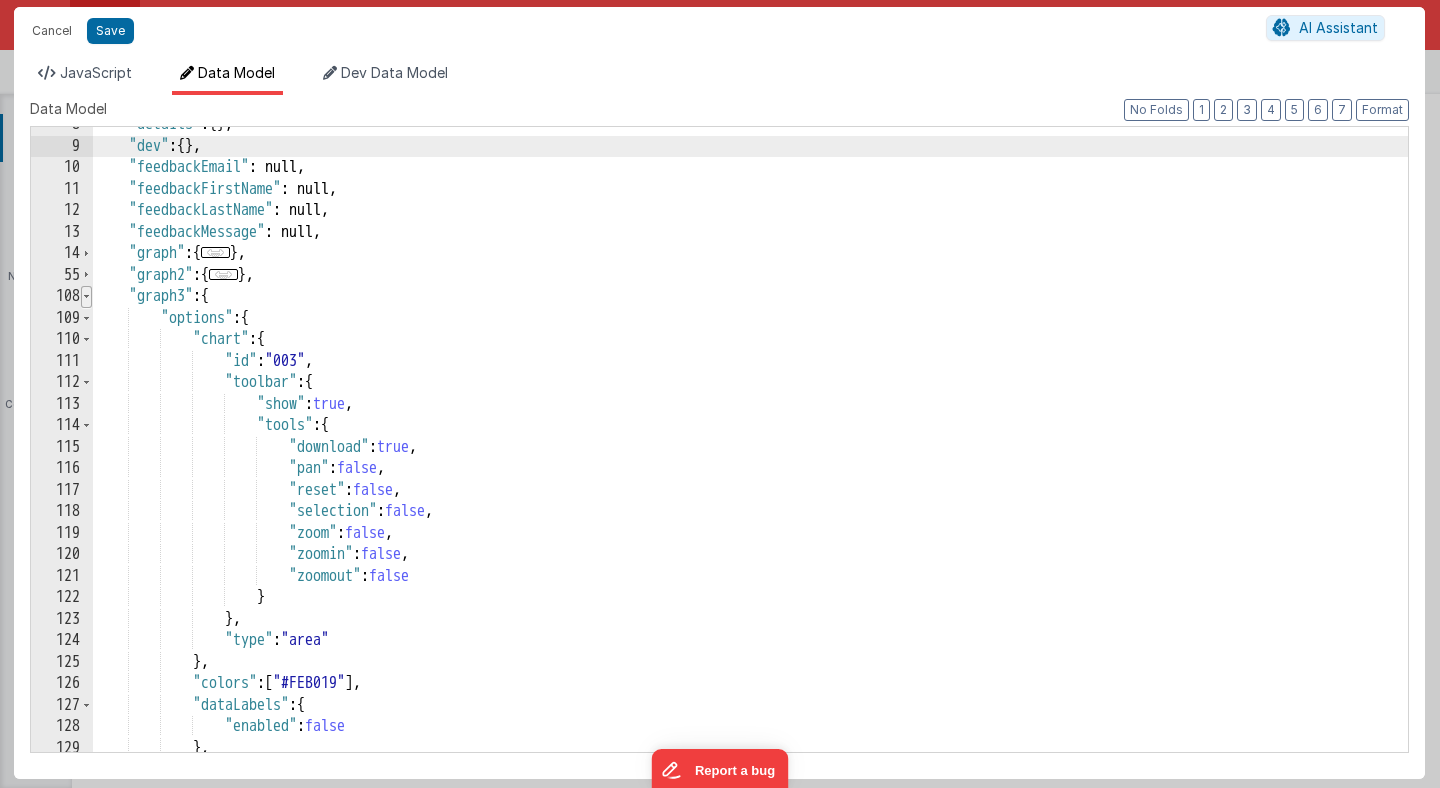 click at bounding box center (86, 297) 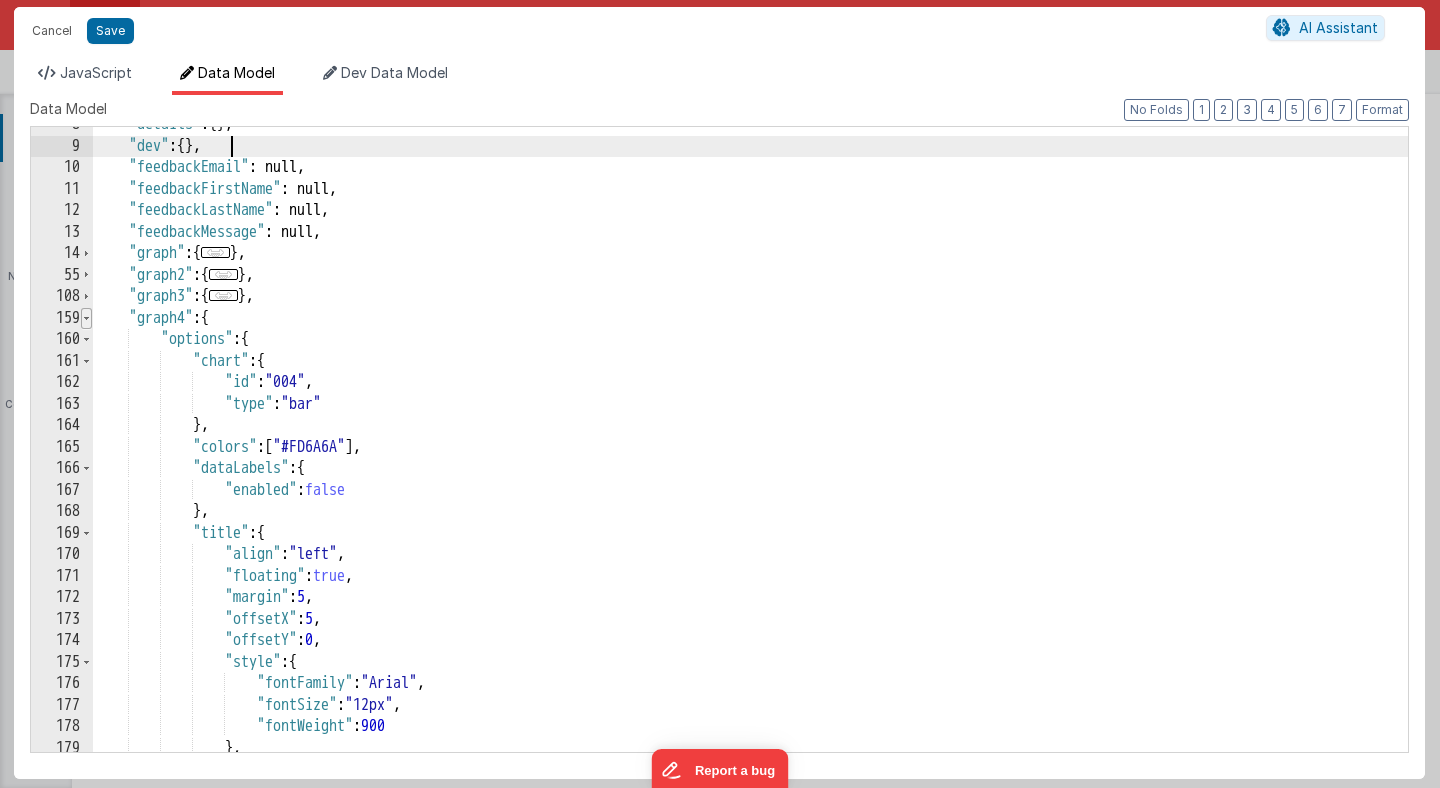 click at bounding box center (86, 319) 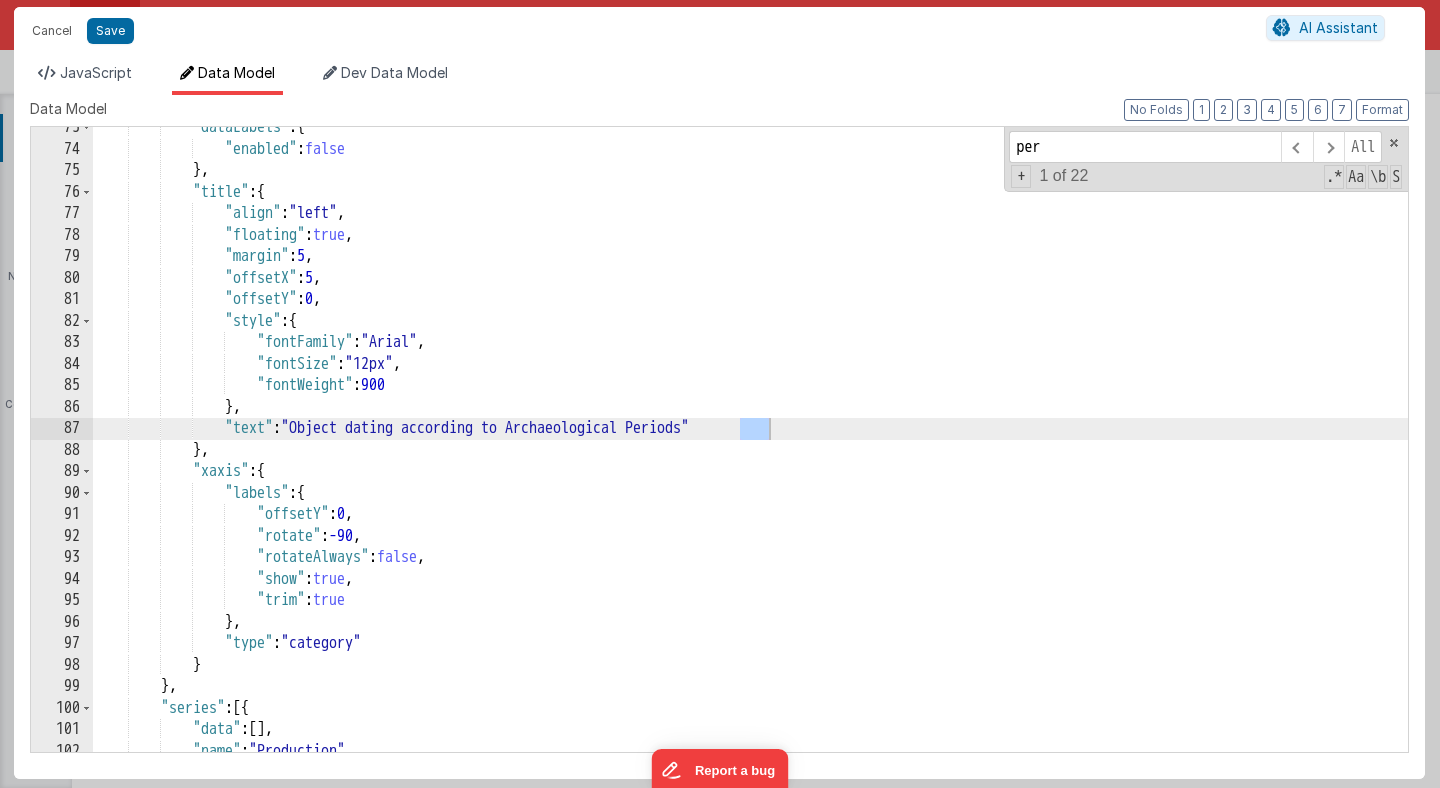 scroll, scrollTop: 1558, scrollLeft: 0, axis: vertical 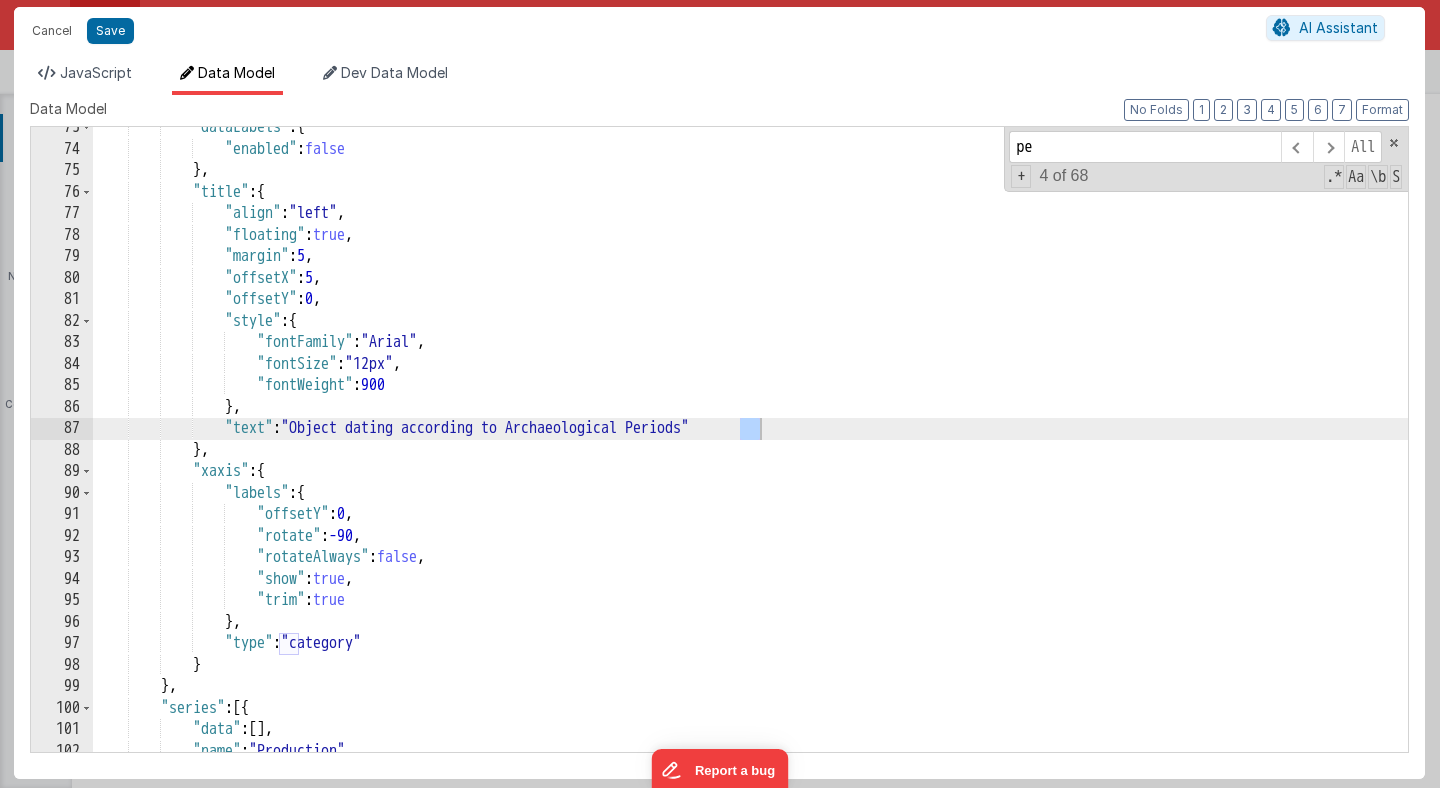 type on "p" 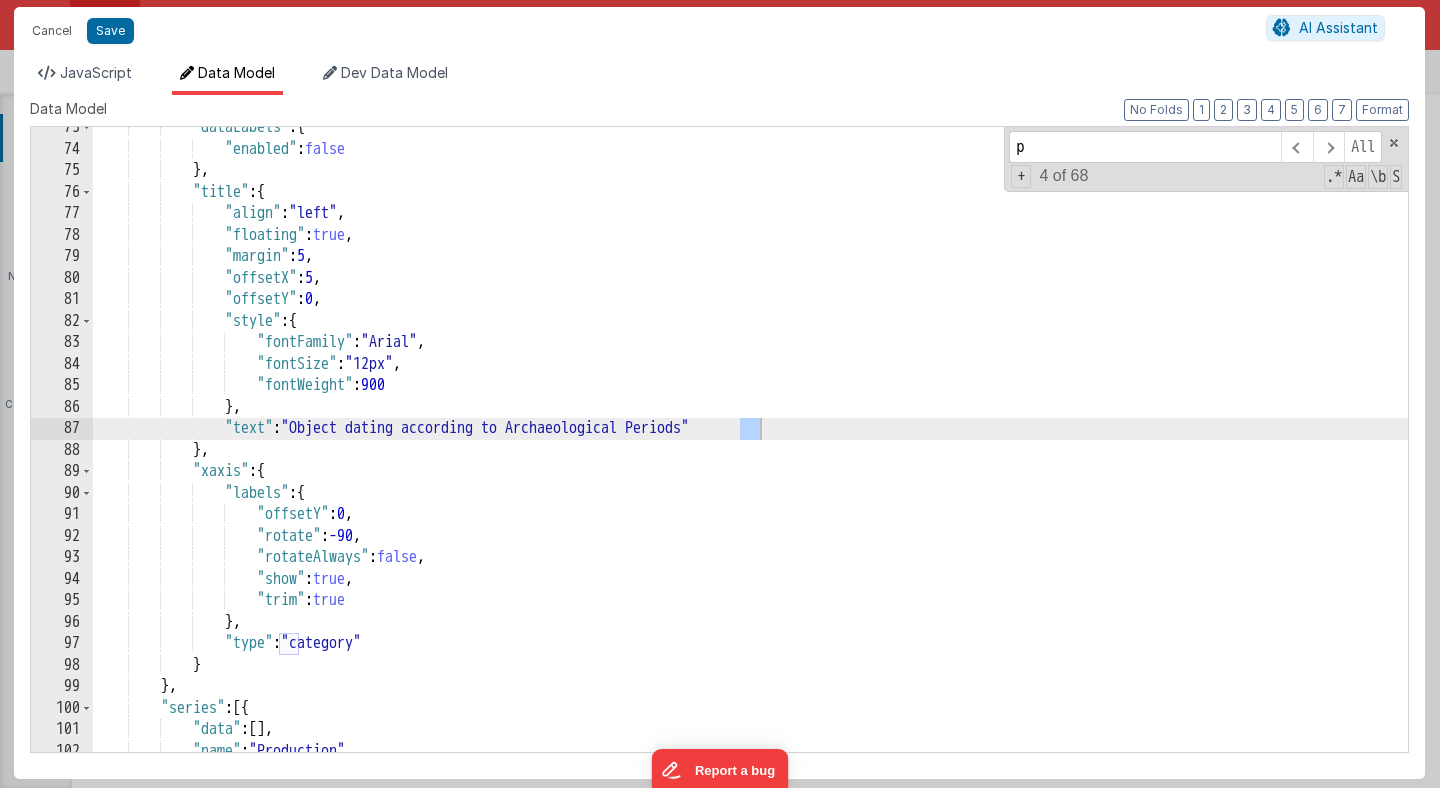type 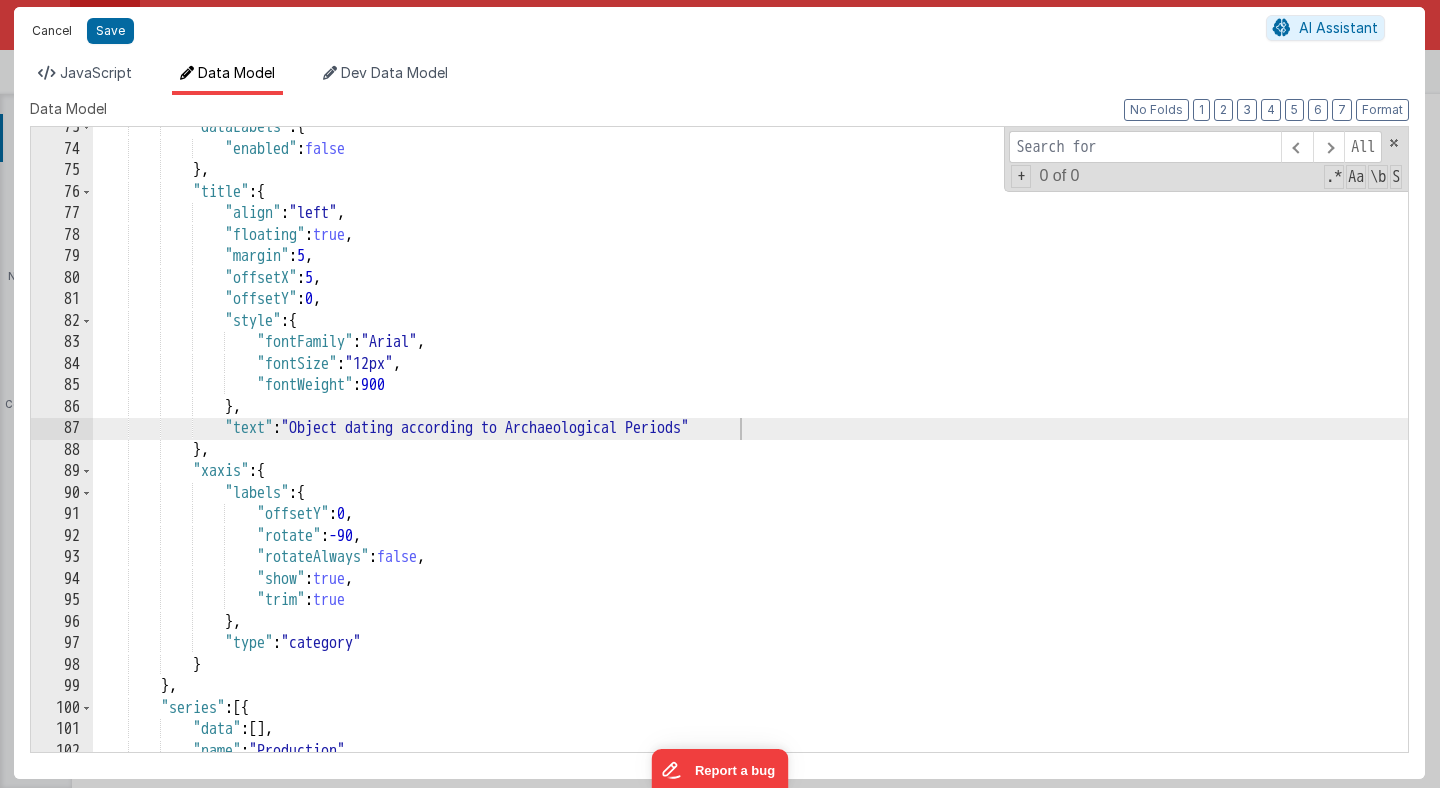 click on "Cancel" at bounding box center [52, 31] 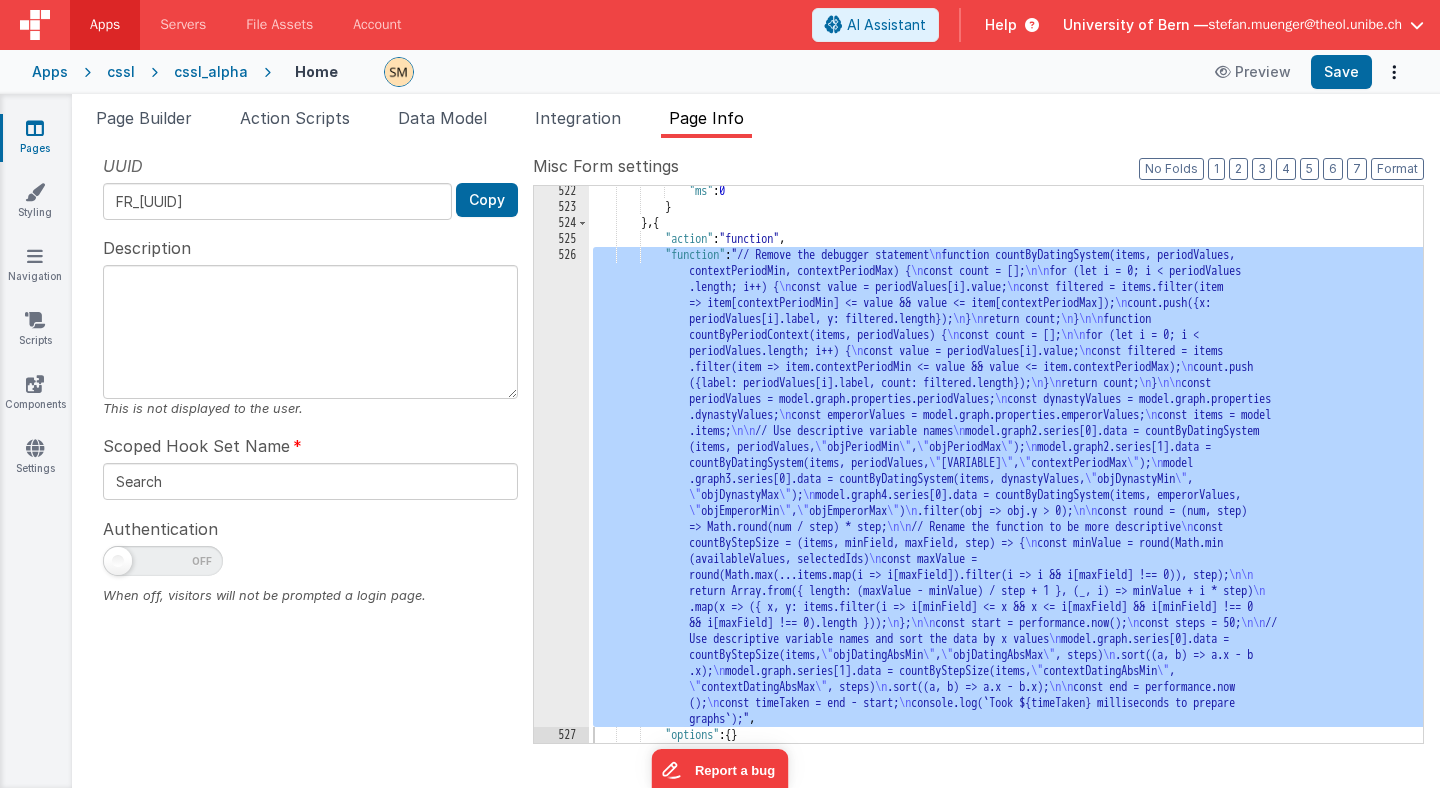 click on "function countByDatingSystem(items, periodValues, contextPeriodMin, contextPeriodMax) { const count = []; for (let i = 0; i < periodValues.length; i++) { const value = periodValues[i].value; const filtered = items.filter(item => item[contextPeriodMin] <= value && value <= item[contextPeriodMax]); count.push({x: periodValues[i].label, y: filtered.length}); } return count; } function countByPeriodContext(items, periodValues) { const count = []; for (let i = 0; i < periodValues.length; i++) { const value = periodValues[i].value; const filtered = items count.push" at bounding box center [1006, 477] 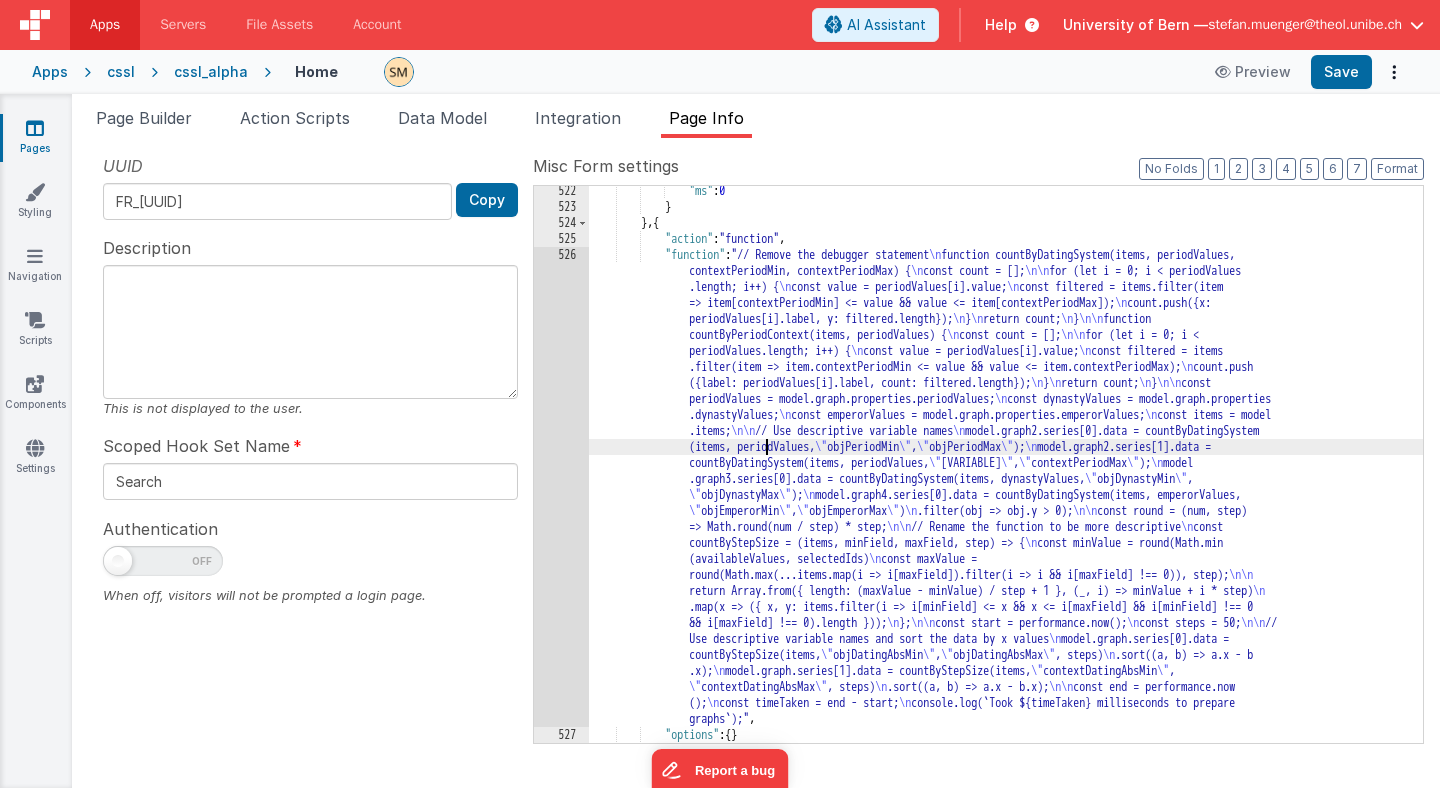 click on "526" at bounding box center (561, 487) 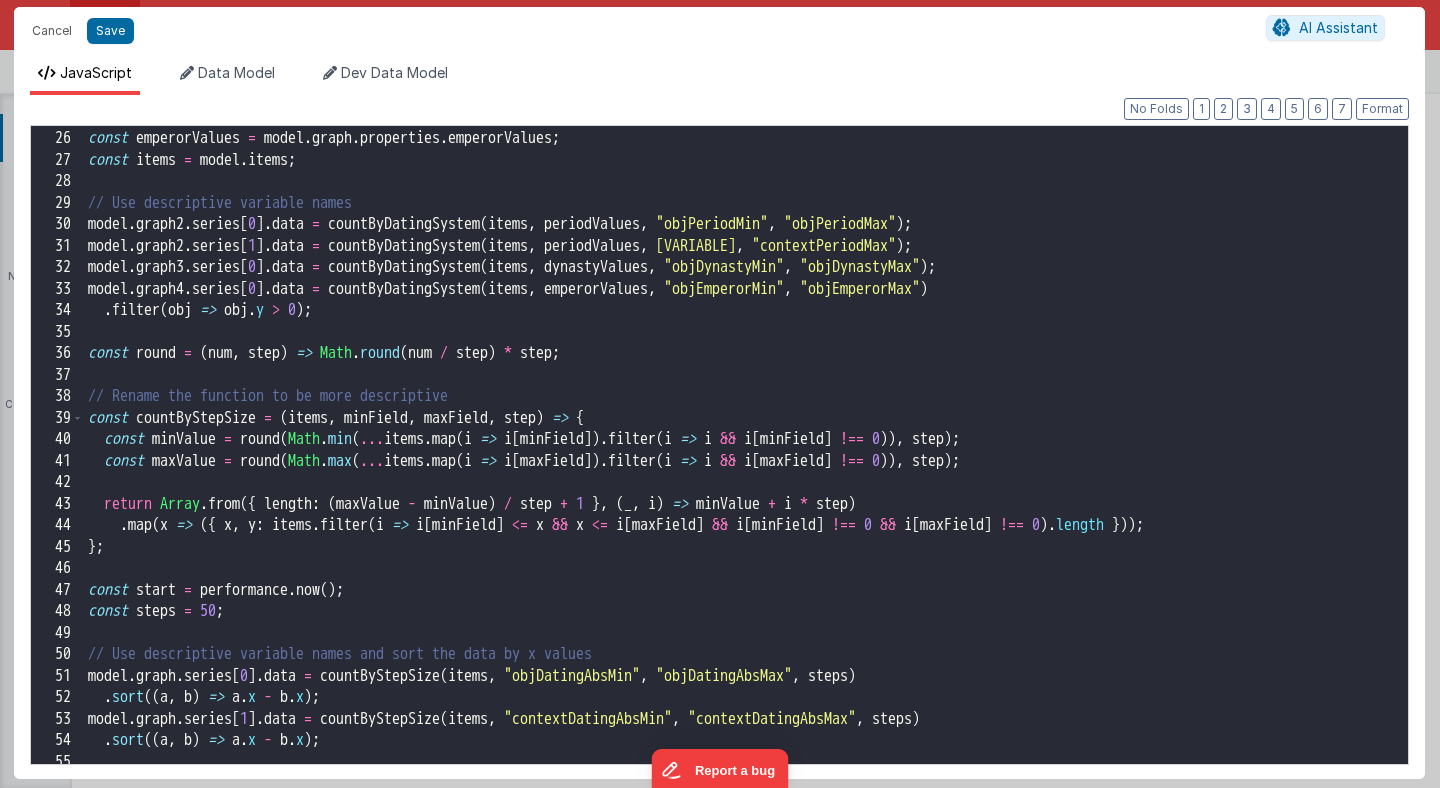scroll, scrollTop: 609, scrollLeft: 0, axis: vertical 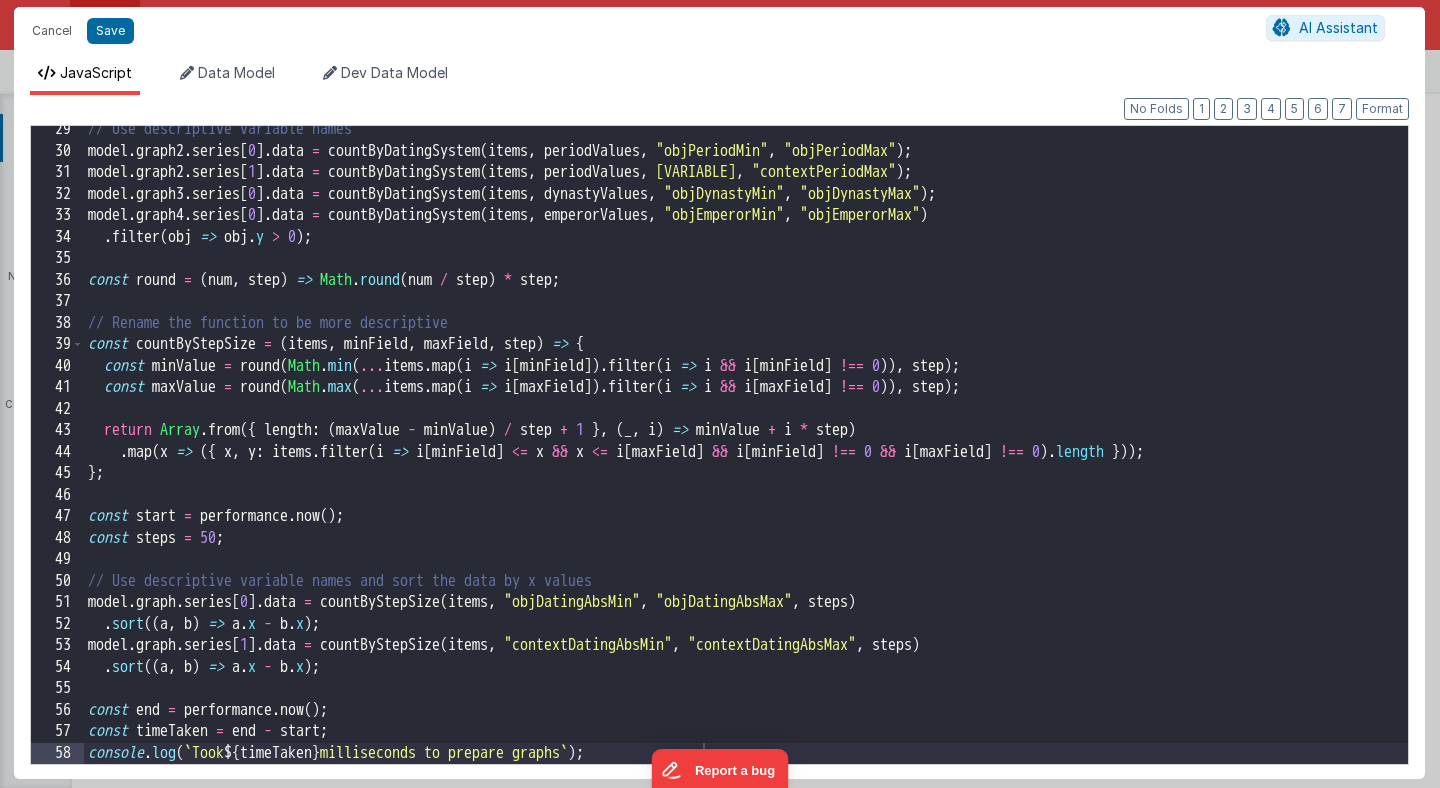 click on "// Use descriptive variable names model . graph2 . series [ 0 ] . data   =   countByDatingSystem ( items ,   periodValues ,   "objPeriodMin" ,   "objPeriodMax" ) ; model . graph2 . series [ 1 ] . data   =   countByDatingSystem ( items ,   periodValues ,   "contextPeriodMin" ,   "contextPeriodMax" ) ; model . graph3 . series [ 0 ] . data   =   countByDatingSystem ( items ,   dynastyValues ,   "objDynastyMin" ,   "objDynastyMax" ) ; model . graph4 . series [ 0 ] . data   =   countByDatingSystem ( items ,   emperorValues ,   "objEmperorMin" ,   "objEmperorMax" )    . filter ( obj   =>   obj . y   >   0 ) ; const   round   =   ( num ,   step )   =>   Math . round ( num   /   step )   *   step ; // Rename the function to be more descriptive const   countByStepSize   =   ( items ,   minField ,   maxField ,   step )   =>   {    const   minValue   =   round ( Math . min ( ... items . map ( i   =>   i [ minField ]) . filter ( i   =>   i   &&   i [ minField ]   !==   0 )) ,   step ) ;    const   maxValue   =   round (" at bounding box center (746, 459) 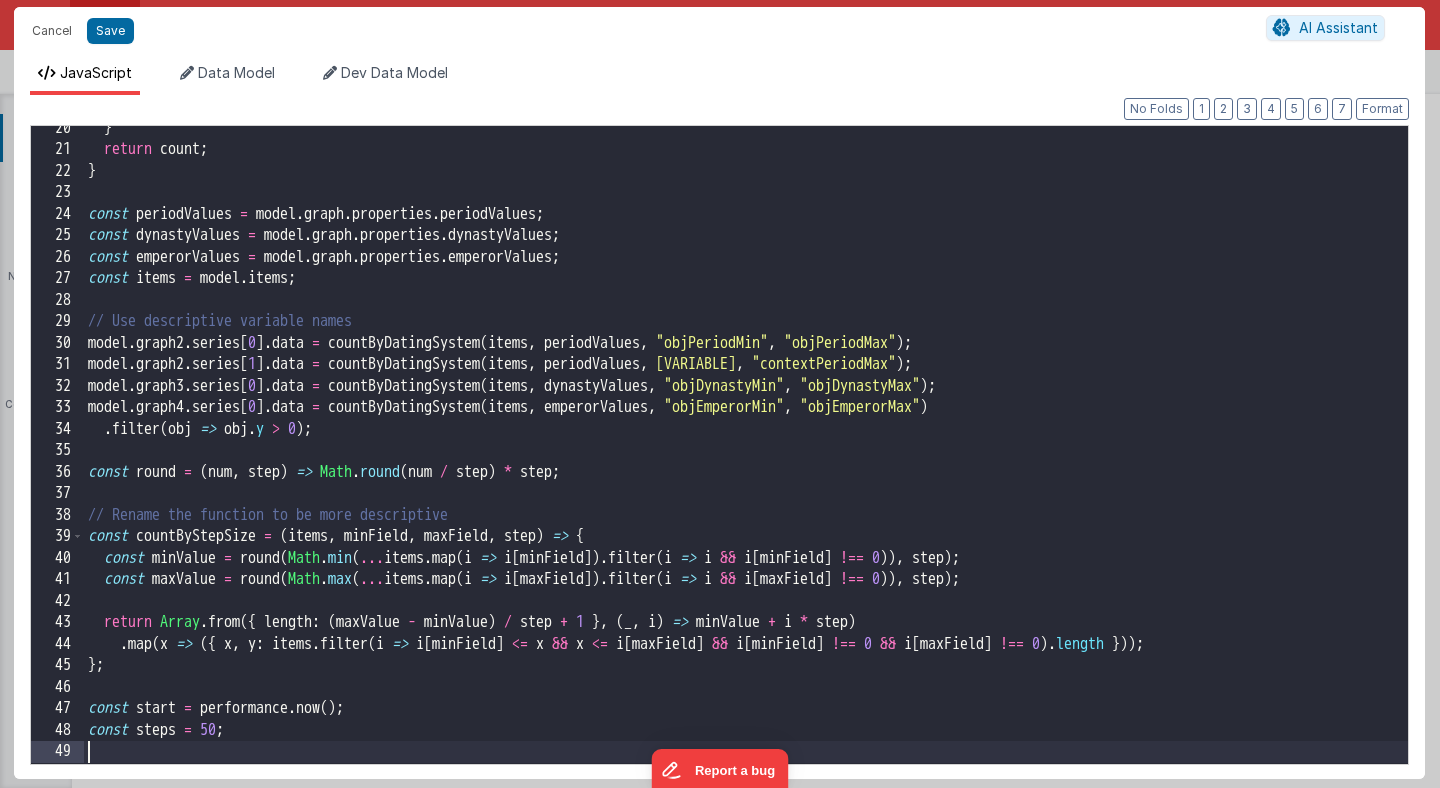 scroll, scrollTop: 412, scrollLeft: 0, axis: vertical 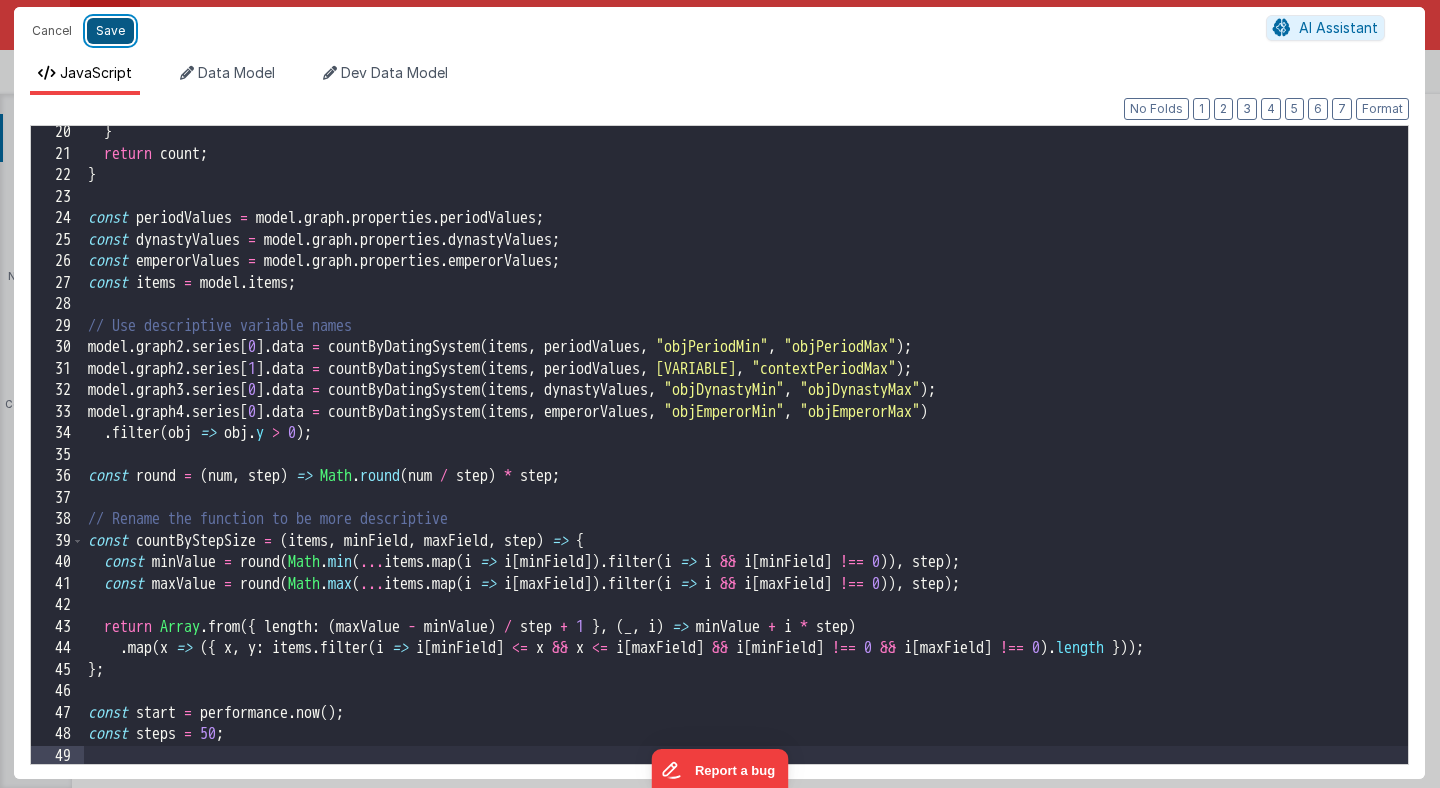 click on "Save" at bounding box center (110, 31) 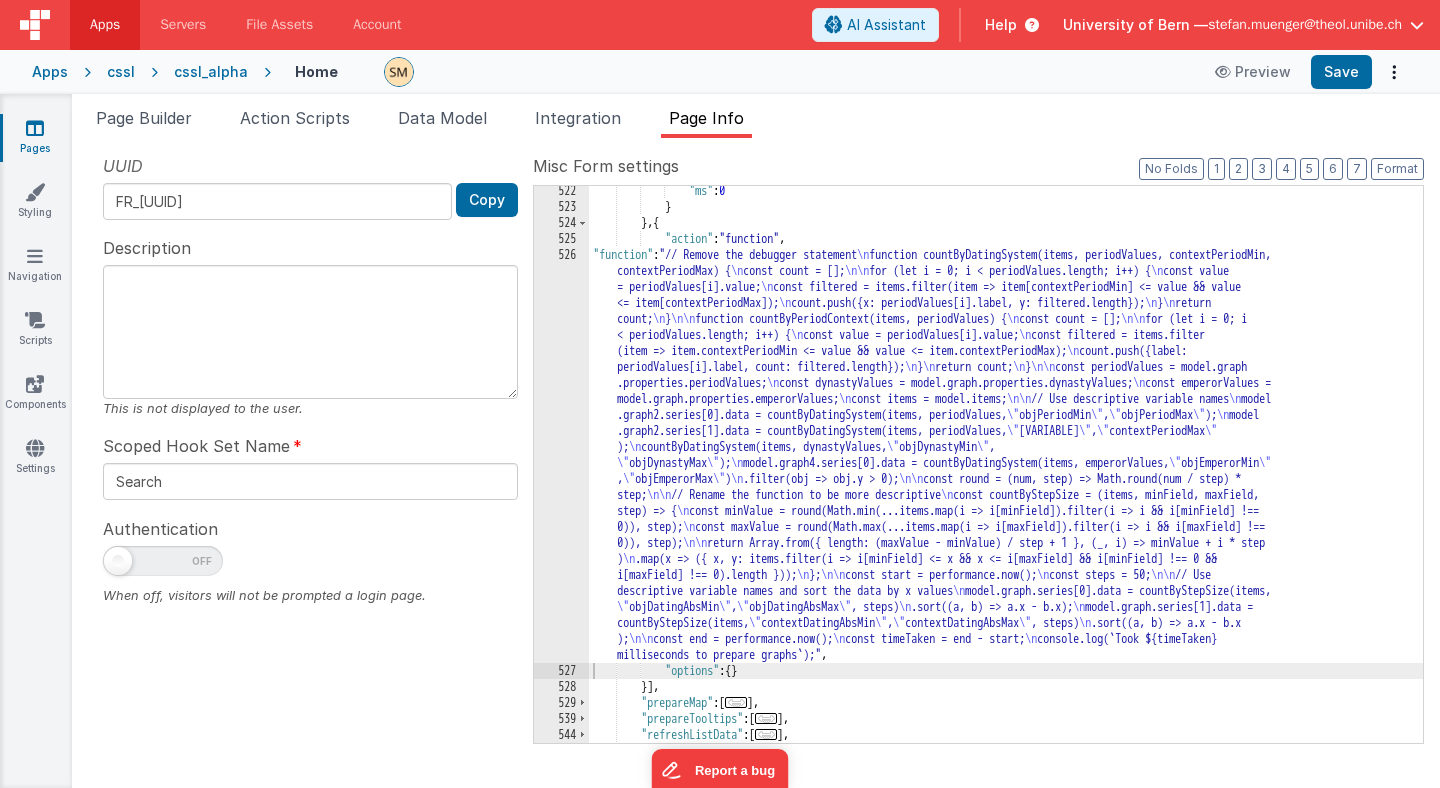 click on "526" at bounding box center (561, 455) 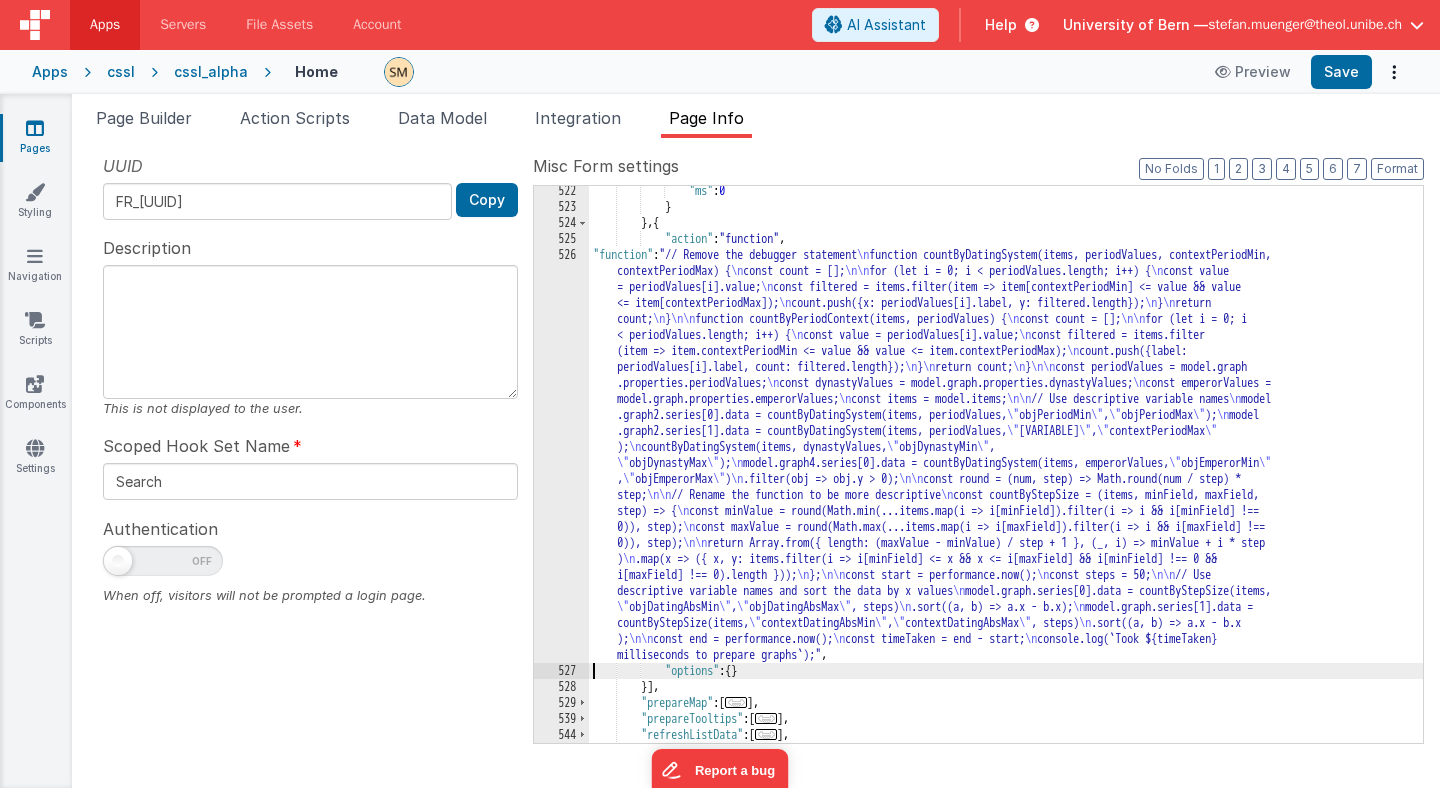 click on ""action" :  "function" , "function" :  "// Remove the debugger statement \n function countByDatingSystem(items, periodValues, contextPeriodMin,       contextPeriodMax) { \n   const count = []; \n\n   for (let i = 0; i < periodValues.length; i++) { \n     const value       = periodValues[i].value; \n     const filtered = items.filter(item => item[contextPeriodMin] <= value && value       <= item[contextPeriodMax]); \n     count.push({x: periodValues[i].label, y: filtered.length}); \n   } \n   return       count; \n } \n\n function countByPeriodContext(items, periodValues) { \n   const count = []; \n\n   for (let i = 0; i       < periodValues.length; i++) { \n     const value = periodValues[i].value; \n     const filtered = items.filter      (item => item.contextPeriodMin <= value && value <= item.contextPeriodMax); \n     count.push({label:       periodValues[i].label, count: filtered.length}); \n   } \n" at bounding box center (1006, 477) 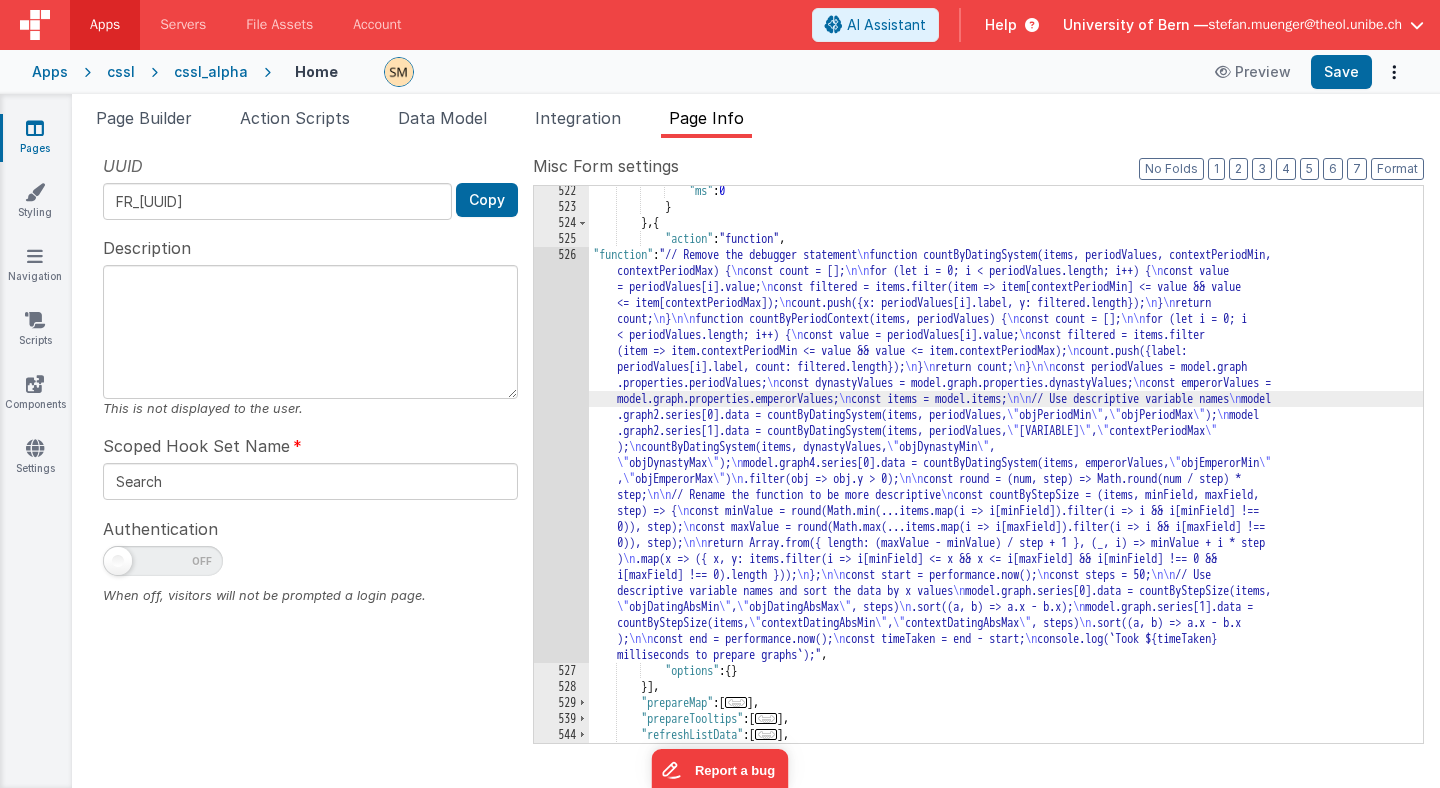 click on "526" at bounding box center (561, 455) 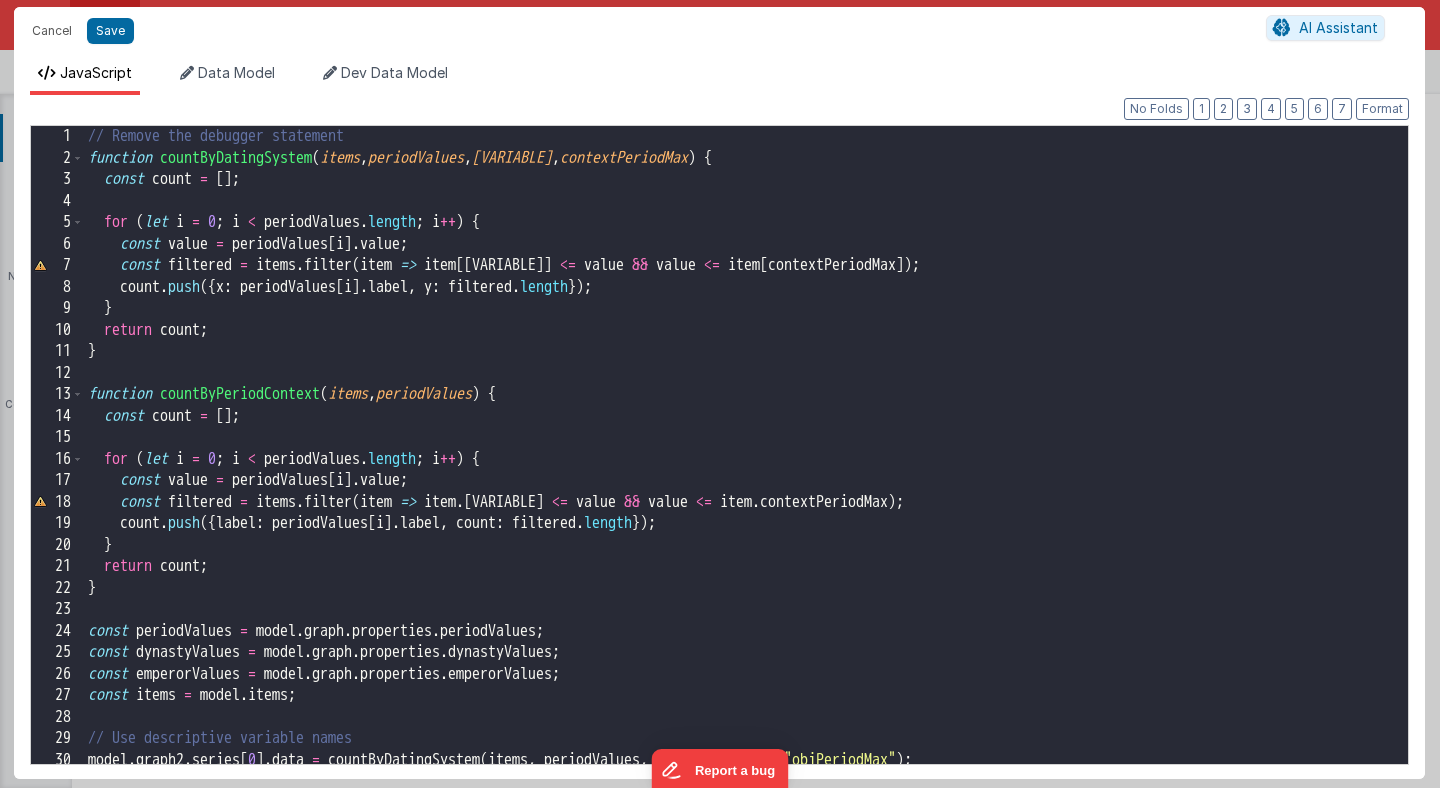 click on "function countByDatingSystem ( items ,  periodValues ,  contextPeriodMin ,  contextPeriodMax )   {    const   count   =   [ ] ;    for   ( let   i   =   0 ;   i   <   periodValues . length ;   i ++ )   {      const   value   =   periodValues [ i ] . value ;      const   filtered   =   items . filter ( item   =>   item [ contextPeriodMin ]   <=   value   &&   value   <=   item [ contextPeriodMax ]) ;      count . push ({ x :   periodValues [ i ] . label ,   y :   filtered . length }) ;    }    return   count ; } function   countByPeriodContext ( items ,  periodValues )   {    const   count   =   [ ] ;    for   ( let   i   =   0 ;   i   <   periodValues . length ;   i ++ )   {      const   value   =   periodValues [ i ] . value ;      const   filtered   =   items . filter ( item   =>   item . contextPeriodMin   <=   value   &&   value   <=   item . contextPeriodMax ) ;      count . push ({ label :   periodValues [ i ] . label ,   count :   filtered . length }) ;    }    return" at bounding box center [746, 466] 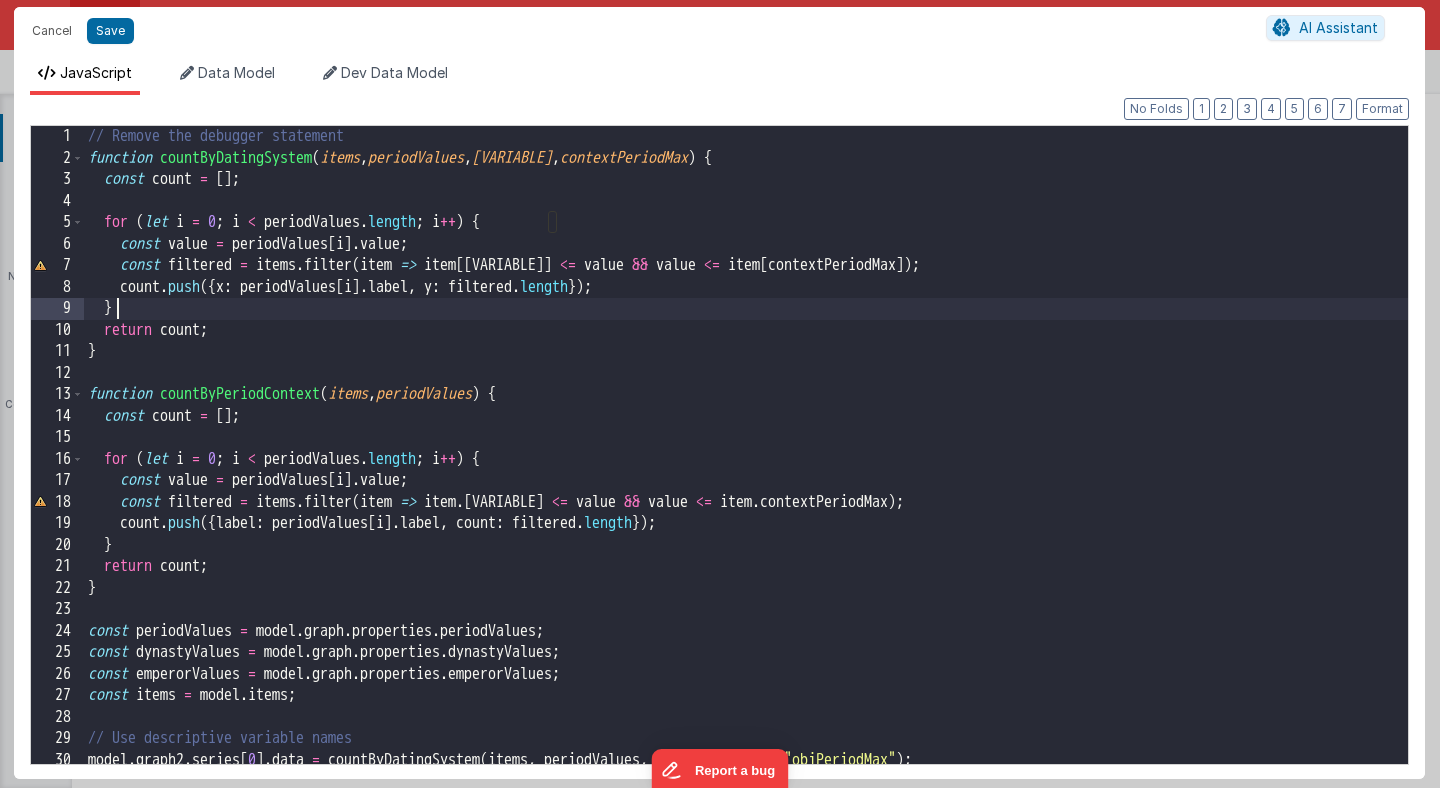 scroll, scrollTop: 0, scrollLeft: 0, axis: both 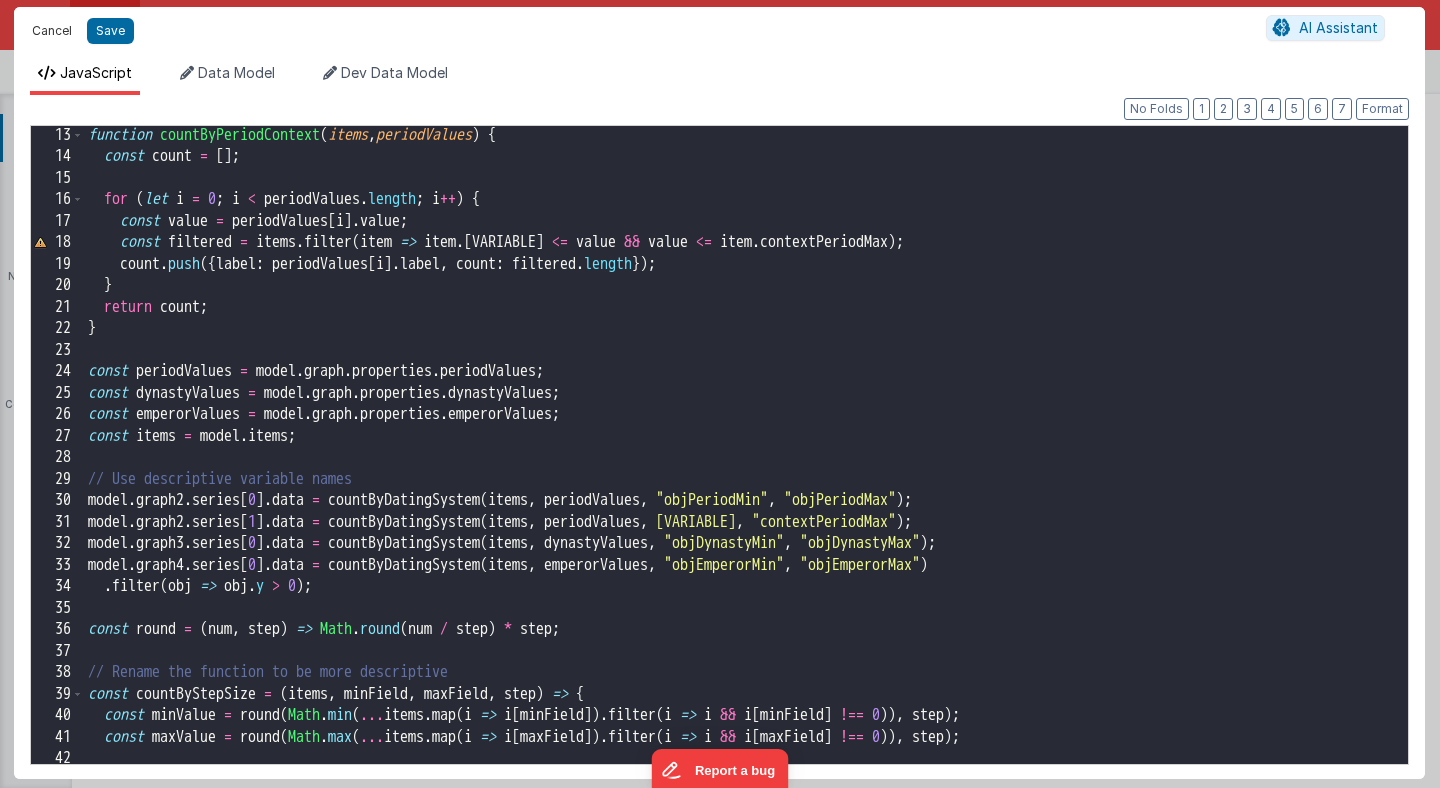 click on "Cancel" at bounding box center (52, 31) 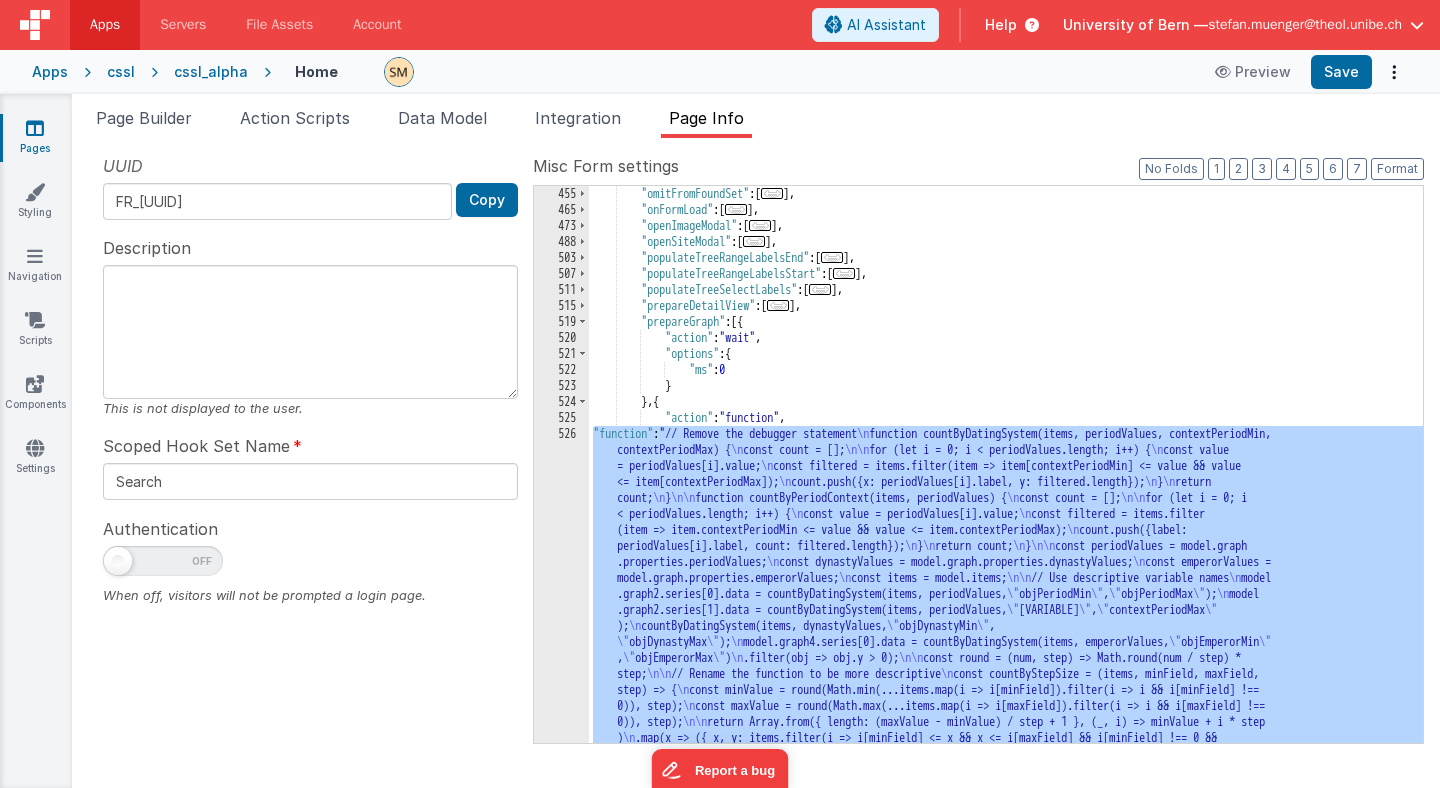 scroll, scrollTop: 597, scrollLeft: 0, axis: vertical 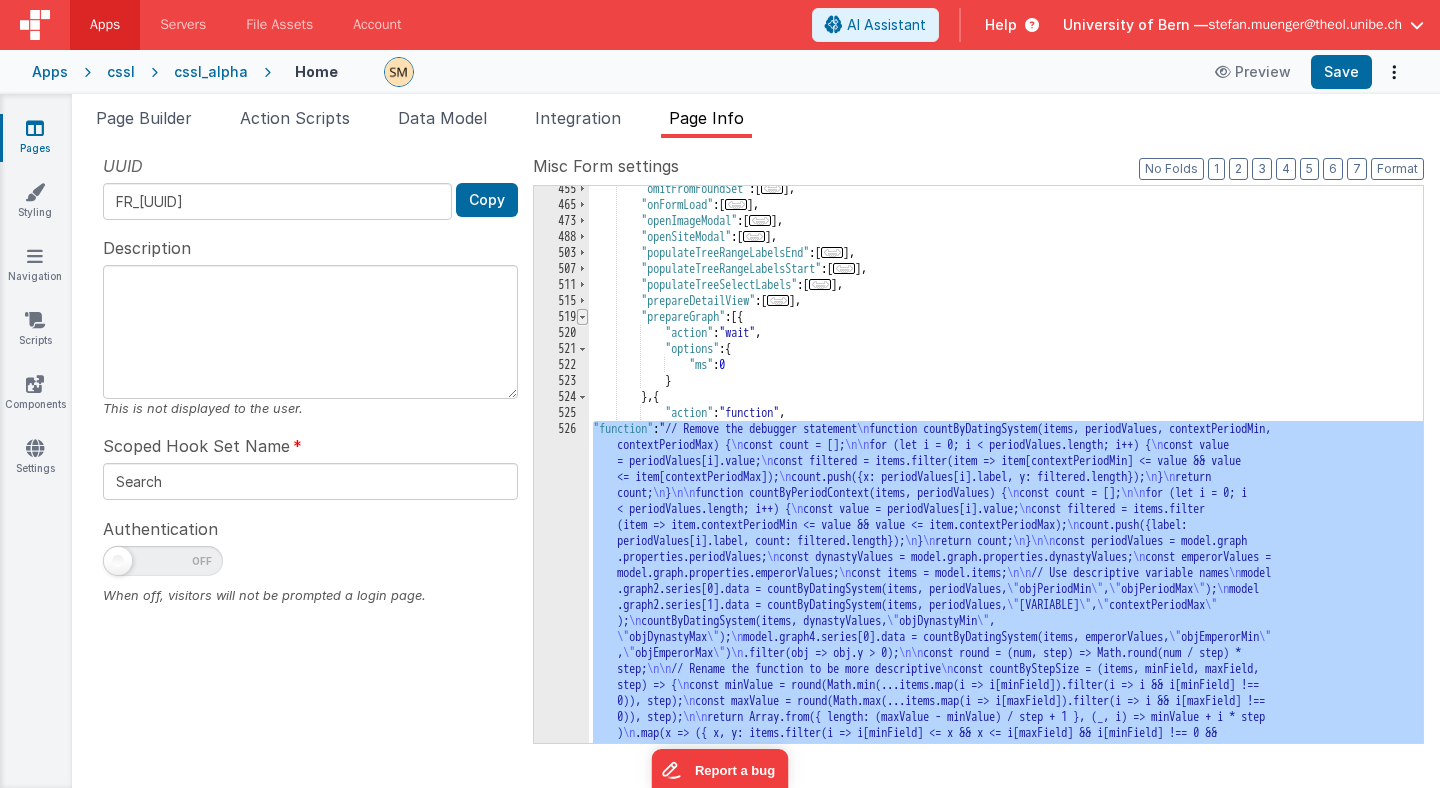 click at bounding box center (582, 317) 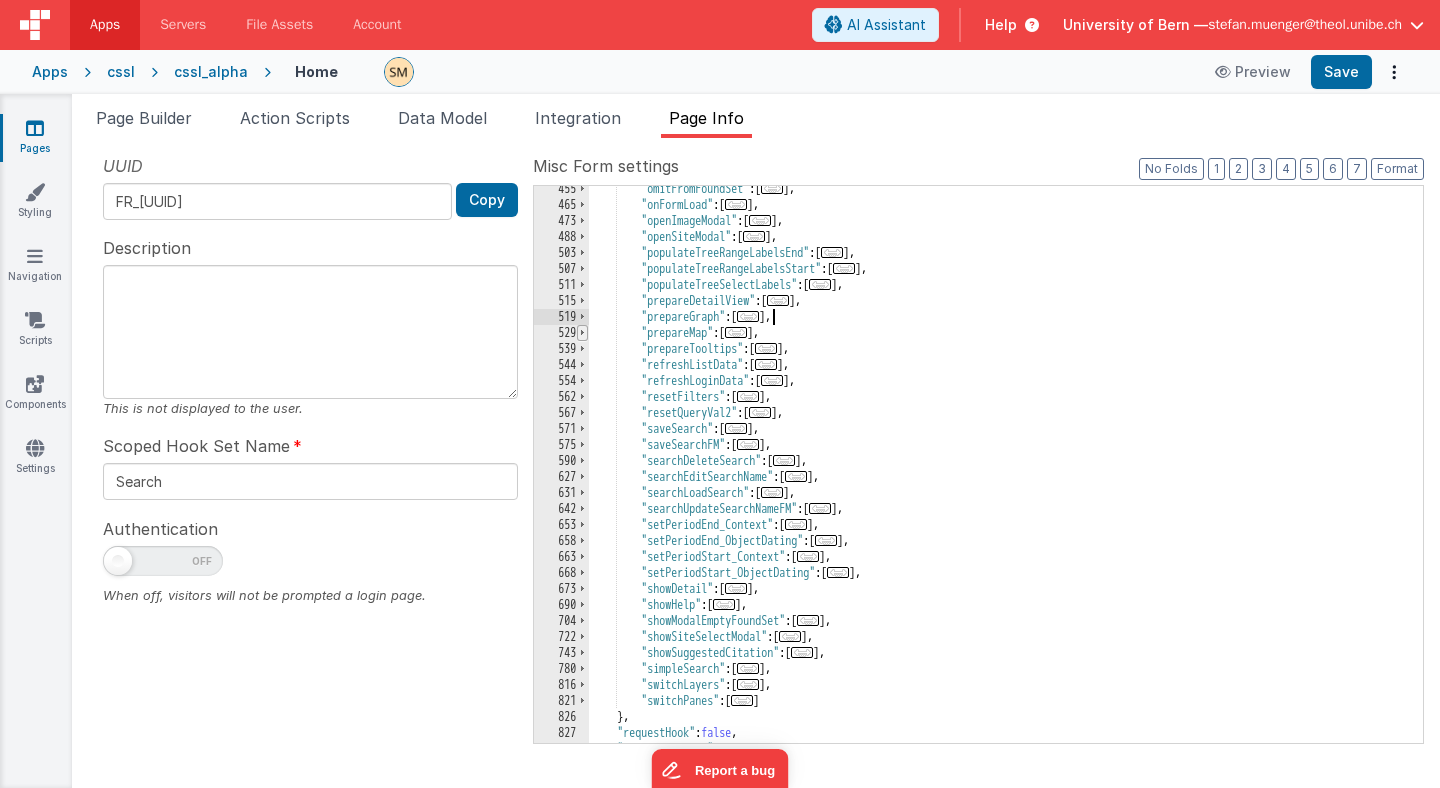click at bounding box center (582, 333) 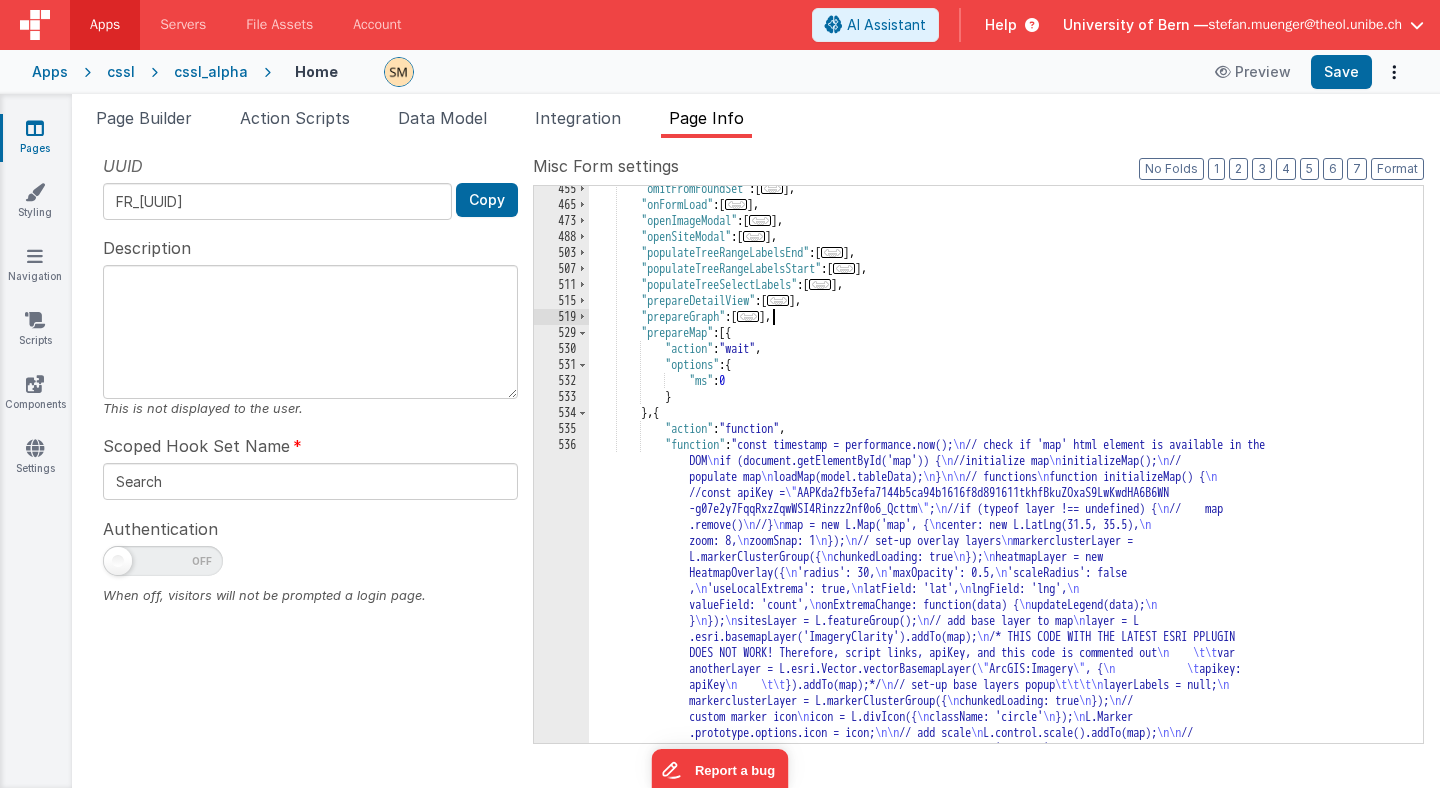 click on ""omitFromFoundSet" :  [ ... ] ,           "onFormLoad" :  [ ... ] ,           "openImageModal" :  [ ... ] ,           "openSiteModal" :  [ ... ] ,           "populateTreeRangeLabelsEnd" :  [ ... ] ,           "populateTreeRangeLabelsStart" :  [ ... ] ,           "populateTreeSelectLabels" :  [ ... ] ,           "prepareDetailView" :  [ ... ] ,           "prepareGraph" :  [ ... ] ,           "prepareMap" :  [{                "action" :  "wait" ,                "options" :  {                     "ms" :  0                }           } ,  {                "action" :  "function" ,                "function" :  "const timestamp = performance.now(); \n // check if 'map' html element is available in the                   DOM \n if (document.getElementById('map')) { \n     //initialize map \n     initializeMap(); \n     //                   populate map \n     loadMap(model.tableData); \n } \n\n // functions \n function initializeMap() { \n" at bounding box center [1006, 1203] 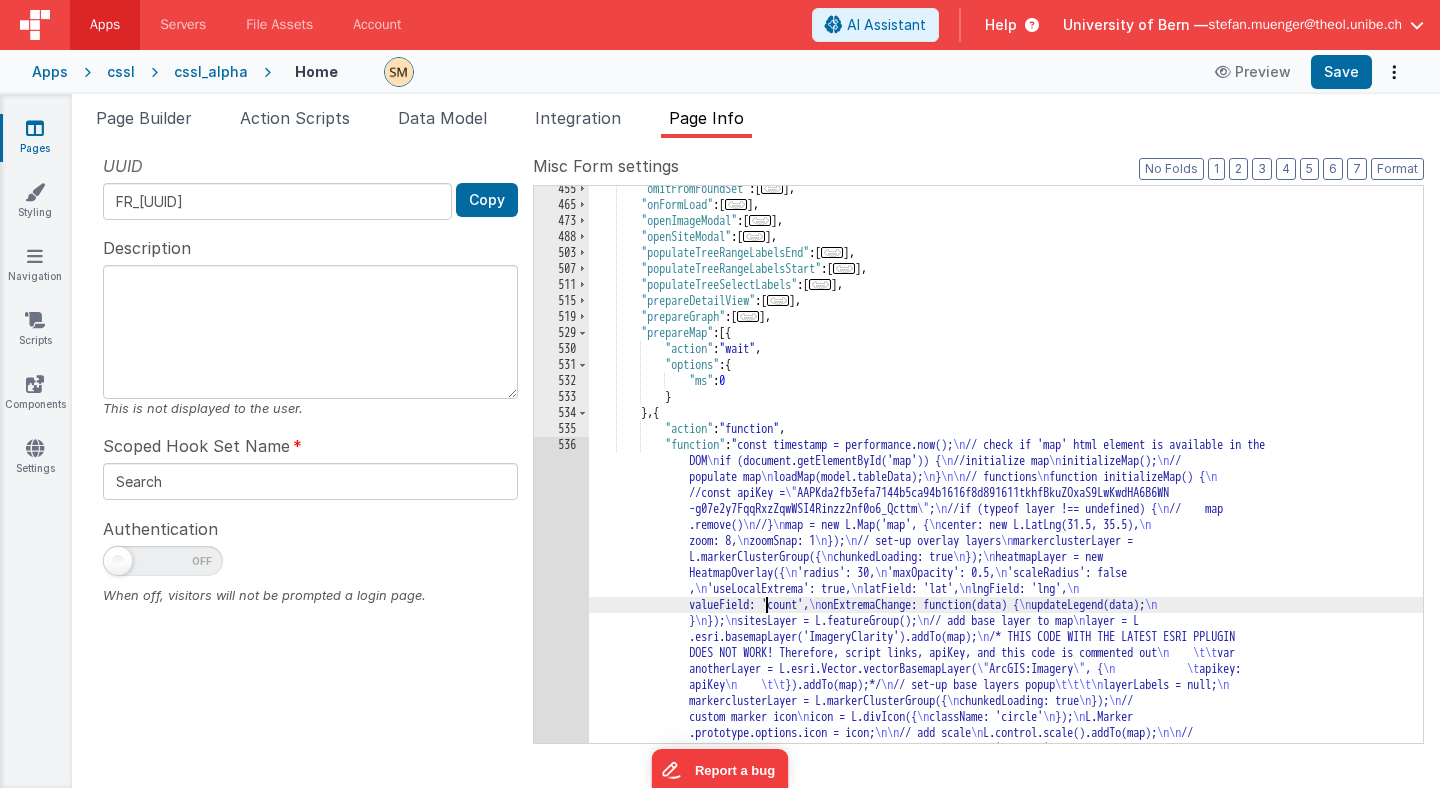 click on "536" at bounding box center [561, 1173] 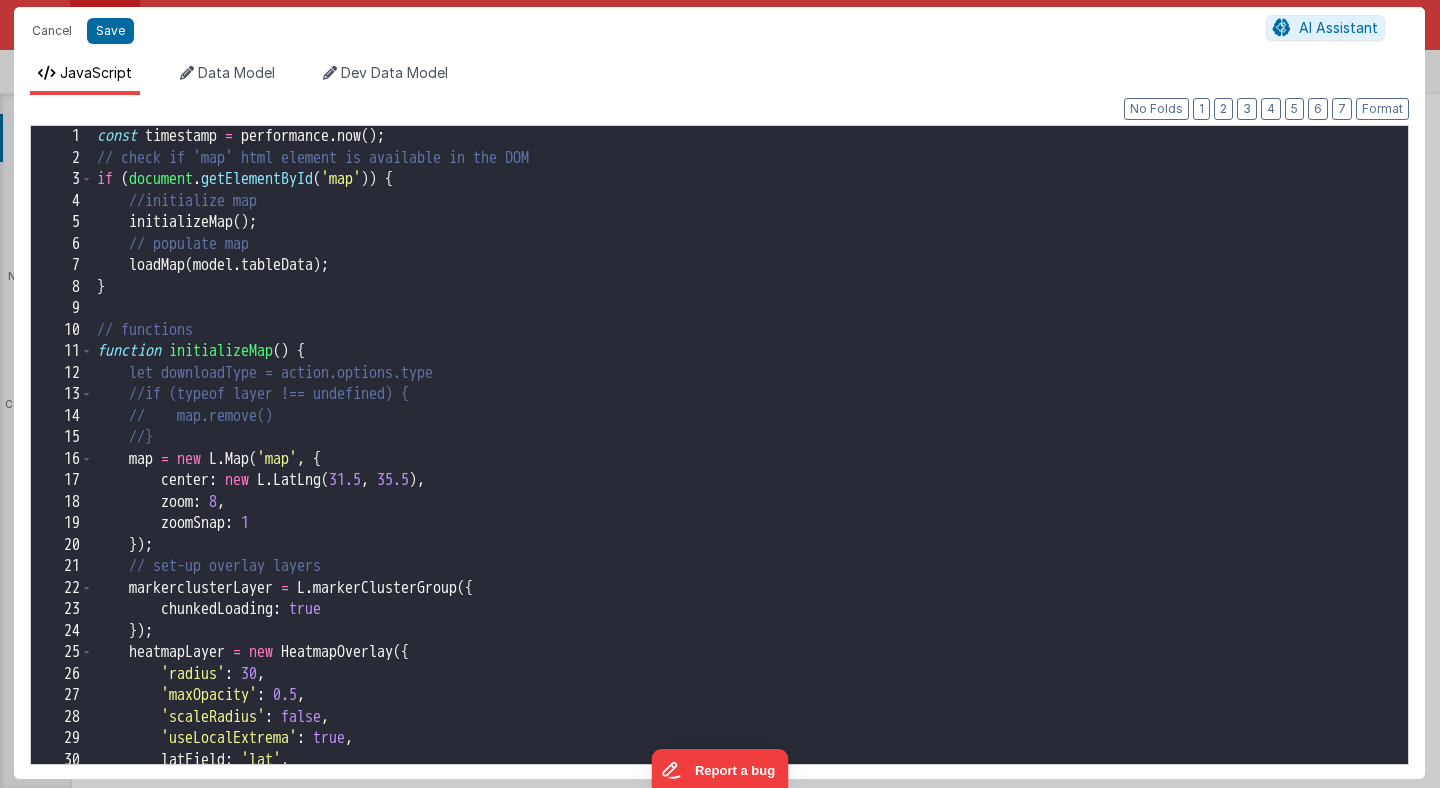 scroll, scrollTop: 1779, scrollLeft: 0, axis: vertical 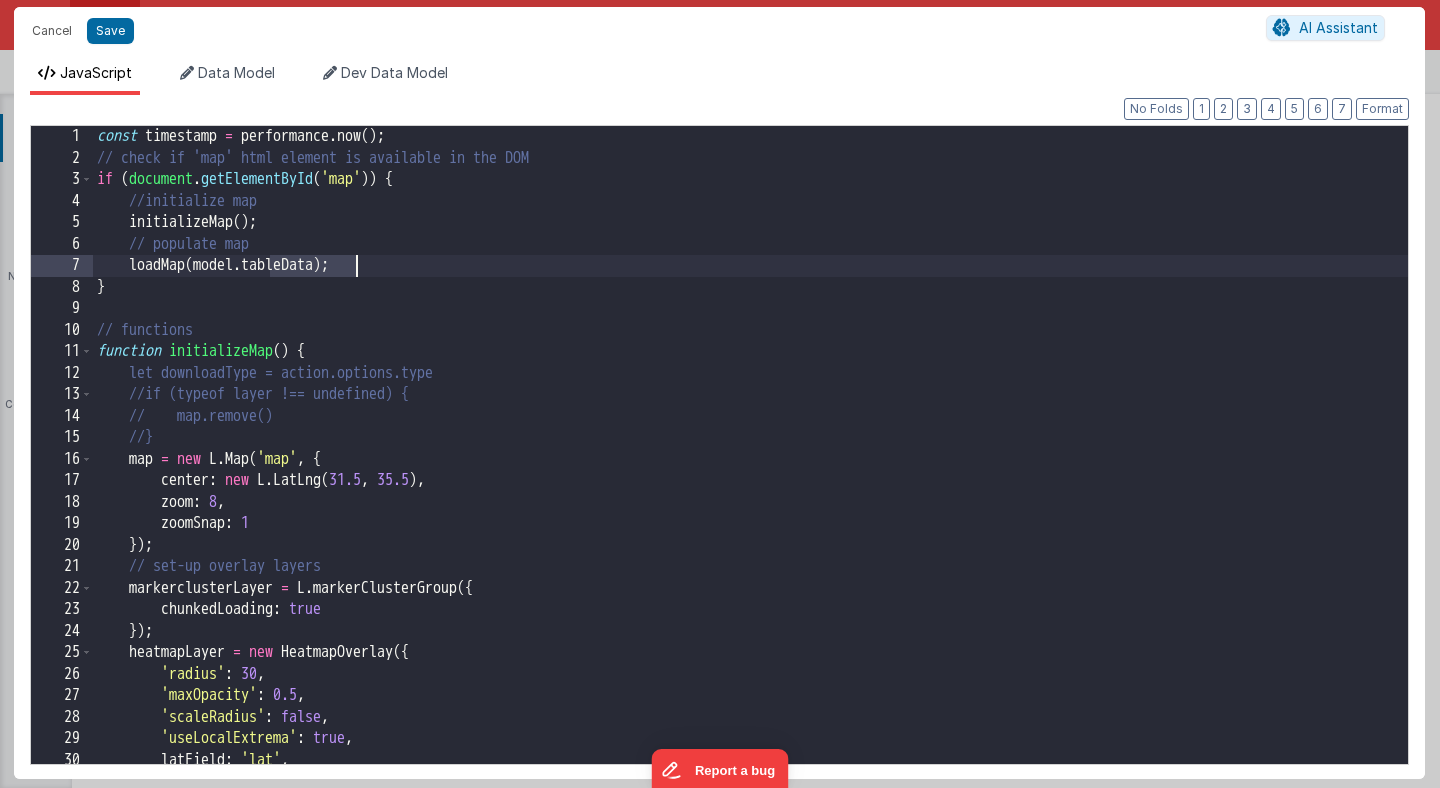 drag, startPoint x: 268, startPoint y: 267, endPoint x: 354, endPoint y: 260, distance: 86.28442 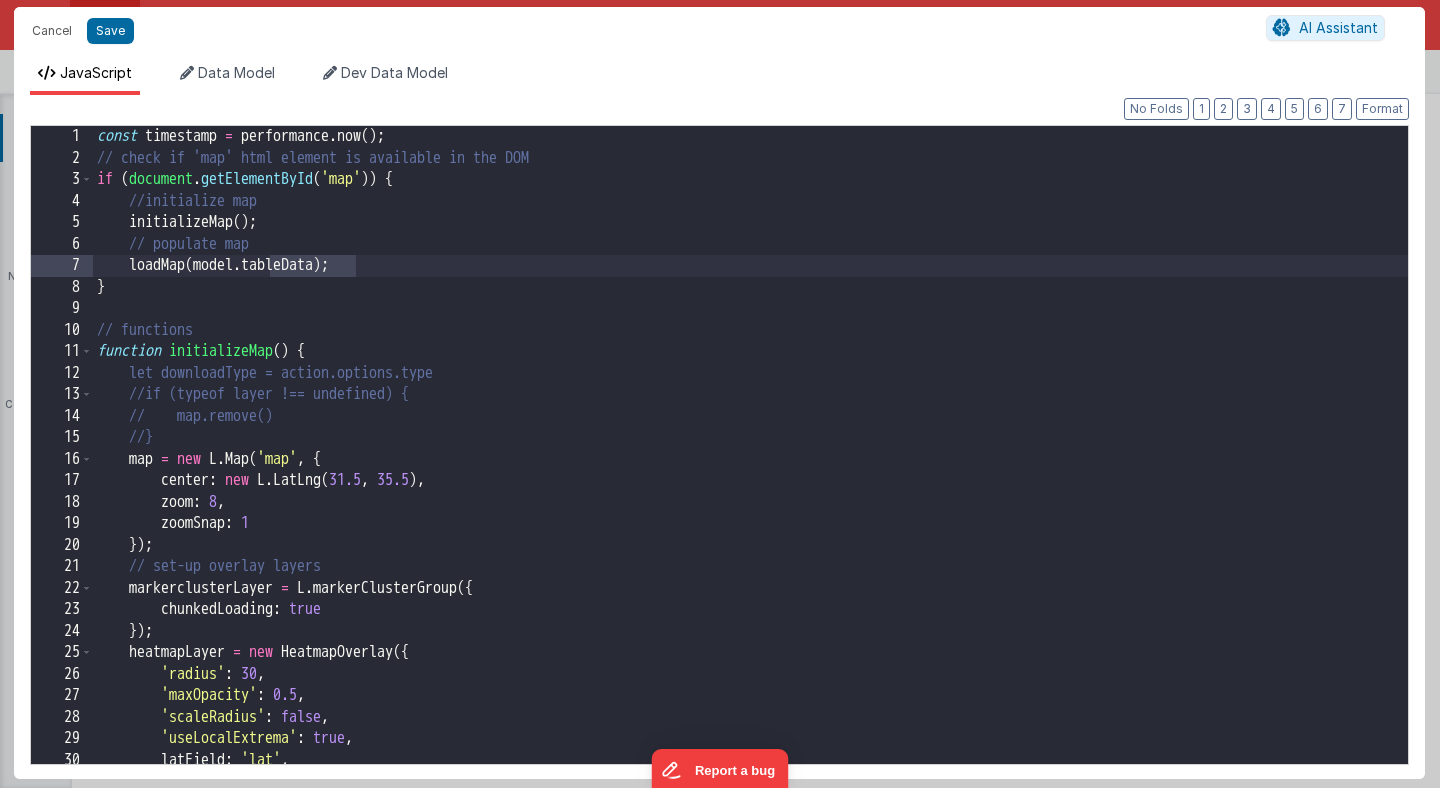click on "const   timestamp   =   performance . now ( ) ; // check if 'map' html element is available in the DOM if   ( document . getElementById ( 'map' ))   {      //initialize map      initializeMap ( ) ;      // populate map      loadMap ( model . tableData ) ; } // functions function   initializeMap ( )   {      //const apiKey = "AAPKda2fb3efa7144b5ca94b1616f8d891611tkhfBkuZOxaS9LwKwdHA6B6WN-g07e2y7FqqRxzZqwWSI4Rinzz2nf0o6_Qcttm";      //if (typeof layer !== undefined) {      //    map.remove()      //}      map   =   new   L . Map ( 'map' ,   {           center :   new   L . LatLng ( 31.5 ,   35.5 ) ,           zoom :   8 ,           zoomSnap :   1      }) ;      // set-up overlay layers      markerclusterLayer   =   L . markerClusterGroup ({           chunkedLoading :   true      }) ;      heatmapLayer   =   new   HeatmapOverlay ({           'radius' :   30 ,           'maxOpacity' :   0.5 ,           'scaleRadius' :   false ,           'useLocalExtrema' :   true ,           latField :   'lat' ,           :   ," at bounding box center [750, 466] 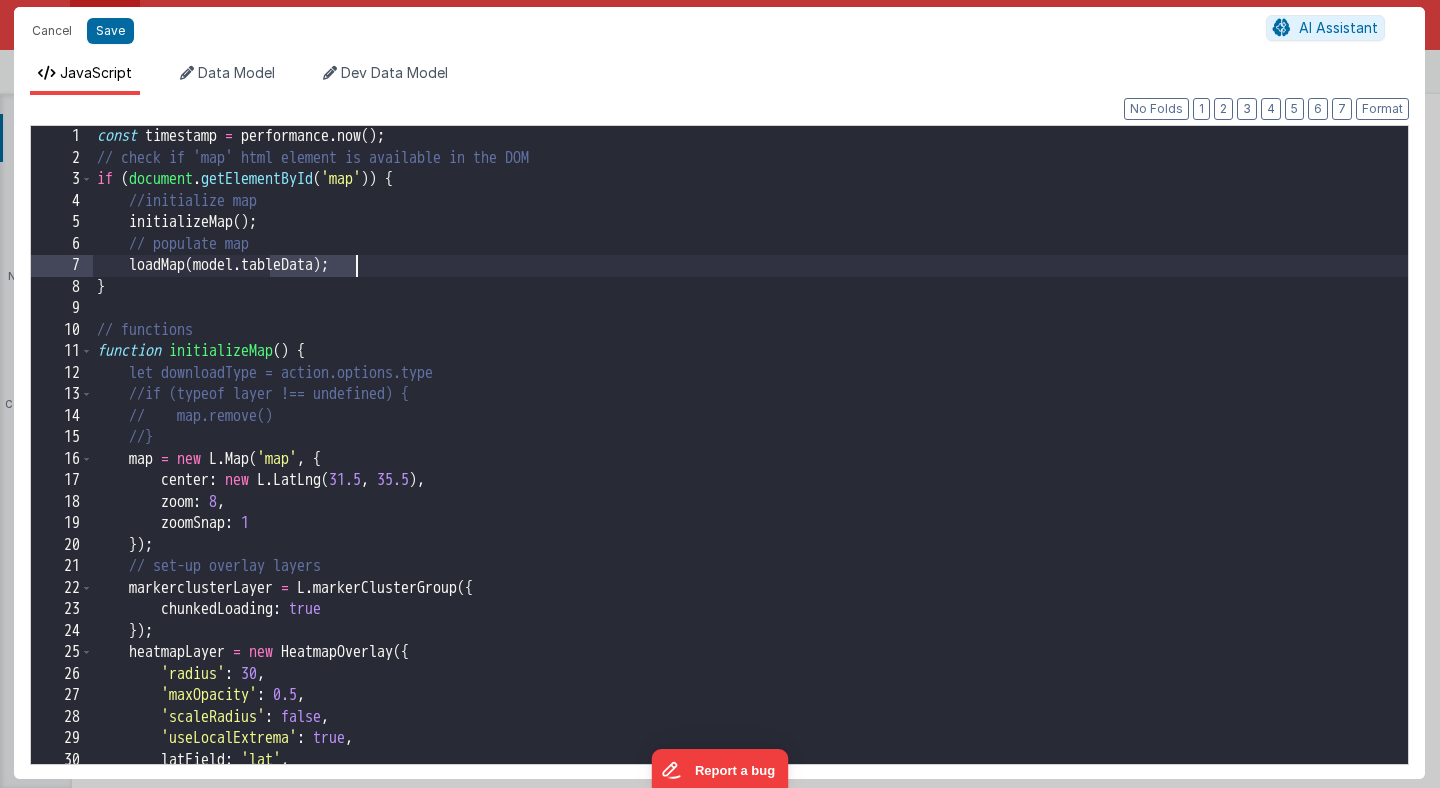 click on "const   timestamp   =   performance . now ( ) ; // check if 'map' html element is available in the DOM if   ( document . getElementById ( 'map' ))   {      //initialize map      initializeMap ( ) ;      // populate map      loadMap ( model . tableData ) ; } // functions function   initializeMap ( )   {      //const apiKey = "AAPKda2fb3efa7144b5ca94b1616f8d891611tkhfBkuZOxaS9LwKwdHA6B6WN-g07e2y7FqqRxzZqwWSI4Rinzz2nf0o6_Qcttm";      //if (typeof layer !== undefined) {      //    map.remove()      //}      map   =   new   L . Map ( 'map' ,   {           center :   new   L . LatLng ( 31.5 ,   35.5 ) ,           zoom :   8 ,           zoomSnap :   1      }) ;      // set-up overlay layers      markerclusterLayer   =   L . markerClusterGroup ({           chunkedLoading :   true      }) ;      heatmapLayer   =   new   HeatmapOverlay ({           'radius' :   30 ,           'maxOpacity' :   0.5 ,           'scaleRadius' :   false ,           'useLocalExtrema' :   true ,           latField :   'lat' ,           :   ," at bounding box center (750, 466) 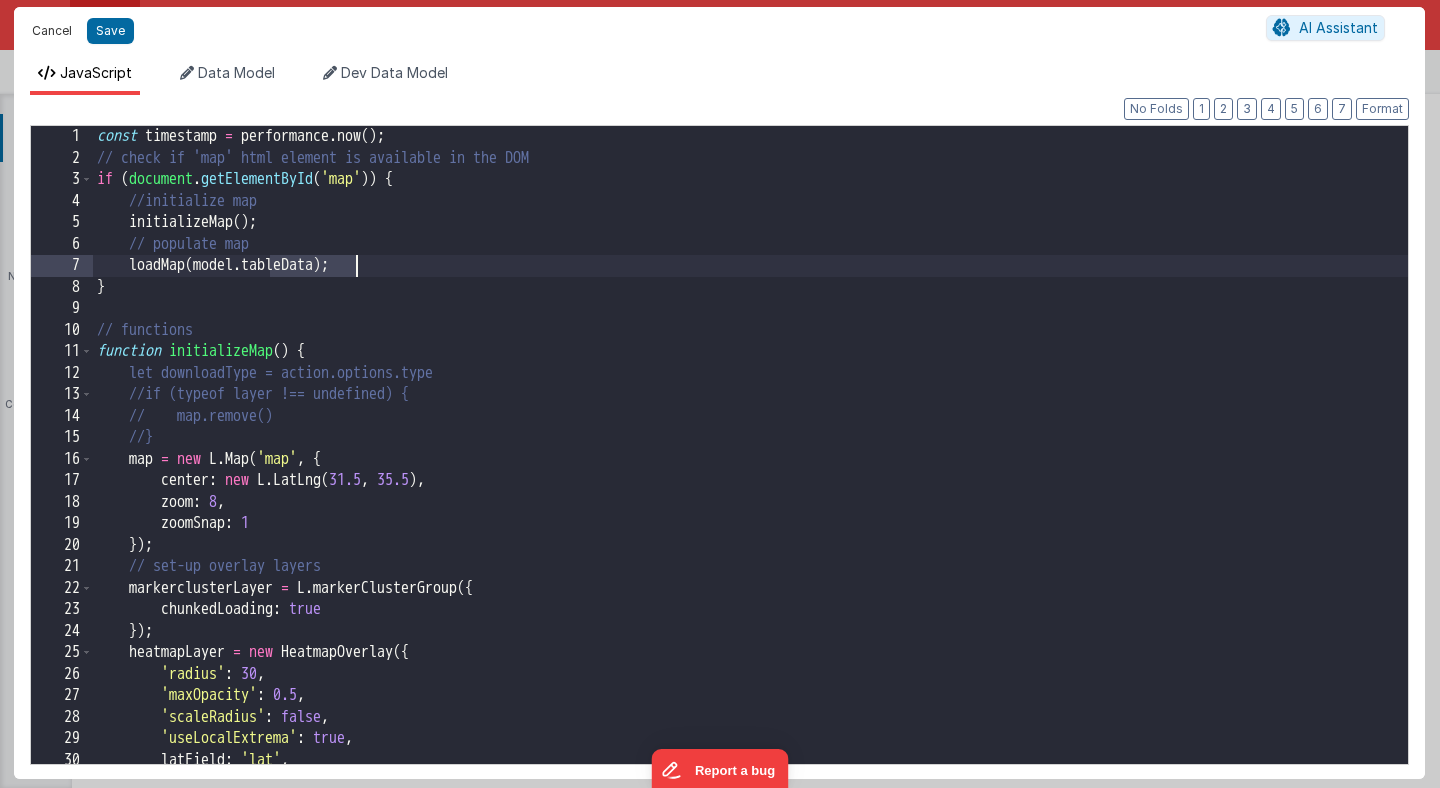 click on "Cancel" at bounding box center (52, 31) 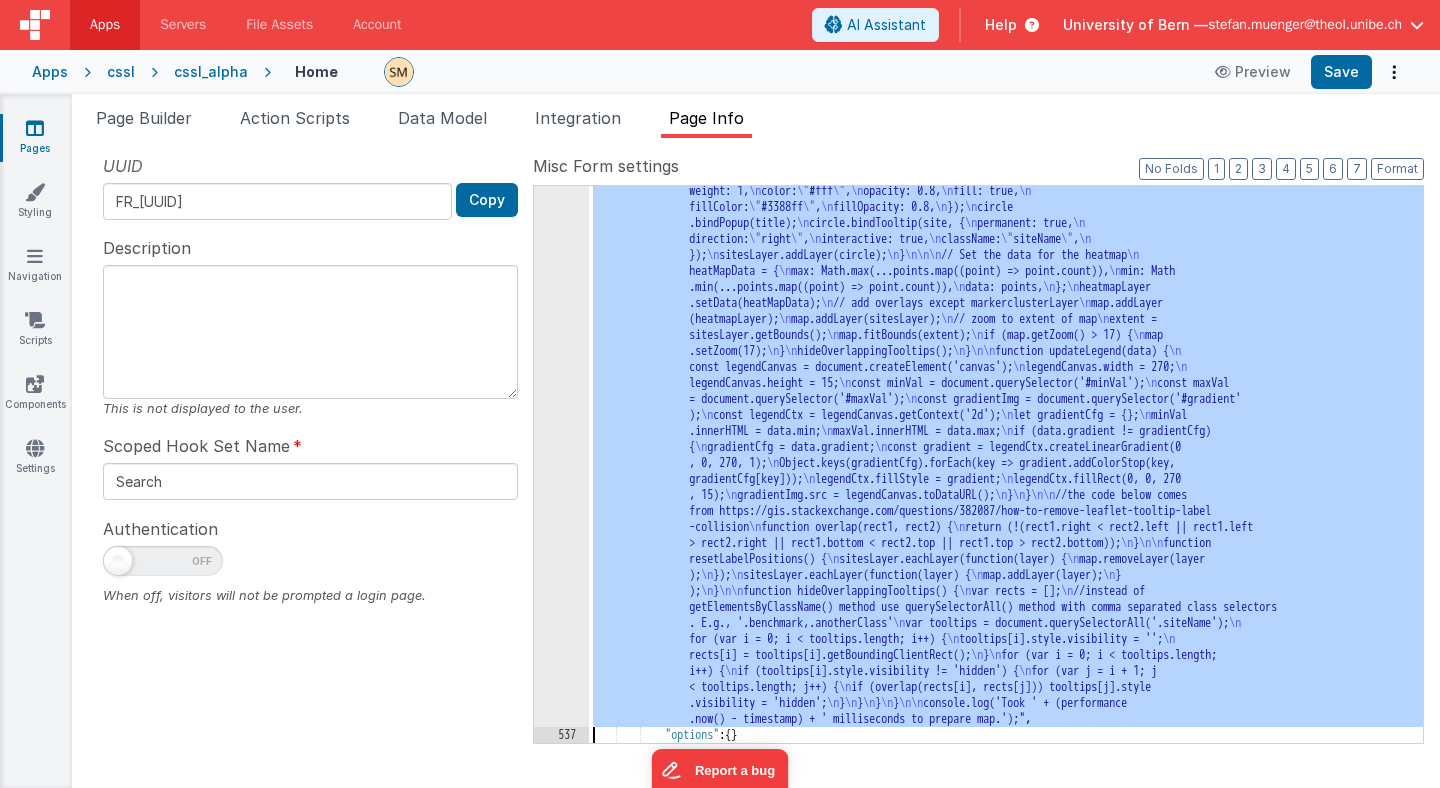 click on "function" :  "const timestamp = performance.now(); \n // check if 'map' html element is available in the                   DOM \n if (document.getElementById('map')) { \n     //initialize map \n     initializeMap(); \n     //                   populate map \n     loadMap(model.tableData); \n } \n\n // functions \n function initializeMap() { \n                       //const apiKey =  \" AAPKda2fb3efa7144b5ca94b1616f8d891611tkhfBkuZOxaS9LwKwdHA6B6WN                  -g07e2y7FqqRxzZqwWSI4Rinzz2nf0o6_Qcttm \" ; \n     //if (typeof layer !== undefined) { \n     //    map                  .remove() \n     //} \n     map = new L.Map('map', { \n         center: new L.LatLng(31.5, 35.5), \n                           zoom: 8, \n         zoomSnap: 1 \n     }); \n     // set-up overlay layers \n     markerclusterLayer =                   L.markerClusterGroup({ \n         chunkedLoading: true \n" at bounding box center [1006, 277] 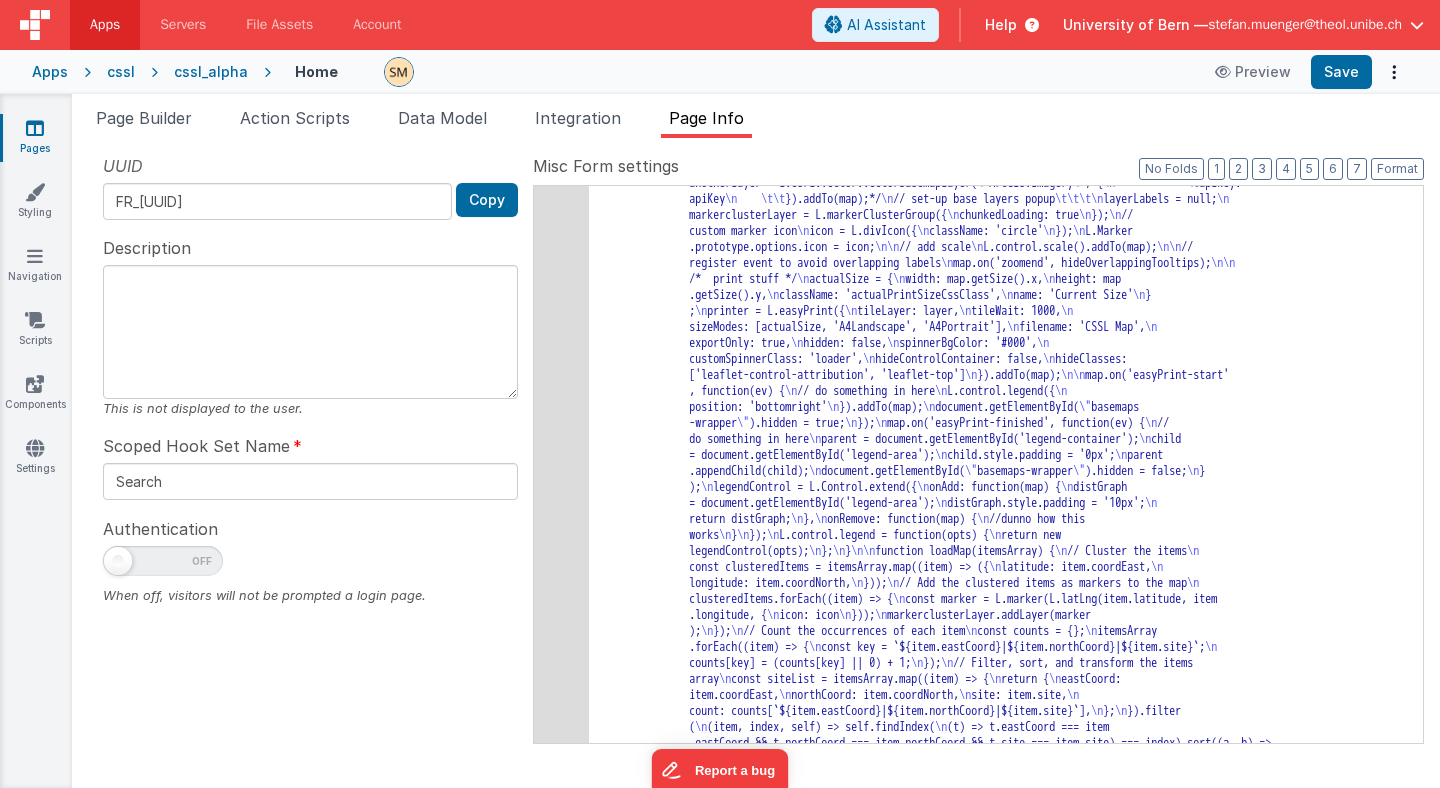scroll, scrollTop: 0, scrollLeft: 0, axis: both 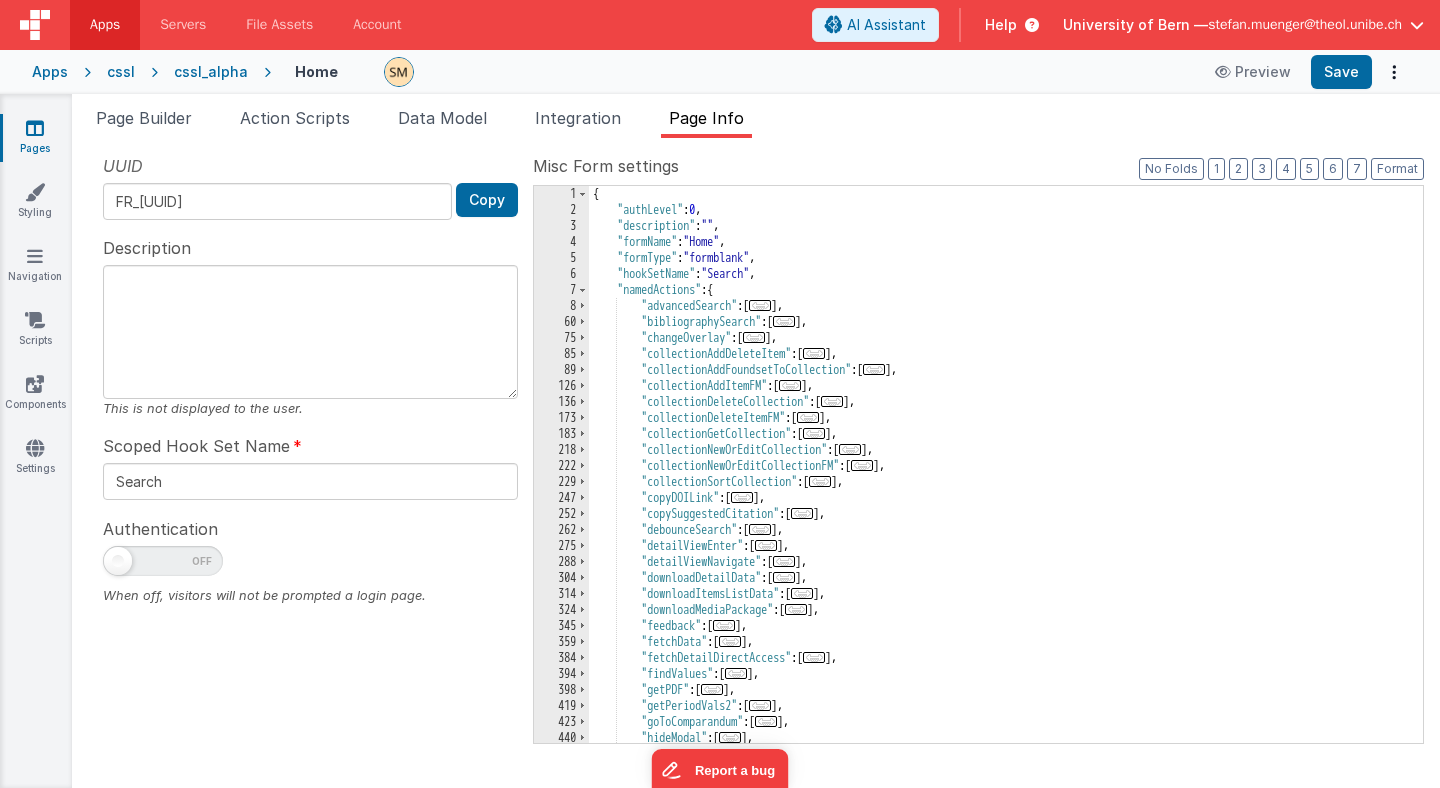 click on ""Home" ,      "formType" :  "formblank" ,      "hookSetName" :  "Search" ,      "namedActions" :  {           "advancedSearch" :  [ ... ] ,           "bibliographySearch" :  [ ... ] ,           "changeOverlay" :  [ ... ] ,           "collectionAddDeleteItem" :  [ ... ] ,           "collectionAddFoundsetToCollection" :  [ ... ] ,           "collectionAddItemFM" :  [ ... ] ,           "collectionDeleteCollection" :  [ ... ] ,           "collectionDeleteItemFM" :  [ ... ] ,           "collectionGetCollection" :  [ ... ] ,           "collectionNewOrEditCollection" :  [ ... ] ,           "collectionNewOrEditCollectionFM" :  [ ... ] ,           "collectionSortCollection" :  [ ... ] ,           "copyDOILink" :  [ ... ] ,           "copySuggestedCitation" :  [ ... ] ,           "debounceSearch" :  [ ... ] ,           "detailViewEnter" :  [ ... ] ,           "detailViewNavigate" :  [ ... ] ,           "downloadDetailData" :  [ ... ] ,           :" at bounding box center (1006, 480) 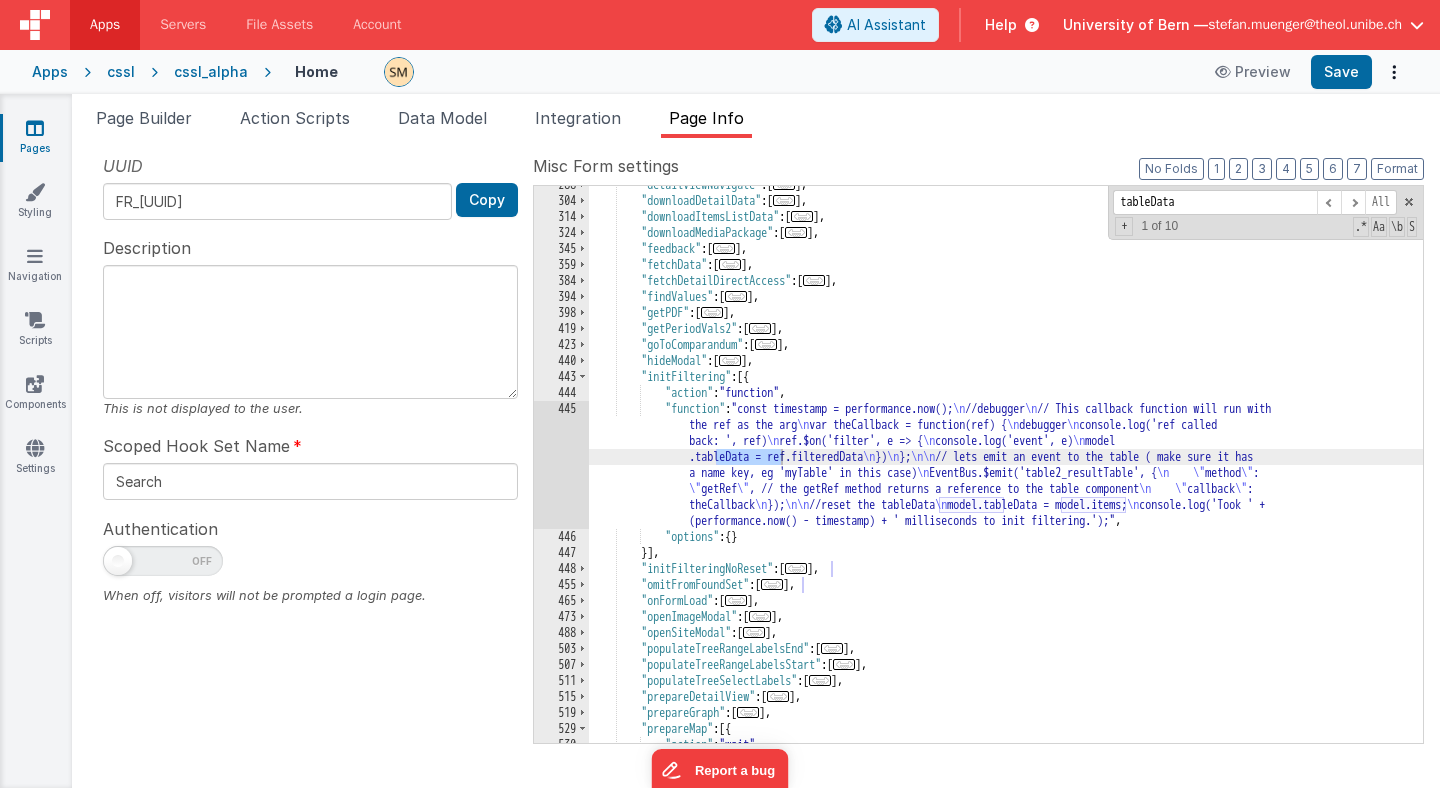 scroll, scrollTop: 377, scrollLeft: 0, axis: vertical 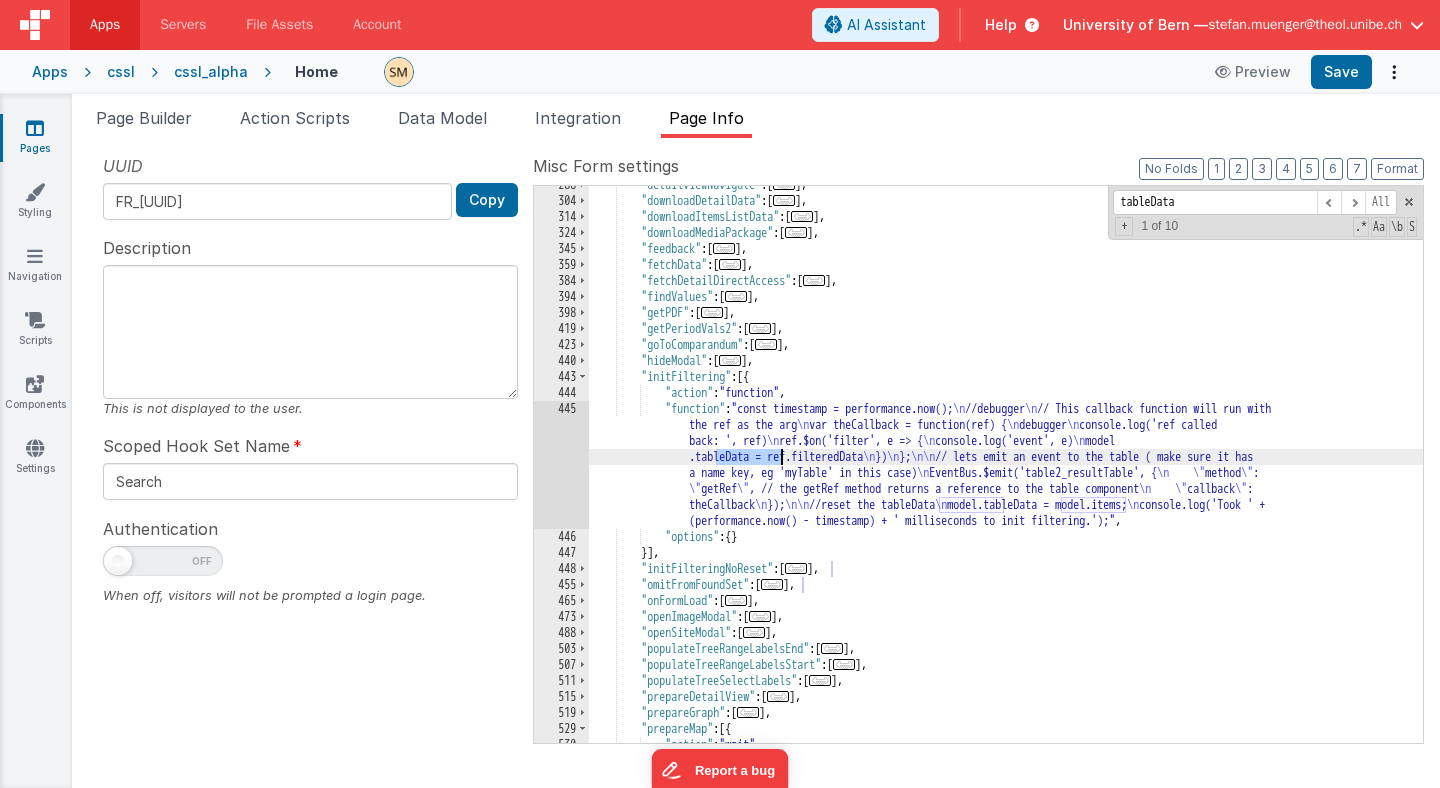 click on "445" at bounding box center (561, 465) 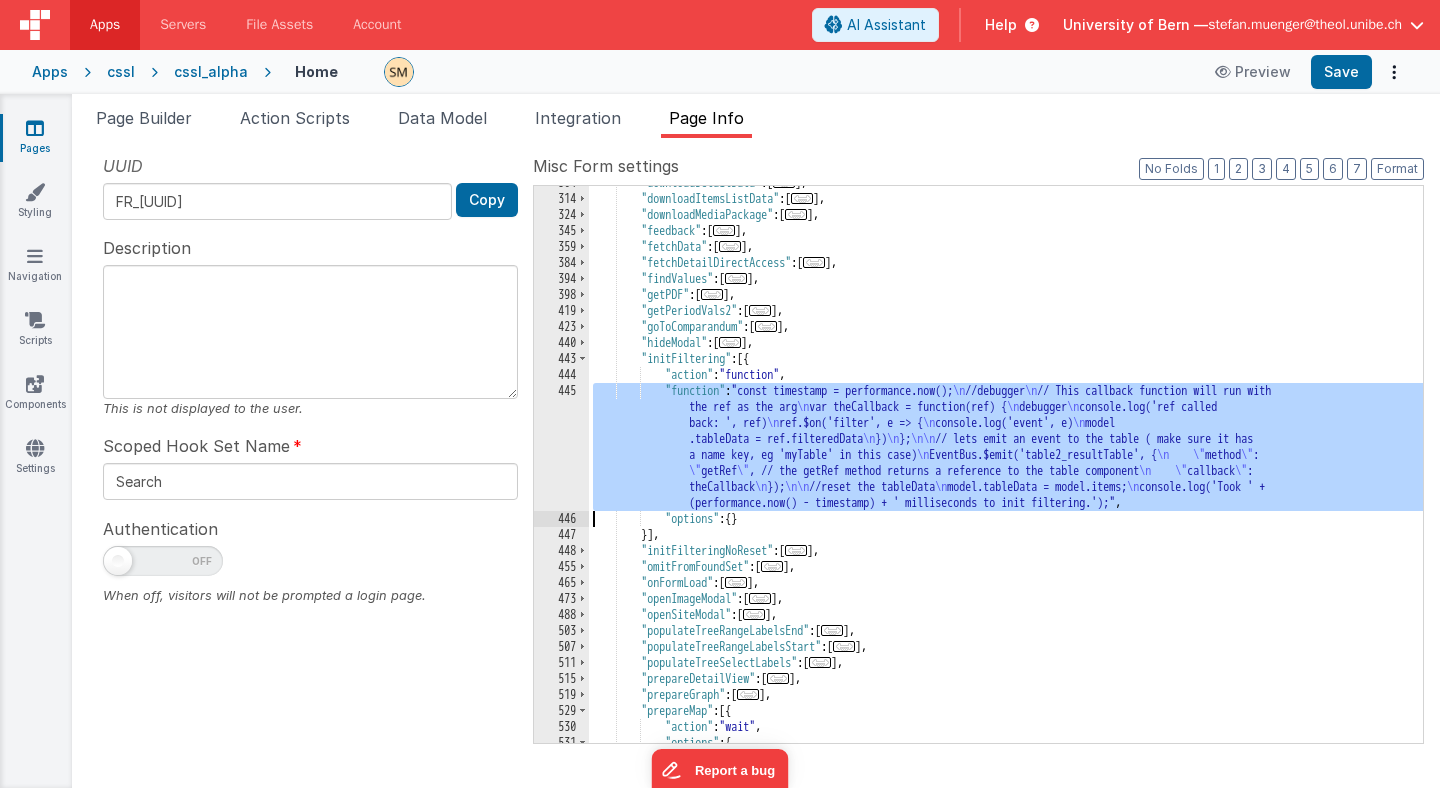 scroll, scrollTop: 391, scrollLeft: 0, axis: vertical 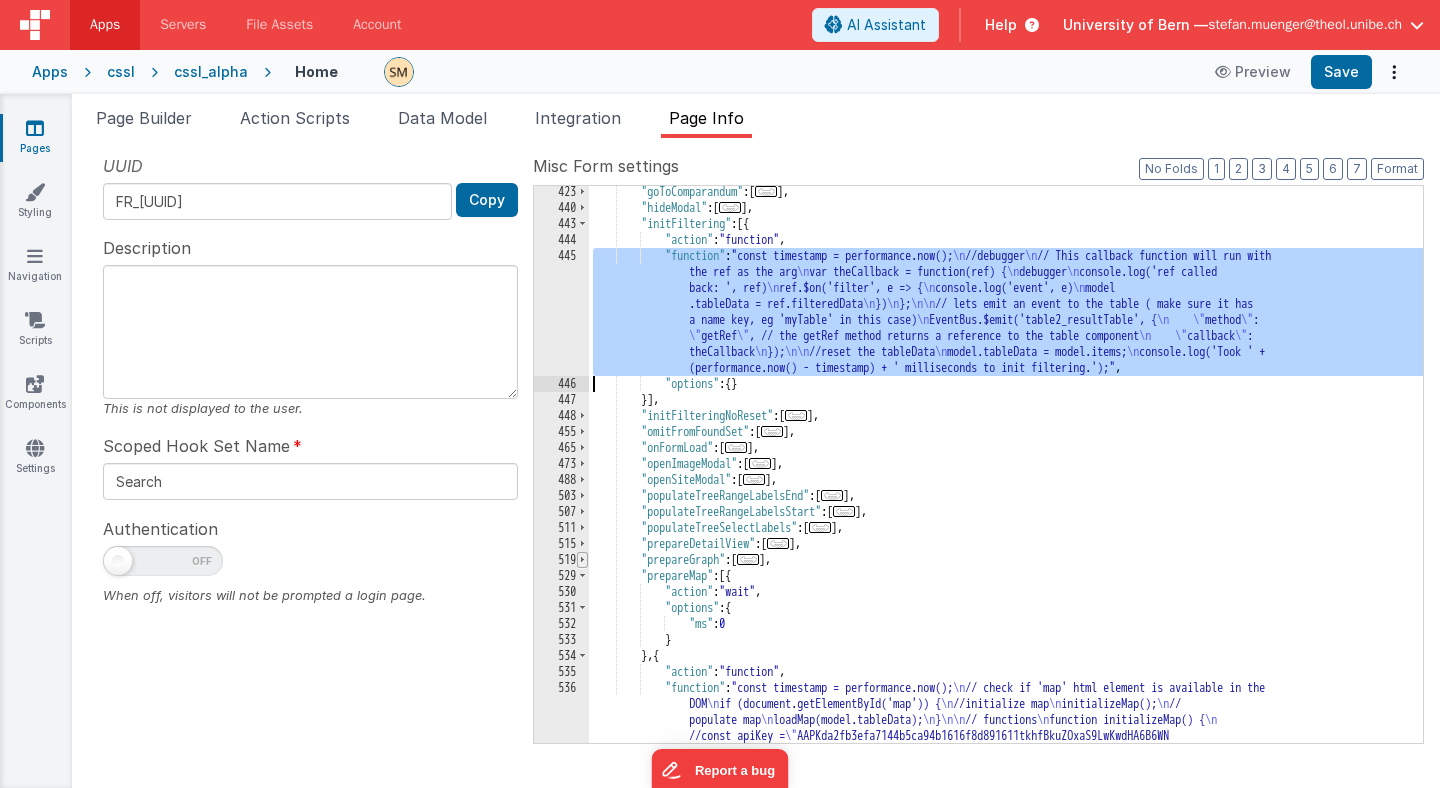 click at bounding box center [582, 560] 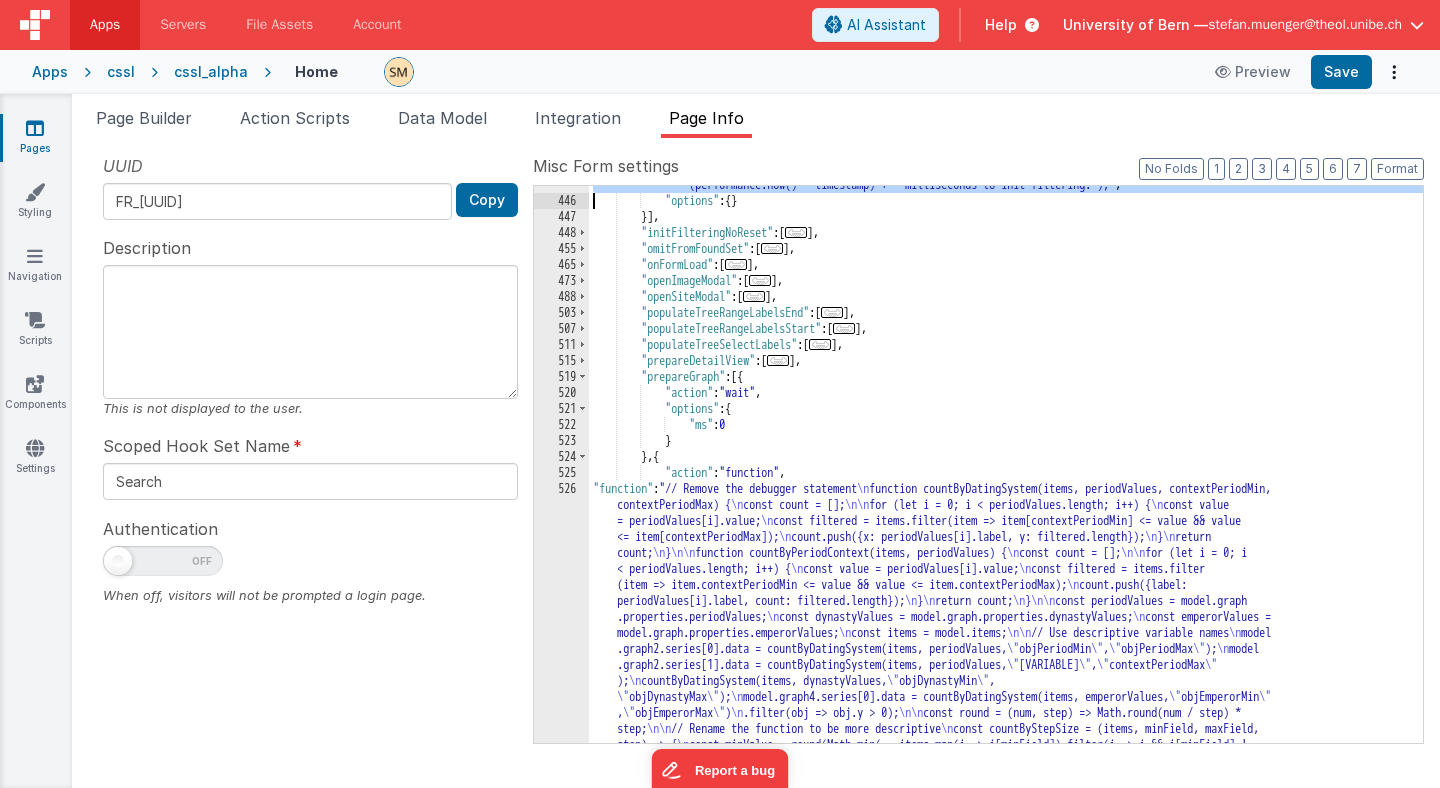scroll, scrollTop: 727, scrollLeft: 0, axis: vertical 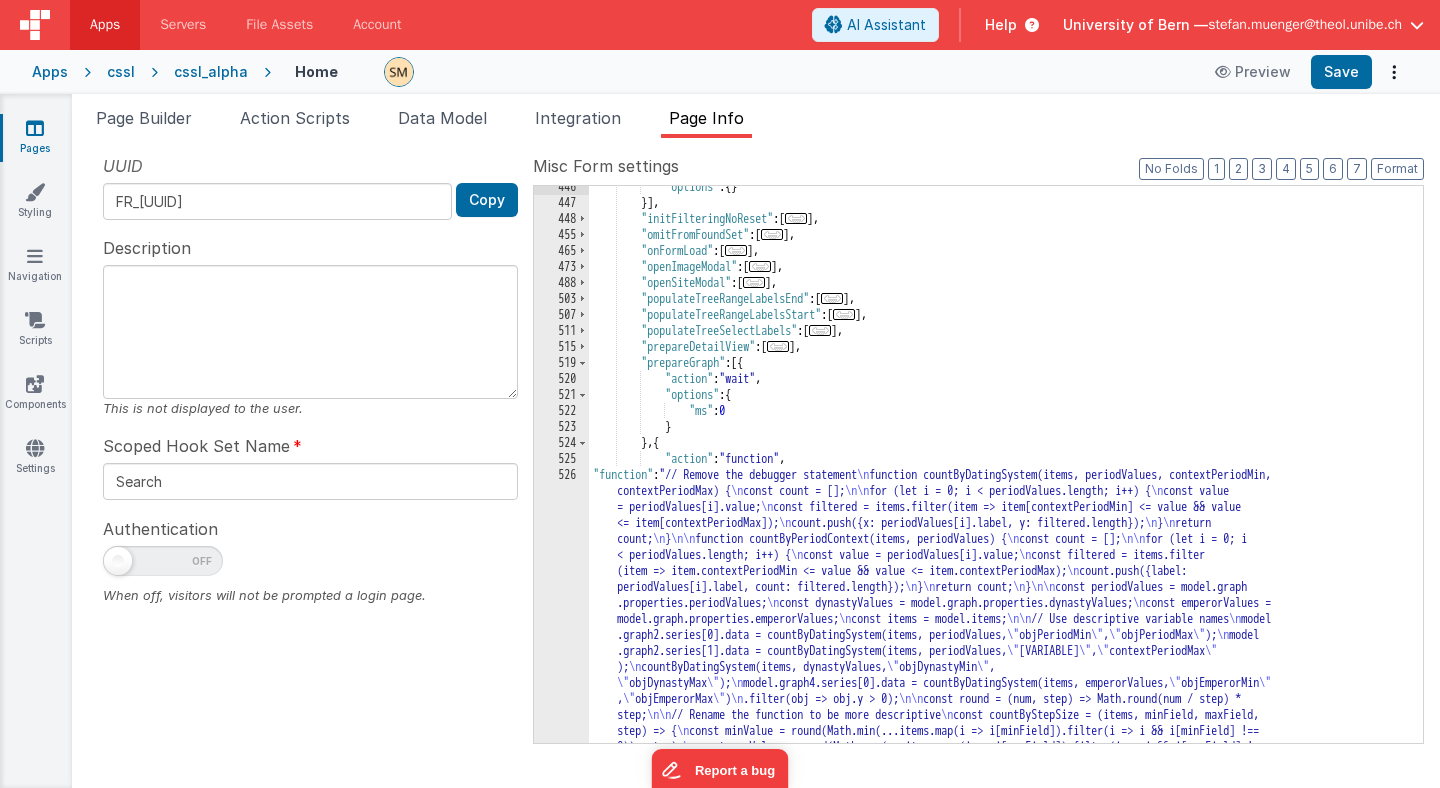 click on "526" at bounding box center [561, 675] 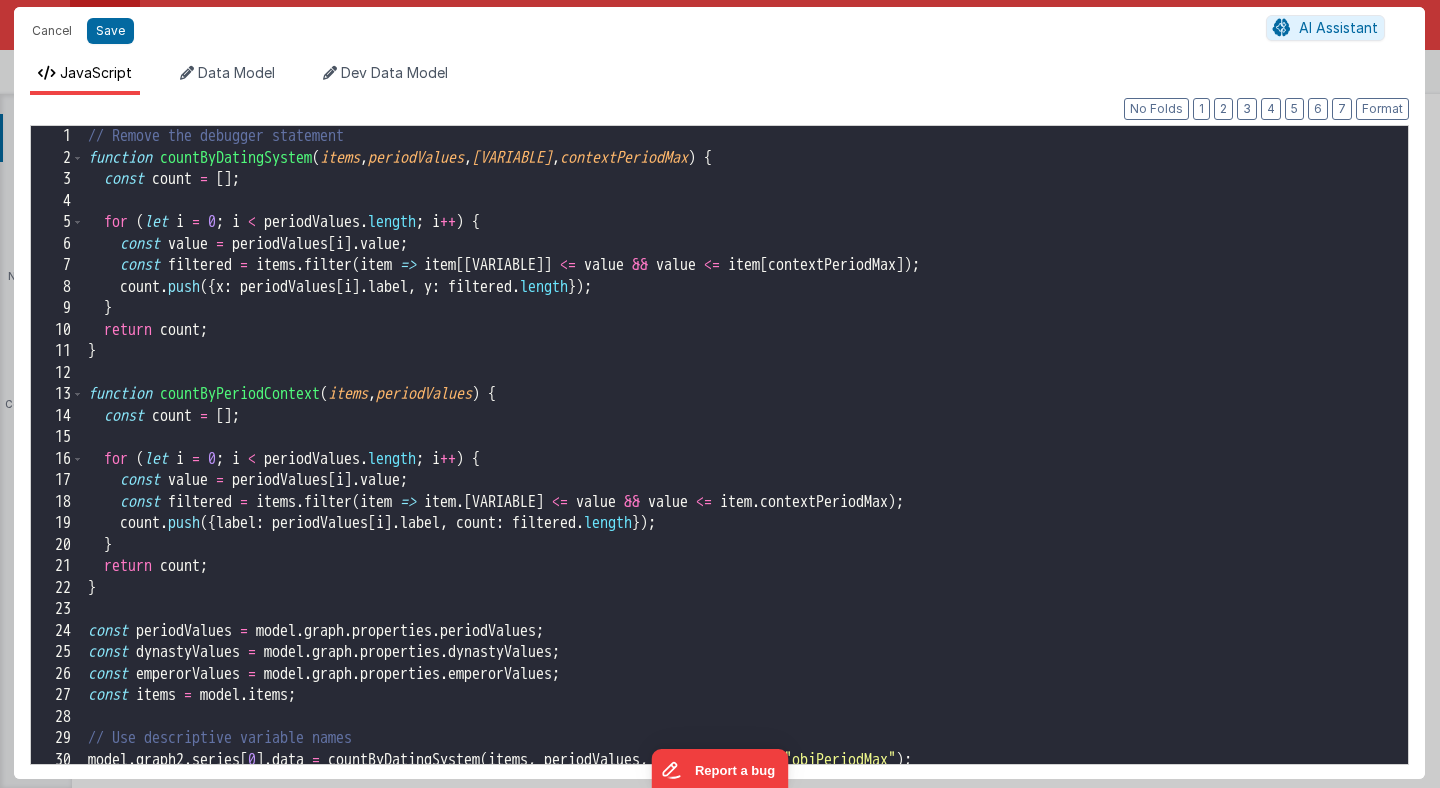 scroll, scrollTop: 883, scrollLeft: 0, axis: vertical 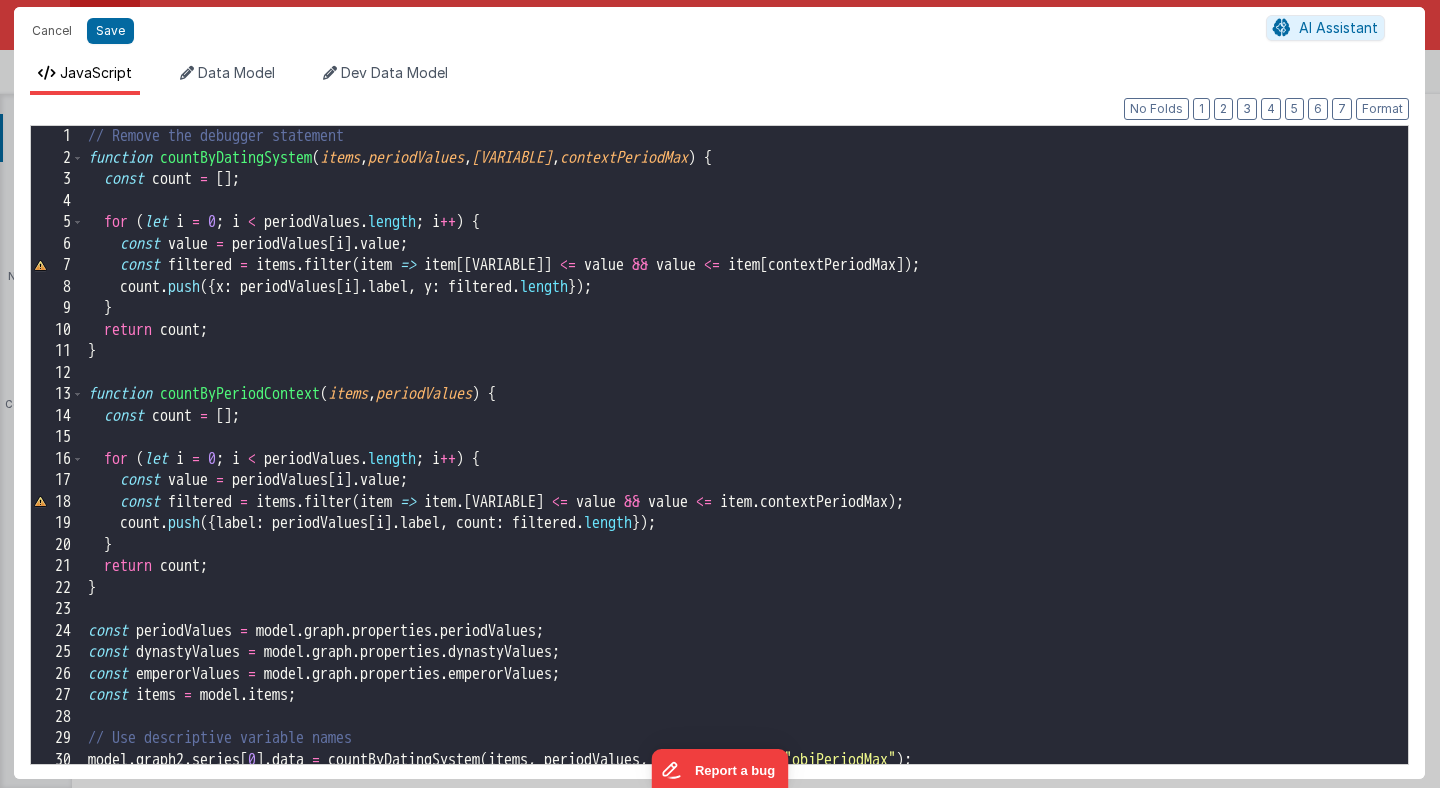 click on "function countByDatingSystem ( items ,  periodValues ,  contextPeriodMin ,  contextPeriodMax )   {    const   count   =   [ ] ;    for   ( let   i   =   0 ;   i   <   periodValues . length ;   i ++ )   {      const   value   =   periodValues [ i ] . value ;      const   filtered   =   items . filter ( item   =>   item [ contextPeriodMin ]   <=   value   &&   value   <=   item [ contextPeriodMax ]) ;      count . push ({ x :   periodValues [ i ] . label ,   y :   filtered . length }) ;    }    return   count ; } function   countByPeriodContext ( items ,  periodValues )   {    const   count   =   [ ] ;    for   ( let   i   =   0 ;   i   <   periodValues . length ;   i ++ )   {      const   value   =   periodValues [ i ] . value ;      const   filtered   =   items . filter ( item   =>   item . contextPeriodMin   <=   value   &&   value   <=   item . contextPeriodMax ) ;      count . push ({ label :   periodValues [ i ] . label ,   count :   filtered . length }) ;    }    return" at bounding box center (746, 466) 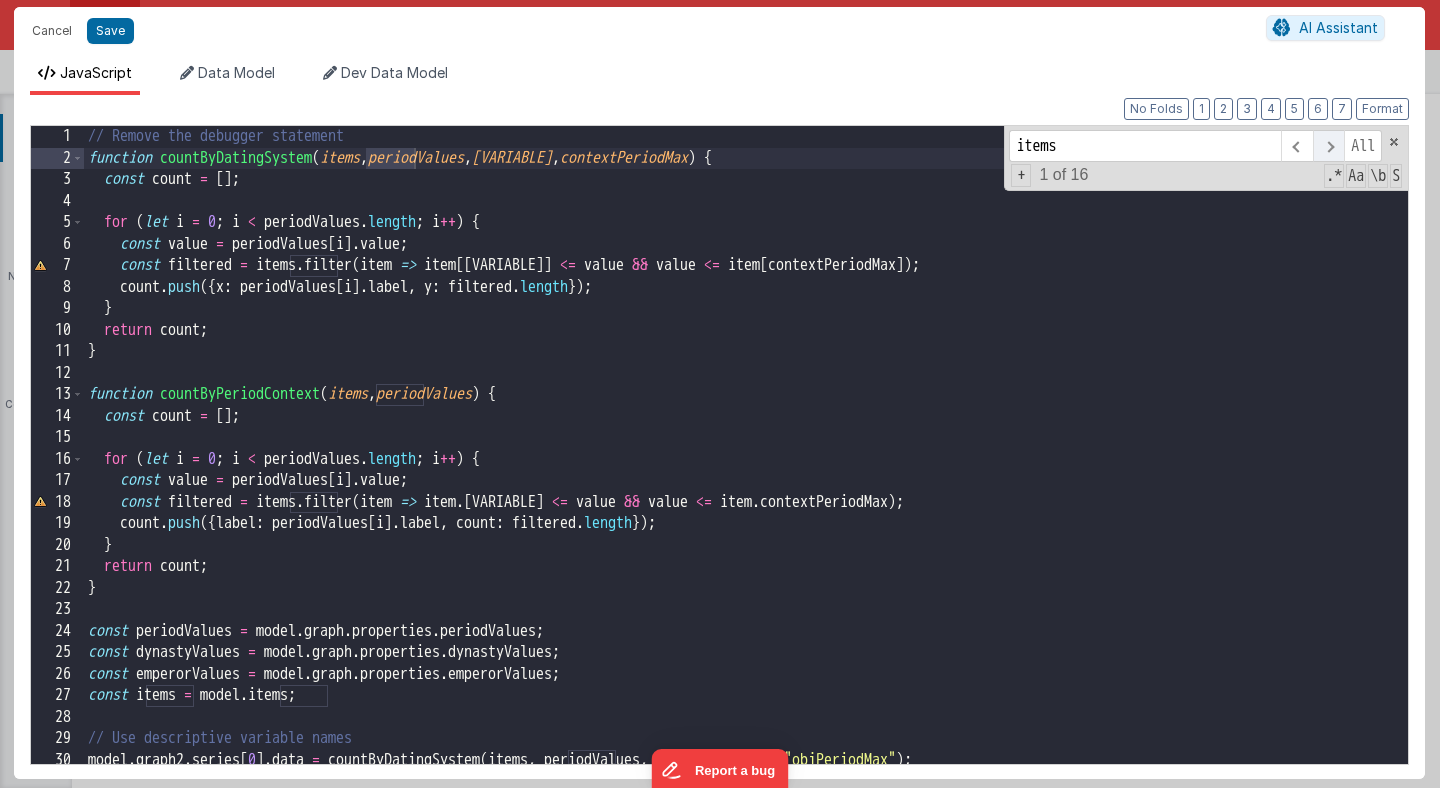 click at bounding box center [1328, 146] 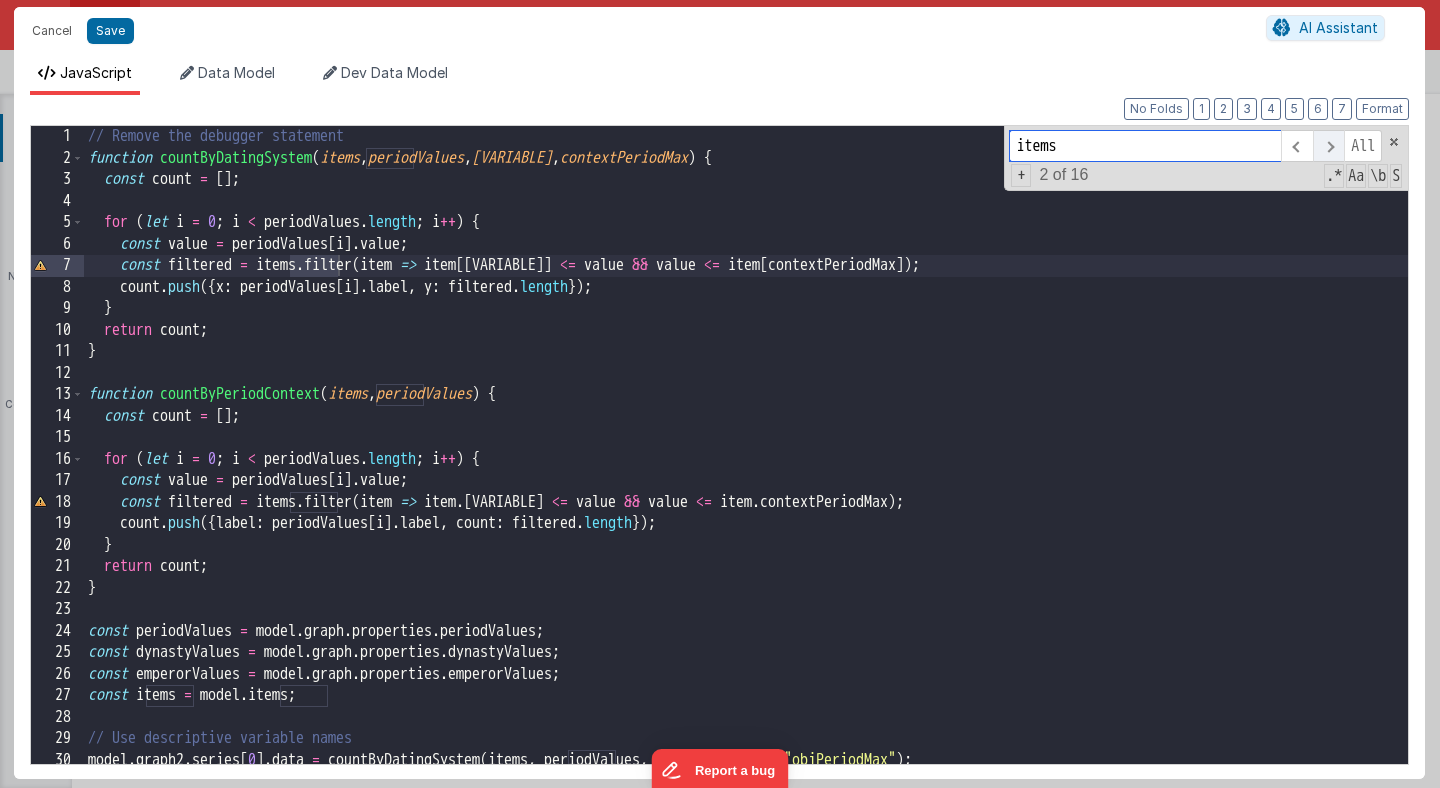 click at bounding box center (1328, 146) 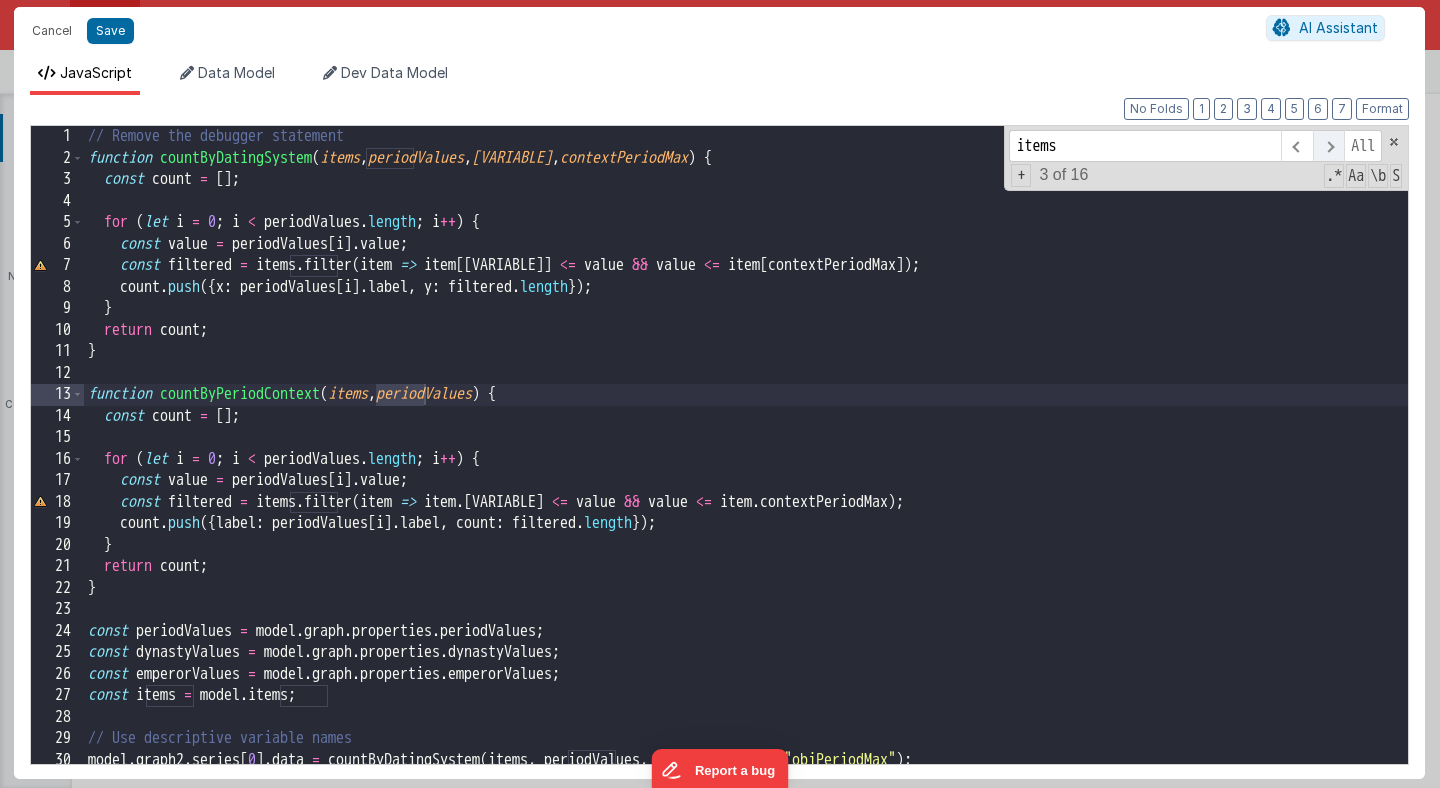 click at bounding box center [1328, 146] 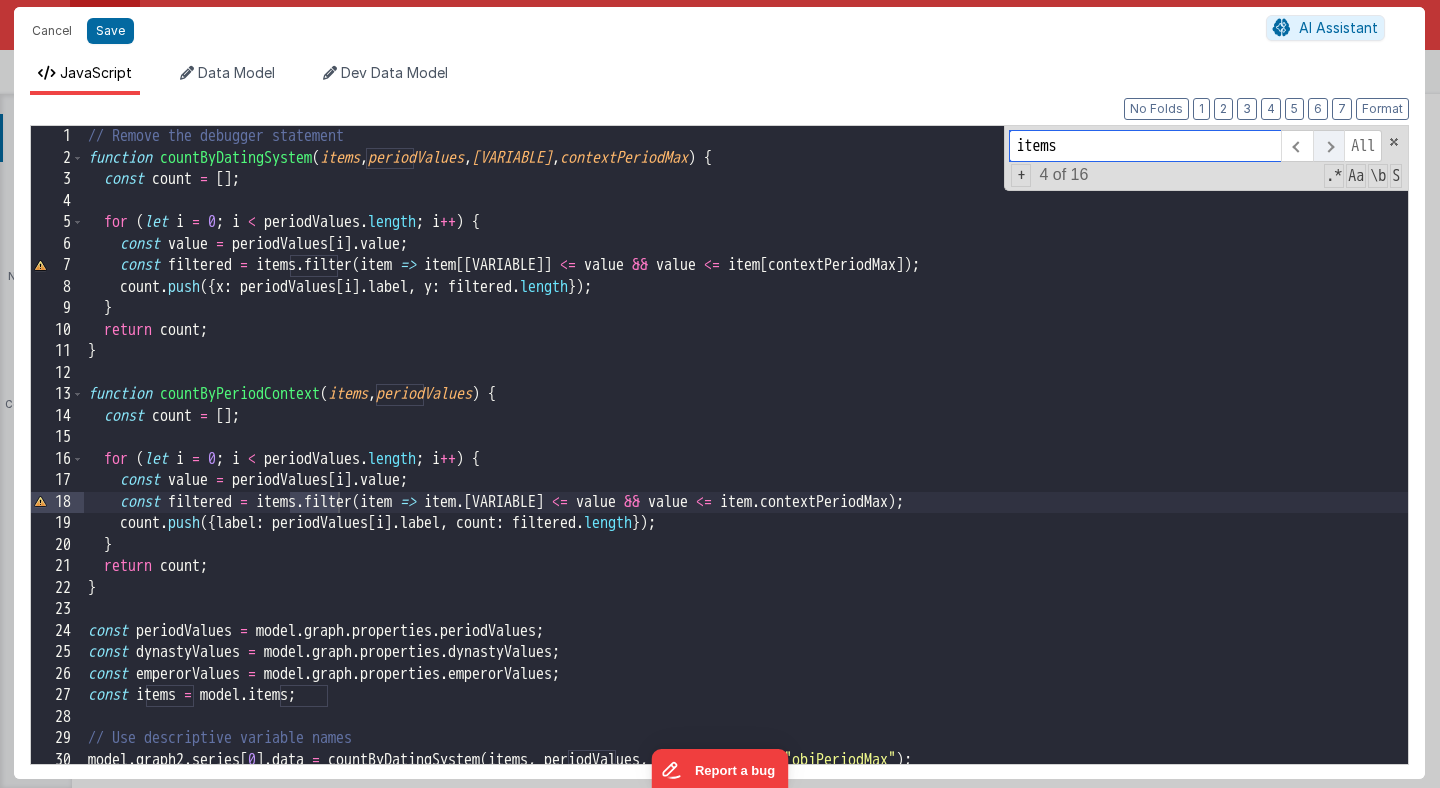 click at bounding box center [1328, 146] 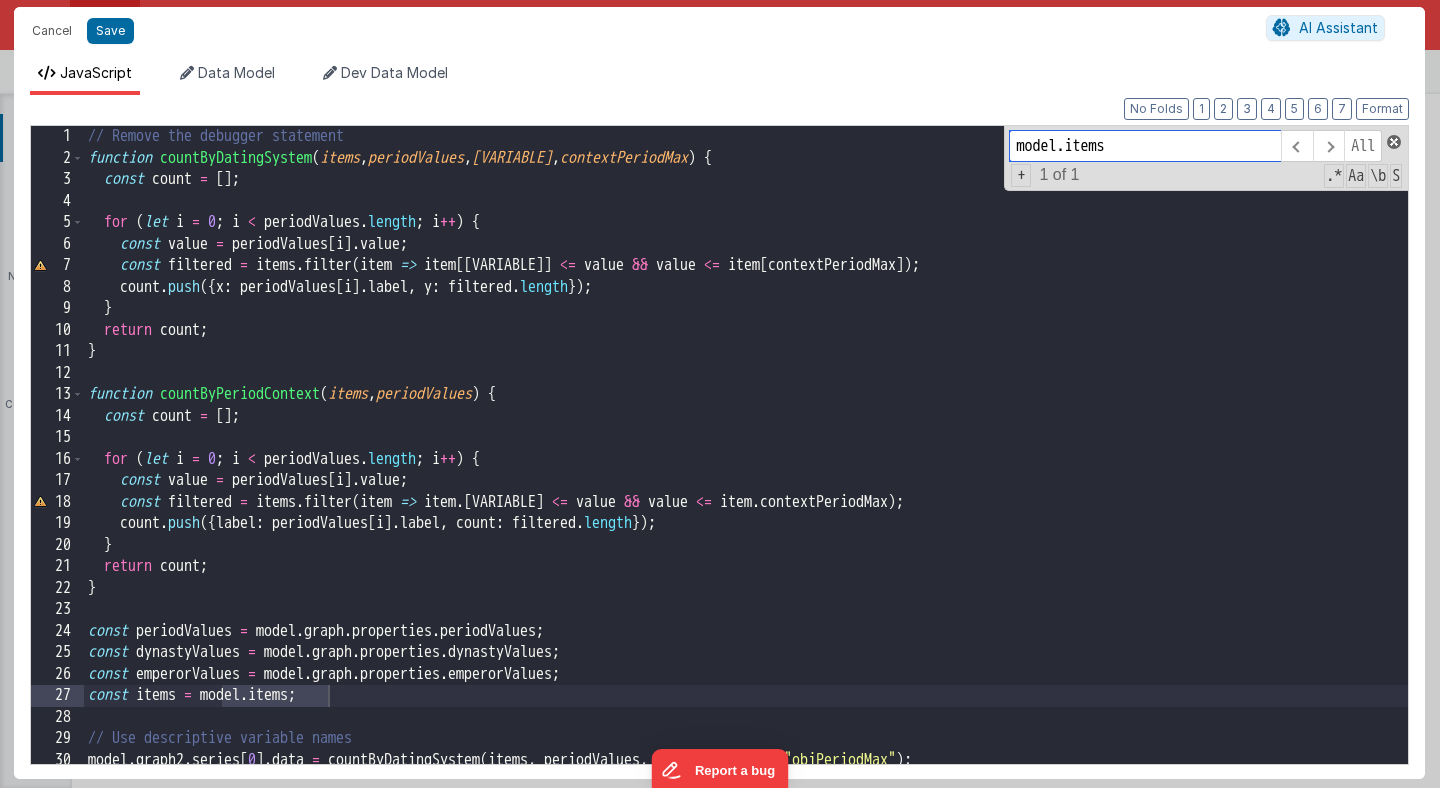 type on "model.items" 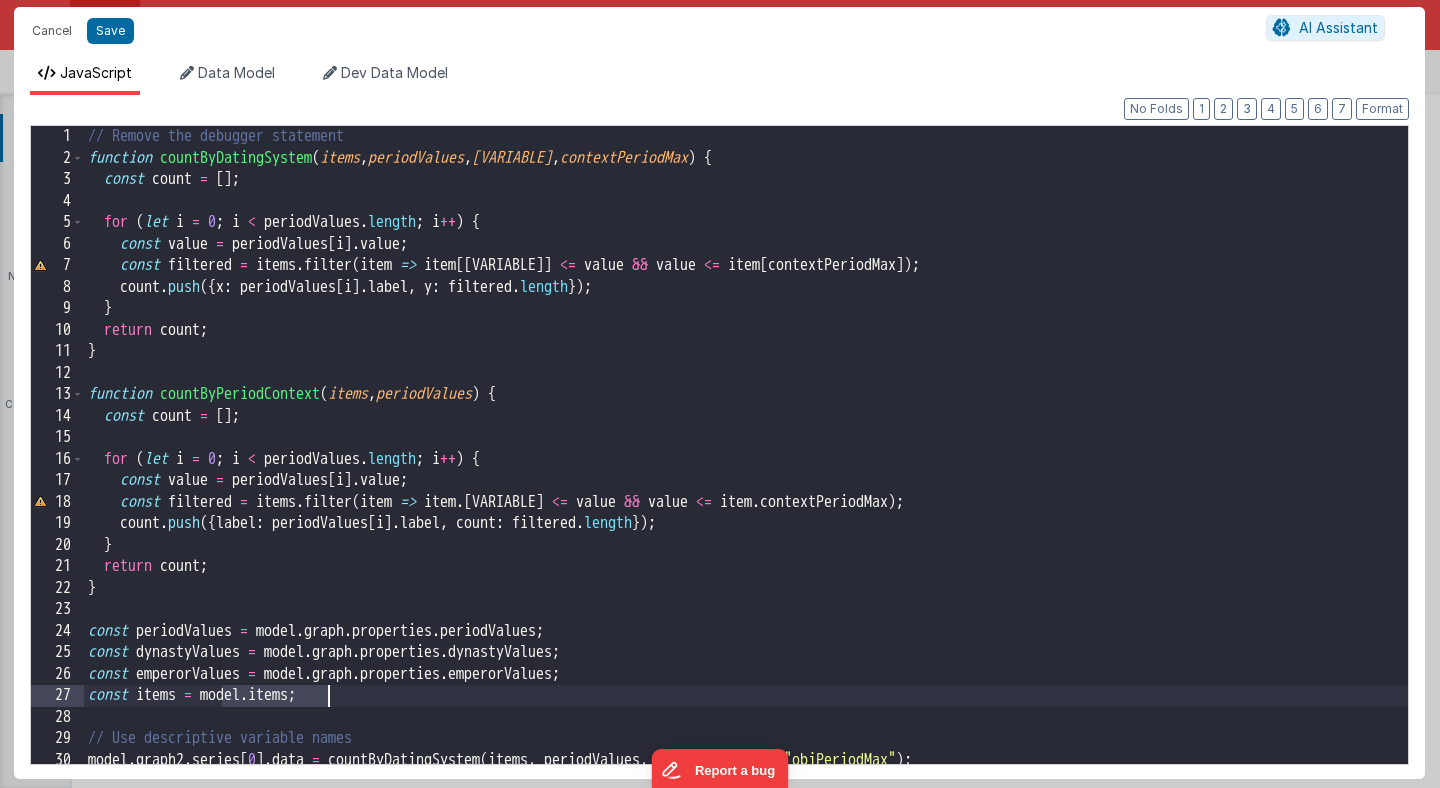click on "function countByDatingSystem ( items ,  periodValues ,  contextPeriodMin ,  contextPeriodMax )   {    const   count   =   [ ] ;    for   ( let   i   =   0 ;   i   <   periodValues . length ;   i ++ )   {      const   value   =   periodValues [ i ] . value ;      const   filtered   =   items . filter ( item   =>   item [ contextPeriodMin ]   <=   value   &&   value   <=   item [ contextPeriodMax ]) ;      count . push ({ x :   periodValues [ i ] . label ,   y :   filtered . length }) ;    }    return   count ; } function   countByPeriodContext ( items ,  periodValues )   {    const   count   =   [ ] ;    for   ( let   i   =   0 ;   i   <   periodValues . length ;   i ++ )   {      const   value   =   periodValues [ i ] . value ;      const   filtered   =   items . filter ( item   =>   item . contextPeriodMin   <=   value   &&   value   <=   item . contextPeriodMax ) ;      count . push ({ label :   periodValues [ i ] . label ,   count :   filtered . length }) ;    }    return" at bounding box center (746, 466) 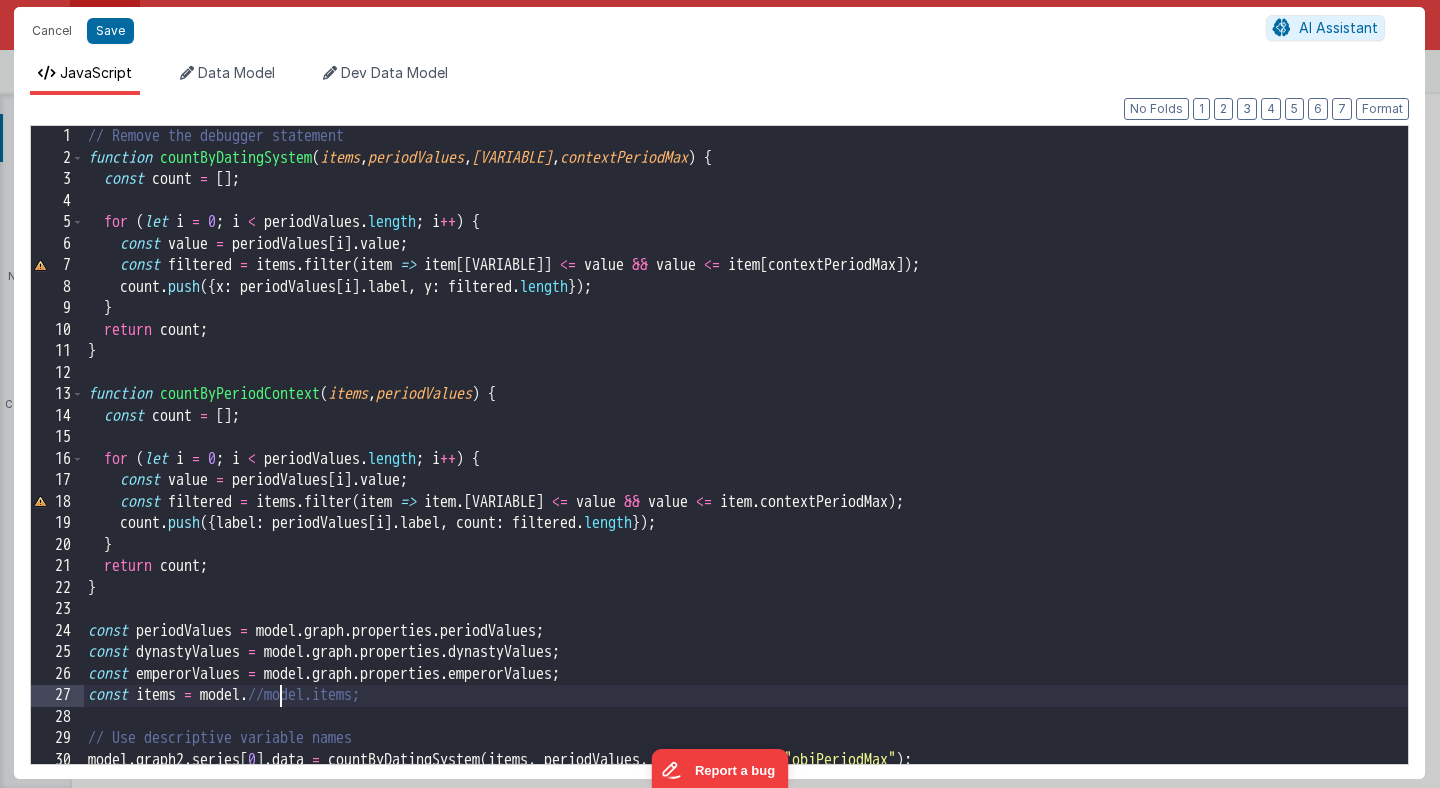 paste 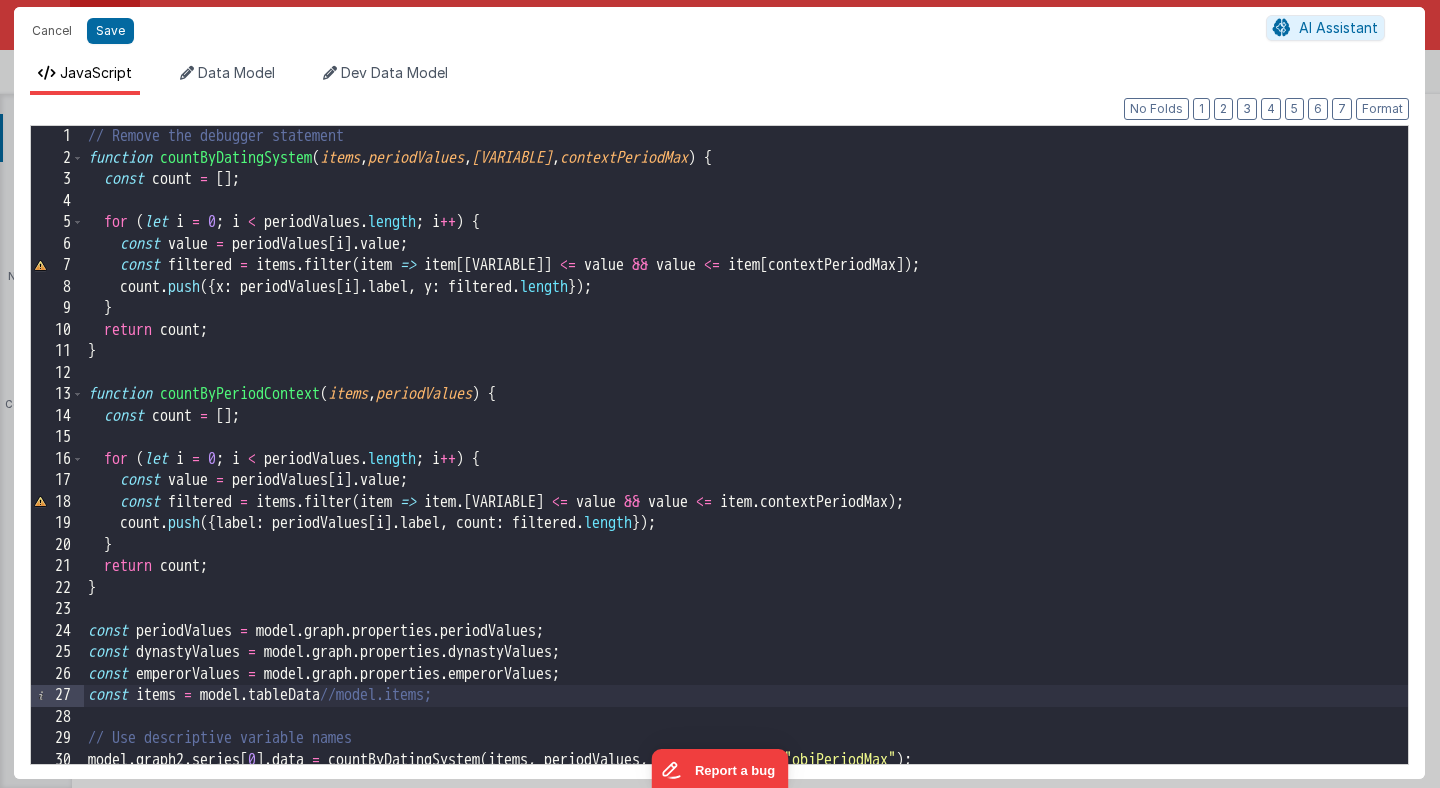 type 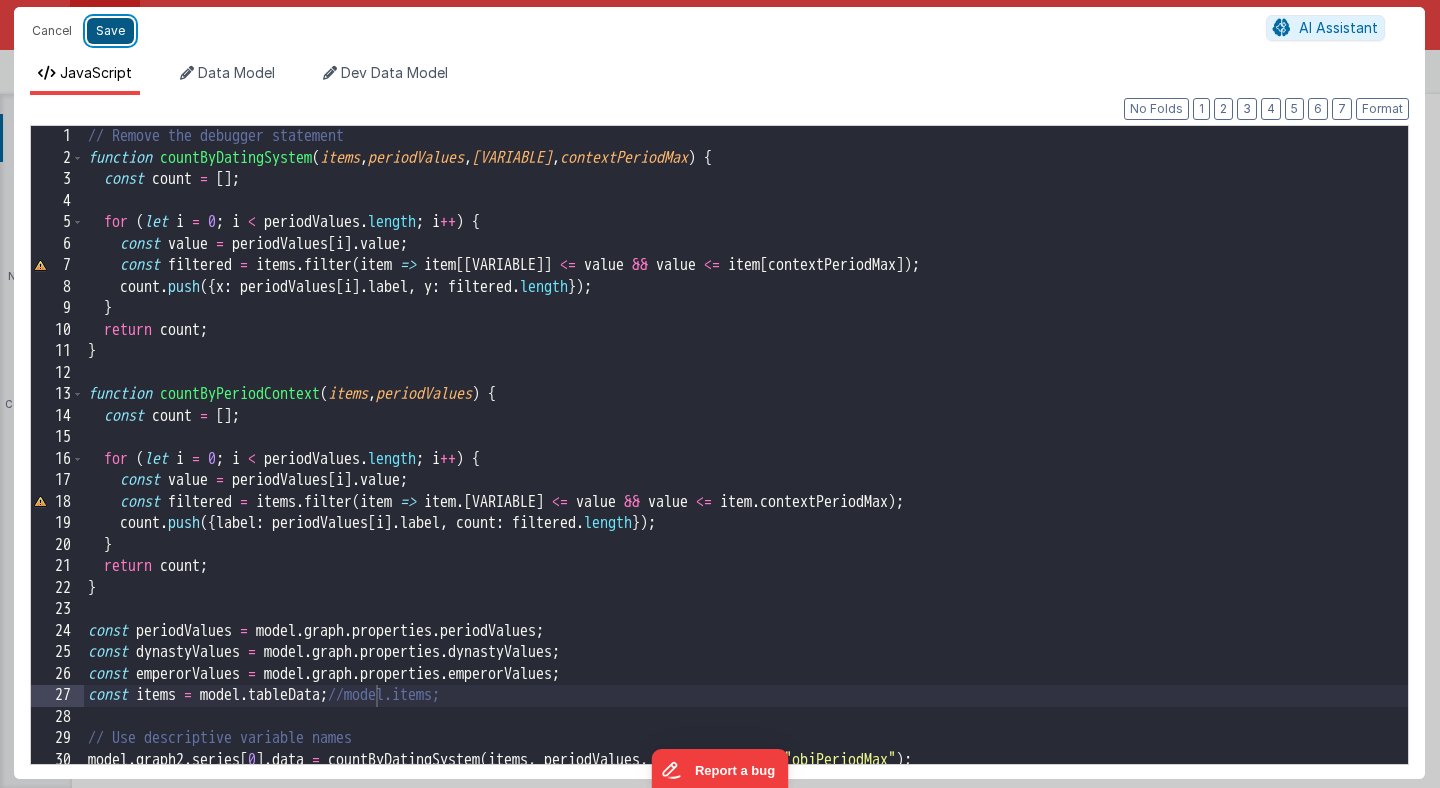 click on "Save" at bounding box center (110, 31) 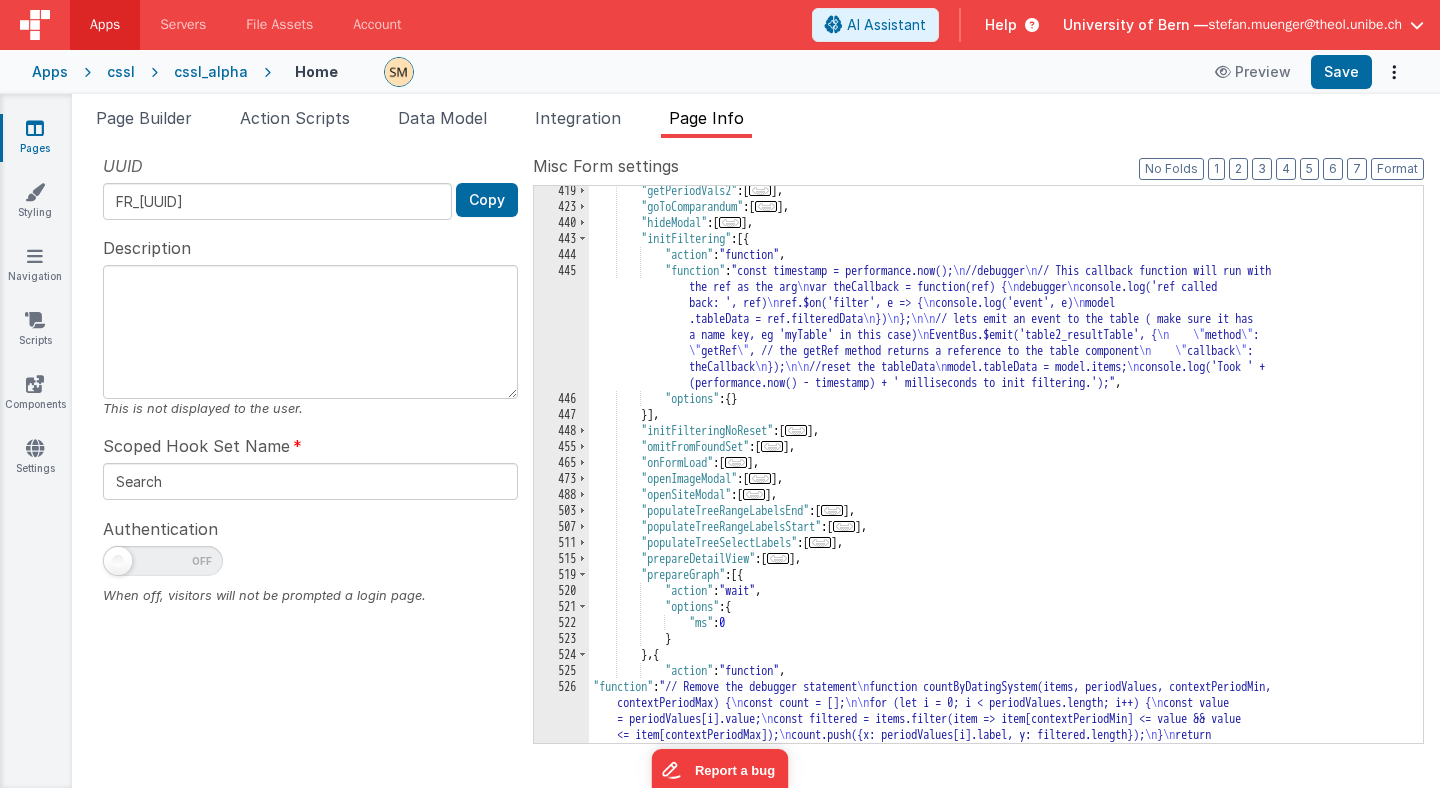 scroll, scrollTop: 515, scrollLeft: 0, axis: vertical 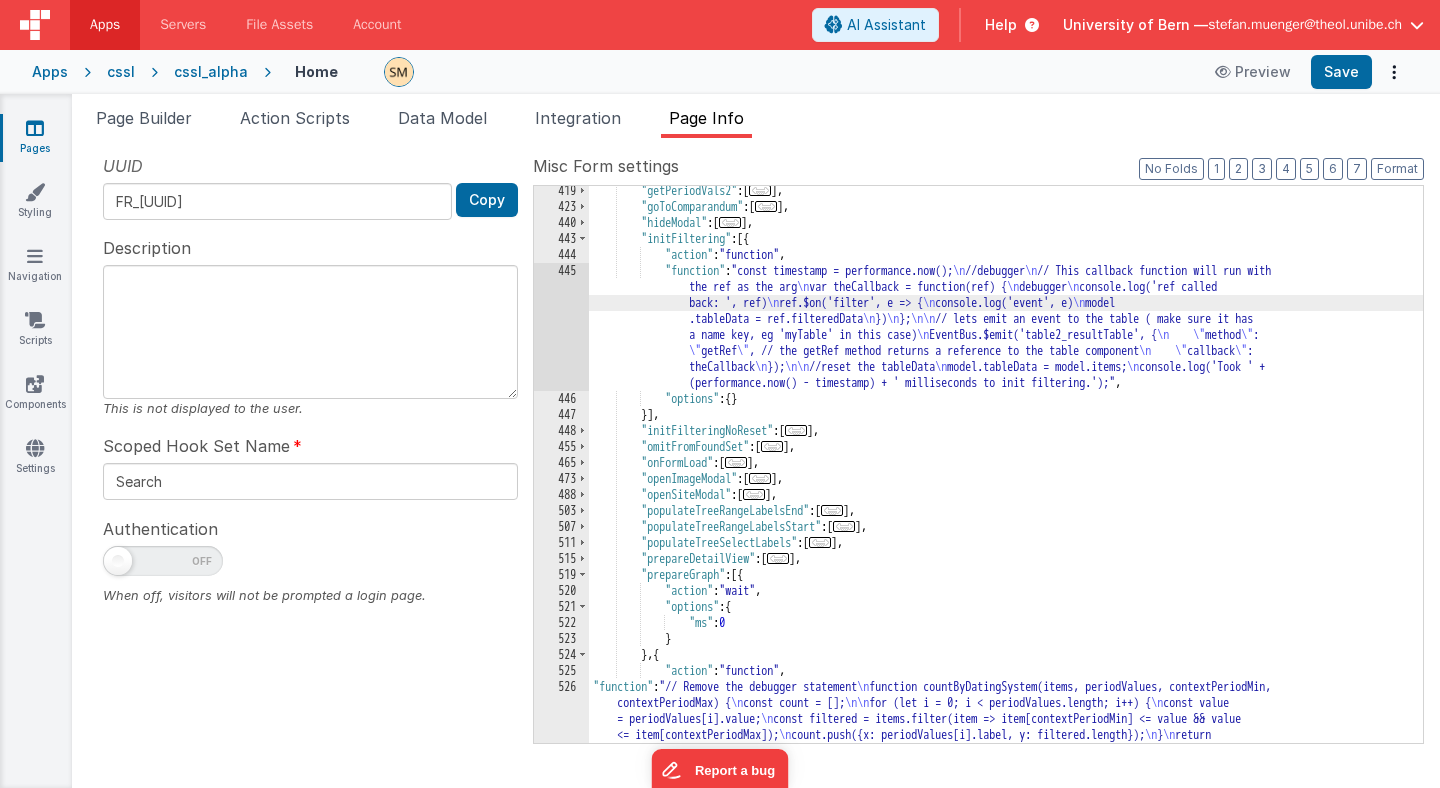 click on "445" at bounding box center (561, 327) 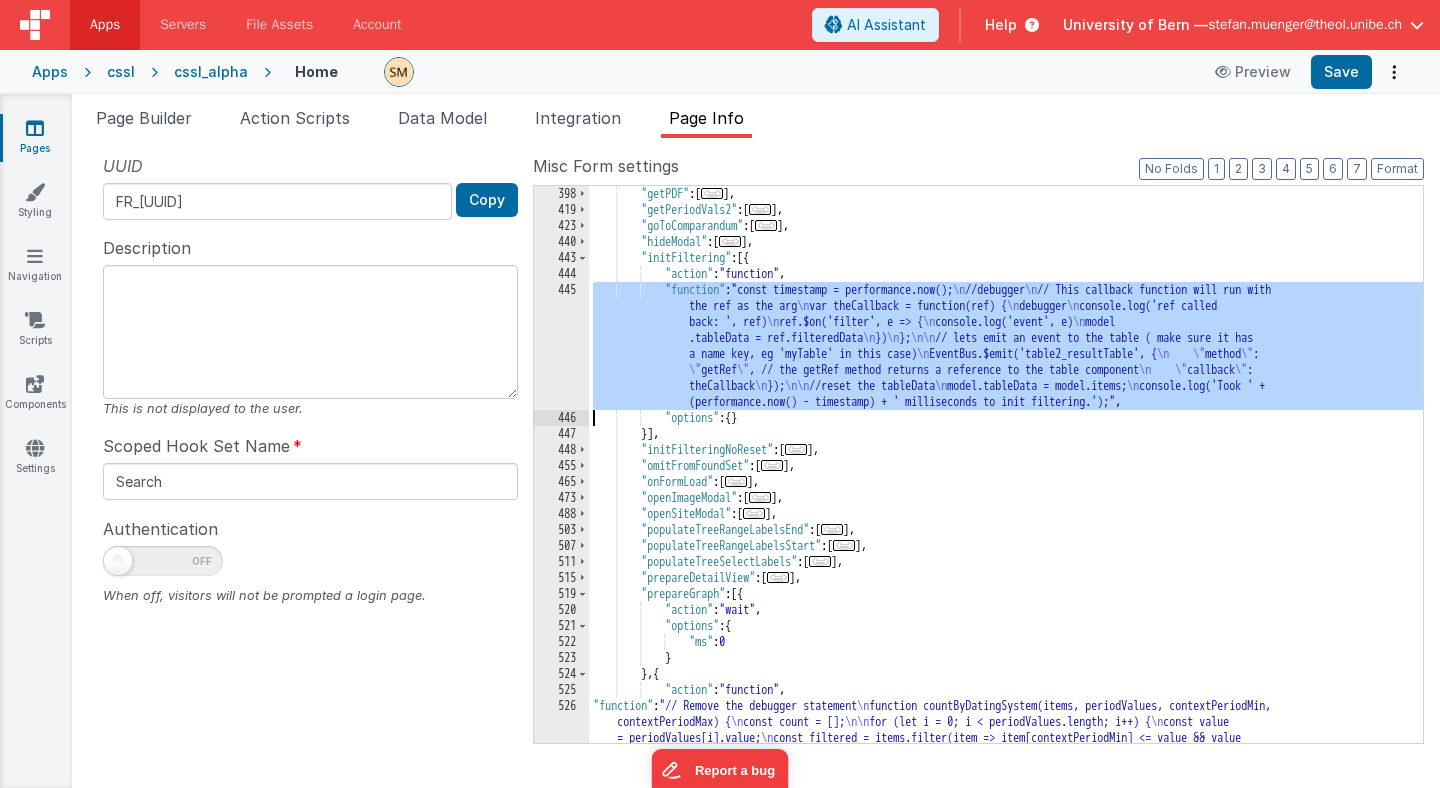 scroll, scrollTop: 502, scrollLeft: 0, axis: vertical 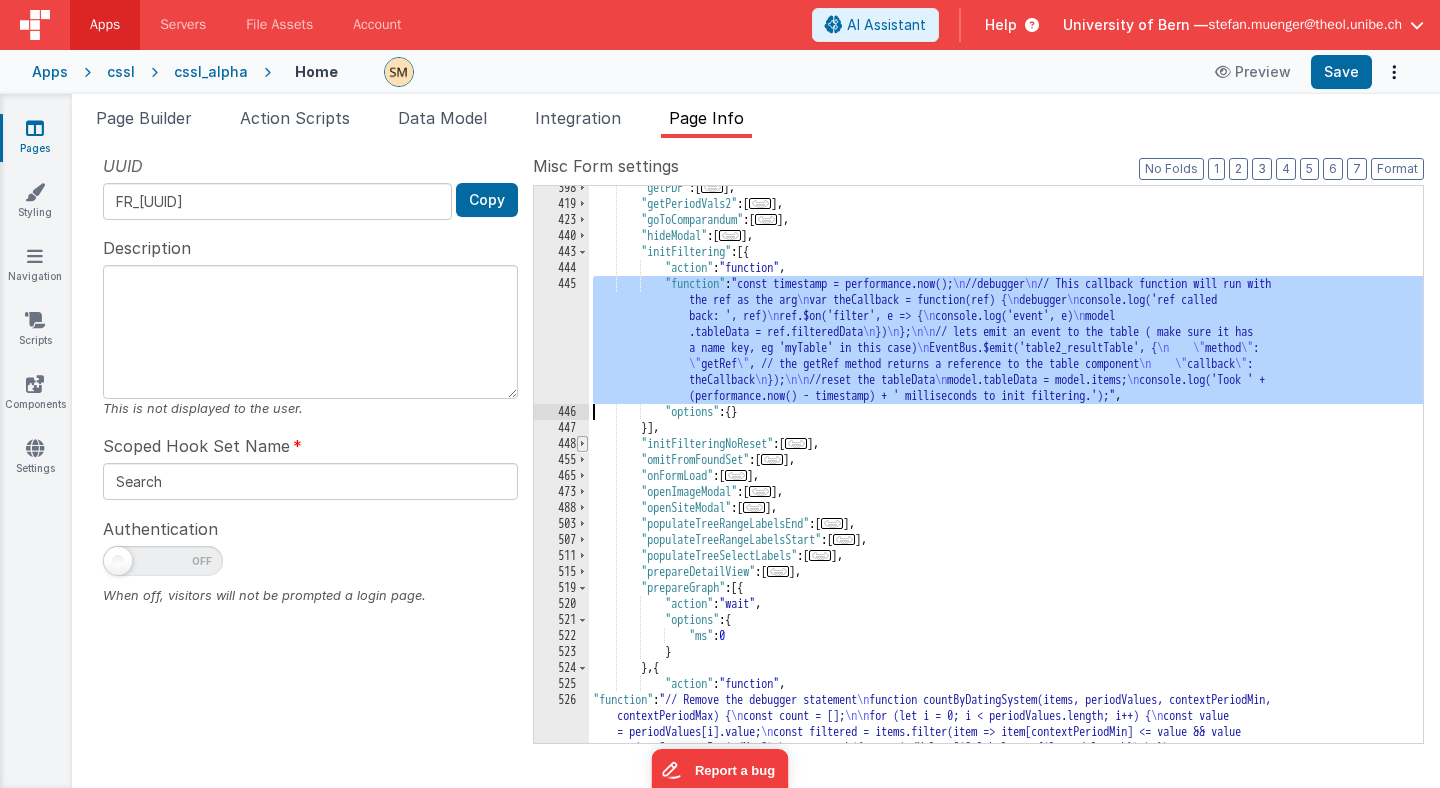 click at bounding box center (582, 444) 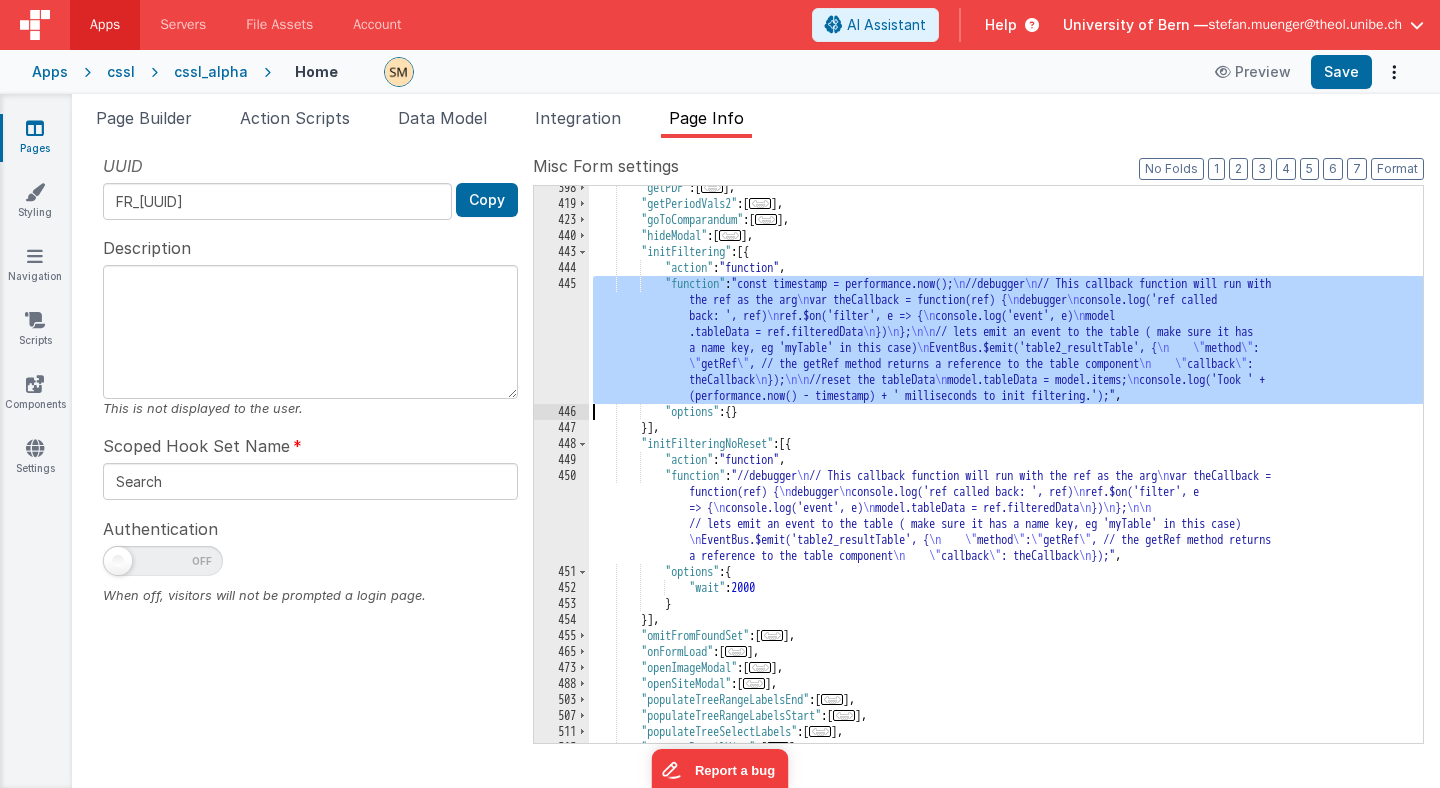 click on "const timestamp = performance.now();
//debugger
// This callback function will run with                   the ref as the arg
var theCallback = function(ref) {
debugger
console.log('ref called                   back: ', ref)
ref.$on('filter', e => {
console.log('event', e)
model                  .tableData = ref.filteredData
})
};
// lets emit an event to the table ( make sure it has                   a name key, eg 'myTable' in this case)
EventBus.$emit('table2_resultTable', {
" method " :                   " getRef " , // the getRef method returns a reference to the table component
" callback ," at bounding box center [1006, 474] 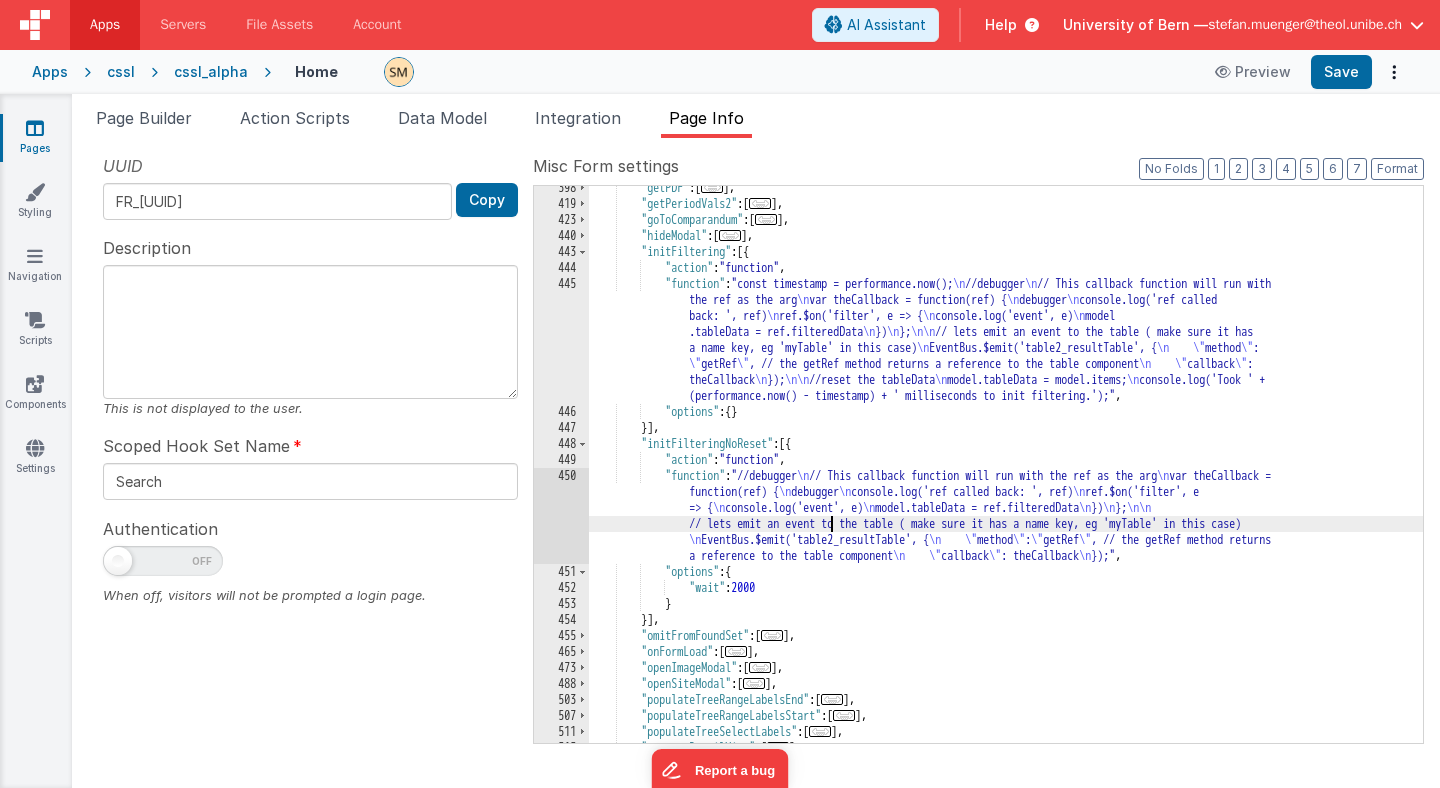 click on "450" at bounding box center (561, 516) 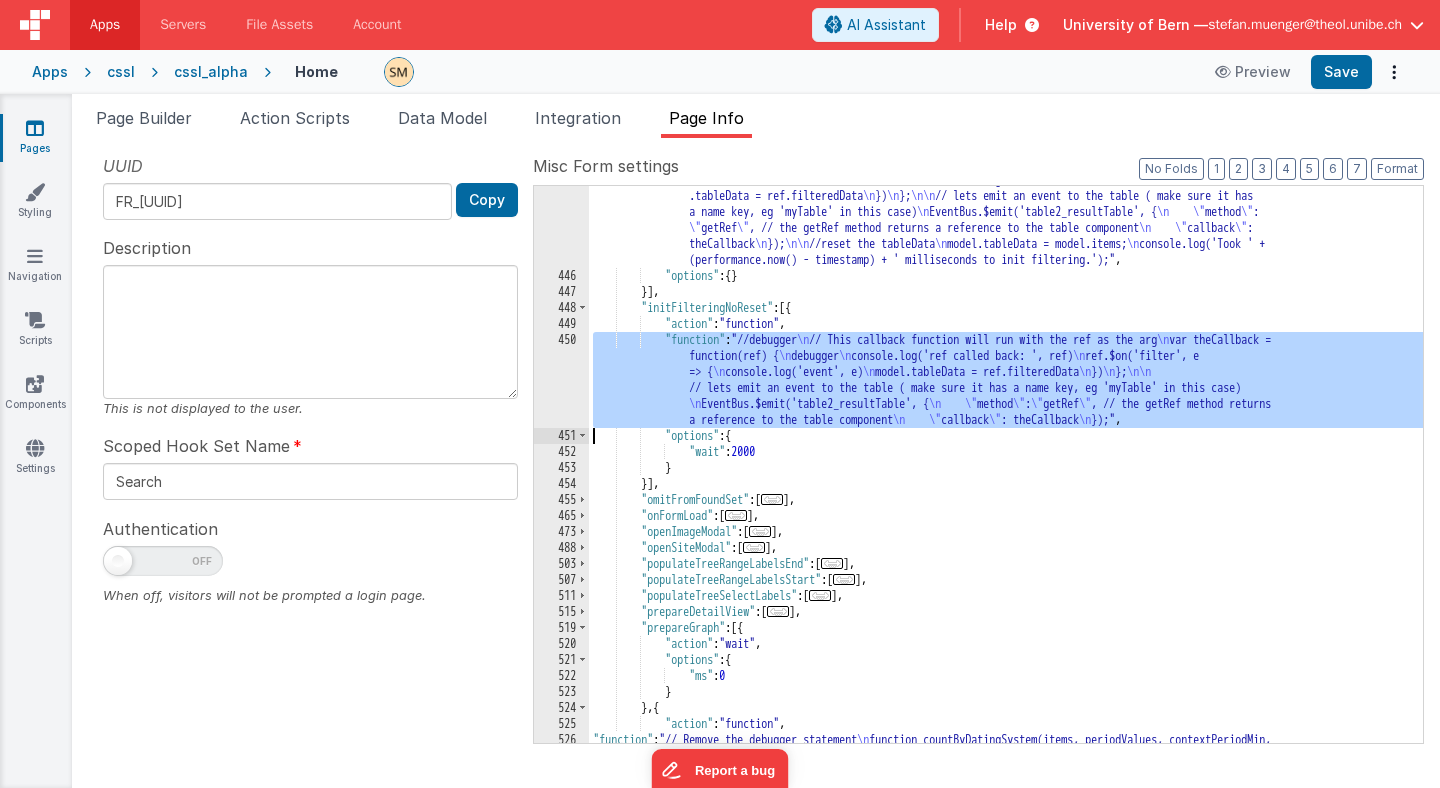 scroll, scrollTop: 641, scrollLeft: 0, axis: vertical 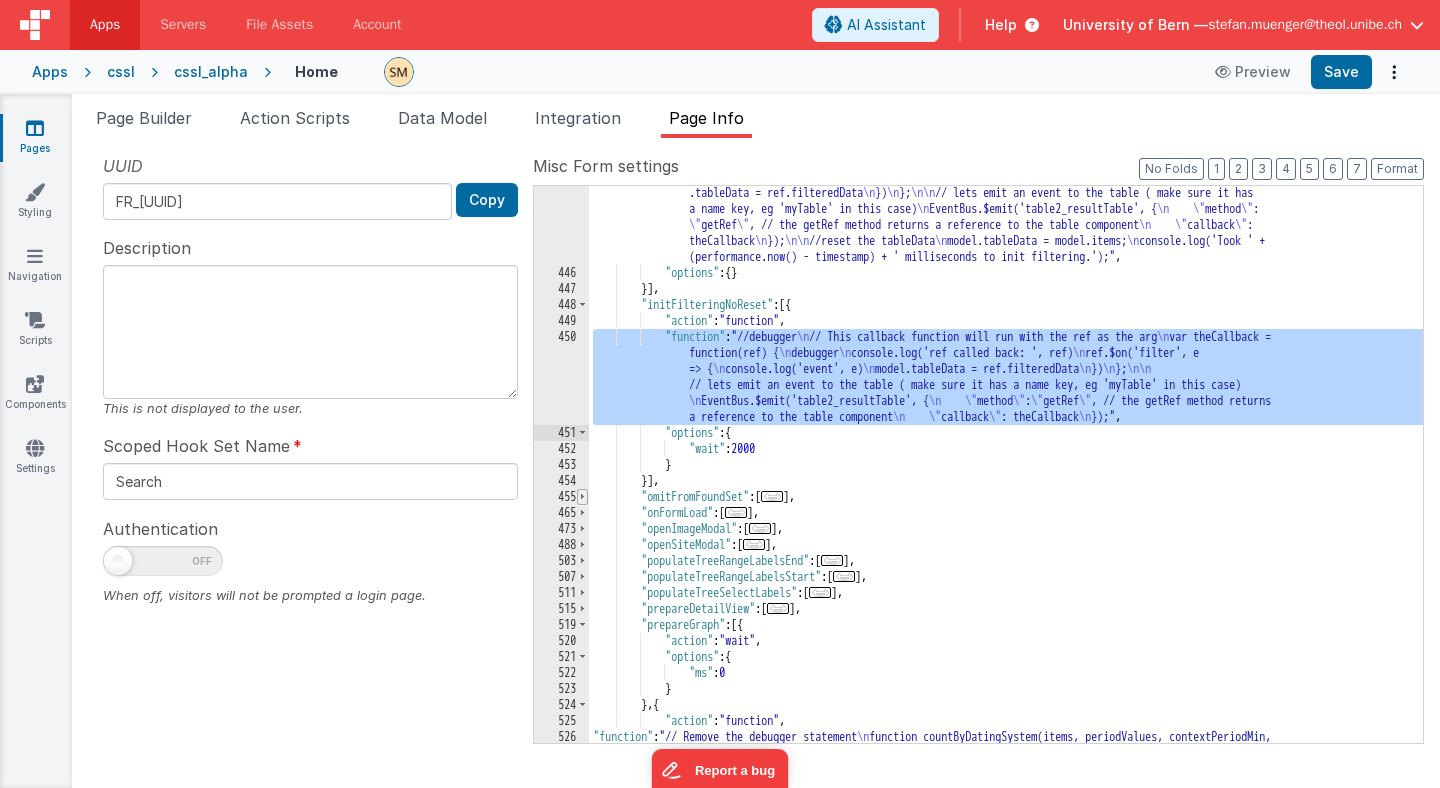 click at bounding box center (582, 497) 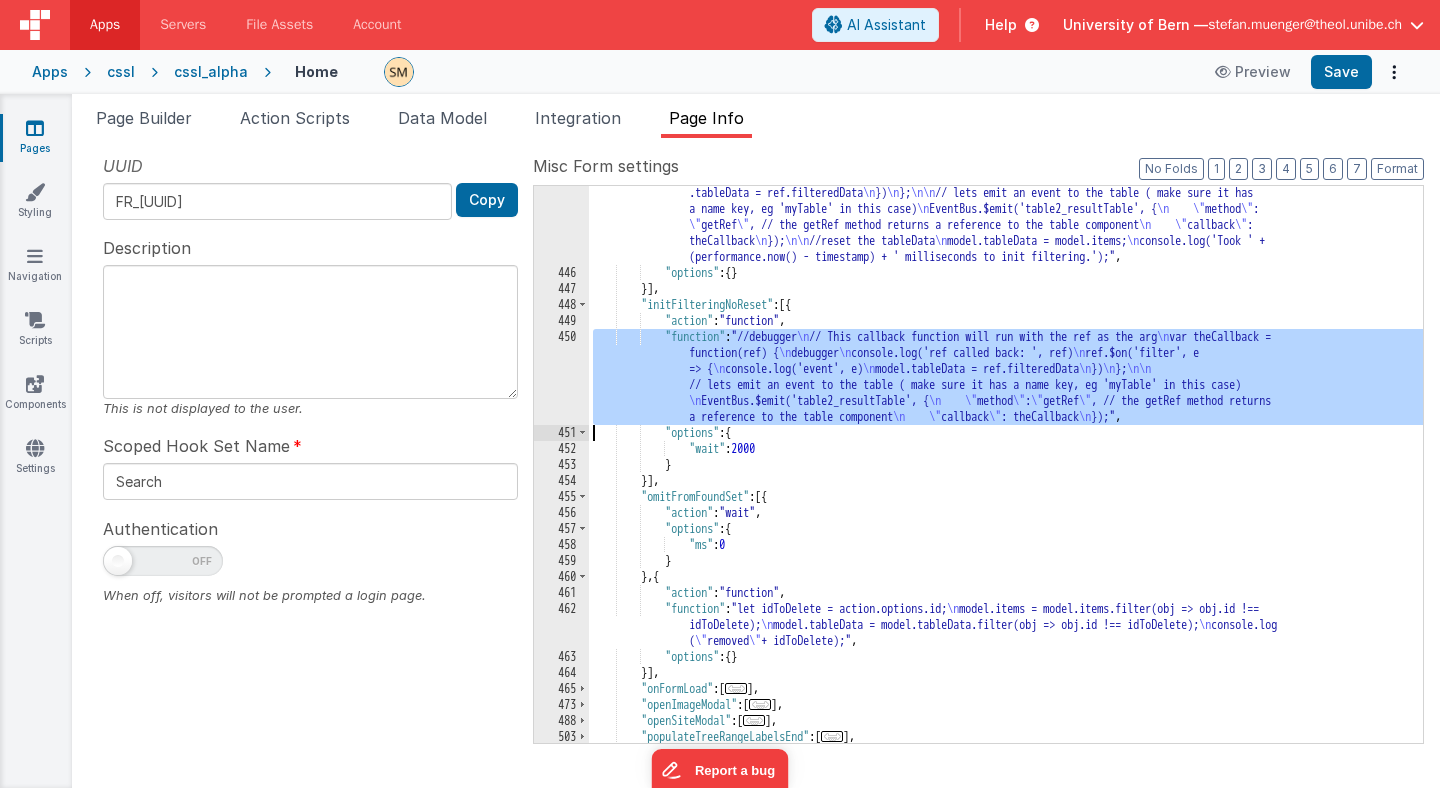 click on "const timestamp = performance.now();
//debugger
// This callback function will run with                   the ref as the arg
var theCallback = function(ref) {
debugger
console.log('ref called                   back: ', ref)
ref.$on('filter', e => {
console.log('event', e)
model                  .tableData = ref.filteredData
})
};
// lets emit an event to the table ( make sure it has                   a name key, eg 'myTable' in this case)
EventBus.$emit('table2_resultTable', {
" method " :                   " getRef " , // the getRef method returns a reference to the table component
" callback " :                   theCallback
});
//reset the tableData
model.tableData = model.items;
console.log('Took ' +" at bounding box center [1006, 487] 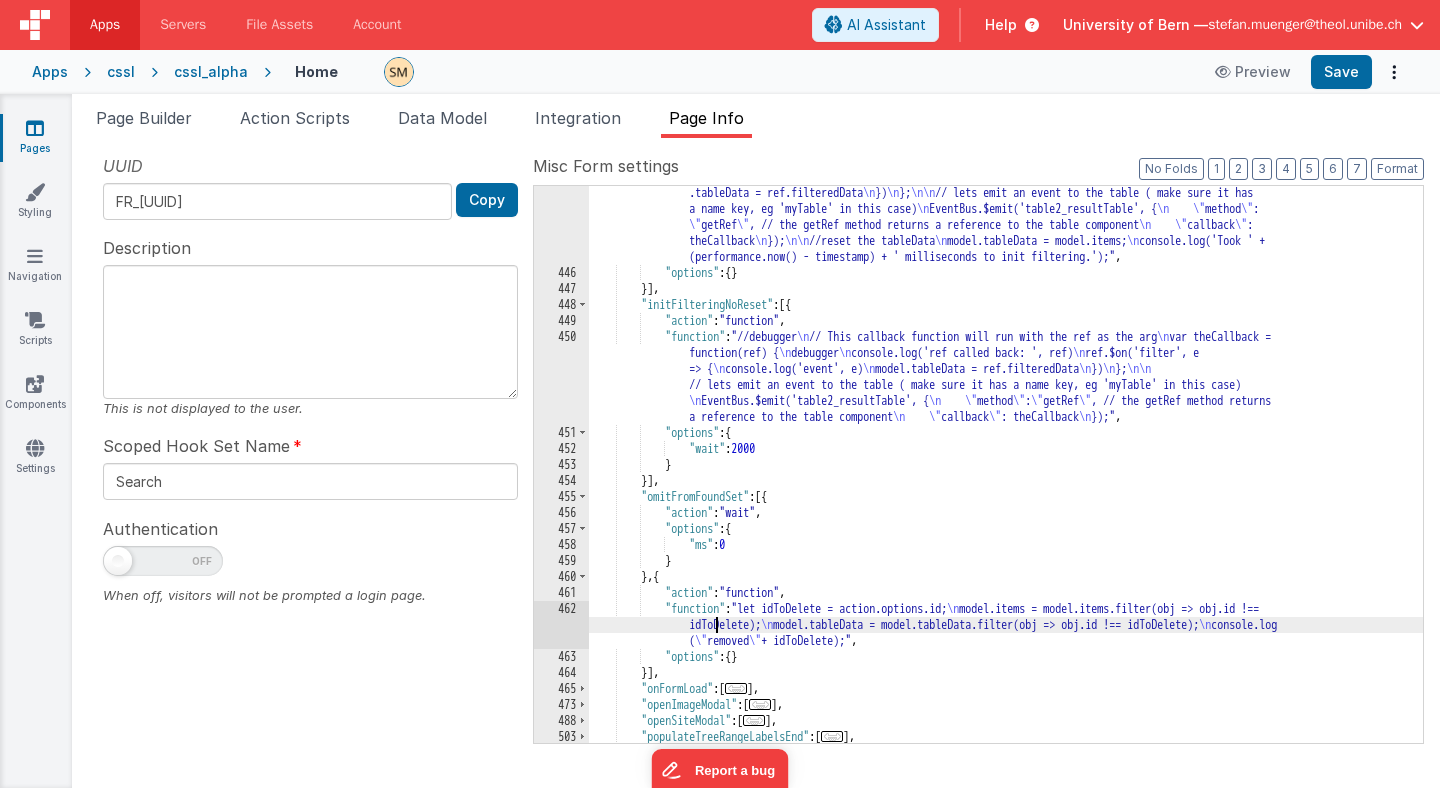 click on "462" at bounding box center [561, 625] 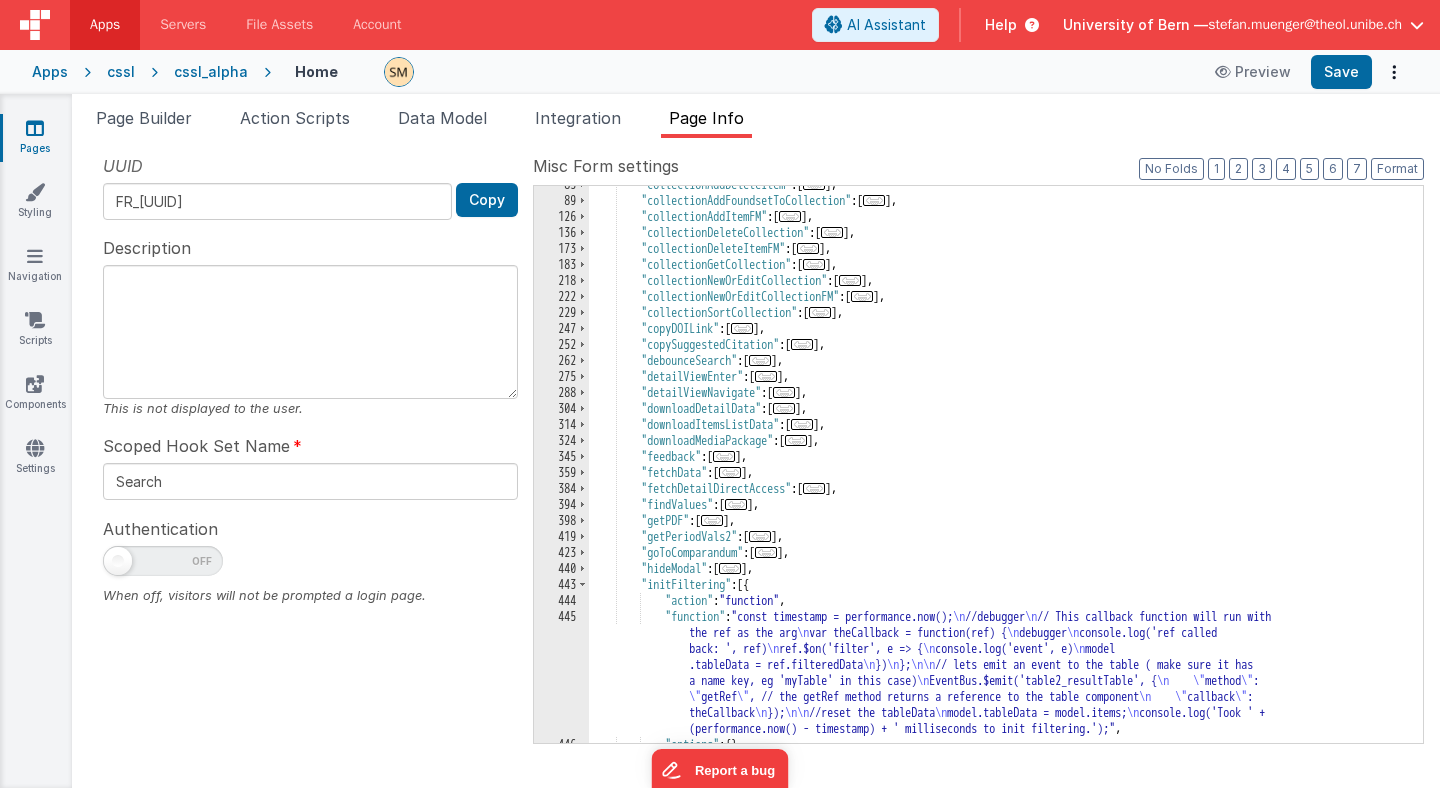 scroll, scrollTop: 171, scrollLeft: 0, axis: vertical 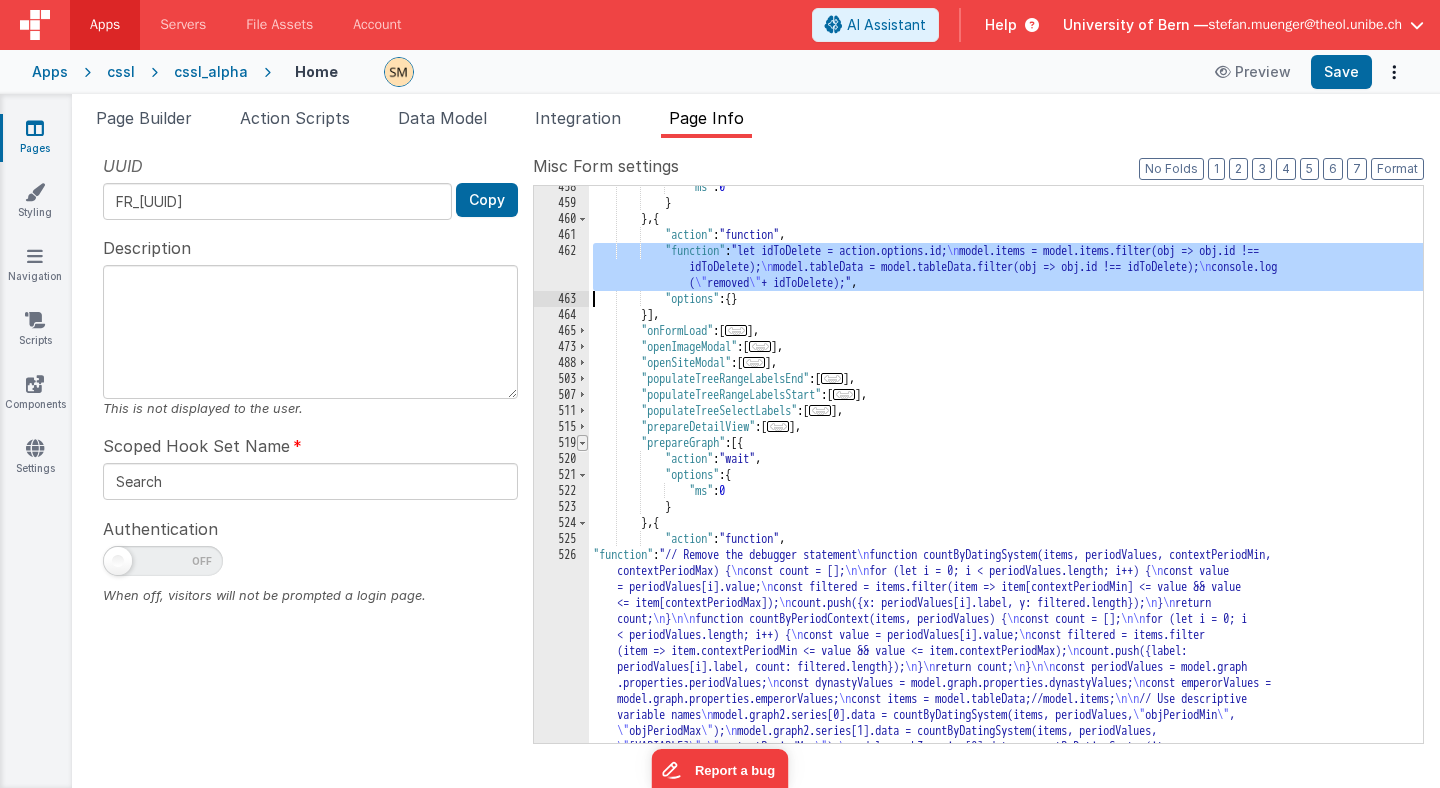 click at bounding box center [582, 443] 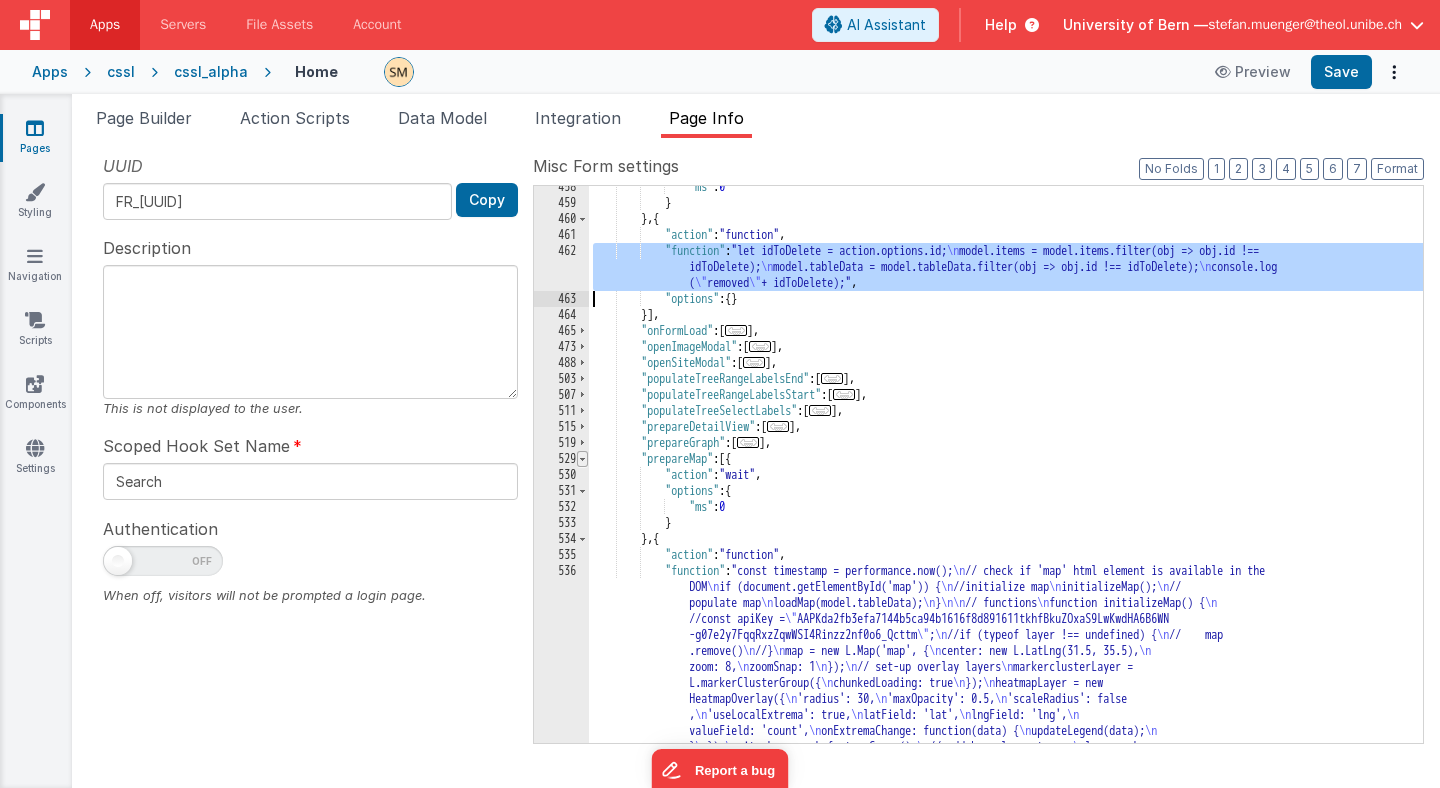 click at bounding box center [582, 459] 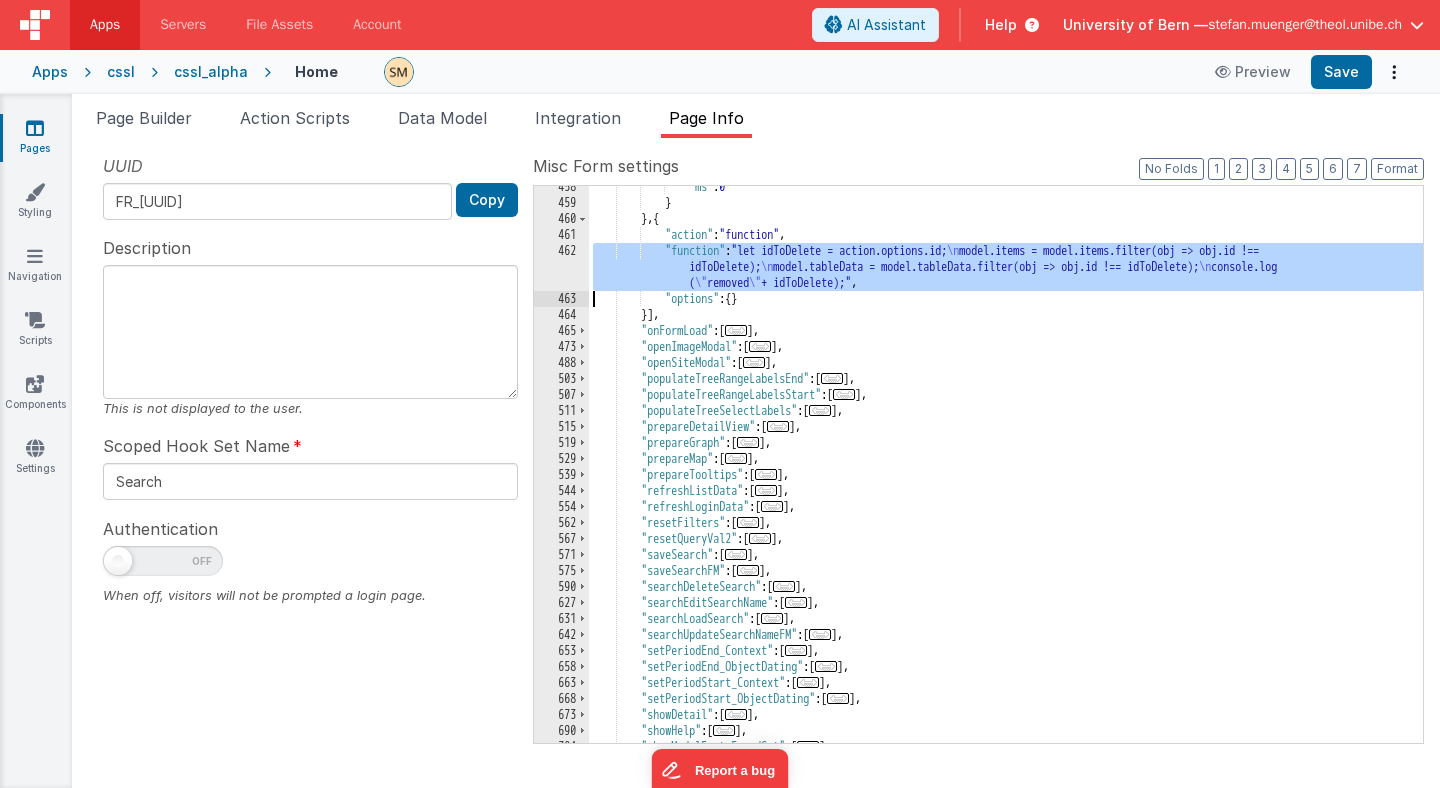 click on ""onFormLoad" :  [ ... ] ,           "openImageModal" :  [ ... ] ,           "openSiteModal" :  [ ... ] ,           "populateTreeRangeLabelsEnd" :  [ ... ] ,           "populateTreeRangeLabelsStart" :  [ ... ] ,           "populateTreeSelectLabels" :  [ ... ] ,           "prepareDetailView" :  [ ... ] ,           "prepareGraph" :  [ ... ] ,           "prepareMap" :  [ ... ] ,           "prepareTooltips" :  [ ... ] ,           "refreshListData" :  [ ... ] ,           "refreshLoginData" :  [ ... ] ,           "resetFilters" :  [ ... ]" at bounding box center (1006, 473) 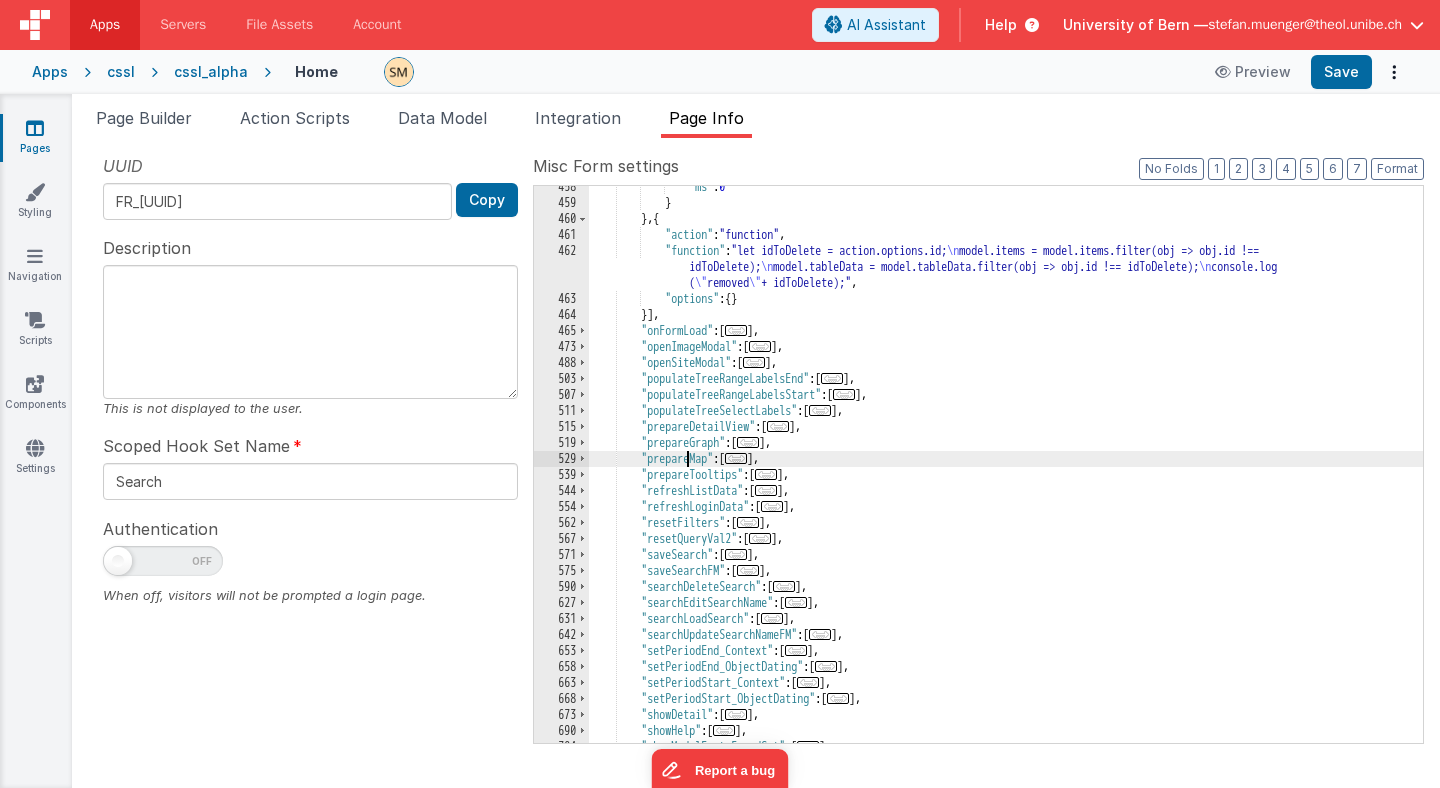 click on ""onFormLoad" :  [ ... ] ,           "openImageModal" :  [ ... ] ,           "openSiteModal" :  [ ... ] ,           "populateTreeRangeLabelsEnd" :  [ ... ] ,           "populateTreeRangeLabelsStart" :  [ ... ] ,           "populateTreeSelectLabels" :  [ ... ] ,           "prepareDetailView" :  [ ... ] ,           "prepareGraph" :  [ ... ] ,           "prepareMap" :  [ ... ] ,           "prepareTooltips" :  [ ... ] ,           "refreshListData" :  [ ... ] ,           "refreshLoginData" :  [ ... ] ,           "resetFilters" :  [ ... ]" at bounding box center [1006, 473] 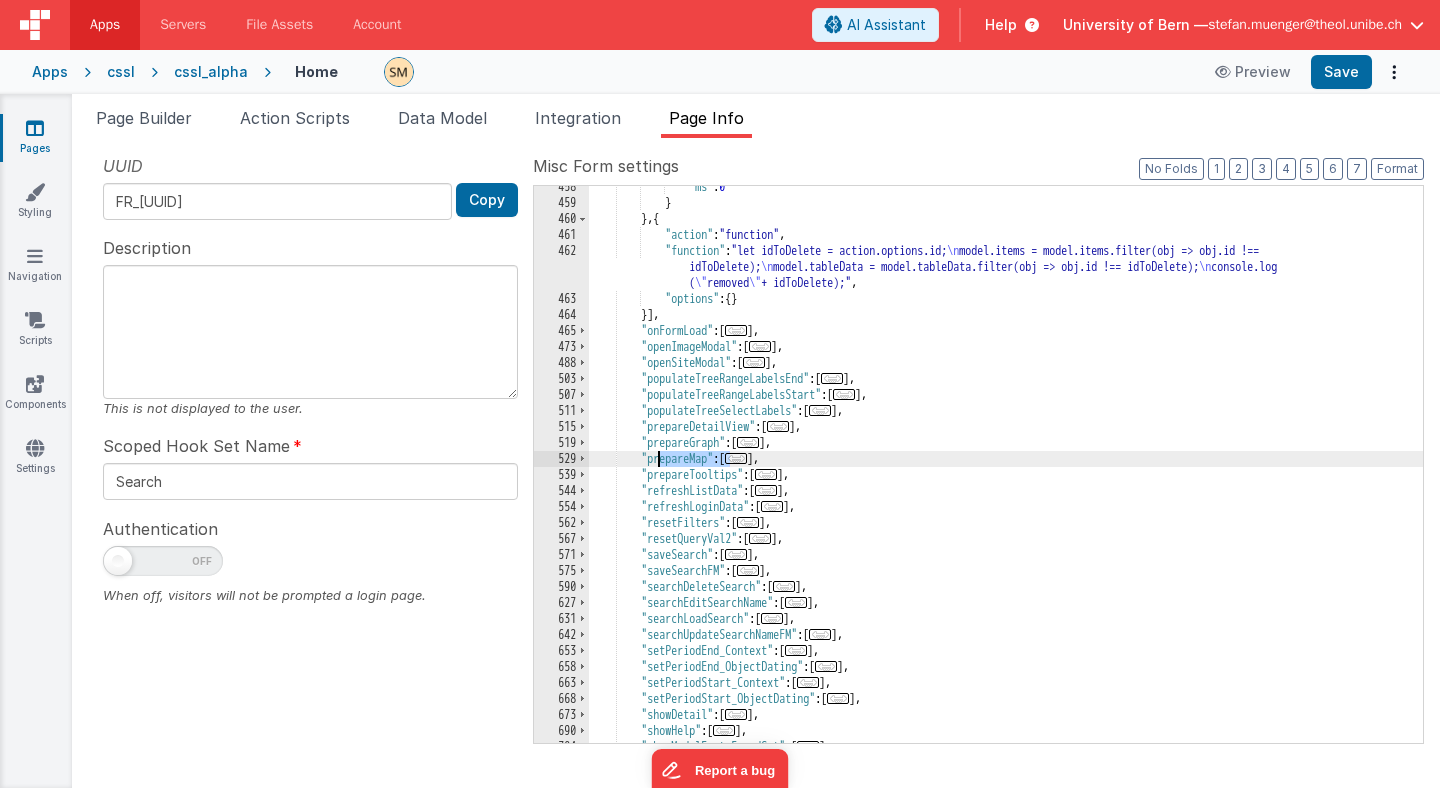 type on "prepareMap" 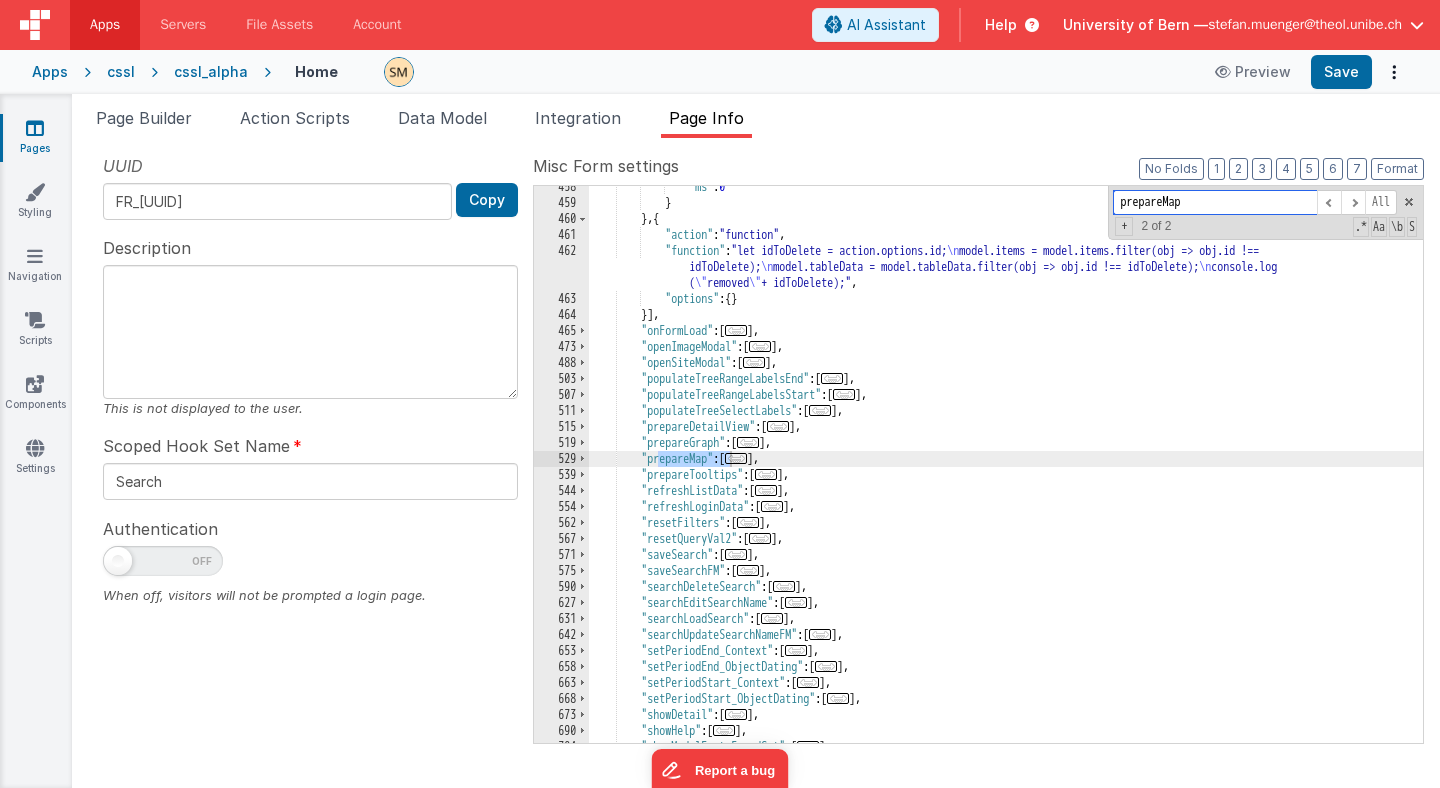 scroll, scrollTop: 2403, scrollLeft: 0, axis: vertical 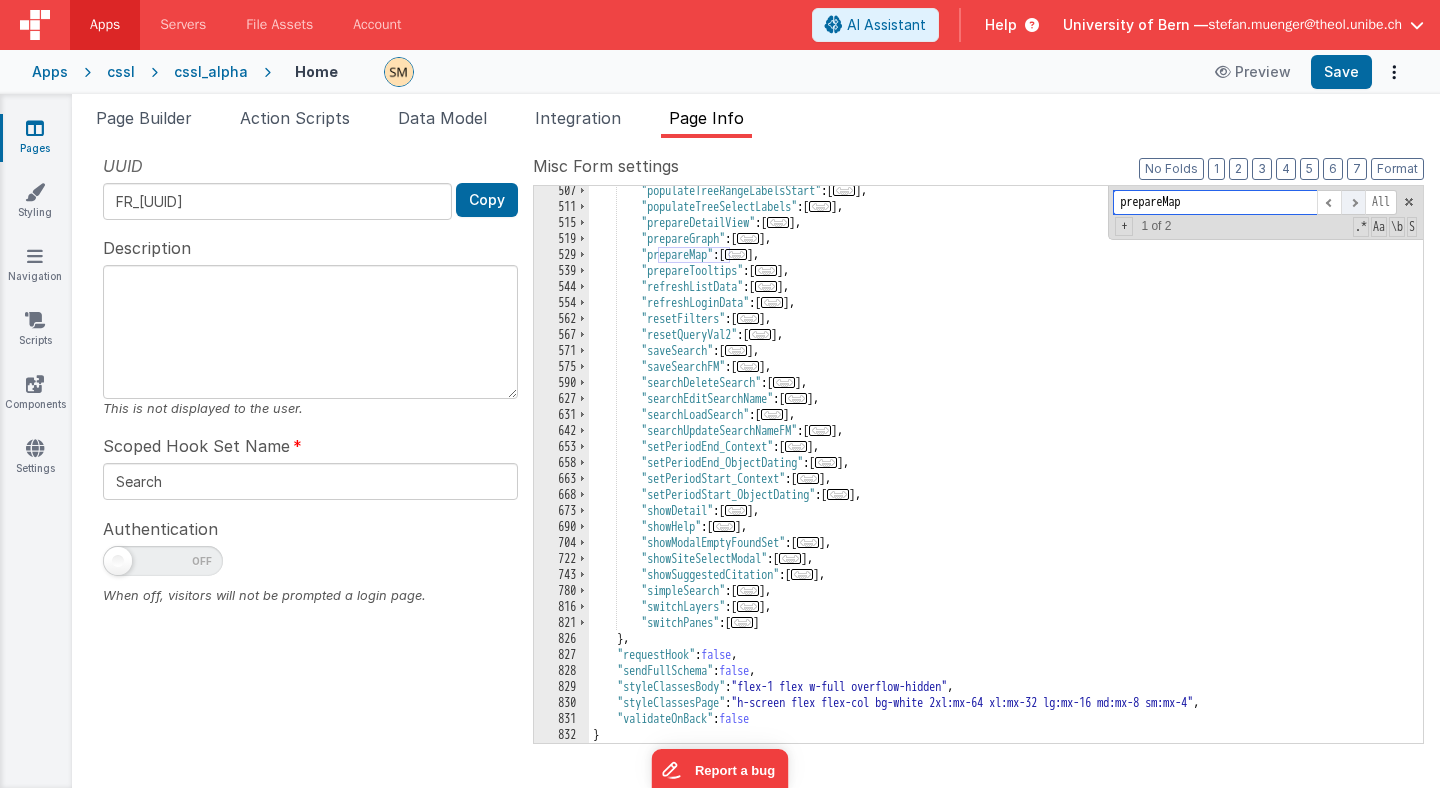 click at bounding box center [1353, 202] 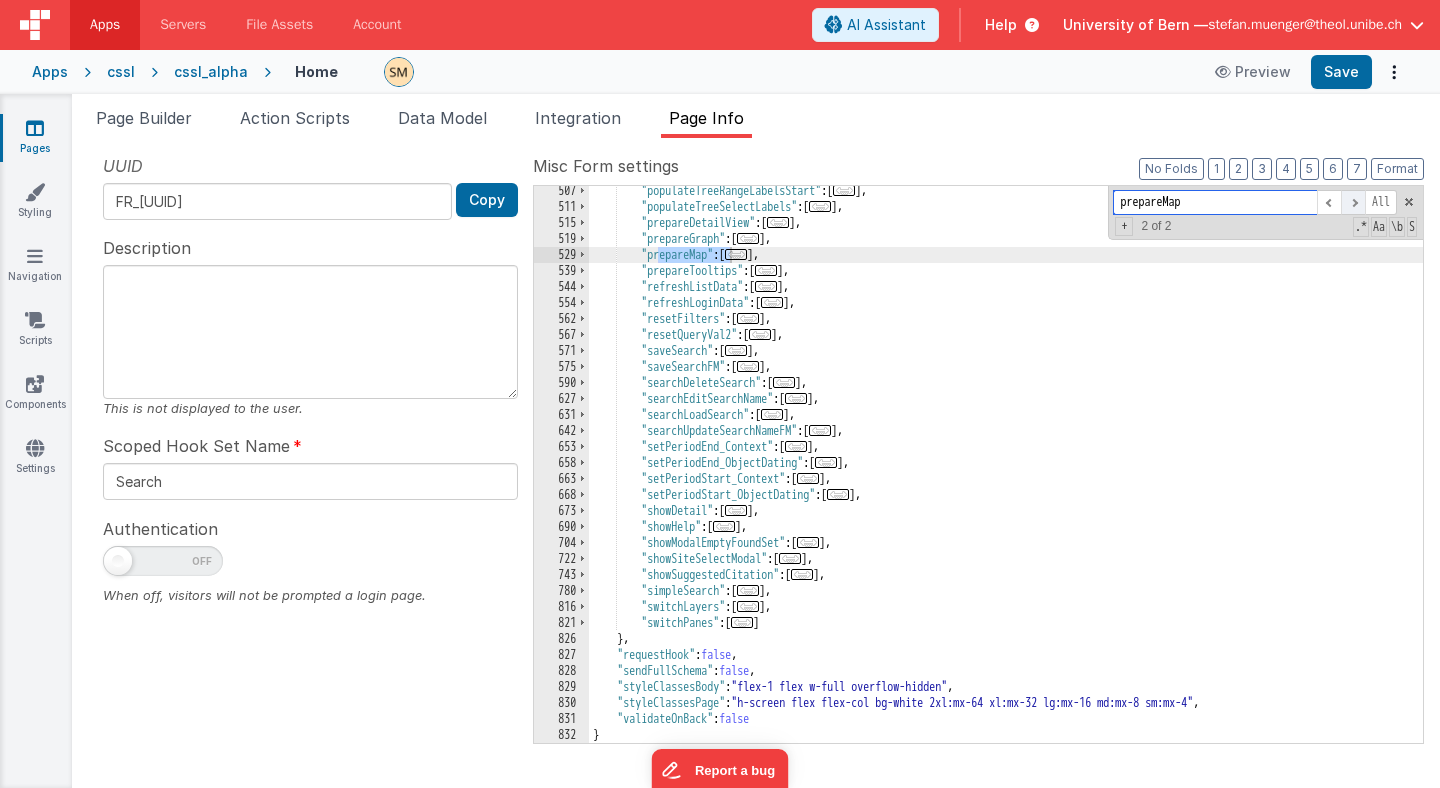 click at bounding box center [1353, 202] 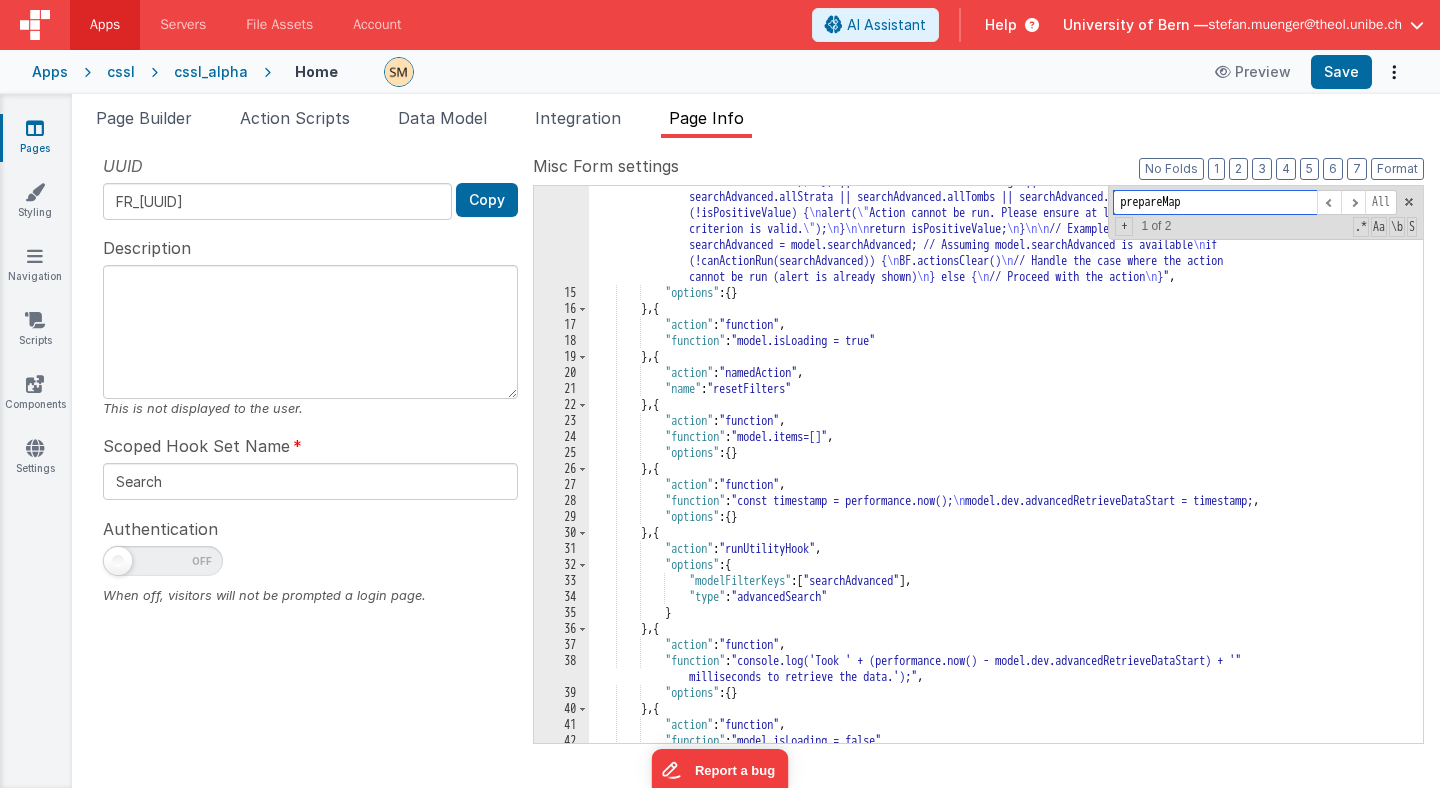 scroll, scrollTop: 607, scrollLeft: 0, axis: vertical 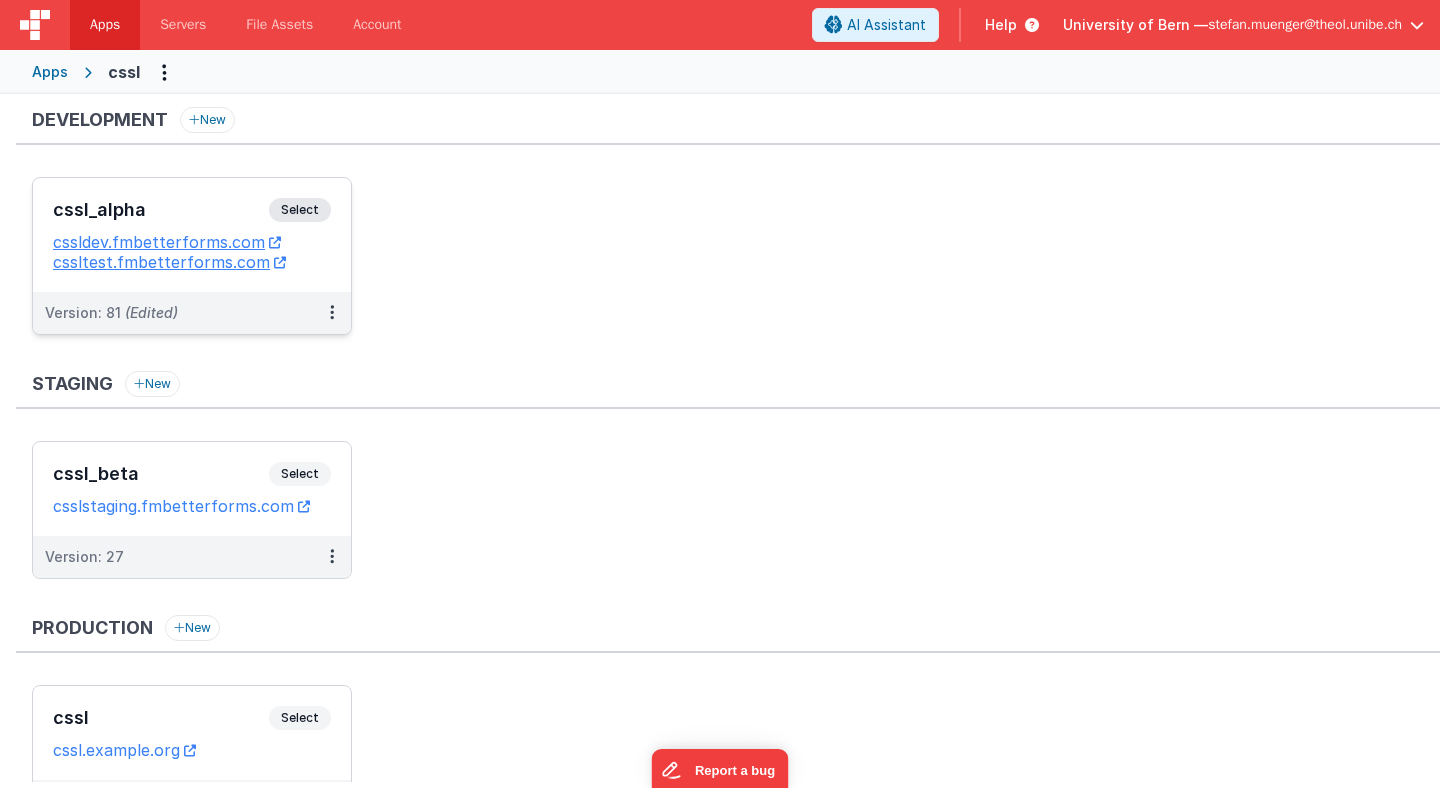click on "Select" at bounding box center (300, 210) 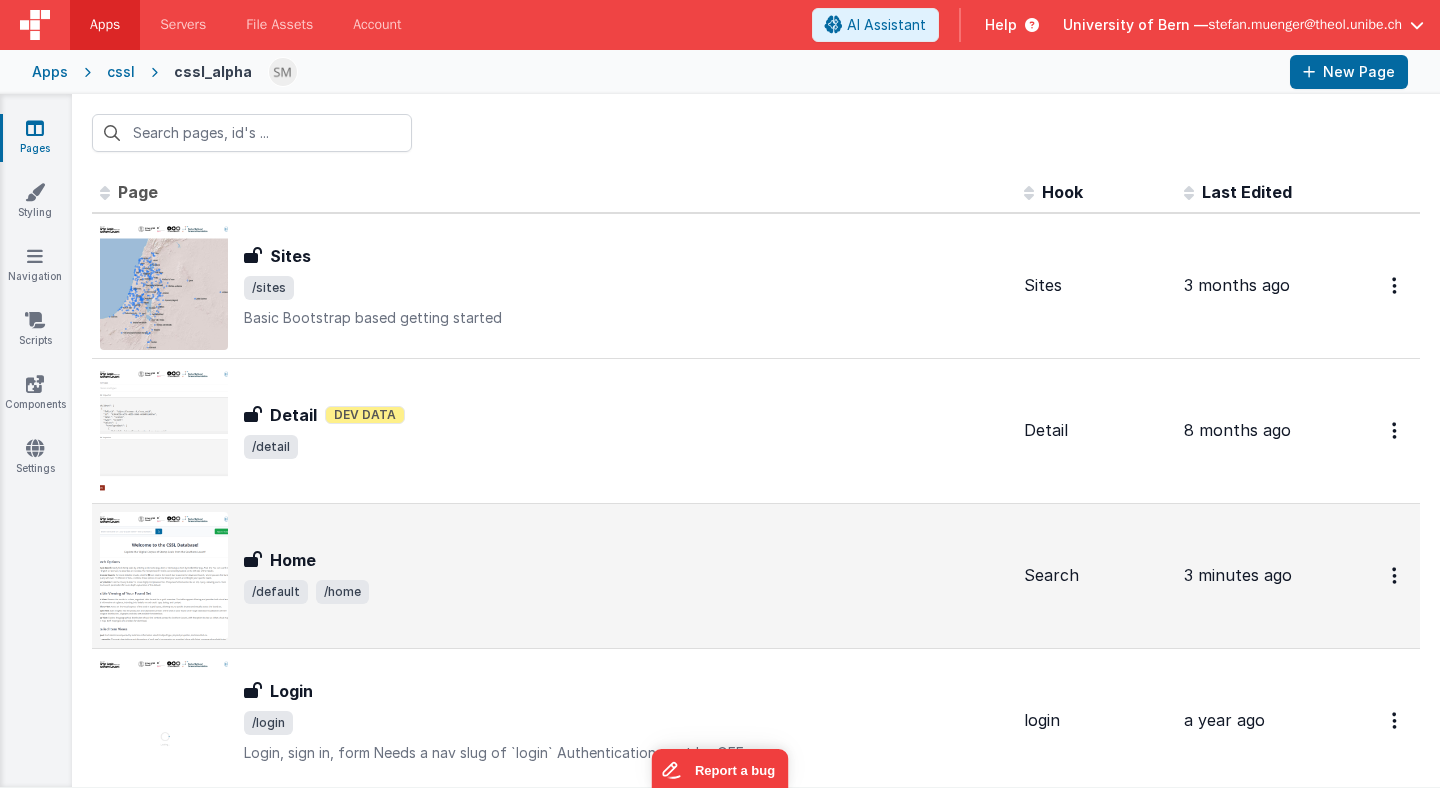 click on "/default
/[FOLDER]" at bounding box center [626, 592] 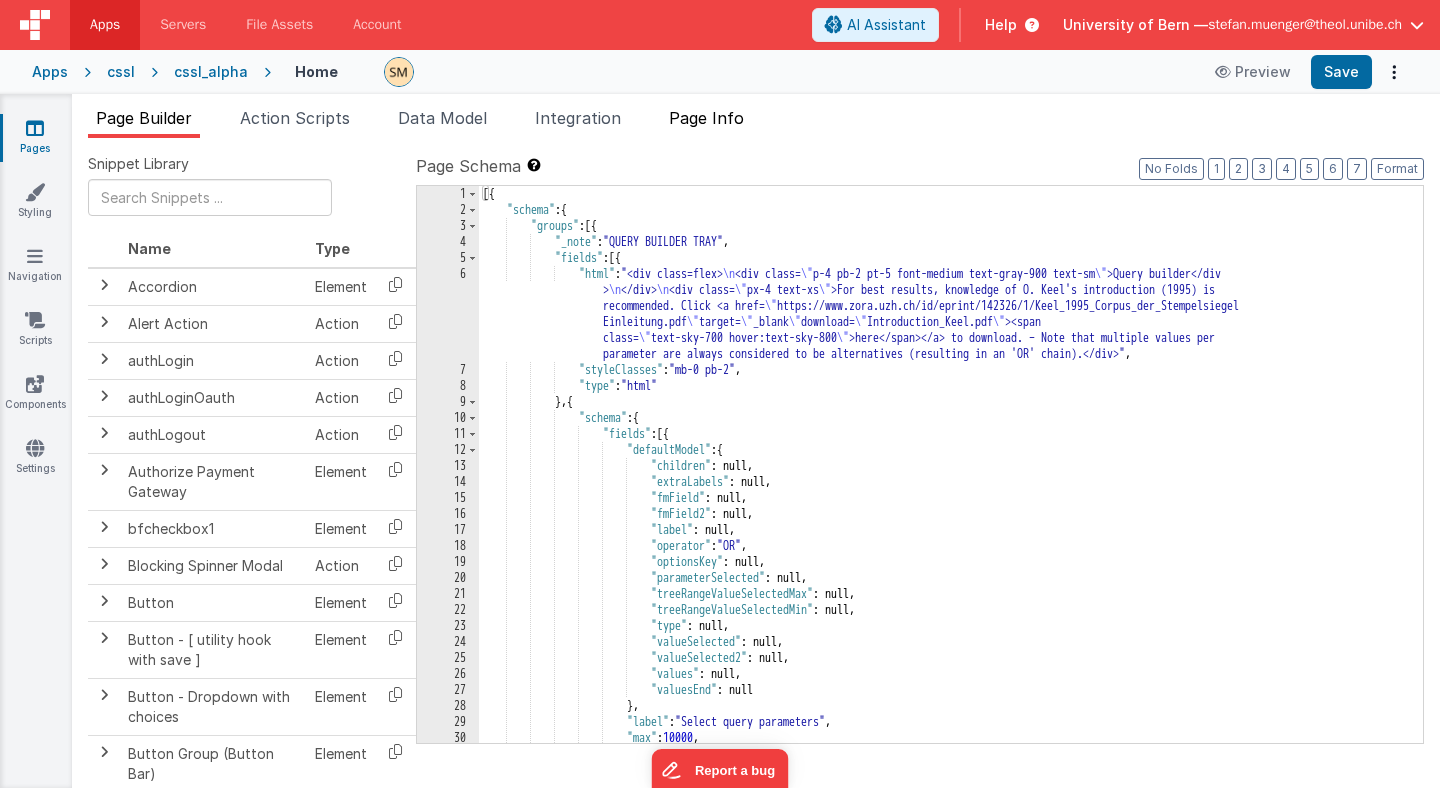 click on "Page Info" at bounding box center (706, 118) 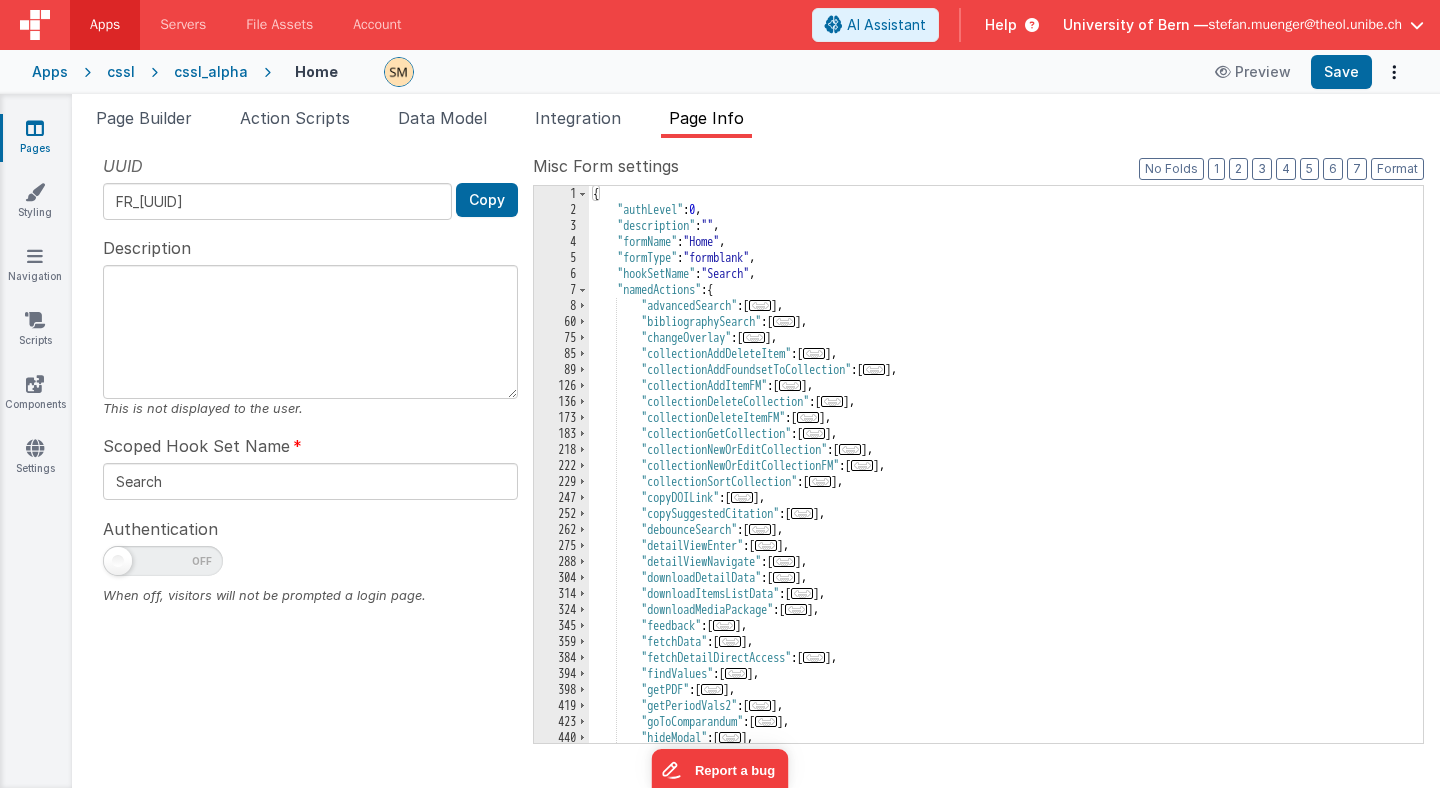 click on ""Home" ,      "formType" :  "formblank" ,      "hookSetName" :  "Search" ,      "namedActions" :  {           "advancedSearch" :  [ ... ] ,           "bibliographySearch" :  [ ... ] ,           "changeOverlay" :  [ ... ] ,           "collectionAddDeleteItem" :  [ ... ] ,           "collectionAddFoundsetToCollection" :  [ ... ] ,           "collectionAddItemFM" :  [ ... ] ,           "collectionDeleteCollection" :  [ ... ] ,           "collectionDeleteItemFM" :  [ ... ] ,           "collectionGetCollection" :  [ ... ] ,           "collectionNewOrEditCollection" :  [ ... ] ,           "collectionNewOrEditCollectionFM" :  [ ... ] ,           "collectionSortCollection" :  [ ... ] ,           "copyDOILink" :  [ ... ] ,           "copySuggestedCitation" :  [ ... ] ,           "debounceSearch" :  [ ... ] ,           "detailViewEnter" :  [ ... ] ,           "detailViewNavigate" :  [ ... ] ,           "downloadDetailData" :  [ ... ] ,           :" at bounding box center (1006, 480) 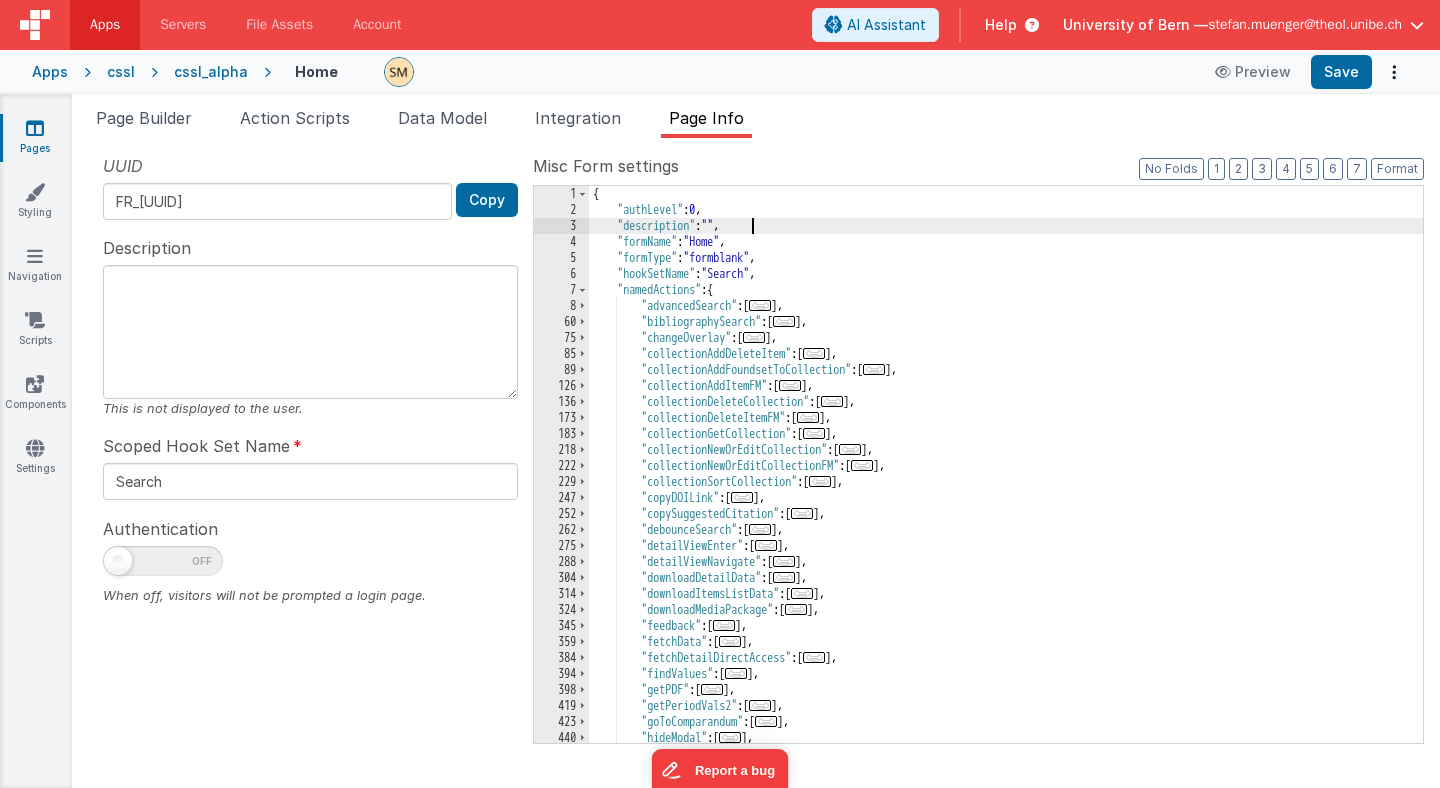 scroll, scrollTop: 0, scrollLeft: 0, axis: both 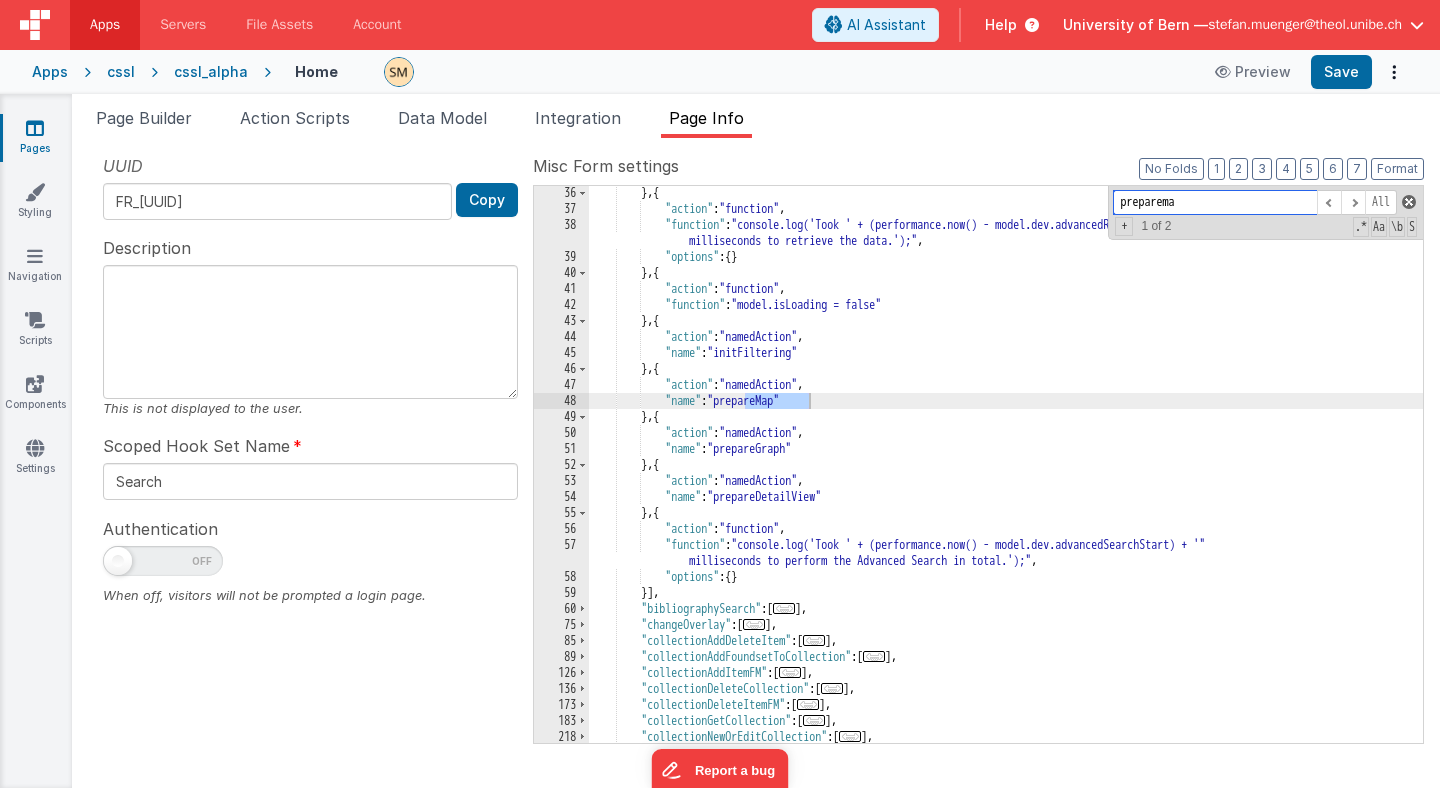 click at bounding box center (1409, 202) 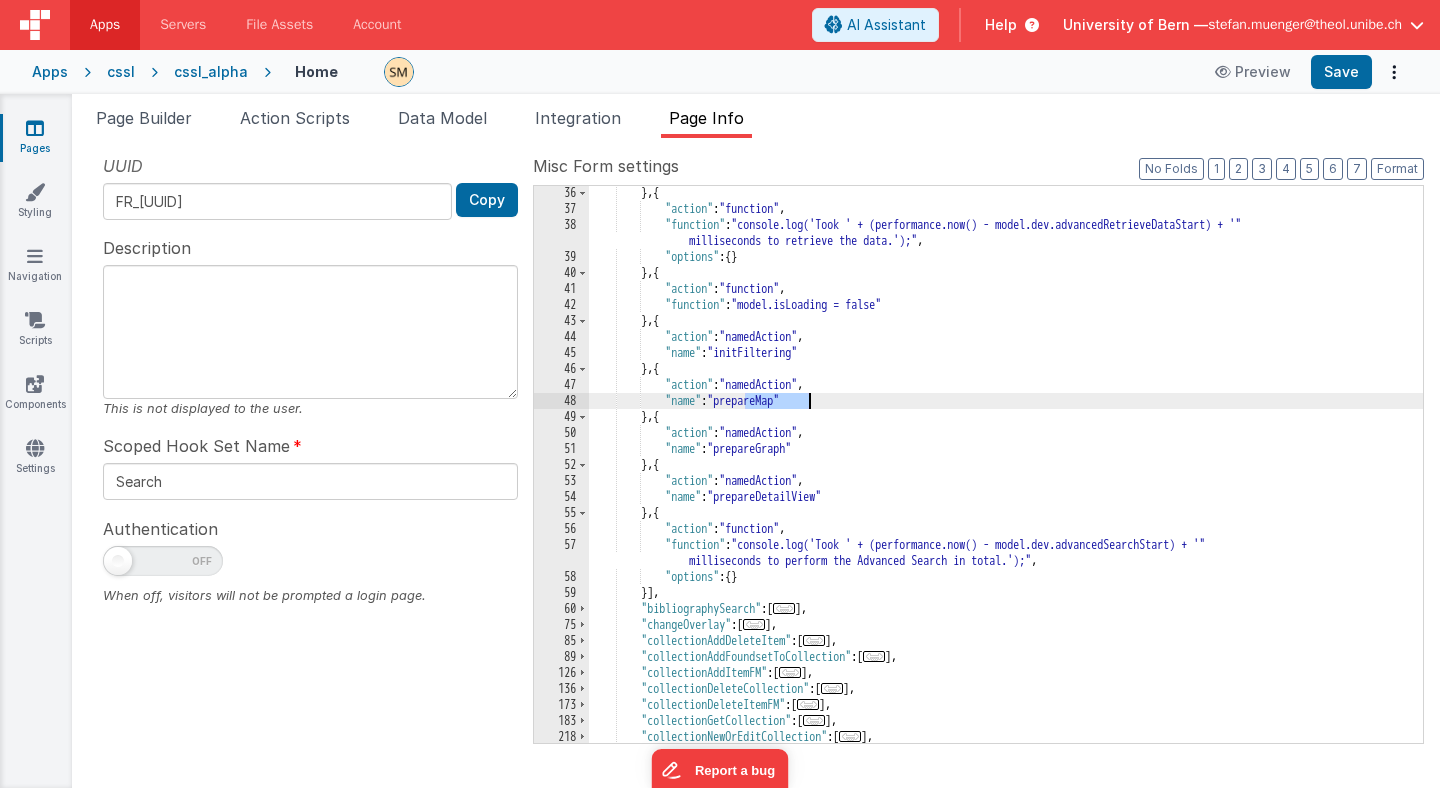 click at bounding box center (1413, 489) 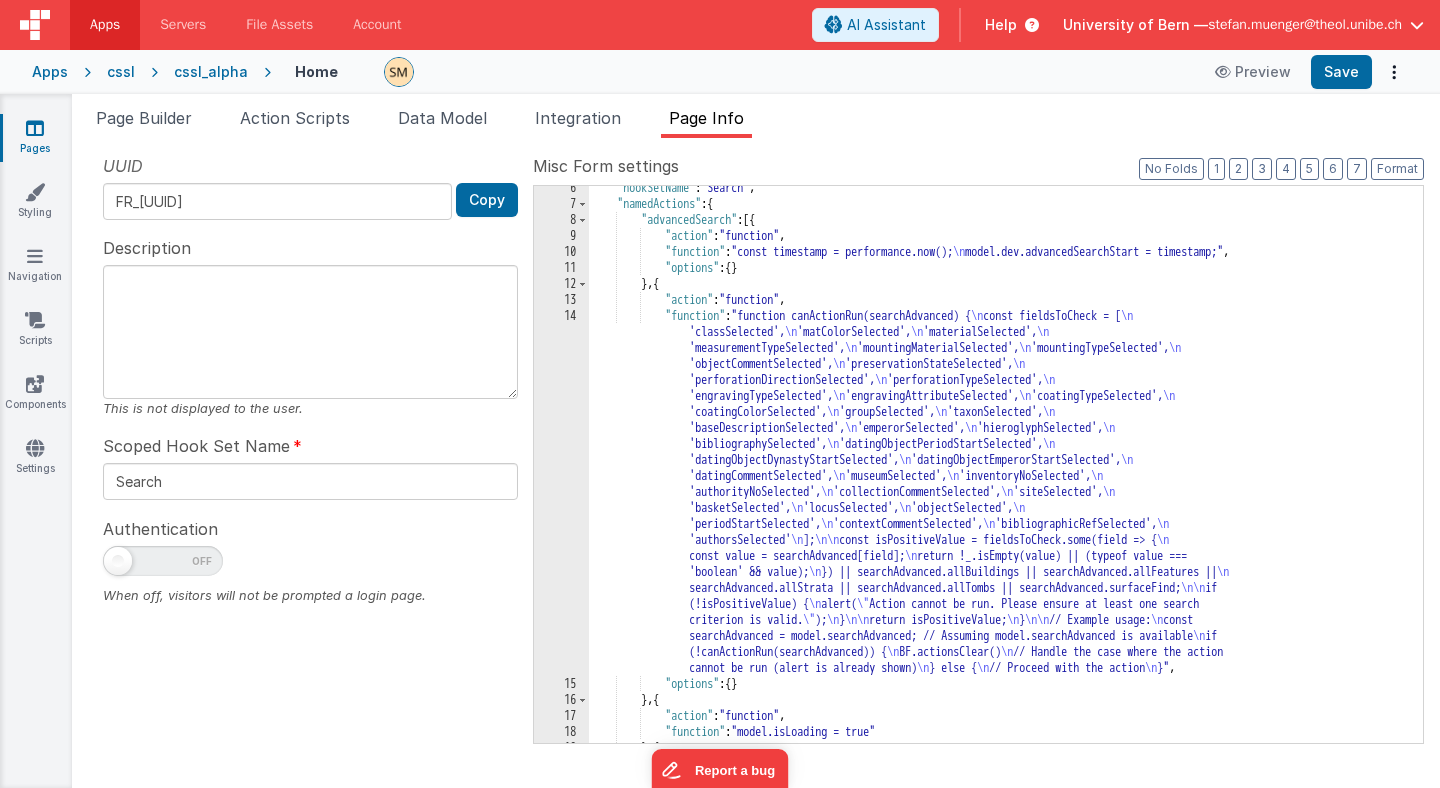scroll, scrollTop: 0, scrollLeft: 0, axis: both 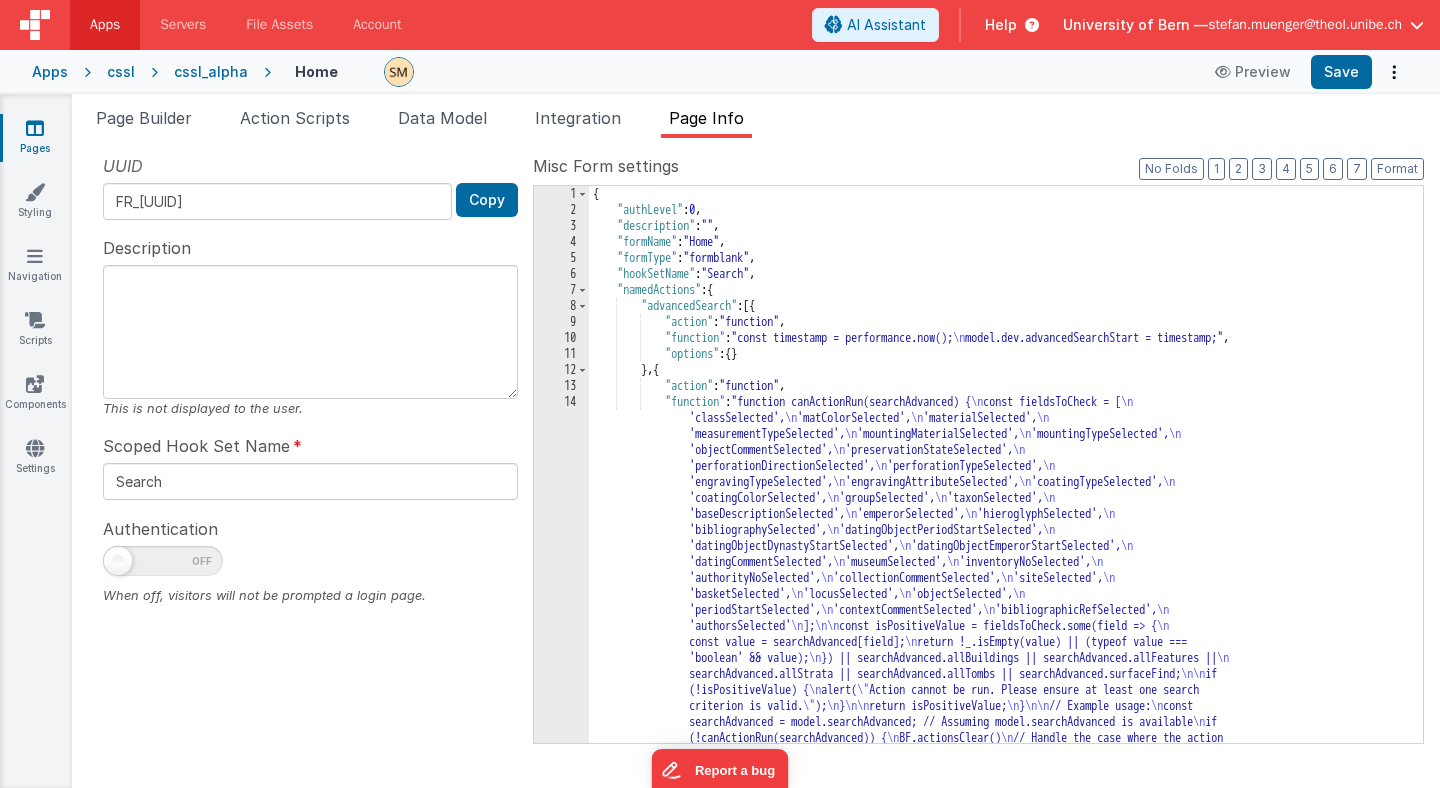 click on "{ "authLevel" : 0 , "description" : "" , "formName" : "Home" , "formType" : "formblank" , "hookSetName" : "Search" , "namedActions" : { "advancedSearch" : [{ "action" : "function" , "function" : "const timestamp = performance.now(); model.dev.advancedSearchStart = timestamp;" , "options" : { } } , { "action" : "function" , "function" : "function canActionRun(searchAdvanced) { const fieldsToCheck = [ 'classSelected', 'matColorSelected', 'materialSelected', 'measurementTypeSelected', 'mountingMaterialSelected', 'mountingTypeSelected', 'objectCommentSelected', 'preservationStateSelected', 'perforationDirectionSelected'," at bounding box center (1006, 656) 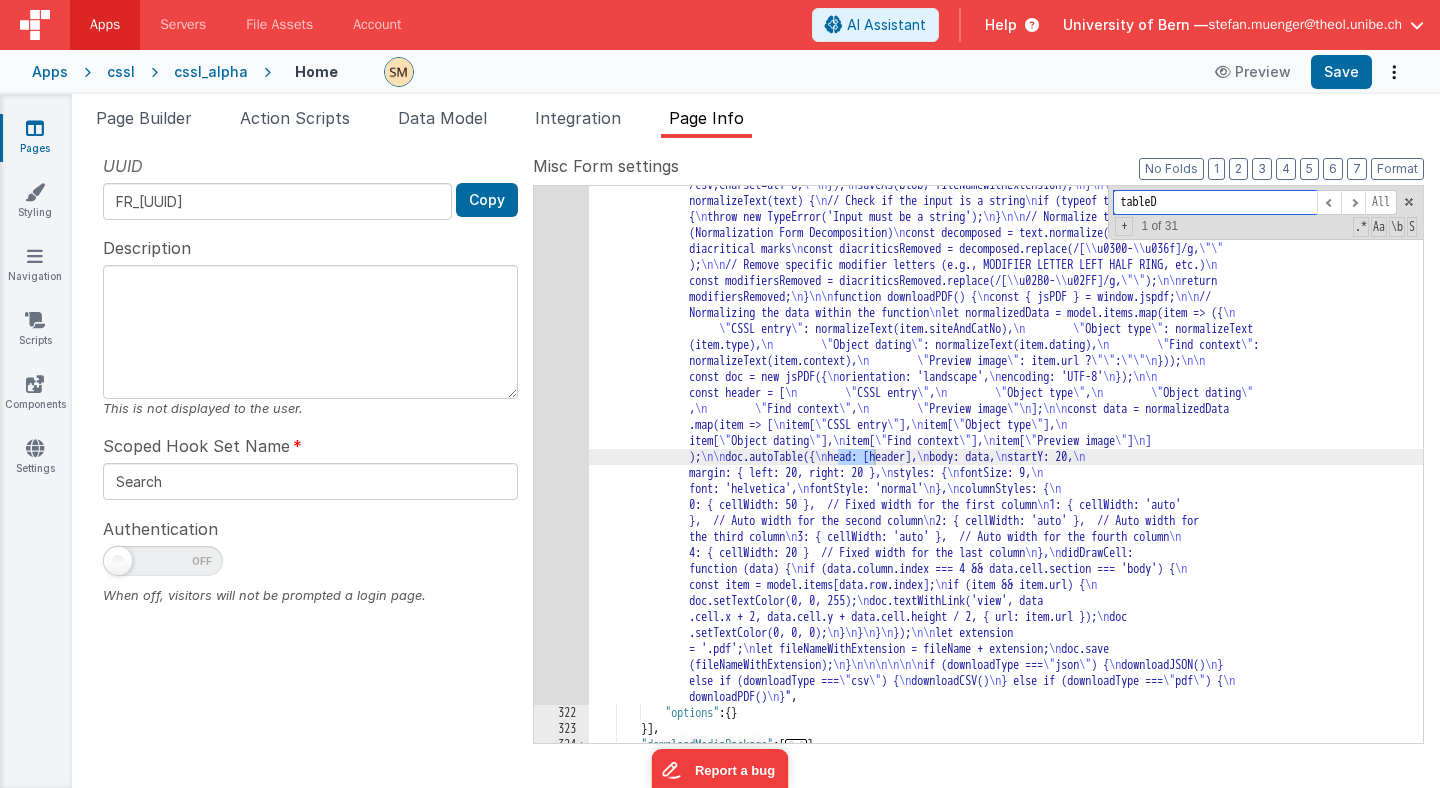 scroll, scrollTop: 2537, scrollLeft: 0, axis: vertical 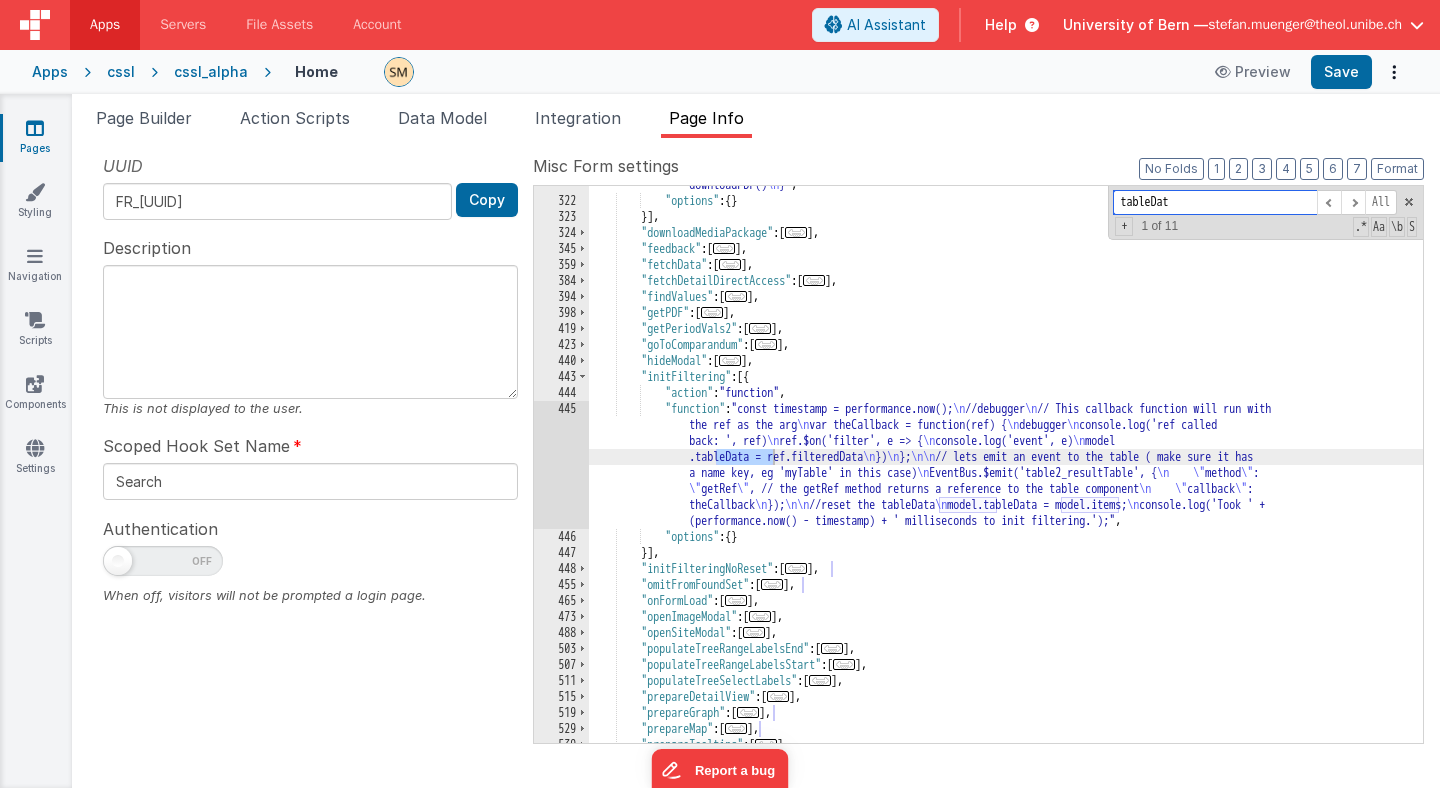 type on "tableData" 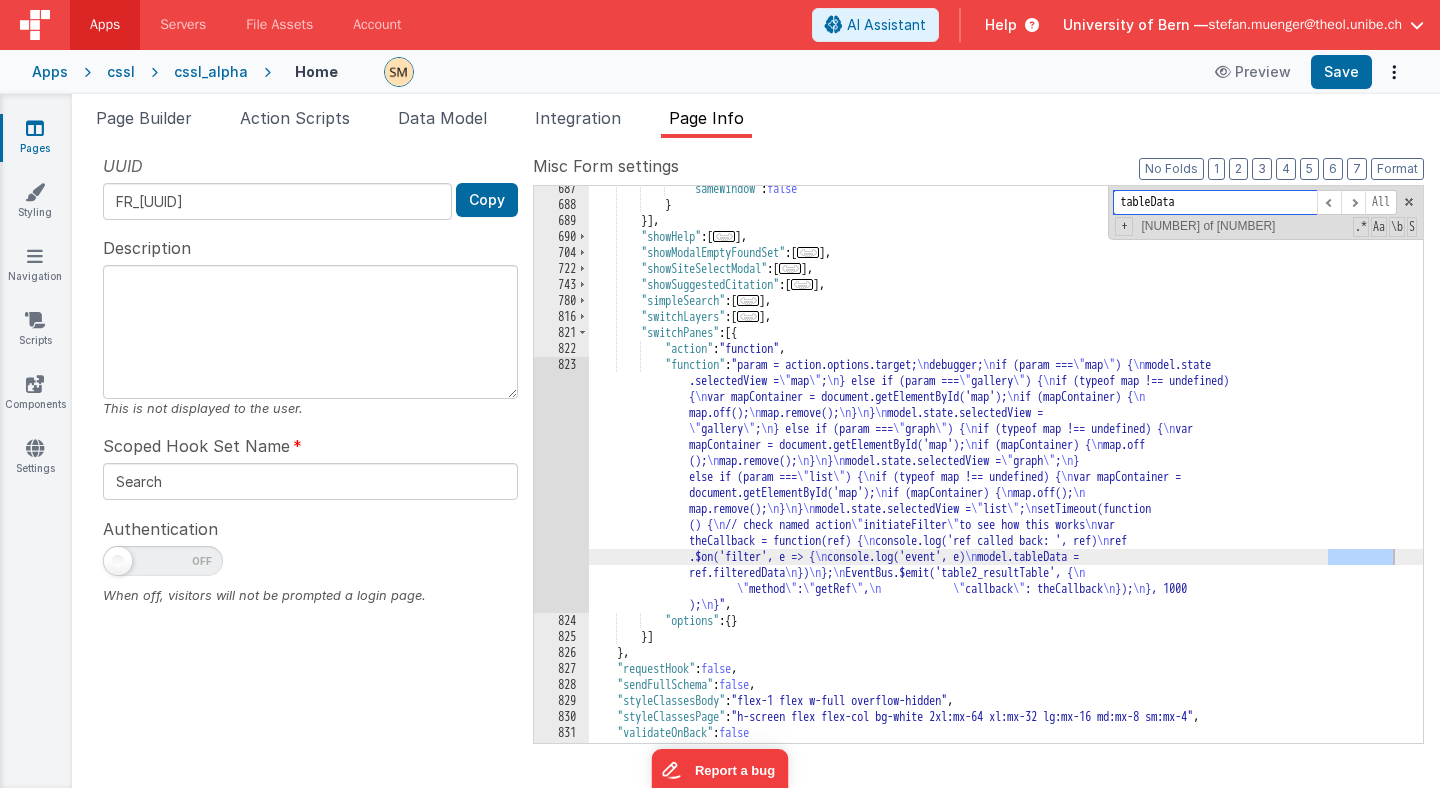 scroll, scrollTop: 6251, scrollLeft: 0, axis: vertical 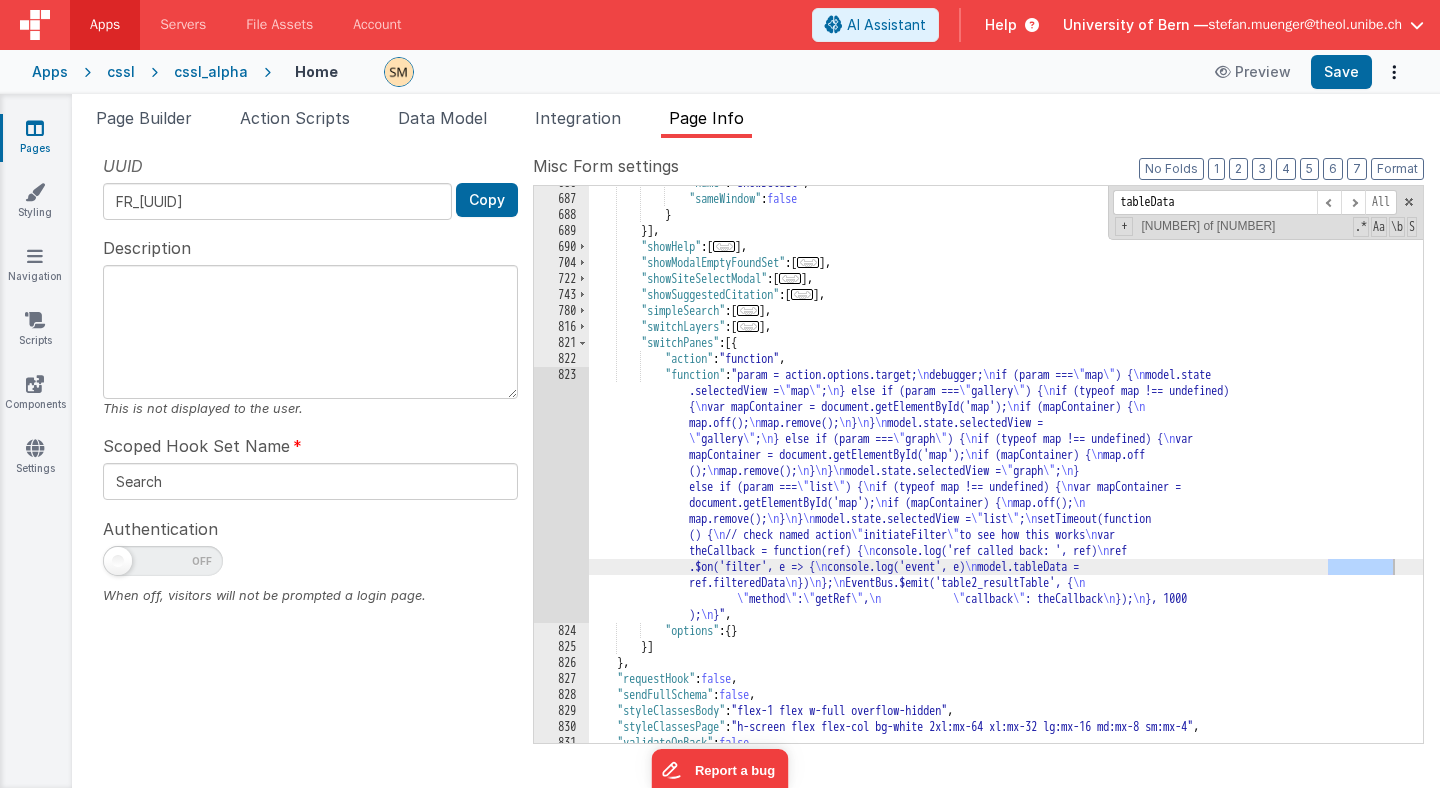 click on "823" at bounding box center [561, 495] 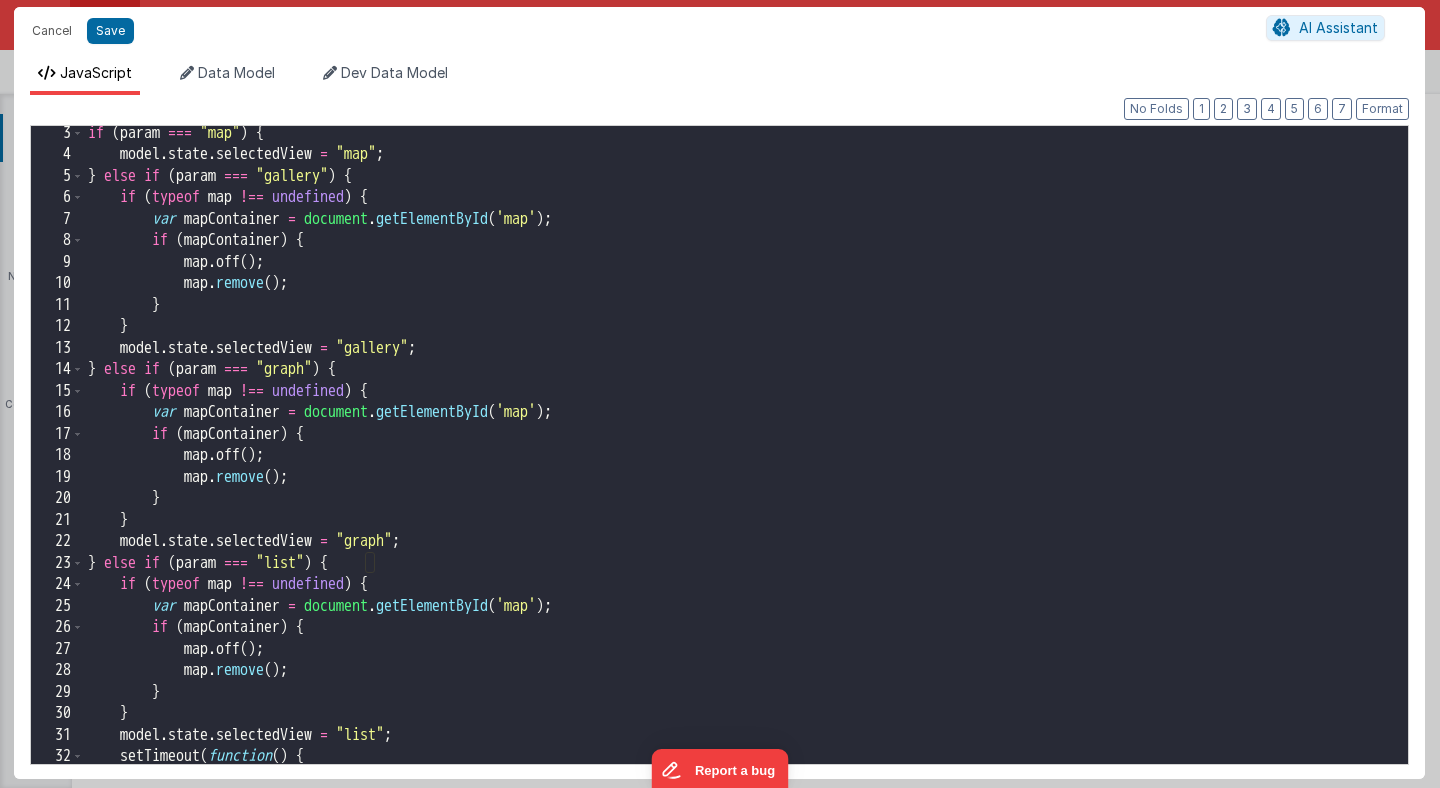 scroll, scrollTop: 351, scrollLeft: 0, axis: vertical 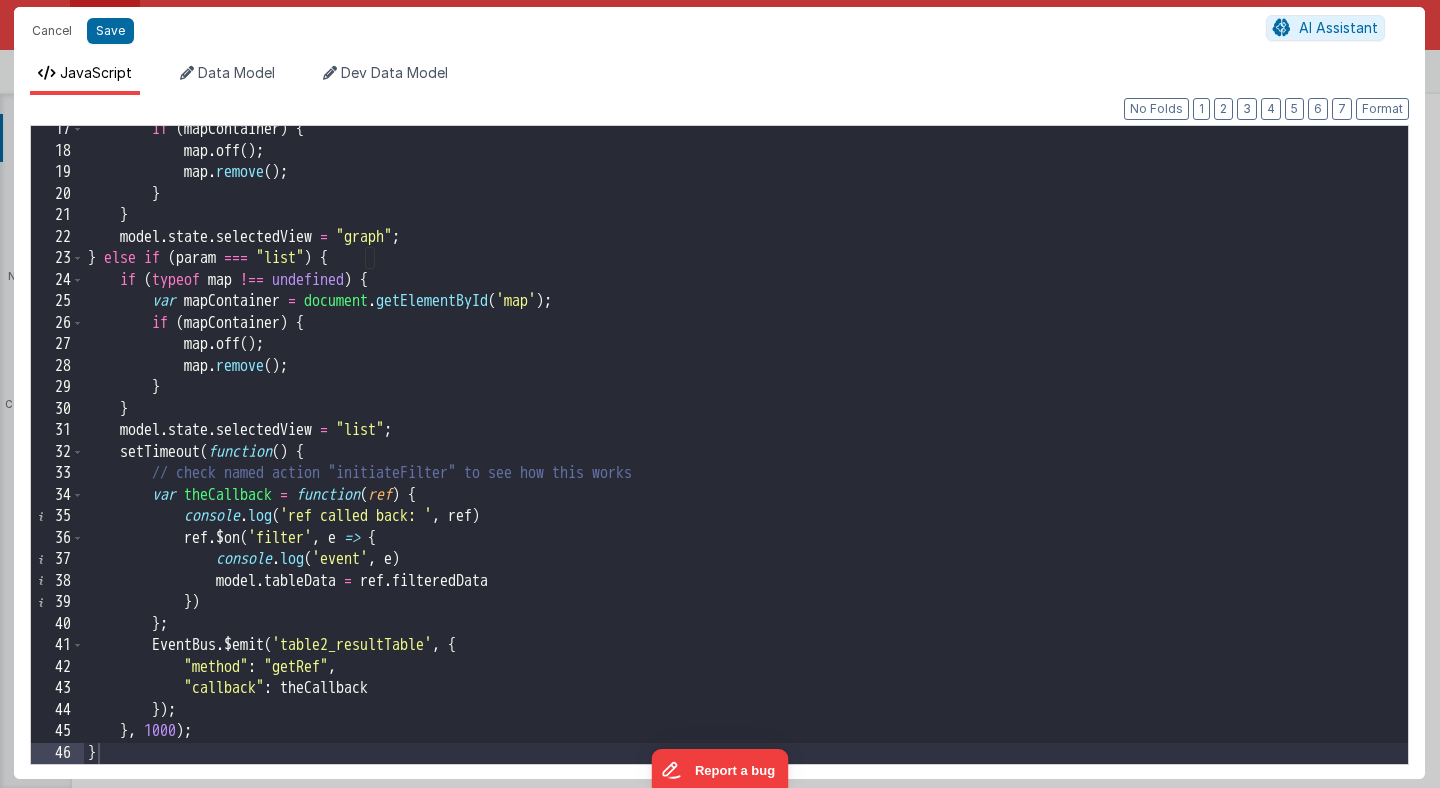 click on "if   ( mapContainer )   {                map . off ( ) ;                map . remove ( ) ;           }      }      model . state . selectedView   =   "graph" ; }   else   if   ( param   ===   "list" )   {      if   ( typeof   map   !==   undefined )   {           var   mapContainer   =   document . getElementById ( 'map' ) ;           if   ( mapContainer )   {                map . off ( ) ;                map . remove ( ) ;           }      }      model . state . selectedView   =   "list" ;      setTimeout ( function ( )   {           // check named action "initiateFilter" to see how this works            var   theCallback   =   function ( ref )   {                console . log ( 'ref called back: ' ,   ref )                ref . $on ( 'filter' ,   e   =>   {                     console . log ( 'event' ,   e )                     model . tableData   =   ref . filteredData                })           } ;           EventBus . $emit ( 'table2_resultTable' ,   {                "method" :   "getRef" , :" at bounding box center [746, 459] 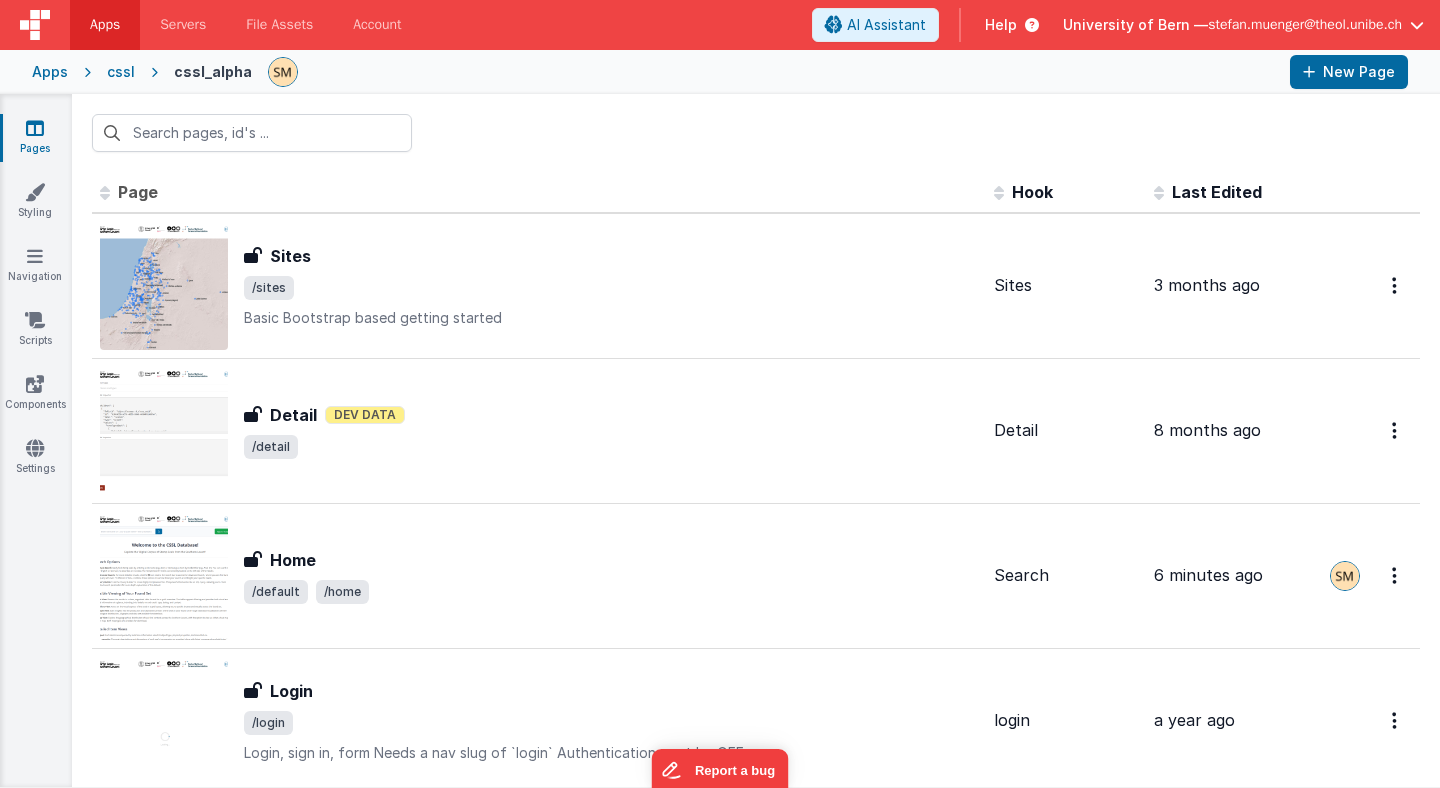 click on "Detail
Detail
Dev Data
/detail" at bounding box center [539, 431] 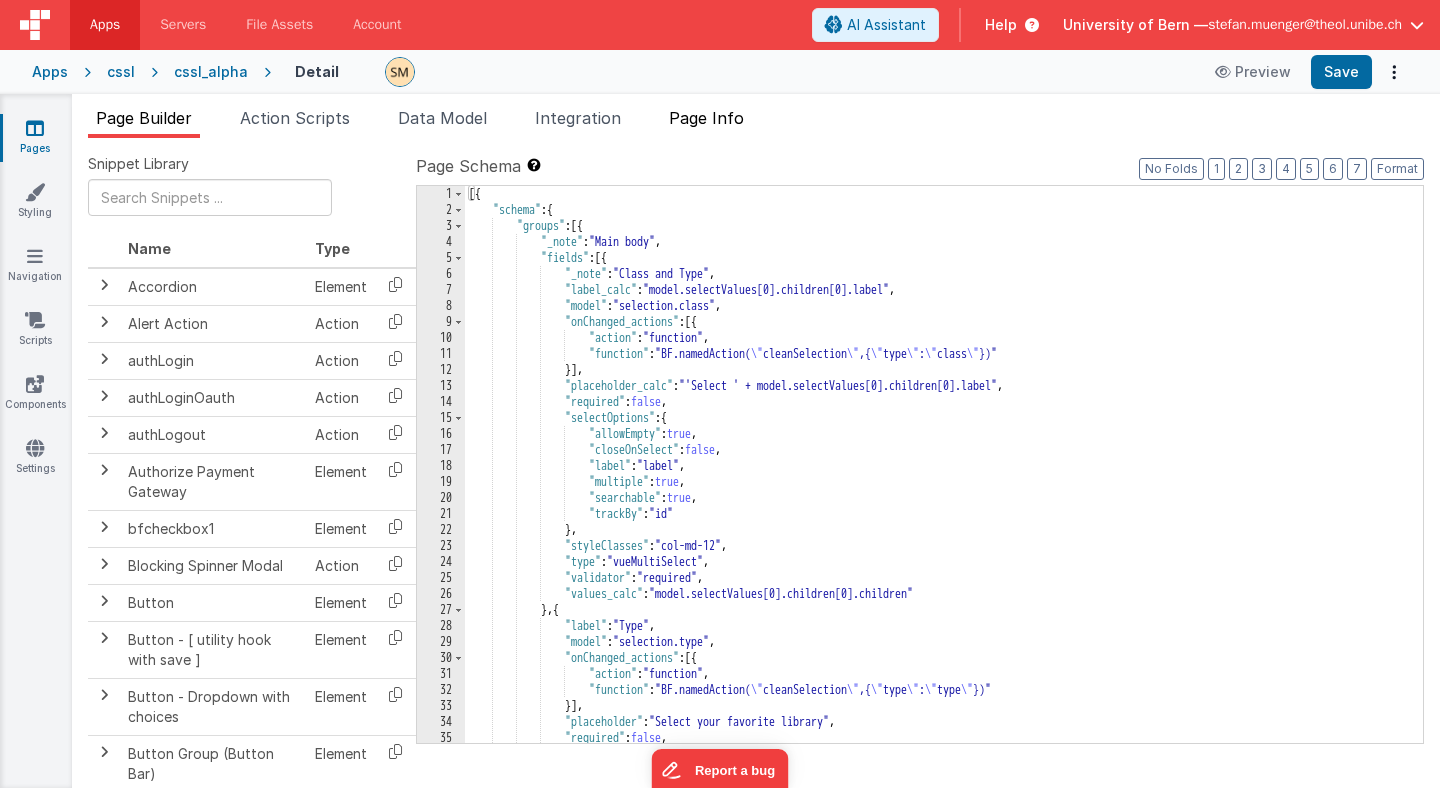 click on "Page Info" at bounding box center [706, 118] 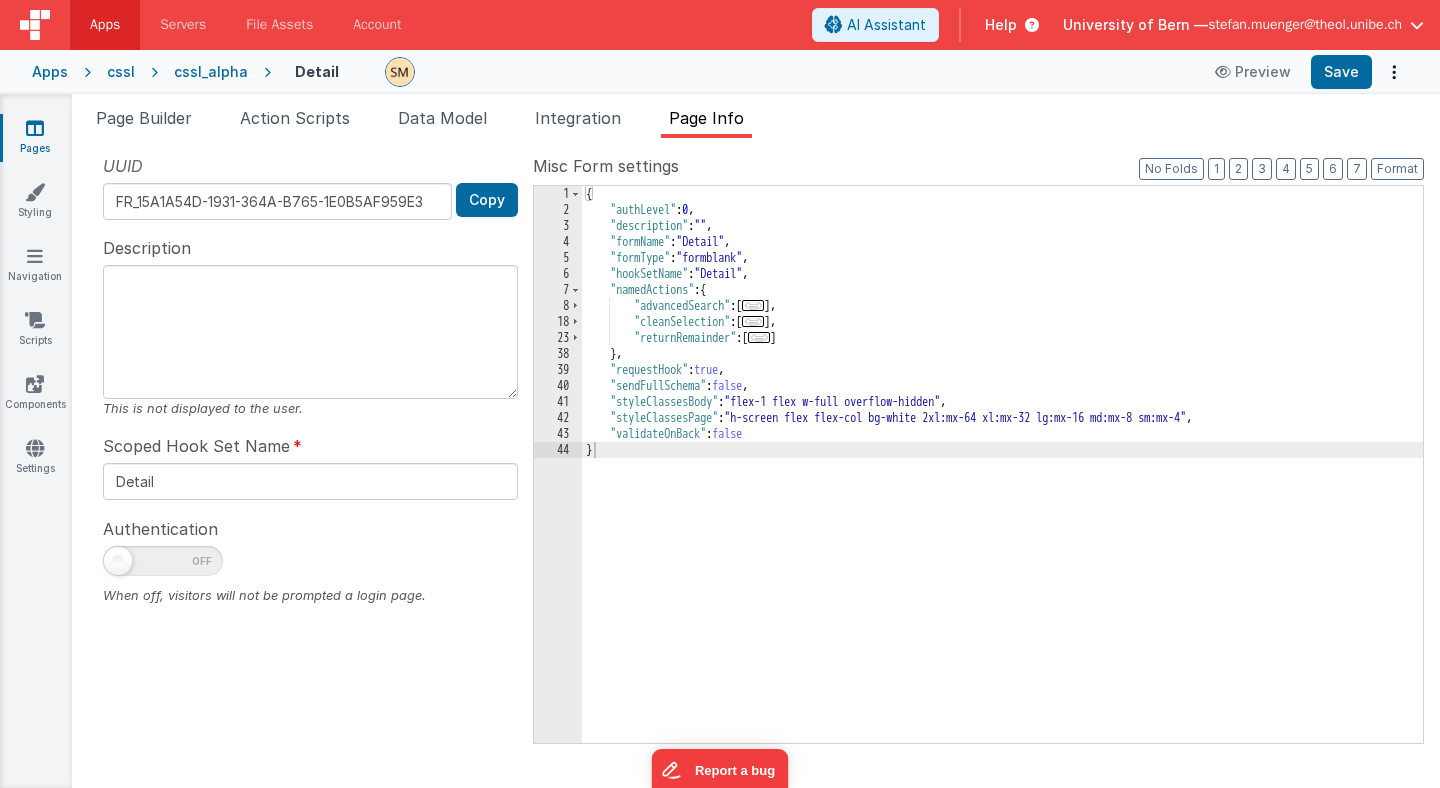 click on "cssl_alpha" at bounding box center [211, 72] 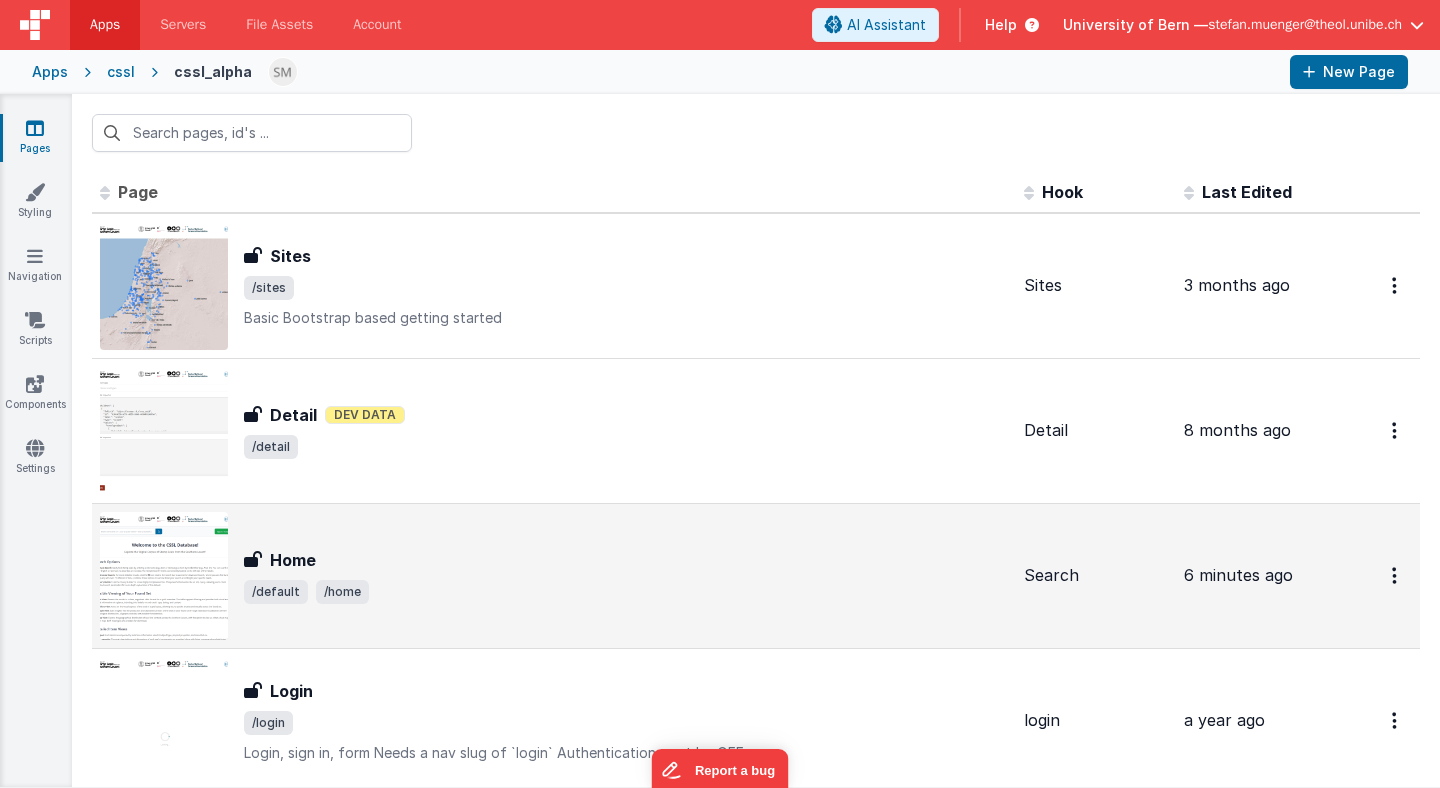 click on "Home
Home
/default
/home" at bounding box center [554, 576] 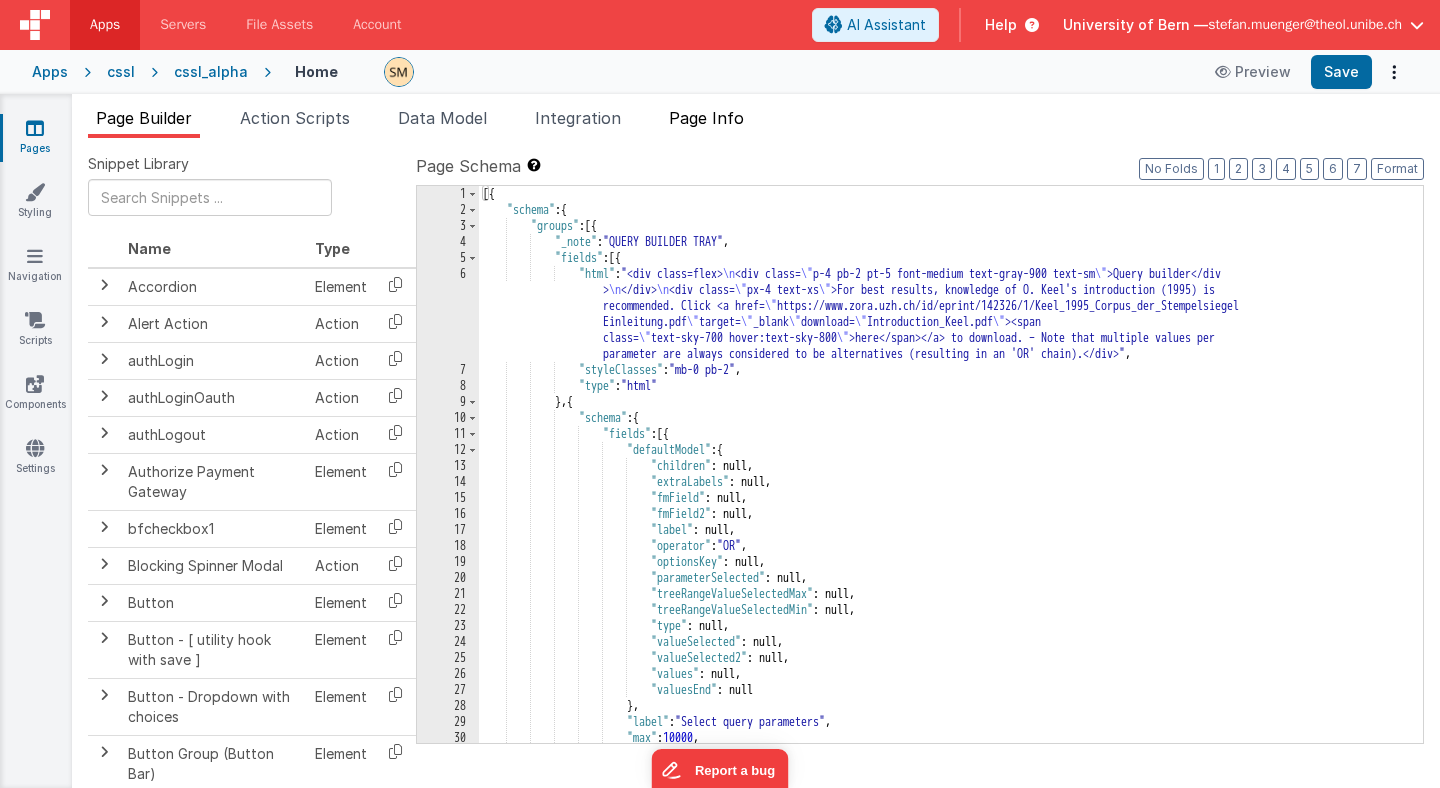 click on "Page Info" at bounding box center [706, 118] 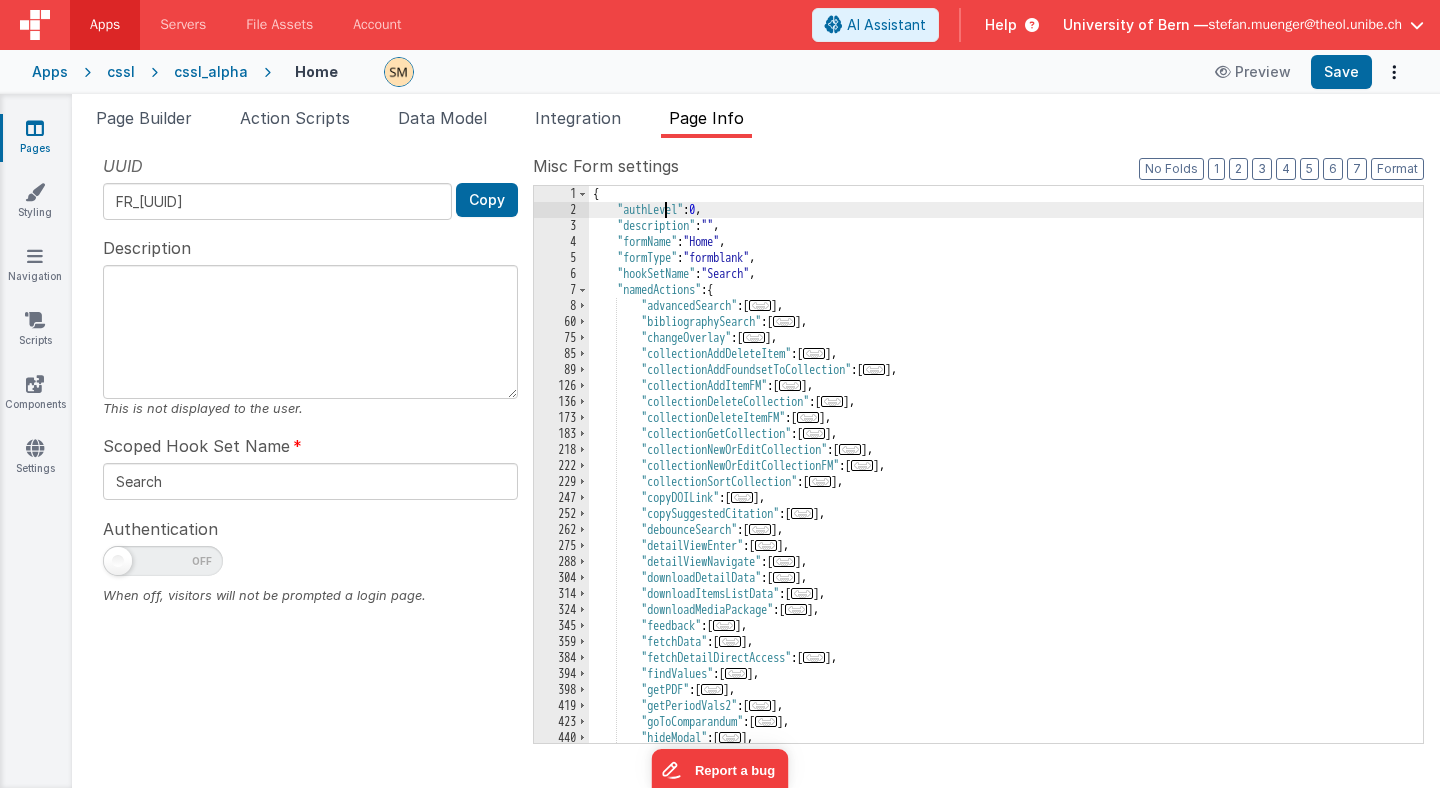 scroll, scrollTop: 0, scrollLeft: 0, axis: both 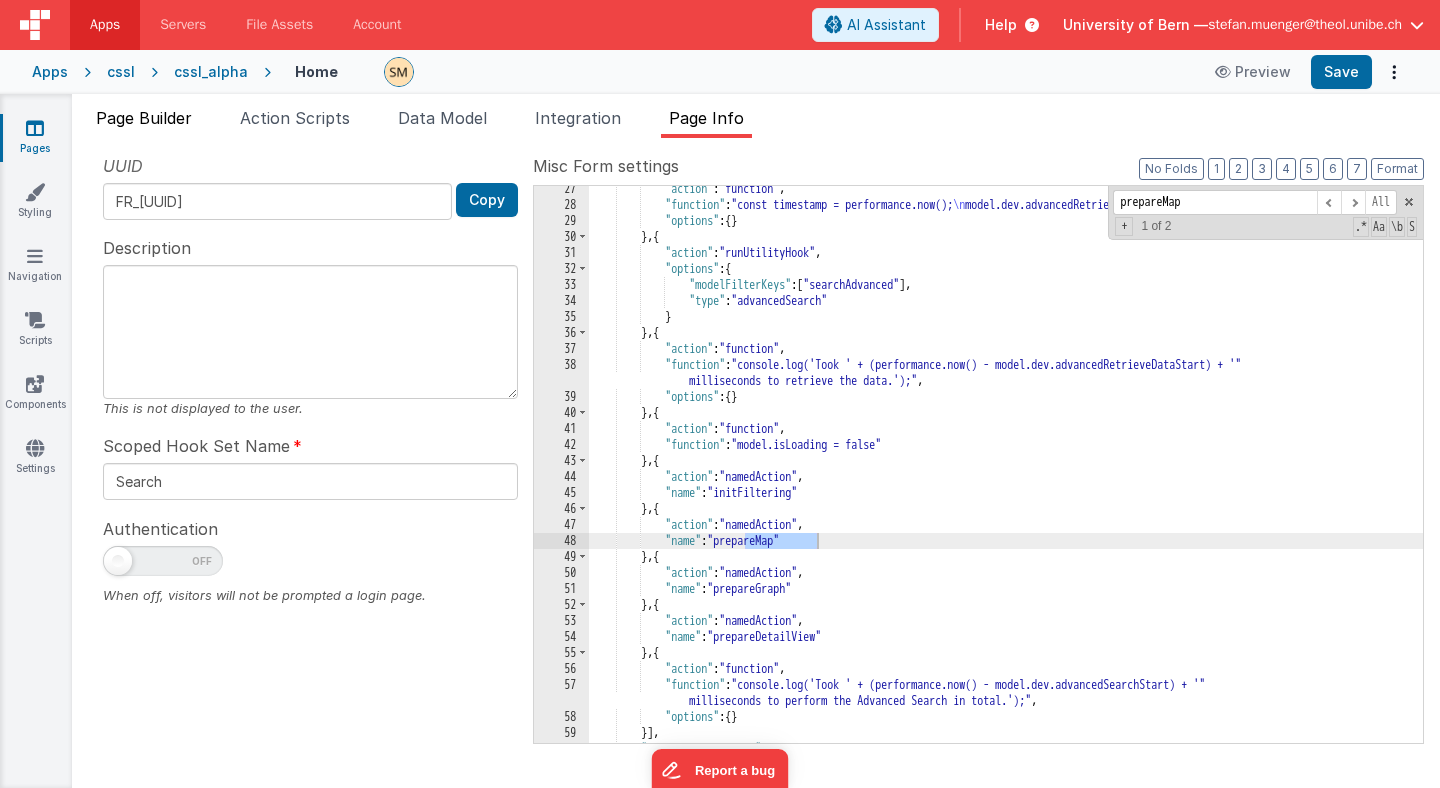 type on "prepareMap" 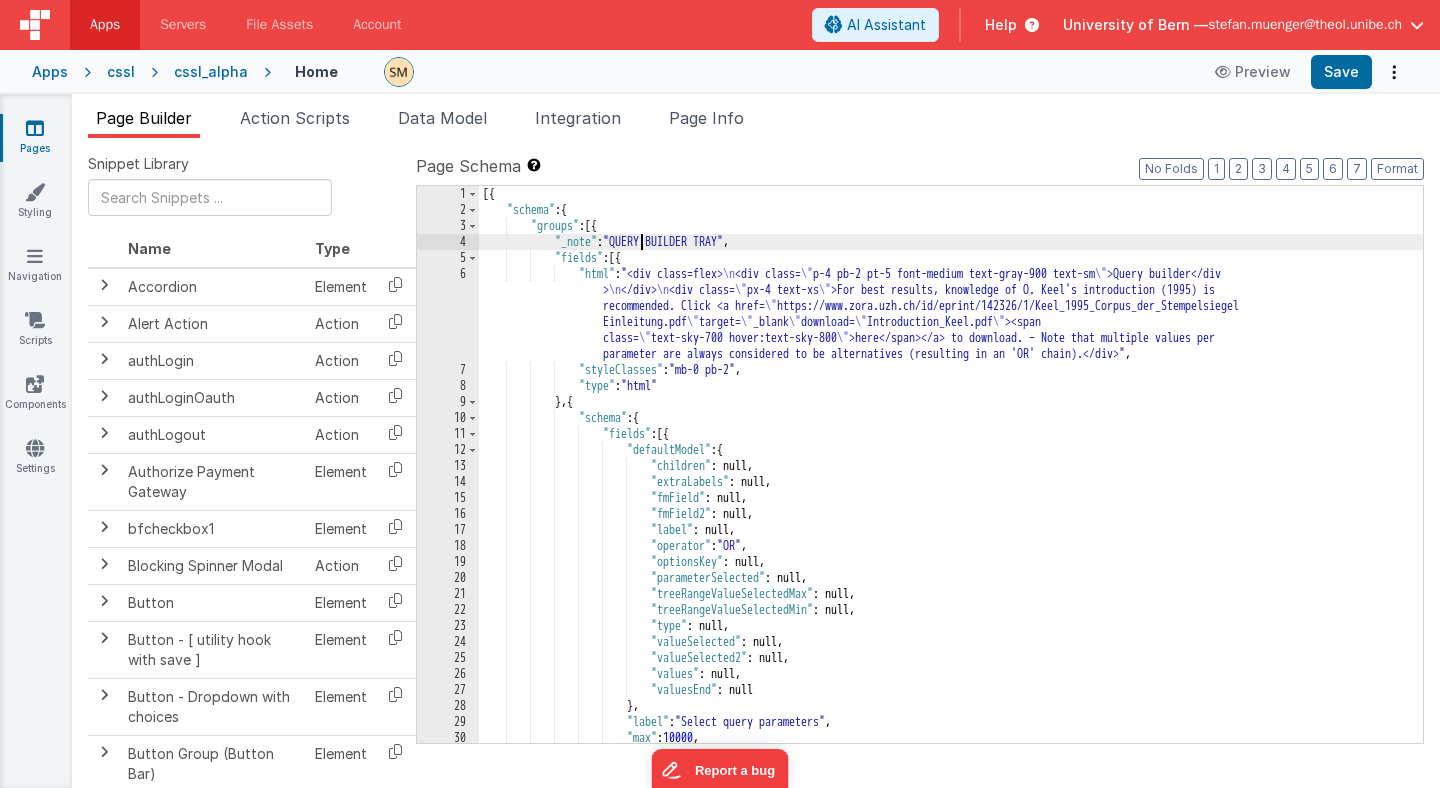 click on "Query builder
For best results, knowledge of O. Keel's introduction (1995) is                       recommended. Click \" https://www.zora.uzh.ch/id/eprint/142326/1/Keel_1995_Corpus_der_Stempelsiegel                      -Amulette_aus_Palaestina_Israel_Einleitung.pdf \"  target= \" _blank \"  download= \" Introduction_Keel.pdf \" >\u003cspan                       class= \" text-sky-700 hover:text-sky-800 \" >here\u003c/span>\u003c/a> to download. – Note that multiple values per                       parameter are always considered to be alternatives (resulting in an 'OR' chain).\n" at bounding box center [951, 480] 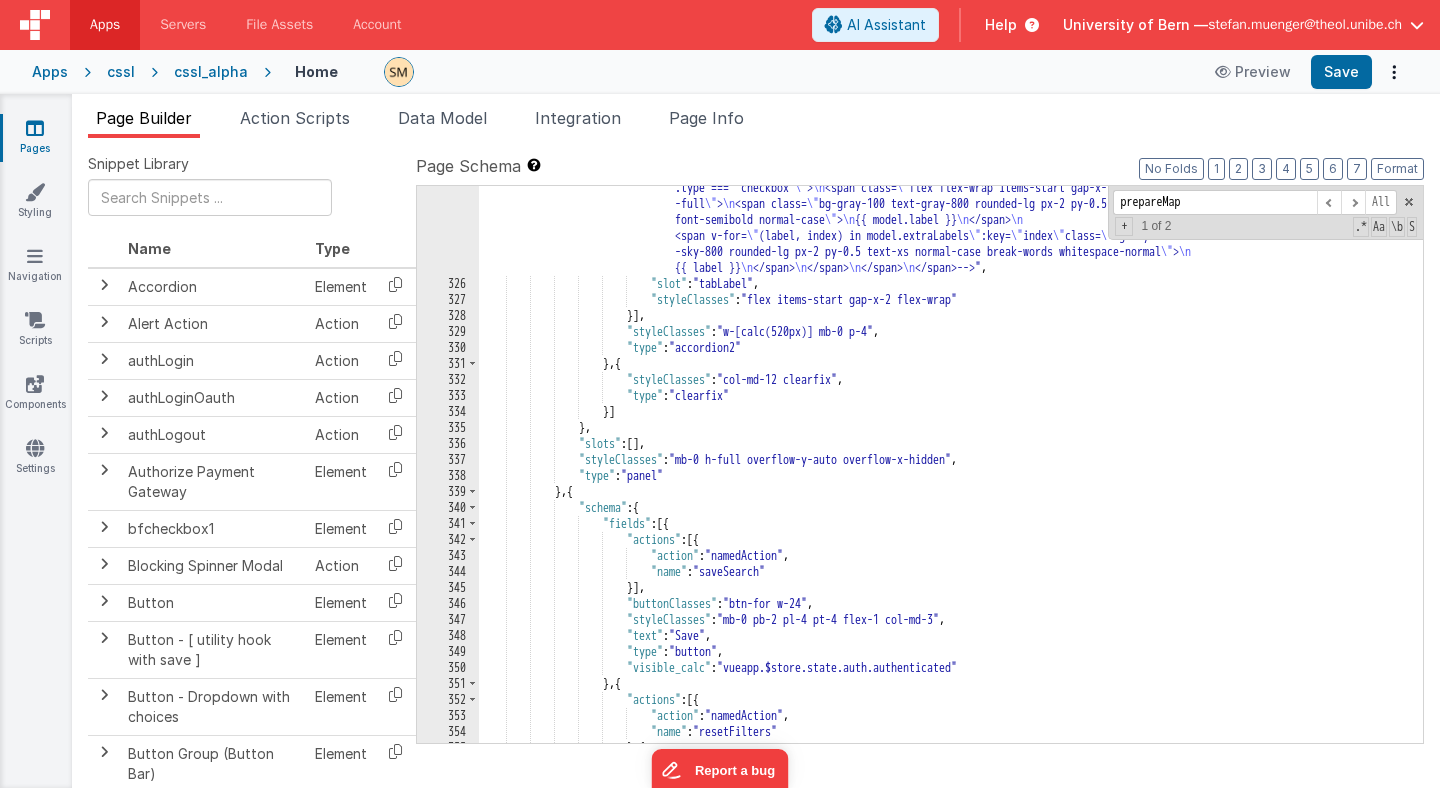scroll, scrollTop: 6302, scrollLeft: 0, axis: vertical 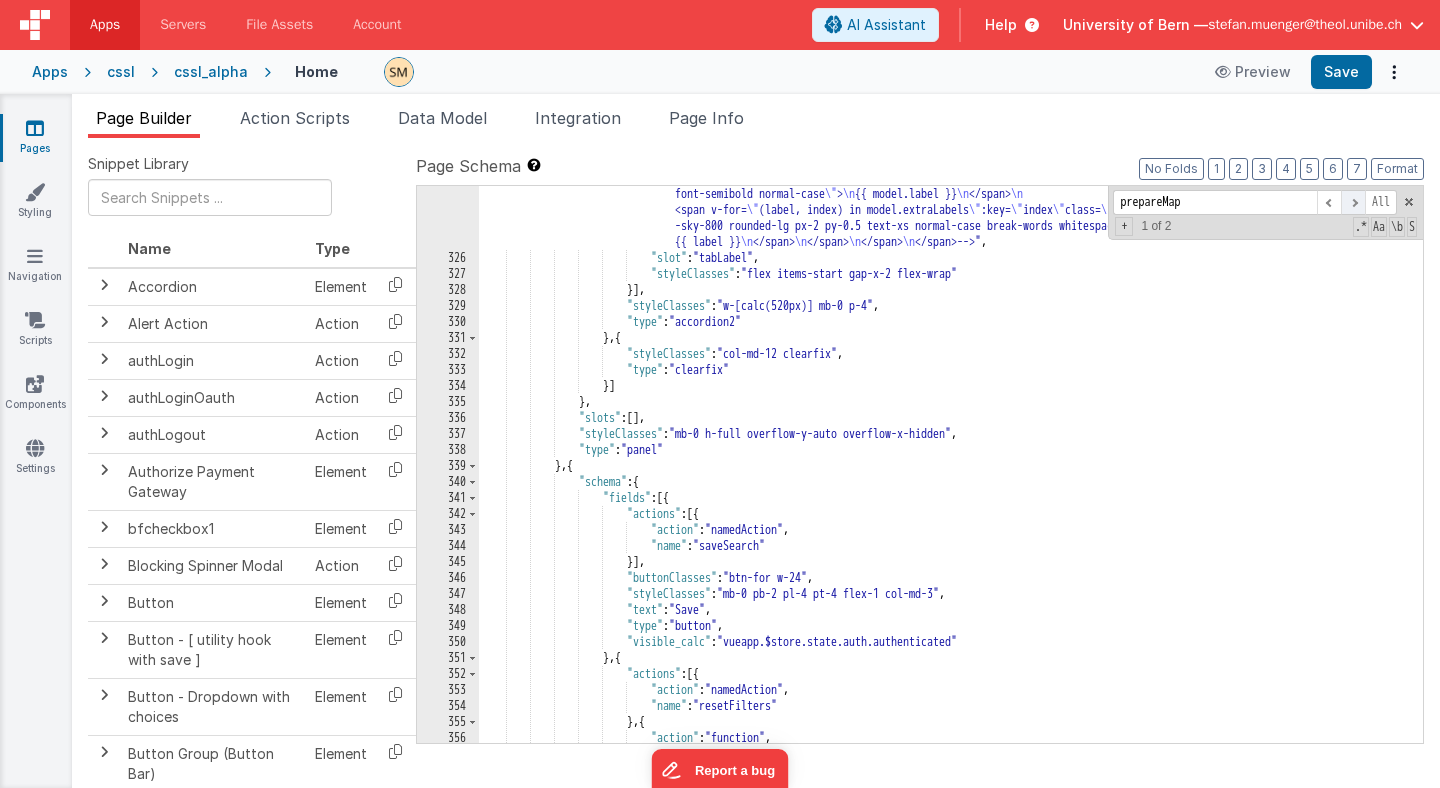 type on "prepareMap" 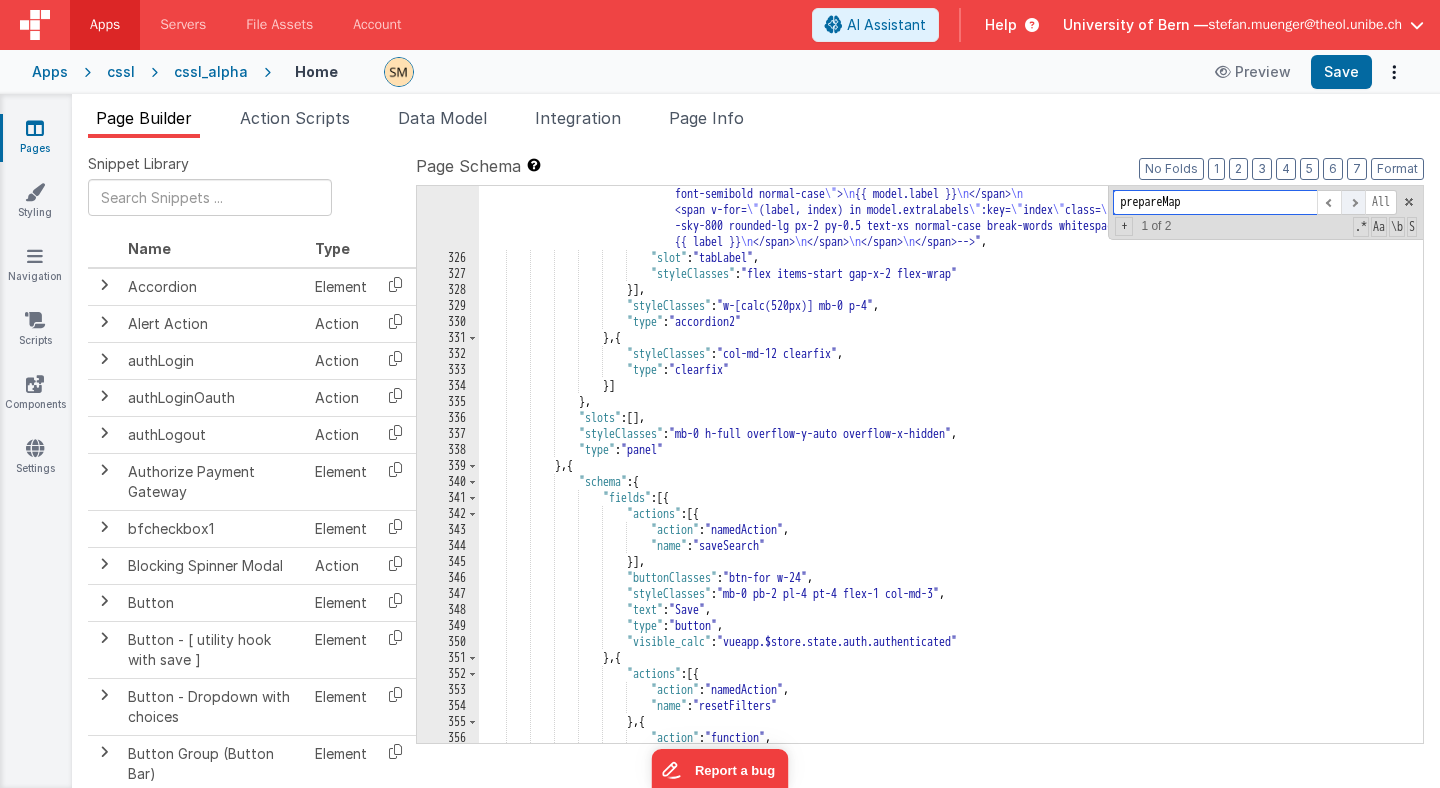 click at bounding box center (1353, 202) 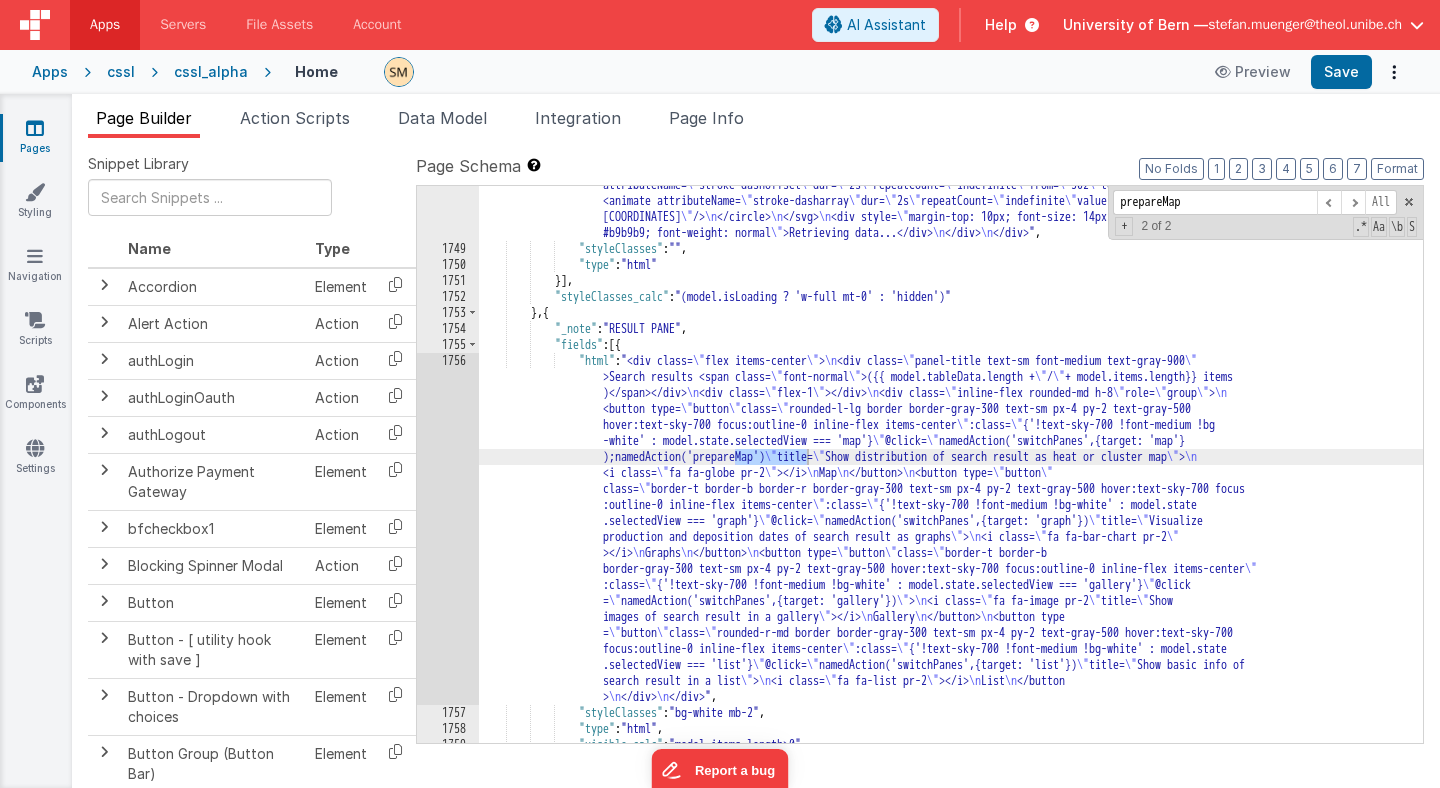 click on "1756" at bounding box center (448, 529) 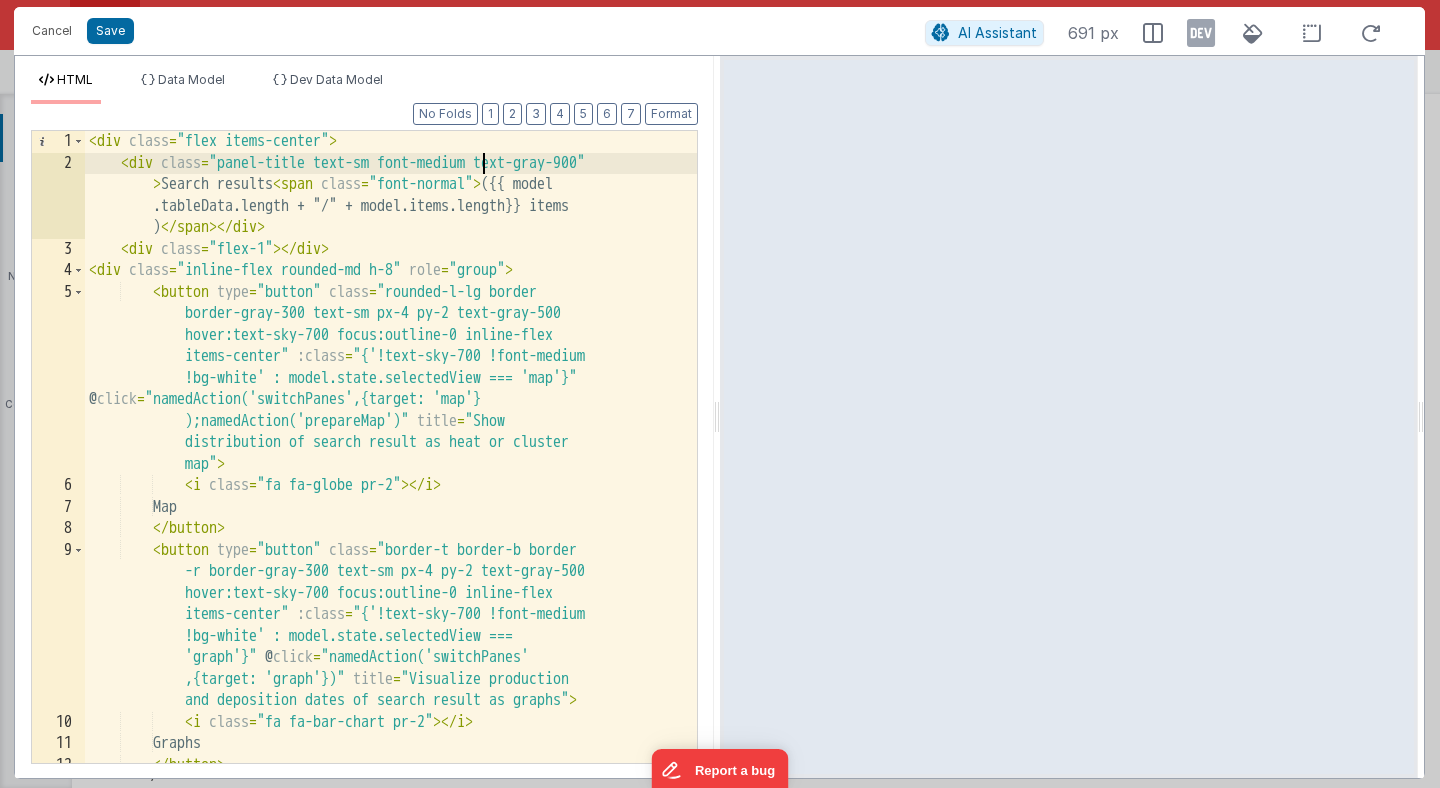 click on "< div   class = "flex items-center" >      < div   class = "panel-title text-sm font-medium text-gray-900"          > Search results  < span   class = "font-normal" > ({{ model          .tableData.length + "/" + model.items.length}} items          ) </ span > </ div >      < div   class = "flex-1" > </ div > < div   class = "inline-flex rounded-md h-8"   role = "group" >           < button   type = "button"   class = "rounded-l-lg border               border-gray-300 text-sm px-4 py-2 text-gray-500               hover:text-sky-700 focus:outline-0 inline-flex               items-center"   :class = "{'!text-sky-700 !font-medium               !bg-white' : model.state.selectedView === 'map'}"               @ click = "namedAction('switchPanes',{target: 'map'}              );namedAction('prepareMap')"   title = "Show               distribution of search result as heat or cluster               map"" at bounding box center (391, 533) 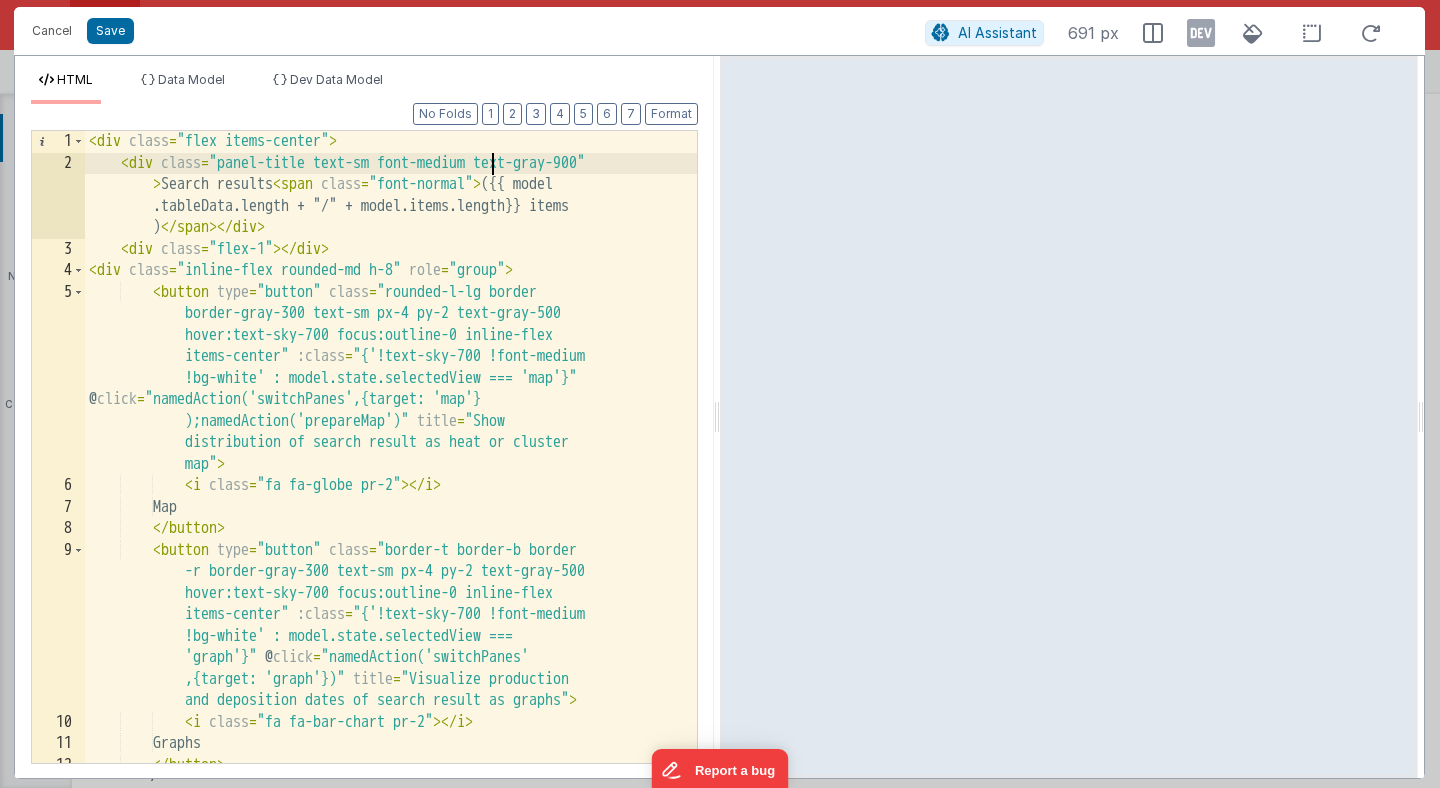 click on "< div   class = "flex items-center" >      < div   class = "panel-title text-sm font-medium text-gray-900"          > Search results  < span   class = "font-normal" > ({{ model          .tableData.length + "/" + model.items.length}} items          ) </ span > </ div >      < div   class = "flex-1" > </ div > < div   class = "inline-flex rounded-md h-8"   role = "group" >           < button   type = "button"   class = "rounded-l-lg border               border-gray-300 text-sm px-4 py-2 text-gray-500               hover:text-sky-700 focus:outline-0 inline-flex               items-center"   :class = "{'!text-sky-700 !font-medium               !bg-white' : model.state.selectedView === 'map'}"               @ click = "namedAction('switchPanes',{target: 'map'}              );namedAction('prepareMap')"   title = "Show               distribution of search result as heat or cluster               map"" at bounding box center [391, 533] 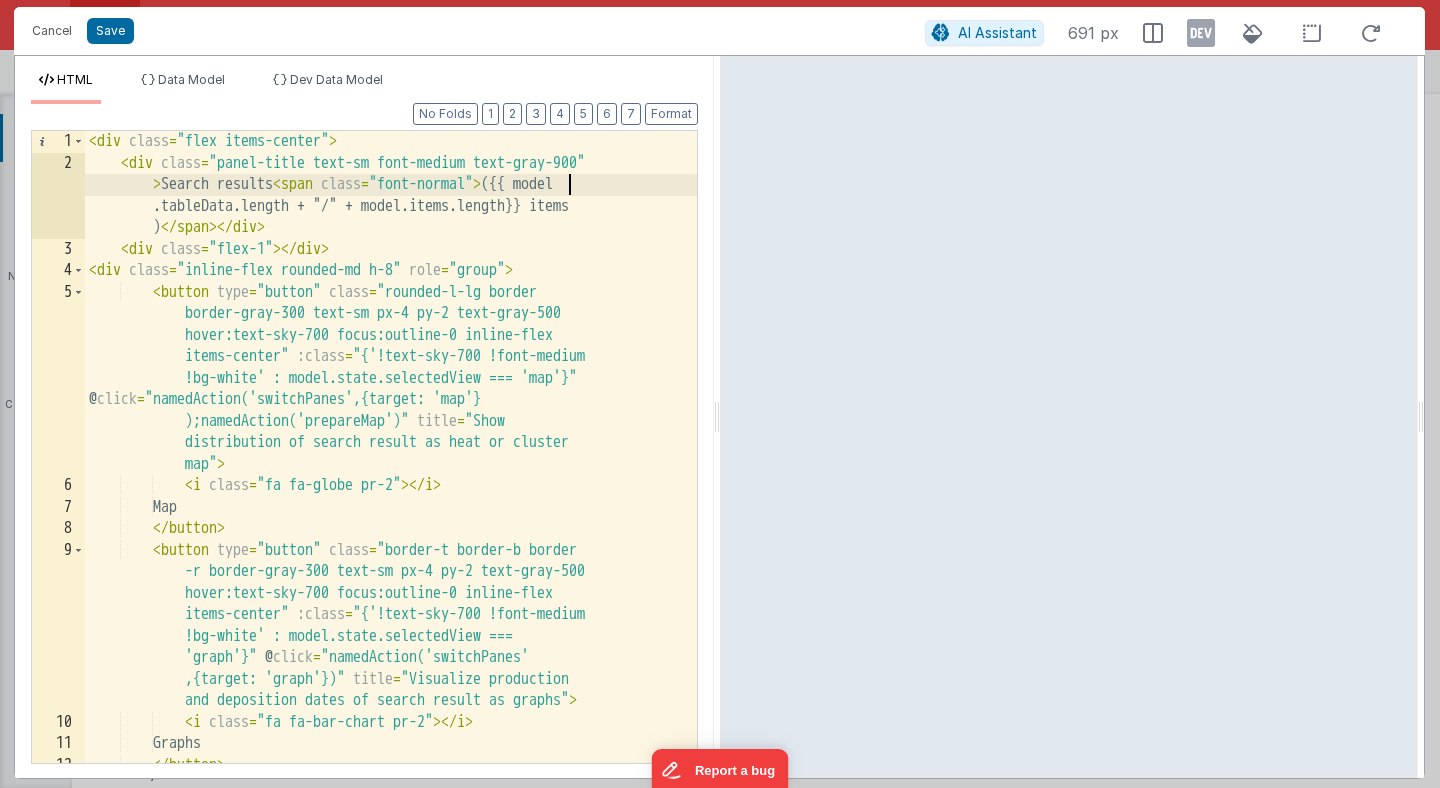 click on "< div   class = "flex items-center" >      < div   class = "panel-title text-sm font-medium text-gray-900"          > Search results  < span   class = "font-normal" > ({{ model          .tableData.length + "/" + model.items.length}} items          ) </ span > </ div >      < div   class = "flex-1" > </ div > < div   class = "inline-flex rounded-md h-8"   role = "group" >           < button   type = "button"   class = "rounded-l-lg border               border-gray-300 text-sm px-4 py-2 text-gray-500               hover:text-sky-700 focus:outline-0 inline-flex               items-center"   :class = "{'!text-sky-700 !font-medium               !bg-white' : model.state.selectedView === 'map'}"               @ click = "namedAction('switchPanes',{target: 'map'}              );namedAction('prepareMap')"   title = "Show               distribution of search result as heat or cluster               map"" at bounding box center (391, 533) 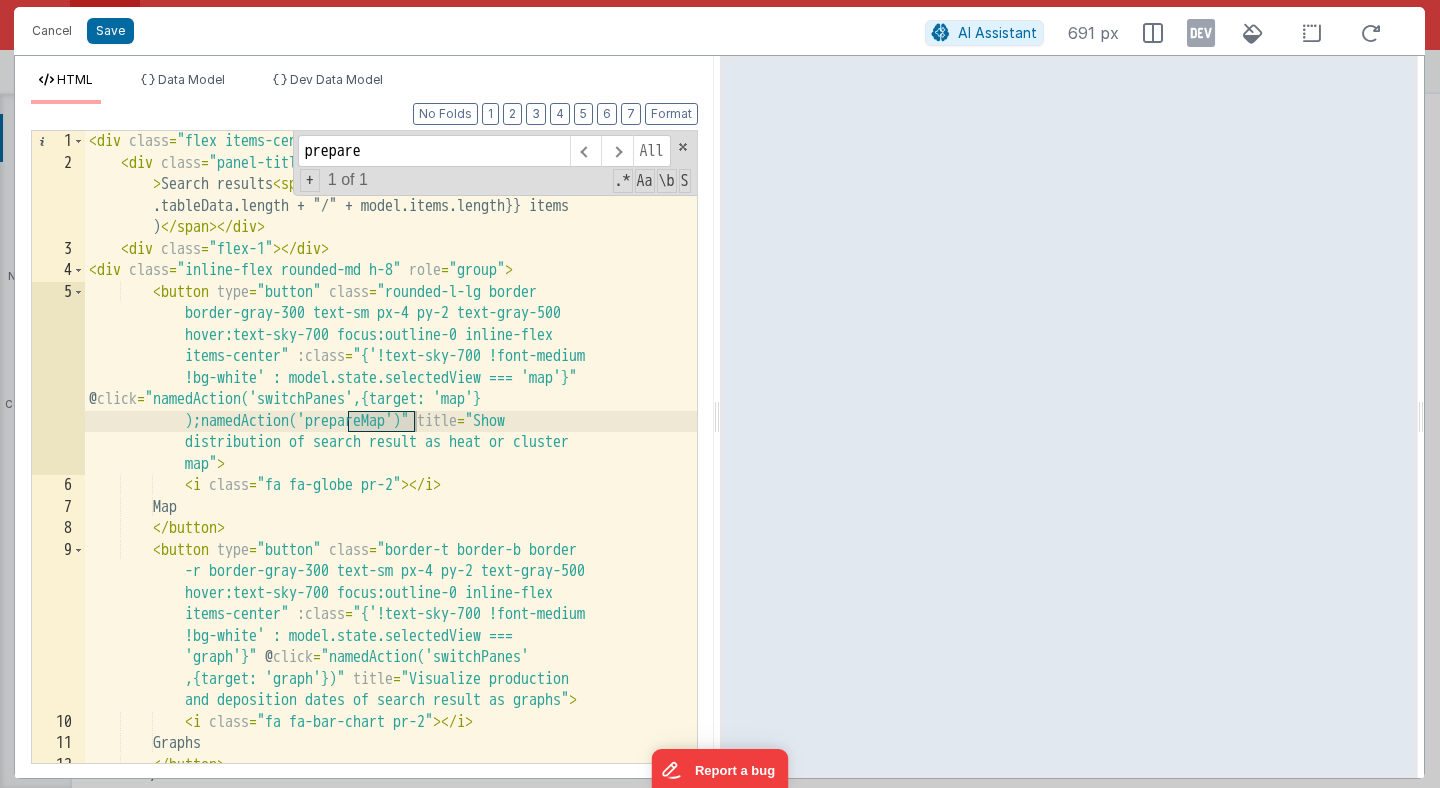 scroll, scrollTop: 0, scrollLeft: 0, axis: both 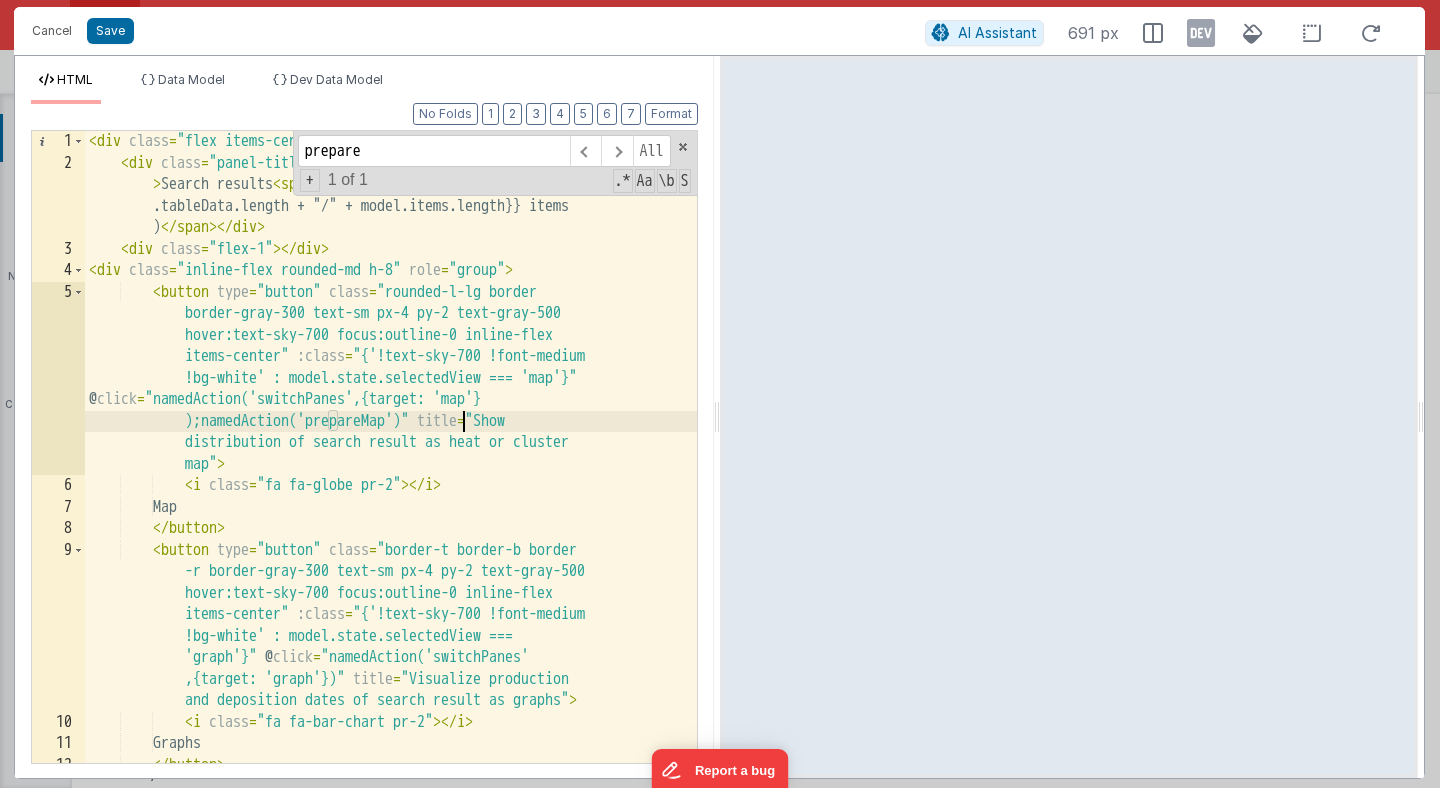 click on "< div   class = "flex items-center" >      < div   class = "panel-title text-sm font-medium text-gray-900"          > Search results  < span   class = "font-normal" > ({{ model          .tableData.length + "/" + model.items.length}} items          ) </ span > </ div >      < div   class = "flex-1" > </ div > < div   class = "inline-flex rounded-md h-8"   role = "group" >           < button   type = "button"   class = "rounded-l-lg border               border-gray-300 text-sm px-4 py-2 text-gray-500               hover:text-sky-700 focus:outline-0 inline-flex               items-center"   :class = "{'!text-sky-700 !font-medium               !bg-white' : model.state.selectedView === 'map'}"               @ click = "namedAction('switchPanes',{target: 'map'}              );namedAction('prepareMap')"   title = "Show               distribution of search result as heat or cluster               map"" at bounding box center [391, 533] 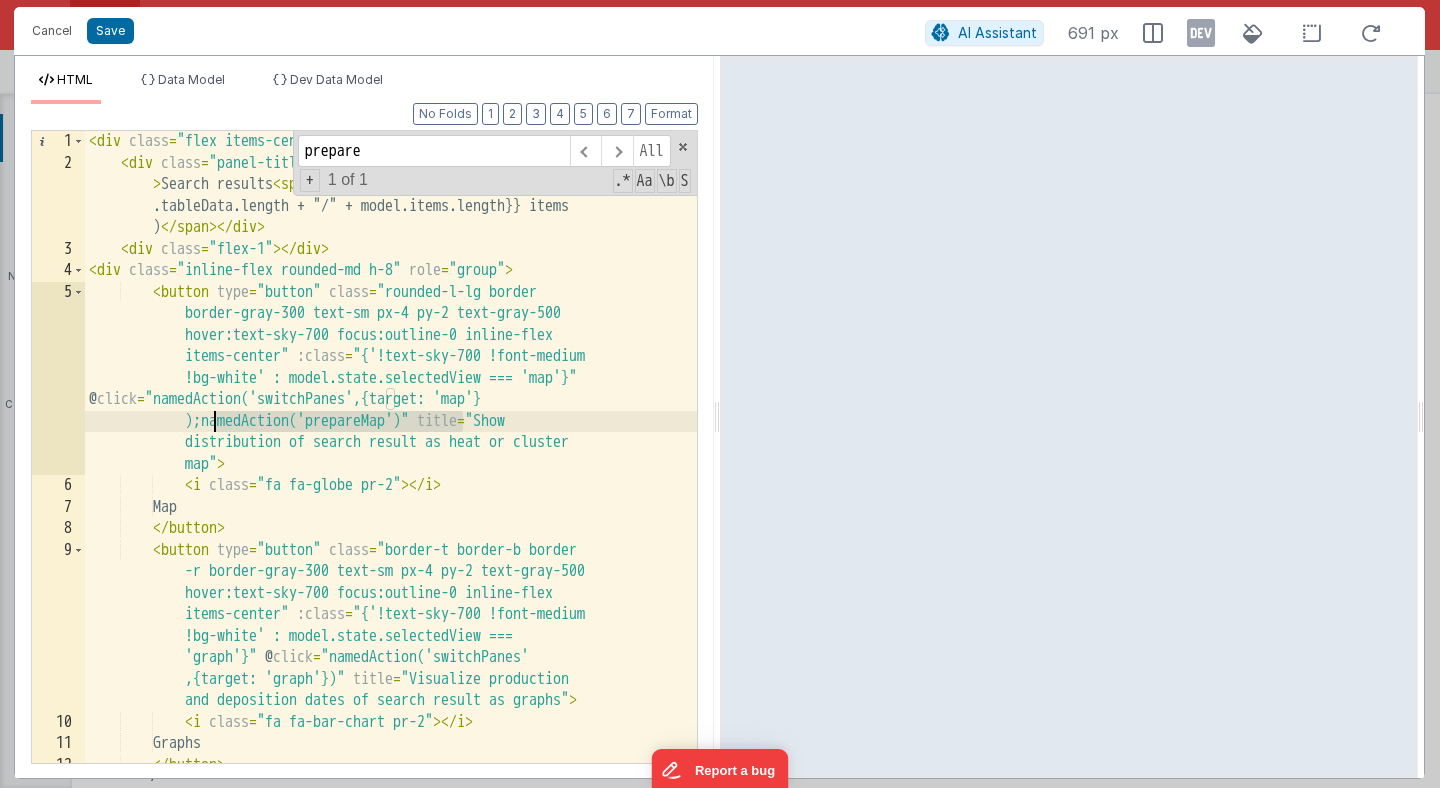 drag, startPoint x: 466, startPoint y: 426, endPoint x: 213, endPoint y: 422, distance: 253.03162 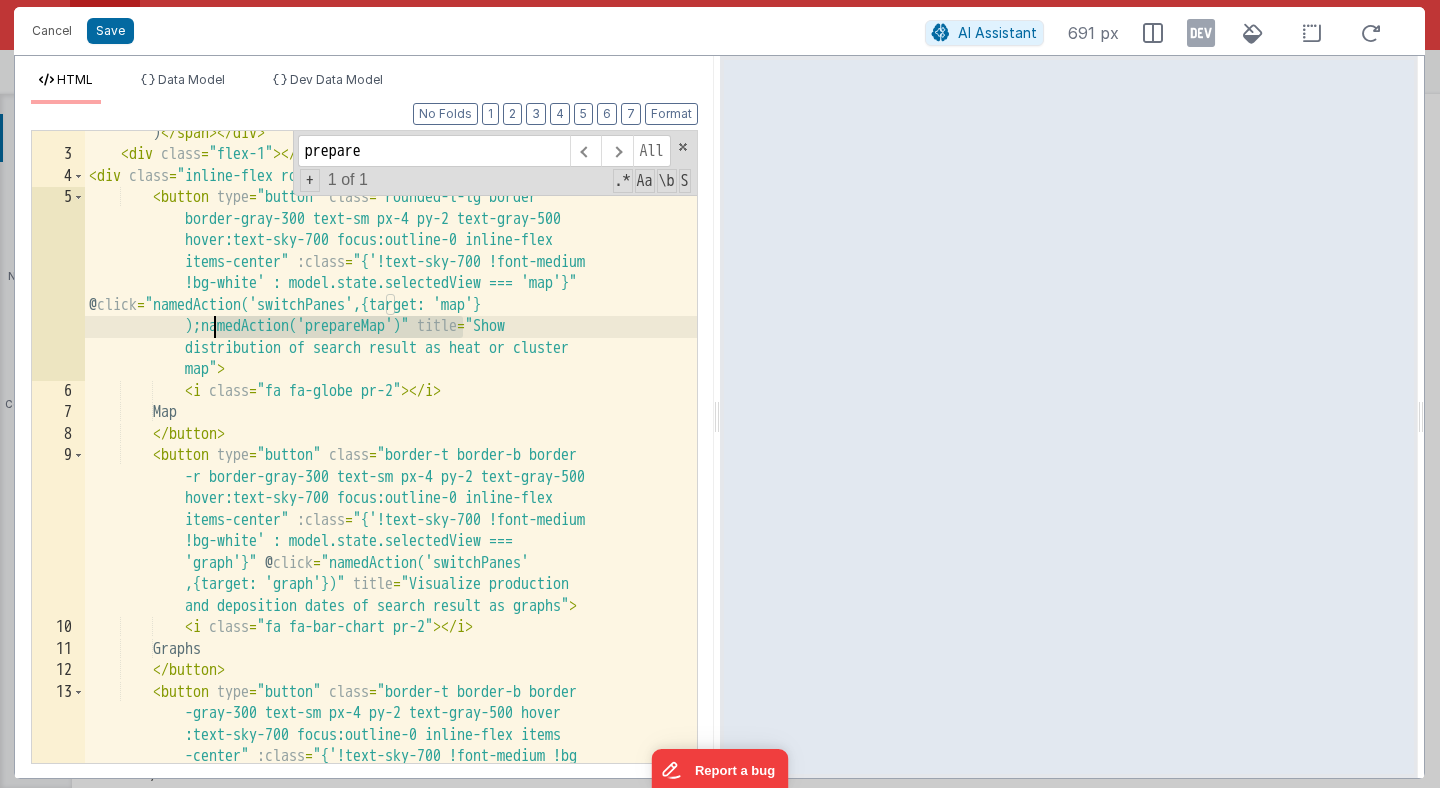 scroll, scrollTop: 102, scrollLeft: 0, axis: vertical 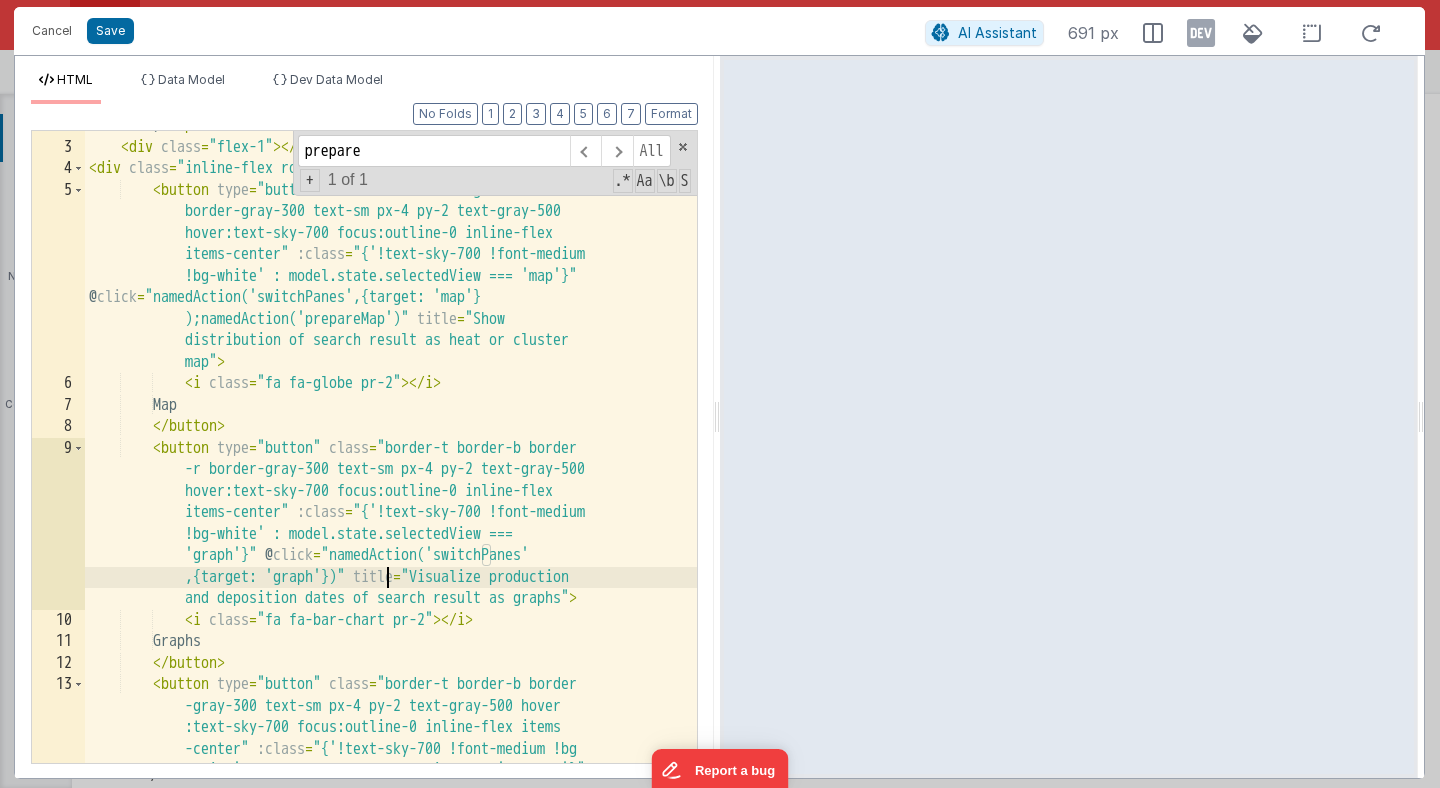 click on "> Search results           ({{ model          .tableData.length + "/" + model.items.length}} items          ) </ span > </ div >      < div   class = "flex-1" > </ div > < div   class = "inline-flex rounded-md h-8"   role = "group" >           < button   type = "button"   class = "rounded-l-lg border               border-gray-300 text-sm px-4 py-2 text-gray-500               hover:text-sky-700 focus:outline-0 inline-flex               items-center"   :class = "{'!text-sky-700 !font-medium               !bg-white' : model.state.selectedView === 'map'}"               @ click = "namedAction('switchPanes',{target: 'map'}              );namedAction('prepareMap')"   title = "Show               distribution of search result as heat or cluster               map" >                <i   class = > </ i" at bounding box center [391, 485] 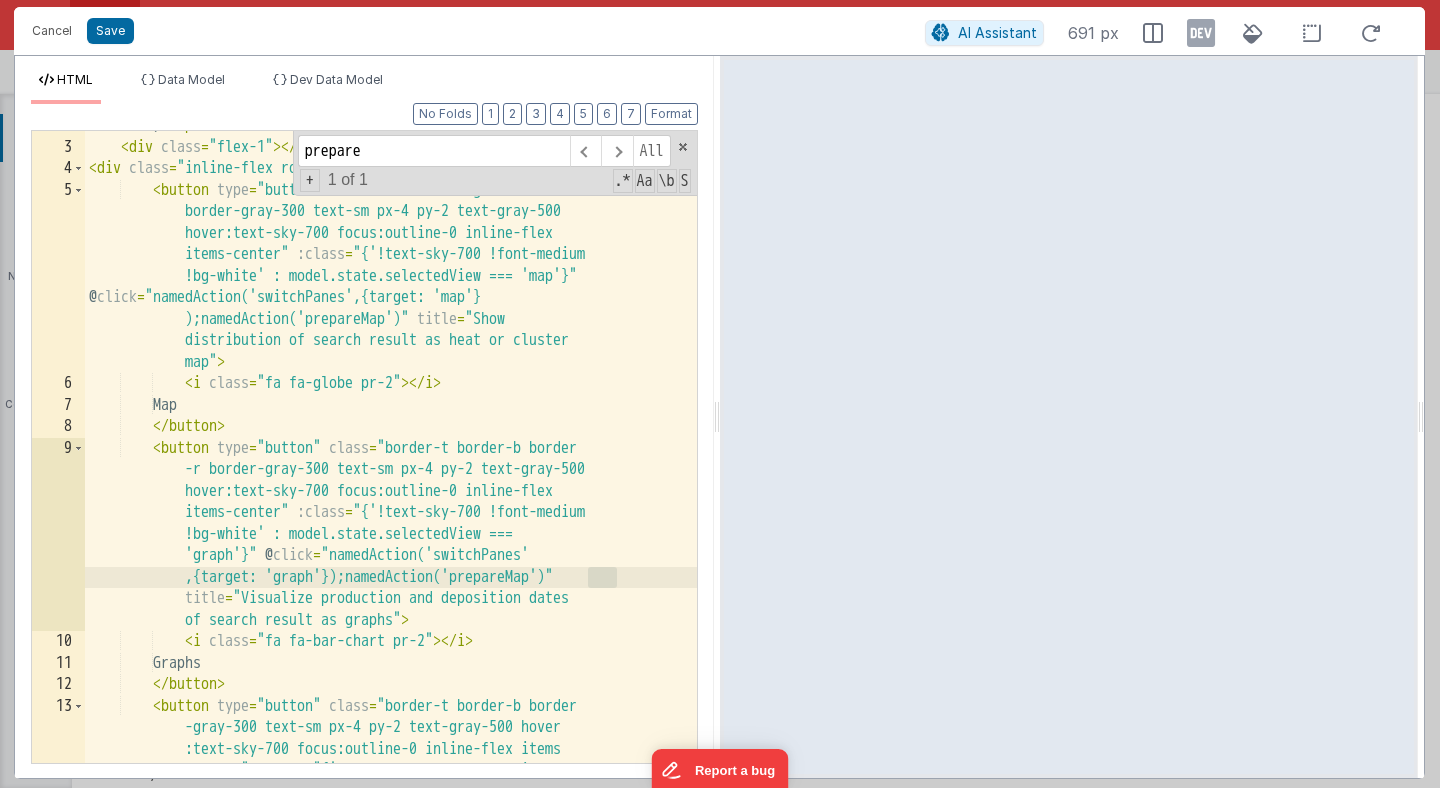 drag, startPoint x: 589, startPoint y: 578, endPoint x: 618, endPoint y: 578, distance: 29 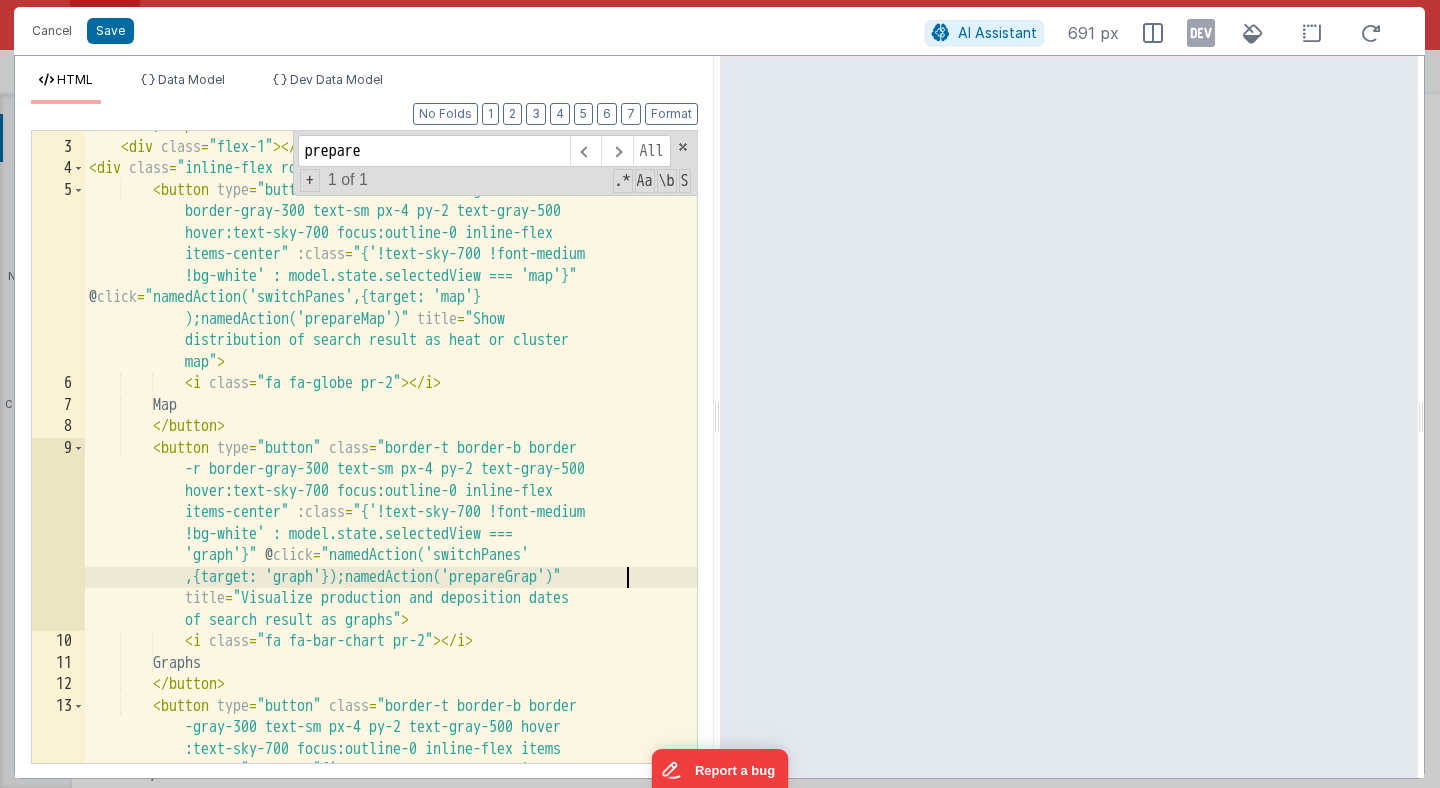 type 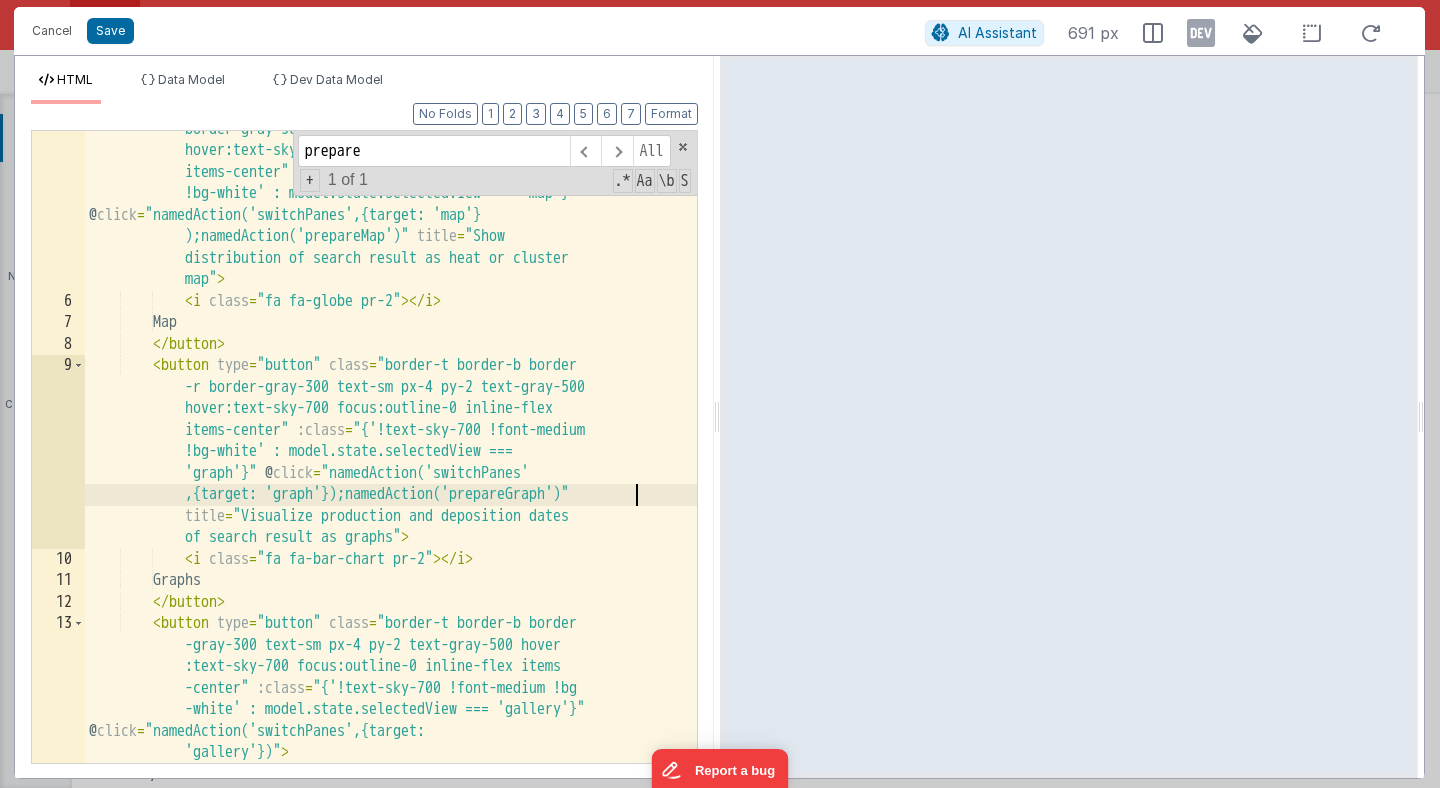 scroll, scrollTop: 213, scrollLeft: 0, axis: vertical 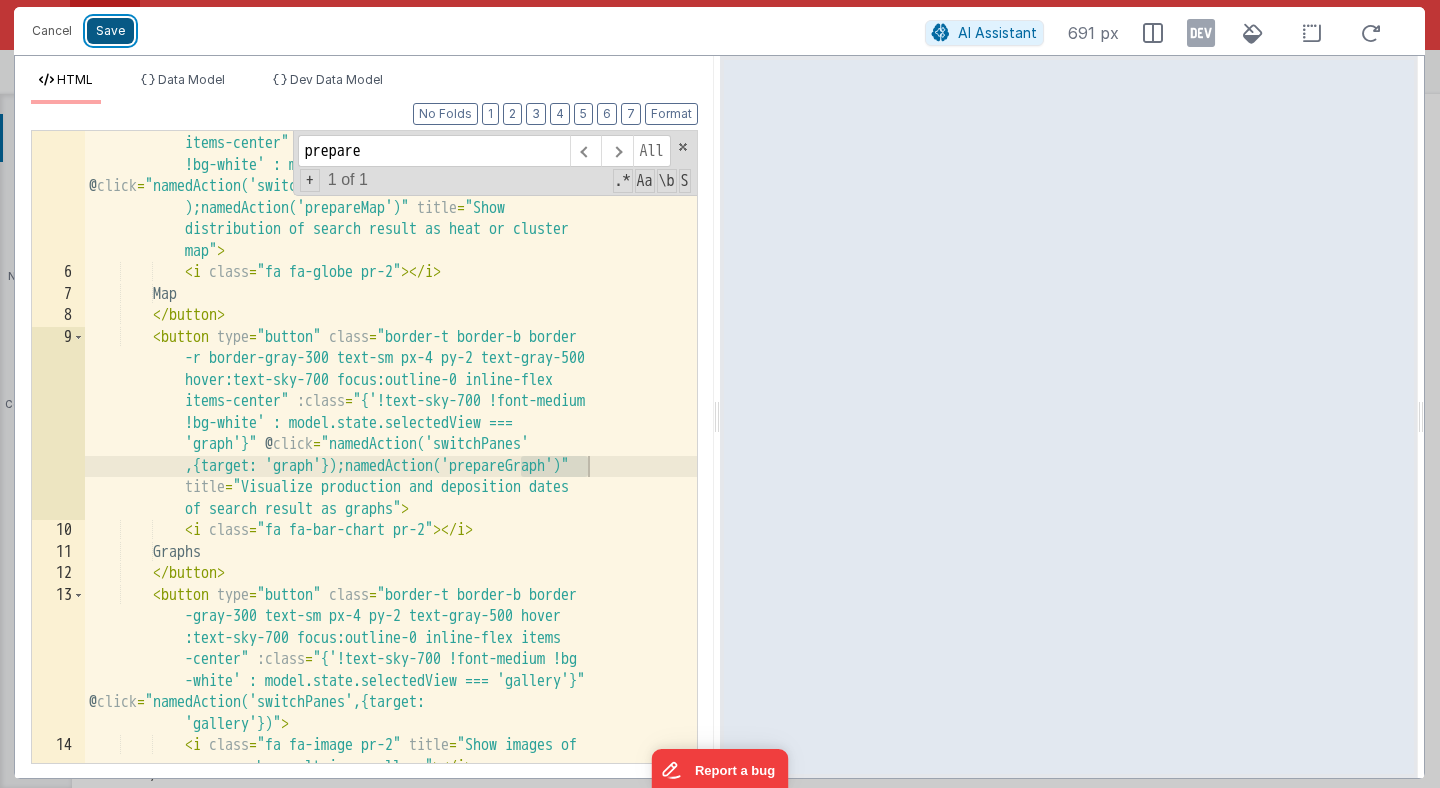 click on "Save" at bounding box center (110, 31) 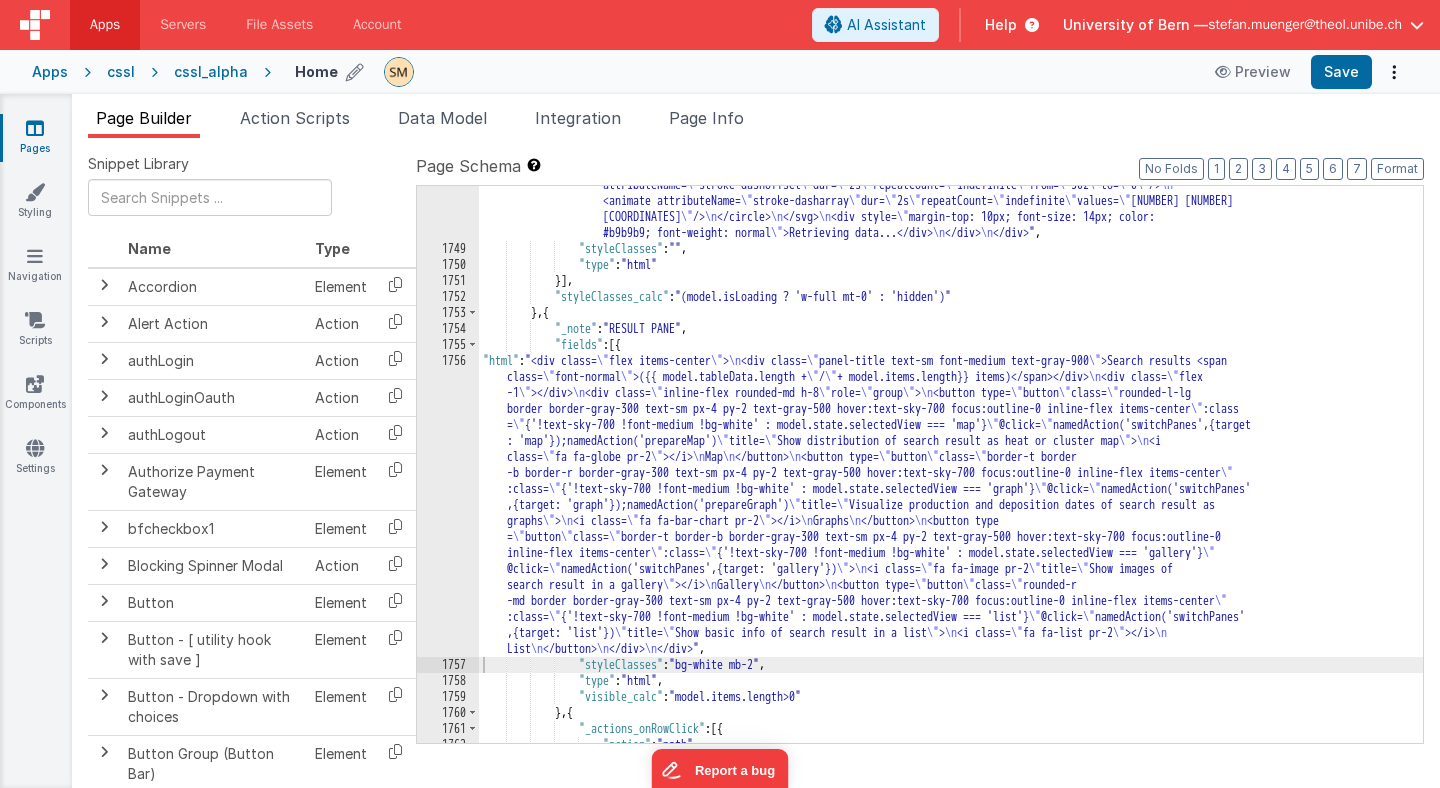 scroll, scrollTop: 27509, scrollLeft: 0, axis: vertical 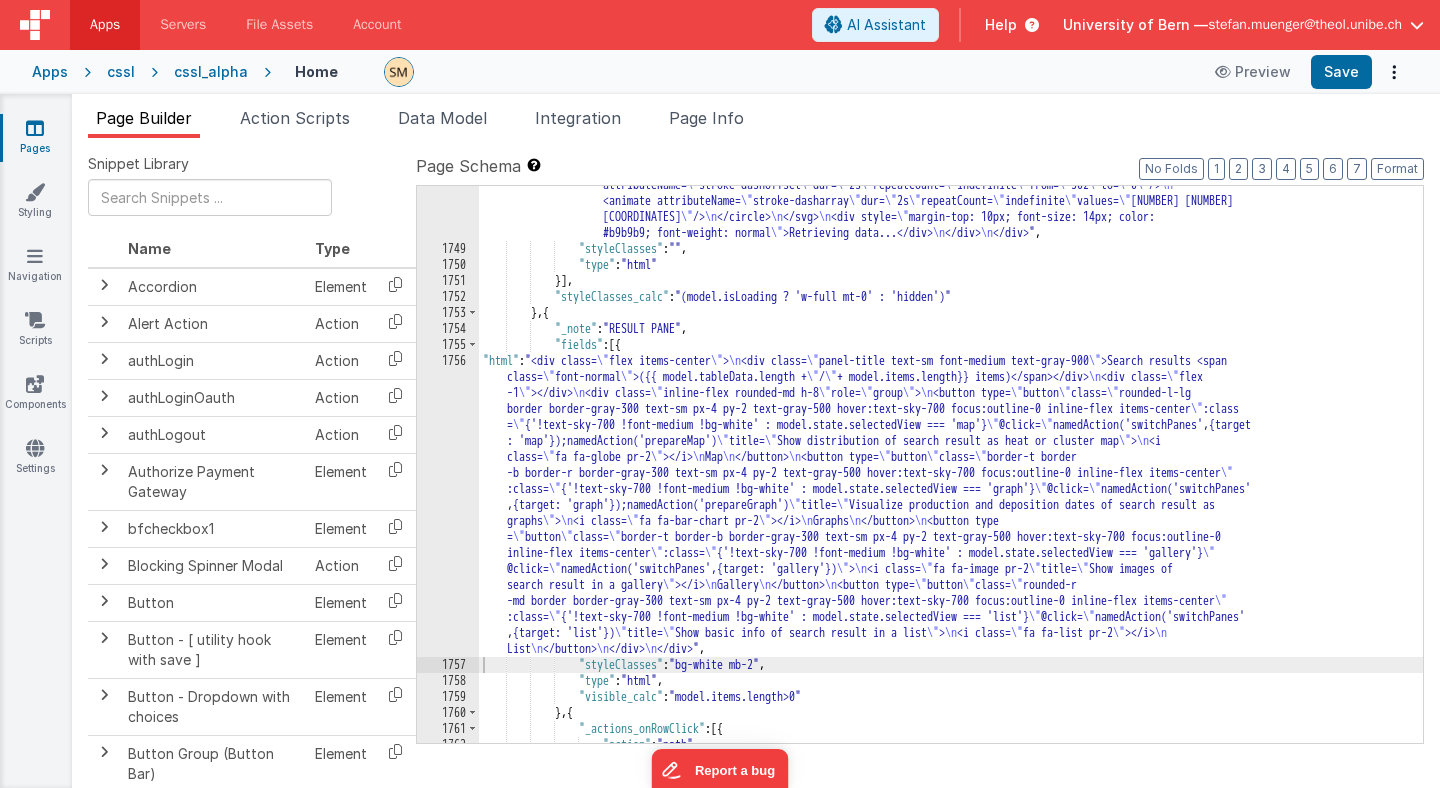 click on "<div> <svg width="70" height="70" viewBox="0 0 100 100" xmlns="http://www.w3.org/2000/svg"> <circle cx="50" cy="50" r="40" stroke="#ececec" stroke-width="10" fill="none" /> <circle cx="50" cy="50" r="40" stroke="#0369A1" stroke-width="10" fill="none"> <animate attributeName="stroke-dashoffset" dur="2s" repeatCount="indefinite" from="502" to="0" /> </svg> </div>" at bounding box center (951, 455) 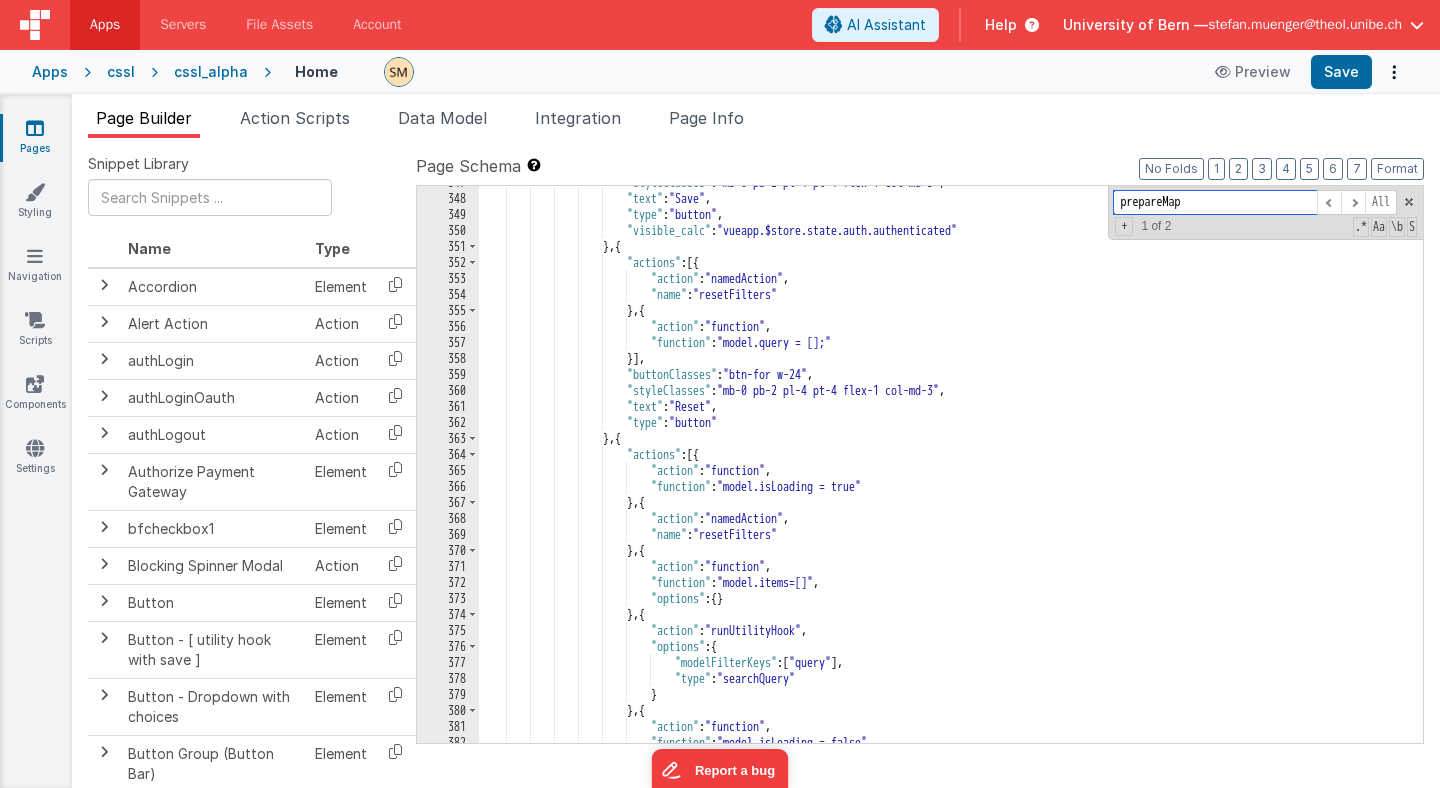 scroll, scrollTop: 6615, scrollLeft: 0, axis: vertical 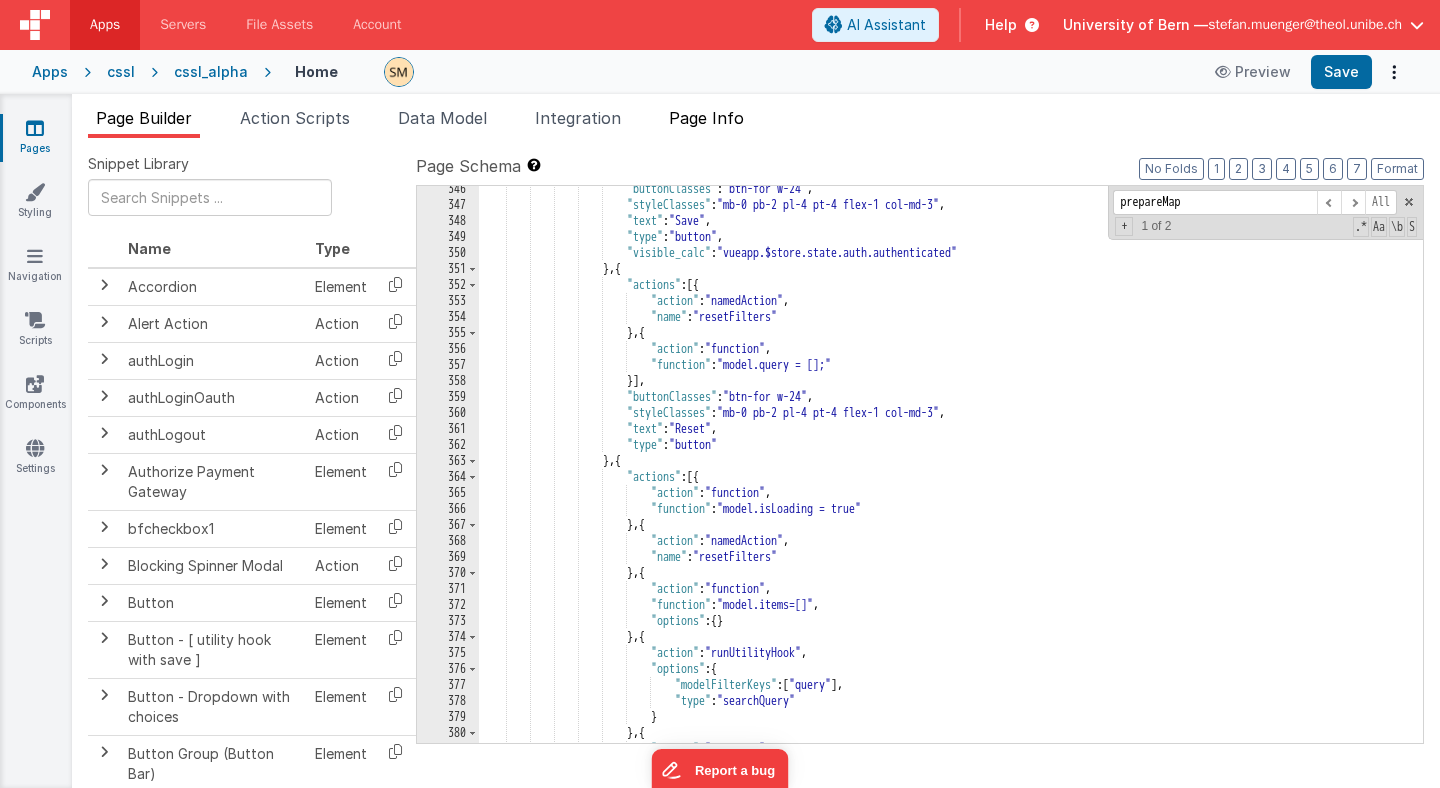 click on "Page Info" at bounding box center [706, 118] 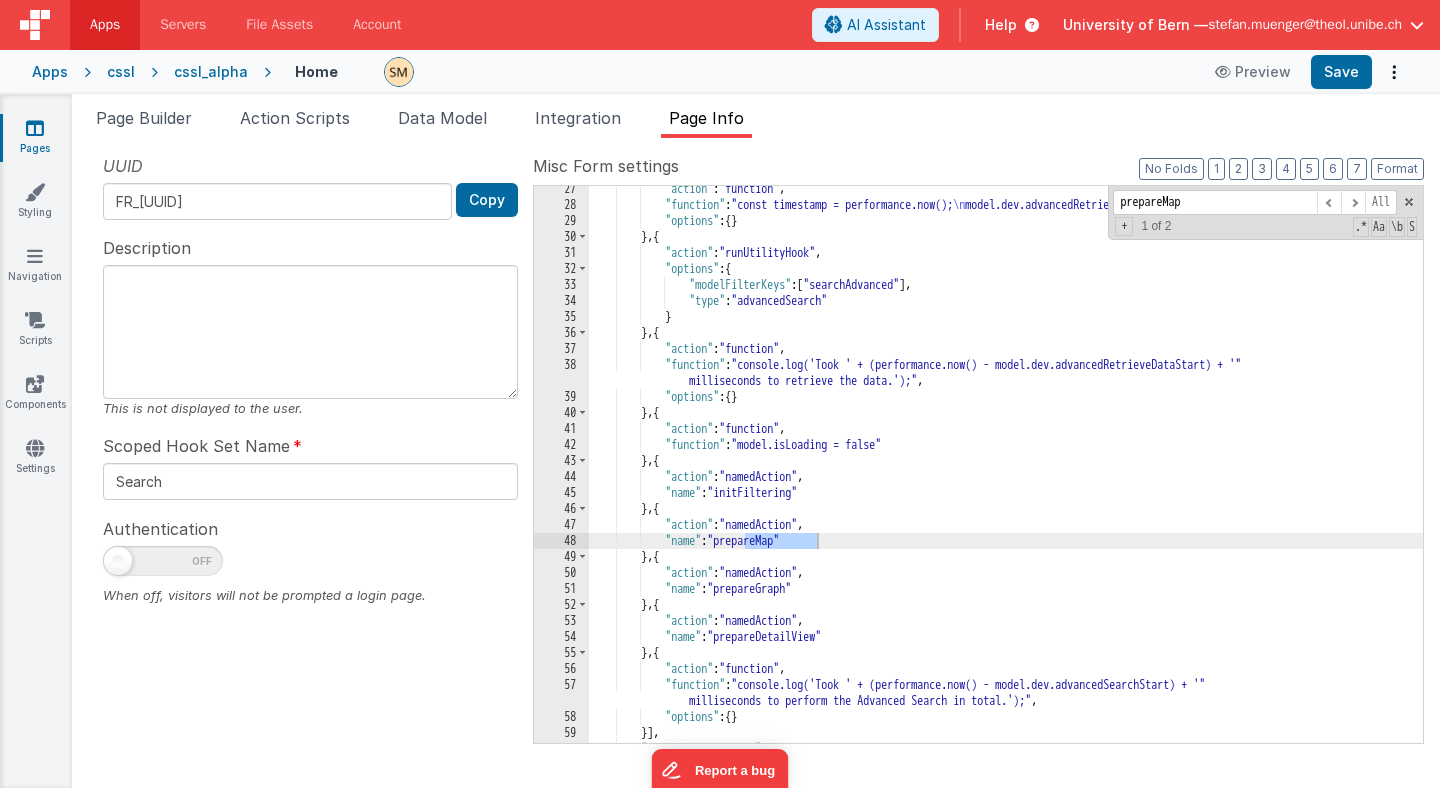 click on ""action" :  "function" ,                "function" :  "const timestamp = performance.now(); \n model.dev.advancedRetrieveDataStart = timestamp;" ,                "options" :  { }           } ,  {                "action" :  "runUtilityHook" ,                "options" :  {                     "modelFilterKeys" :  [ "searchAdvanced" ] ,                     "type" :  "advancedSearch"                }           } ,  {                "action" :  "function" ,                "function" :  "console.log('Took ' + (performance.now() - model.dev.advancedRetrieveDataStart) + '                   milliseconds to retrieve the data.');" ,                "options" :  { }           } ,  {                "action" :  "function" ,                "function" :  "model.isLoading = false"           } ,  {                "action" :  "namedAction" ,                "name" :  "initFiltering"           } ,  {                "action" :  "namedAction" ,                "name" :  "prepareMap"           } ,  { :" at bounding box center [1006, 475] 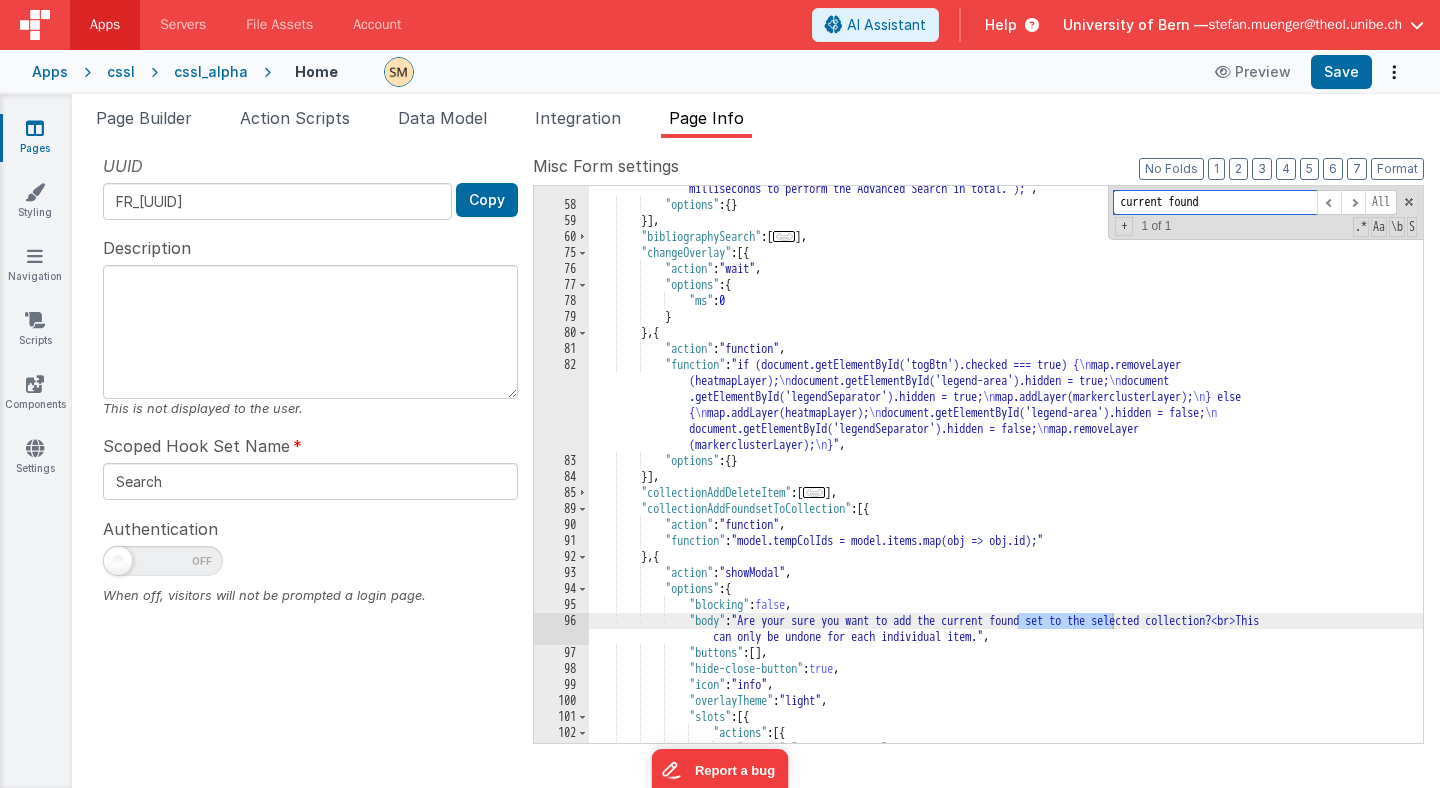 scroll, scrollTop: 1297, scrollLeft: 0, axis: vertical 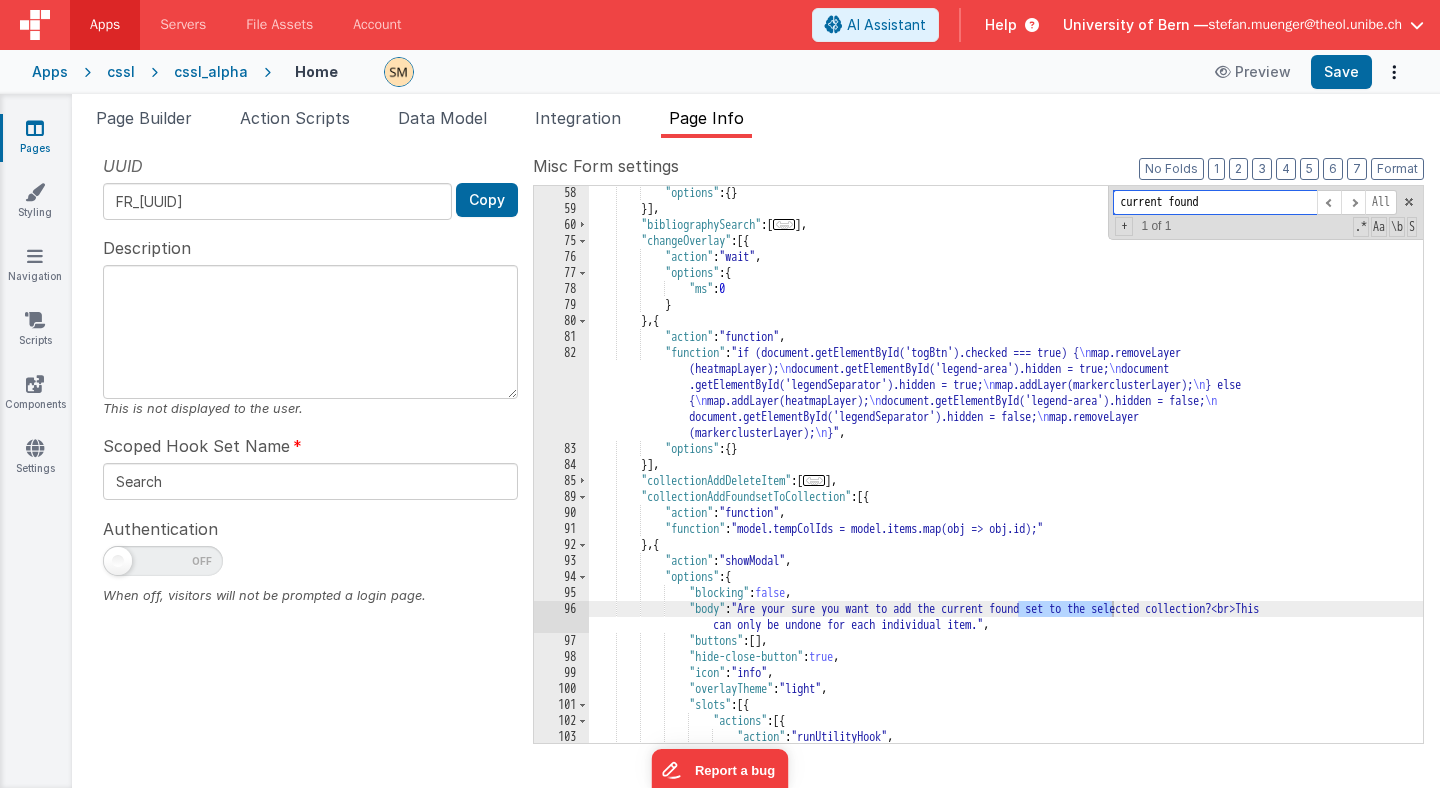 type on "current found" 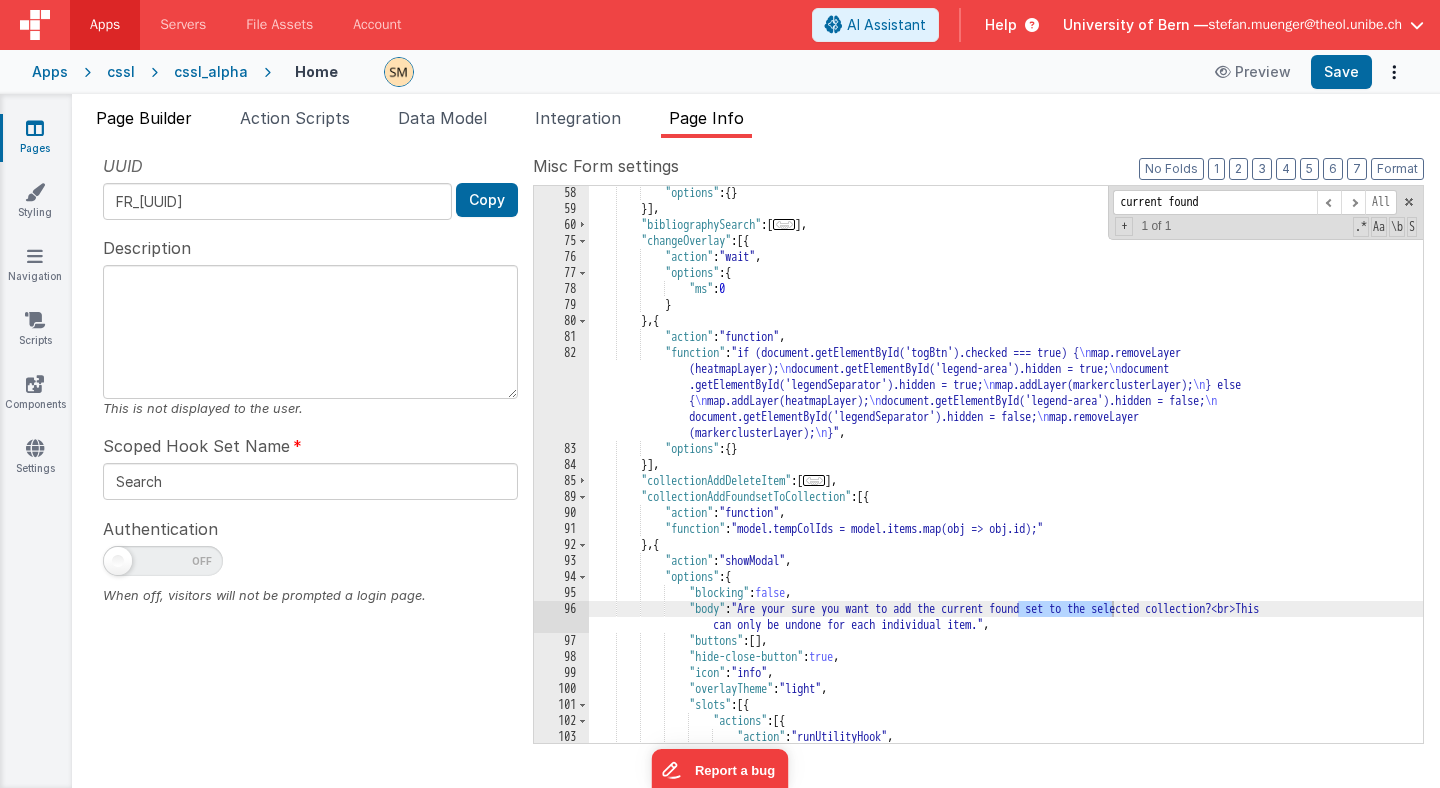 click on "Page Builder" at bounding box center [144, 118] 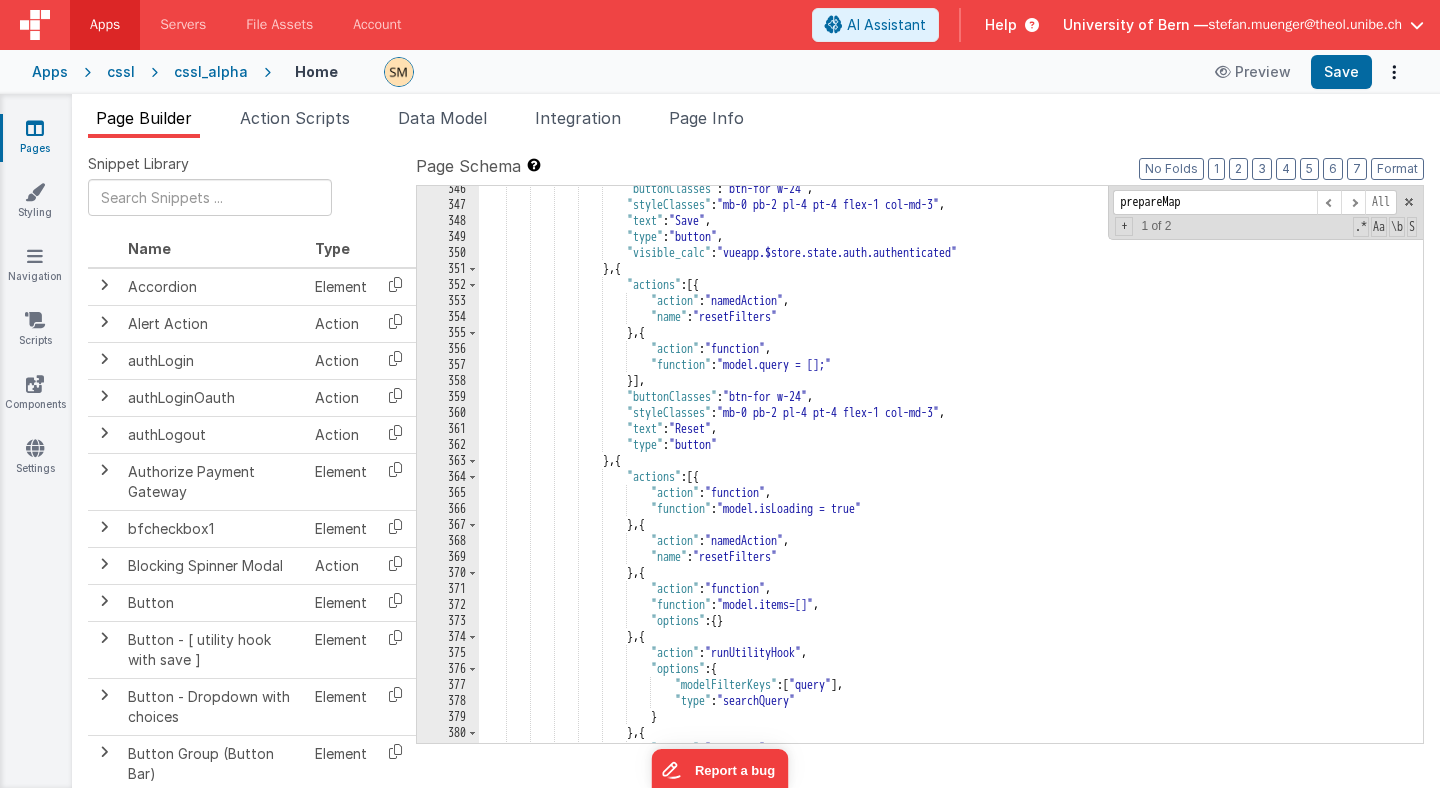click on ""buttonClasses" :  "btn-for w-24" ,                               "styleClasses" :  "mb-0 pb-2 pl-4 pt-4 flex-1 col-md-3" ,                               "text" :  "Save" ,                               "type" :  "button" ,                               "visible_calc" :  "vueapp.$store.state.auth.authenticated"                          } ,  {                               "actions" :  [{                                    "action" :  "namedAction" ,                                    "name" :  "resetFilters"                               } ,  {                                    "action" :  "function" ,                                    "function" :  "model.query = [];"                               }] ,                               "buttonClasses" :  "btn-for w-24" ,                               "styleClasses" :  "mb-0 pb-2 pl-4 pt-4 flex-1 col-md-3" ,                               "text" :  "Reset" ,                               "type" :  "button"                          }" at bounding box center (951, 475) 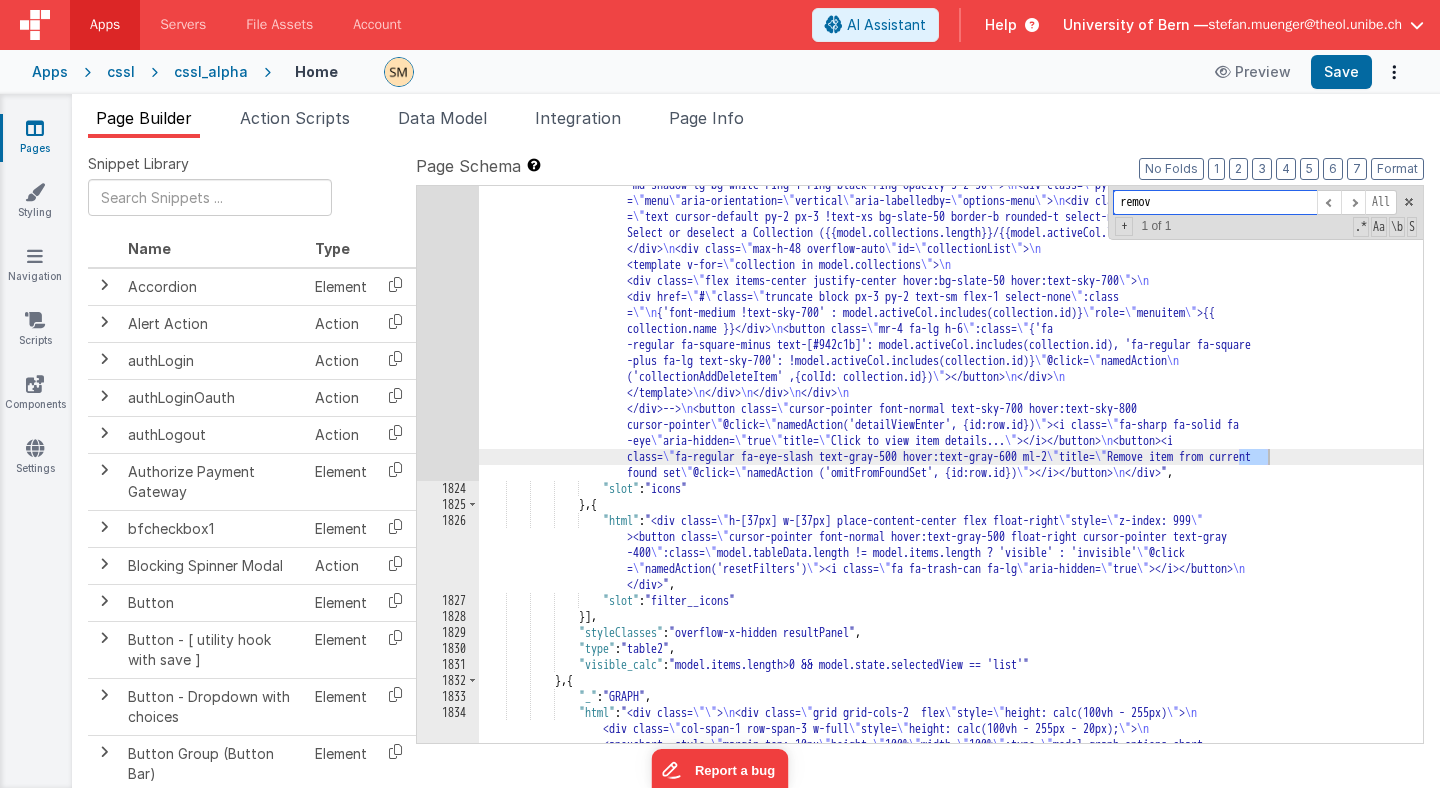 scroll, scrollTop: 28929, scrollLeft: 0, axis: vertical 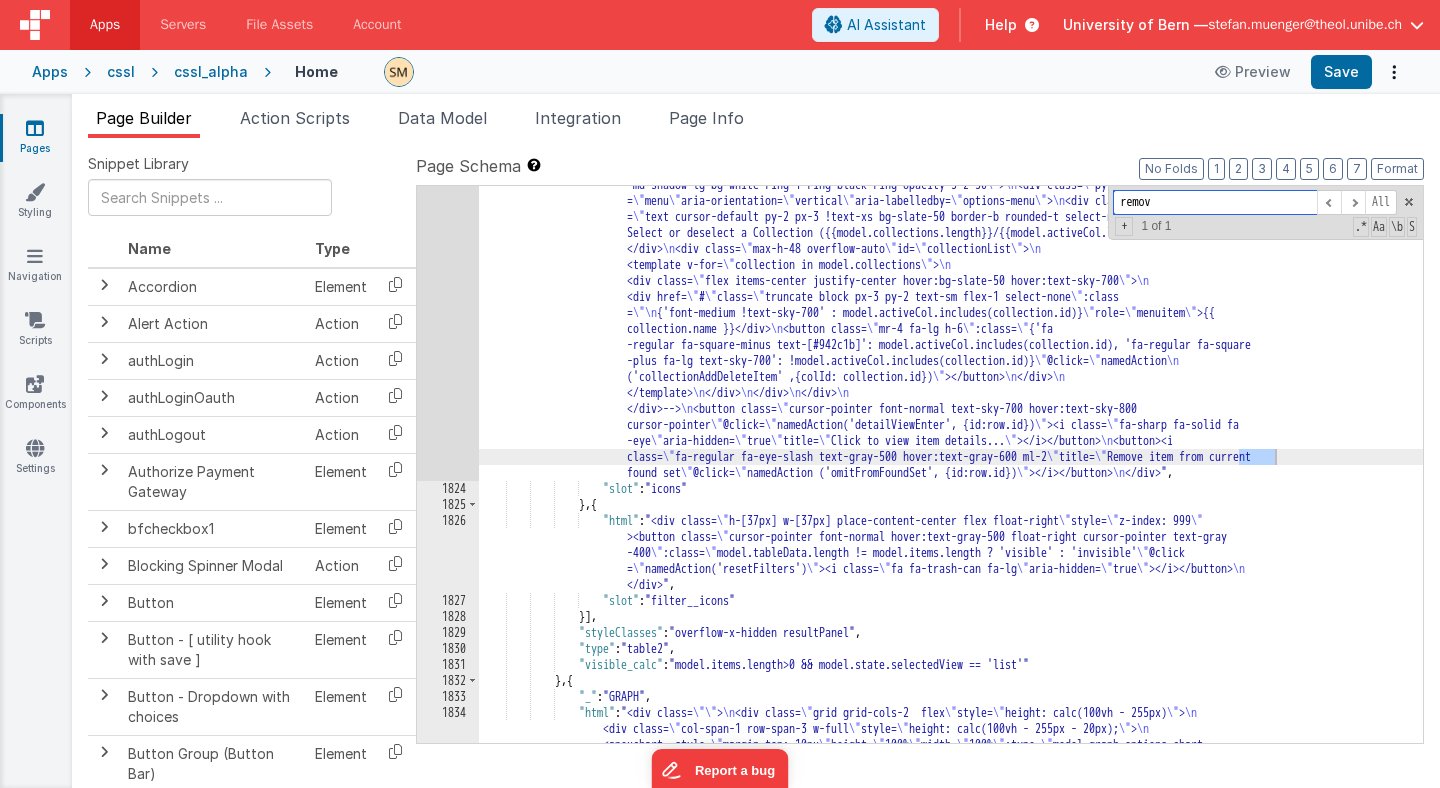 type on "remove" 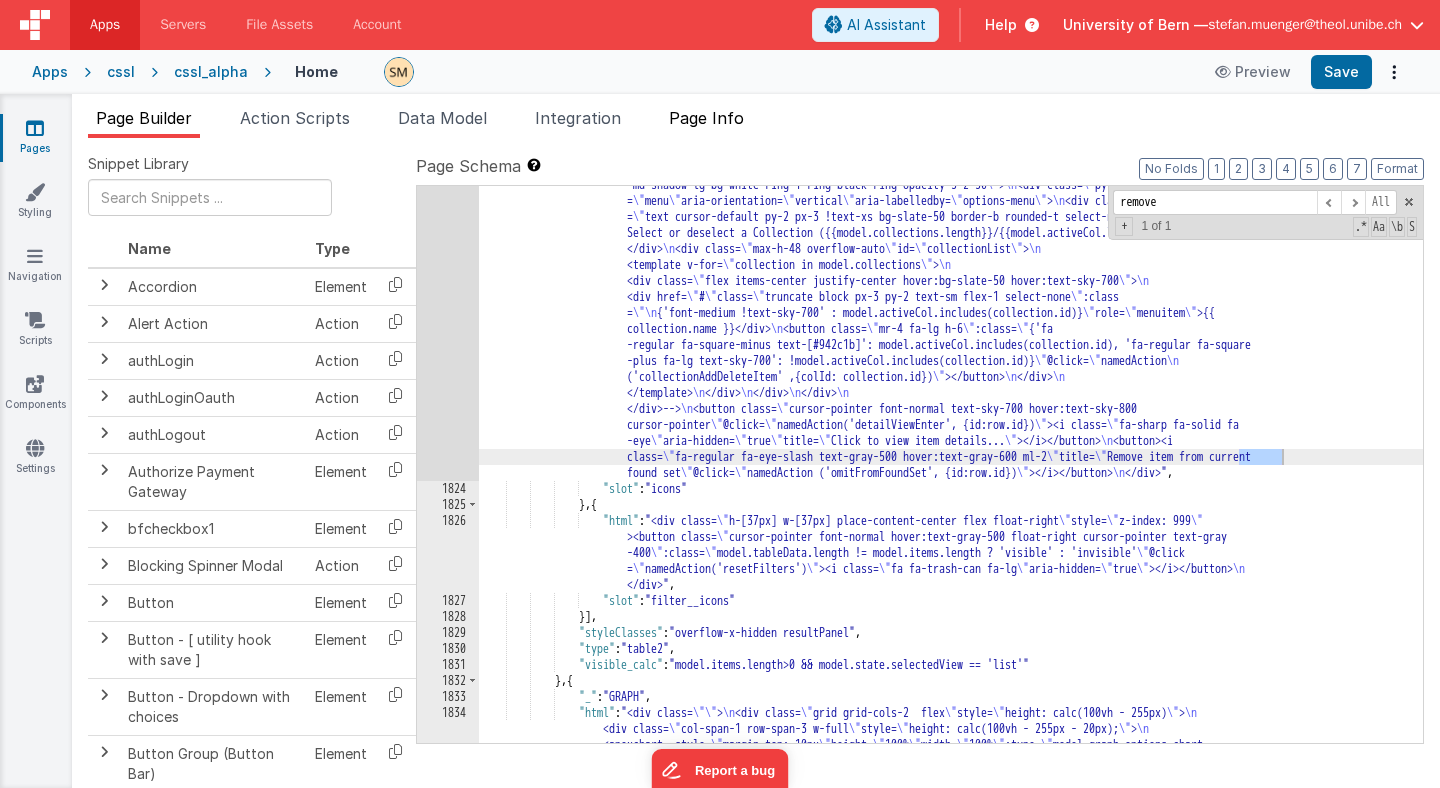 click on "Page Info" at bounding box center (706, 118) 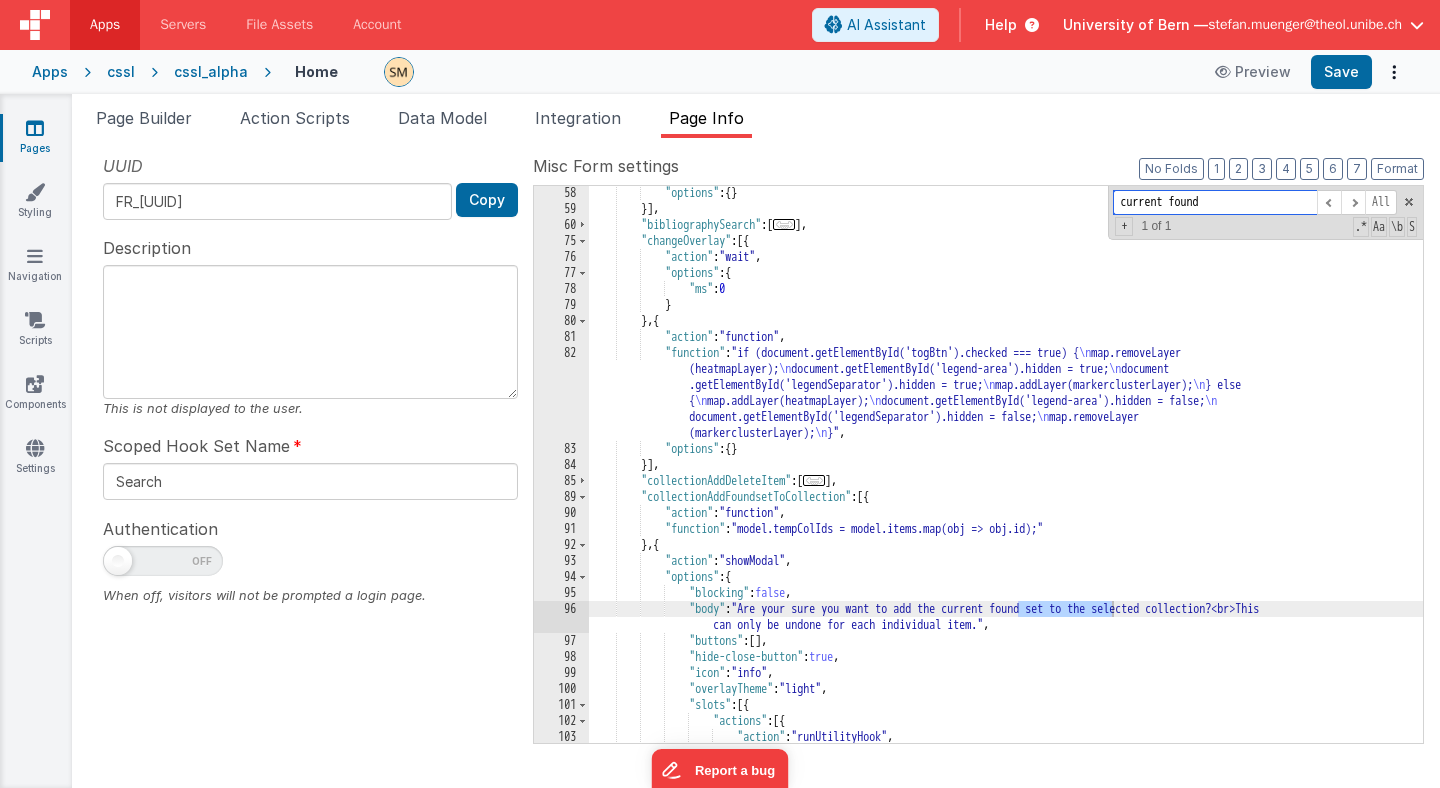 drag, startPoint x: 1227, startPoint y: 201, endPoint x: 1016, endPoint y: 199, distance: 211.00948 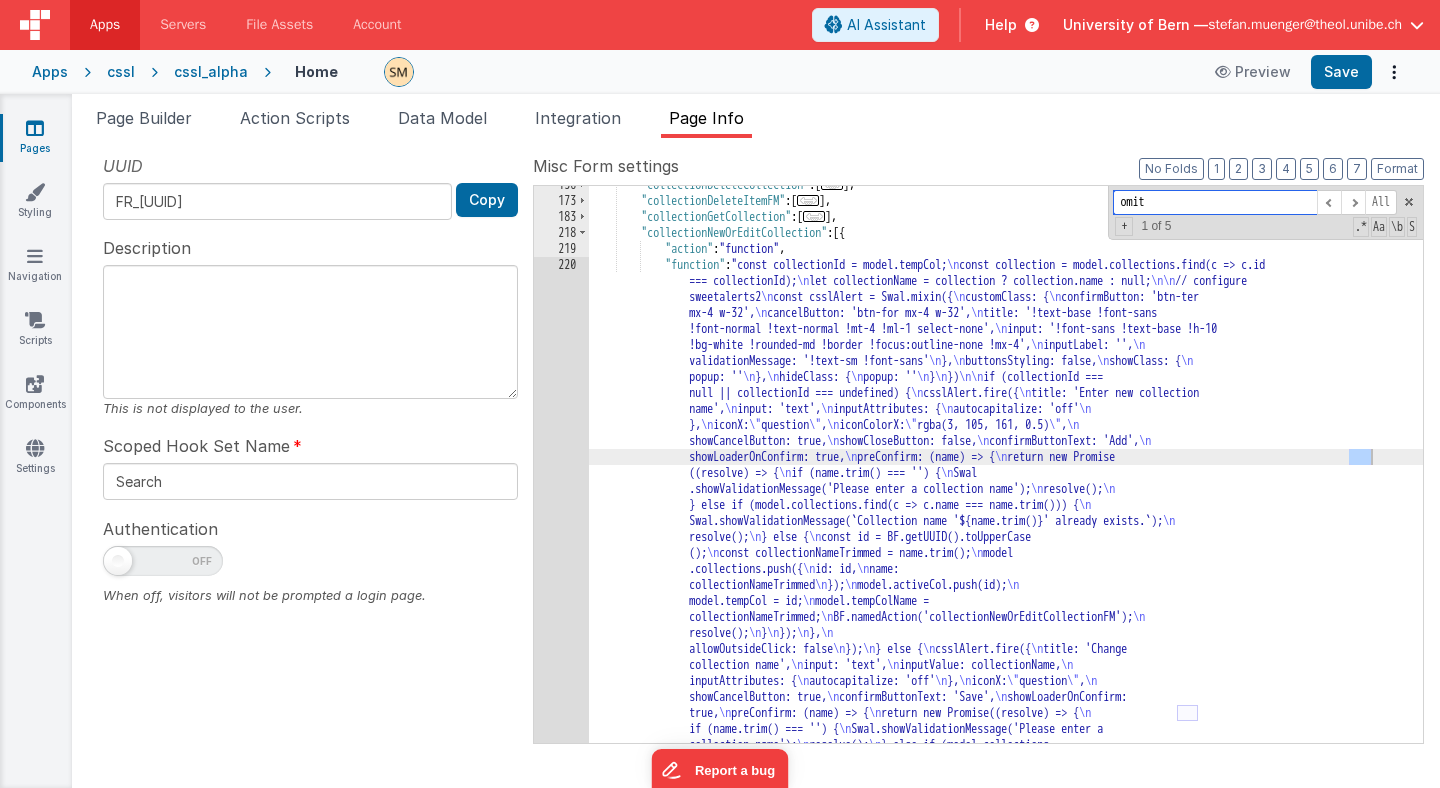 scroll, scrollTop: 3001, scrollLeft: 0, axis: vertical 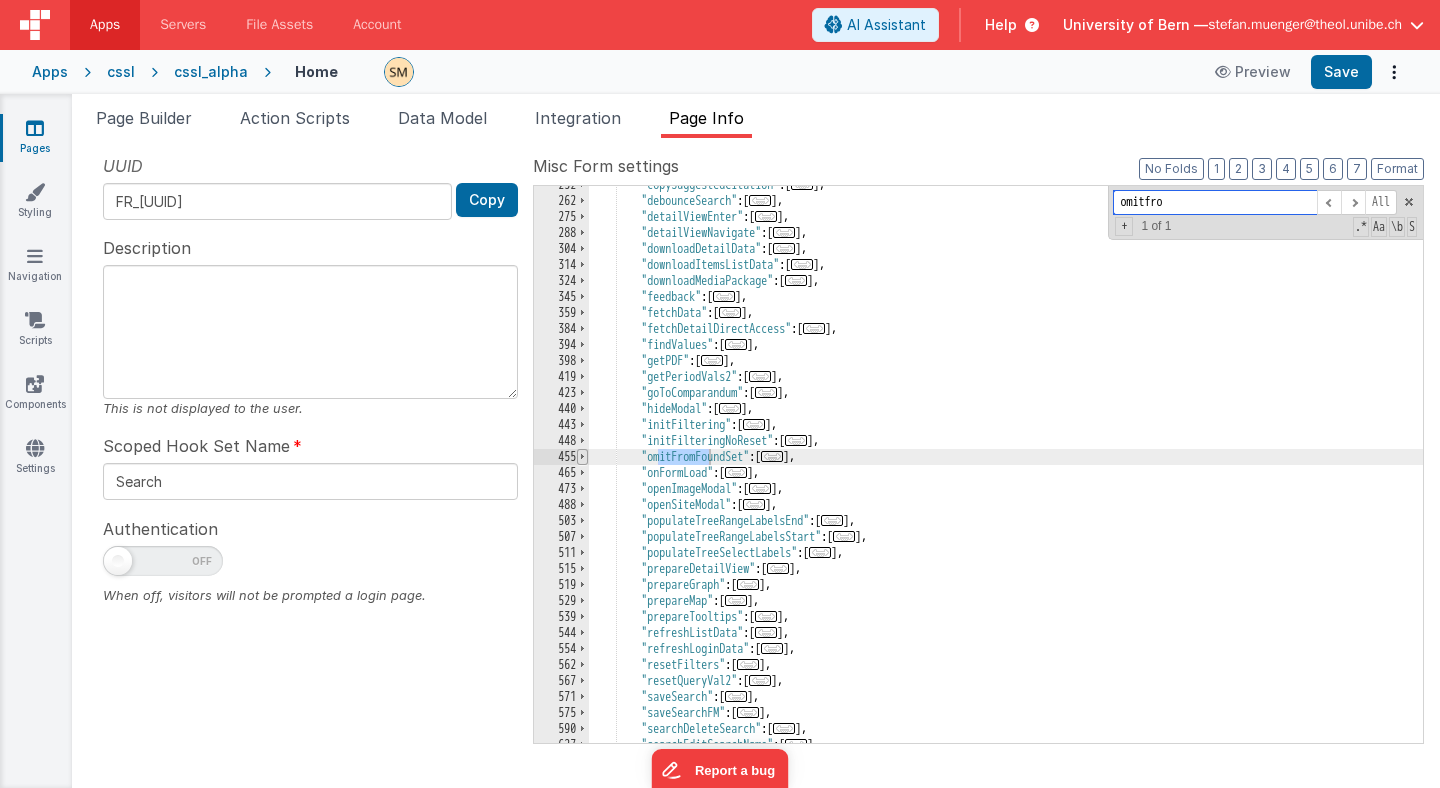 type on "omitfro" 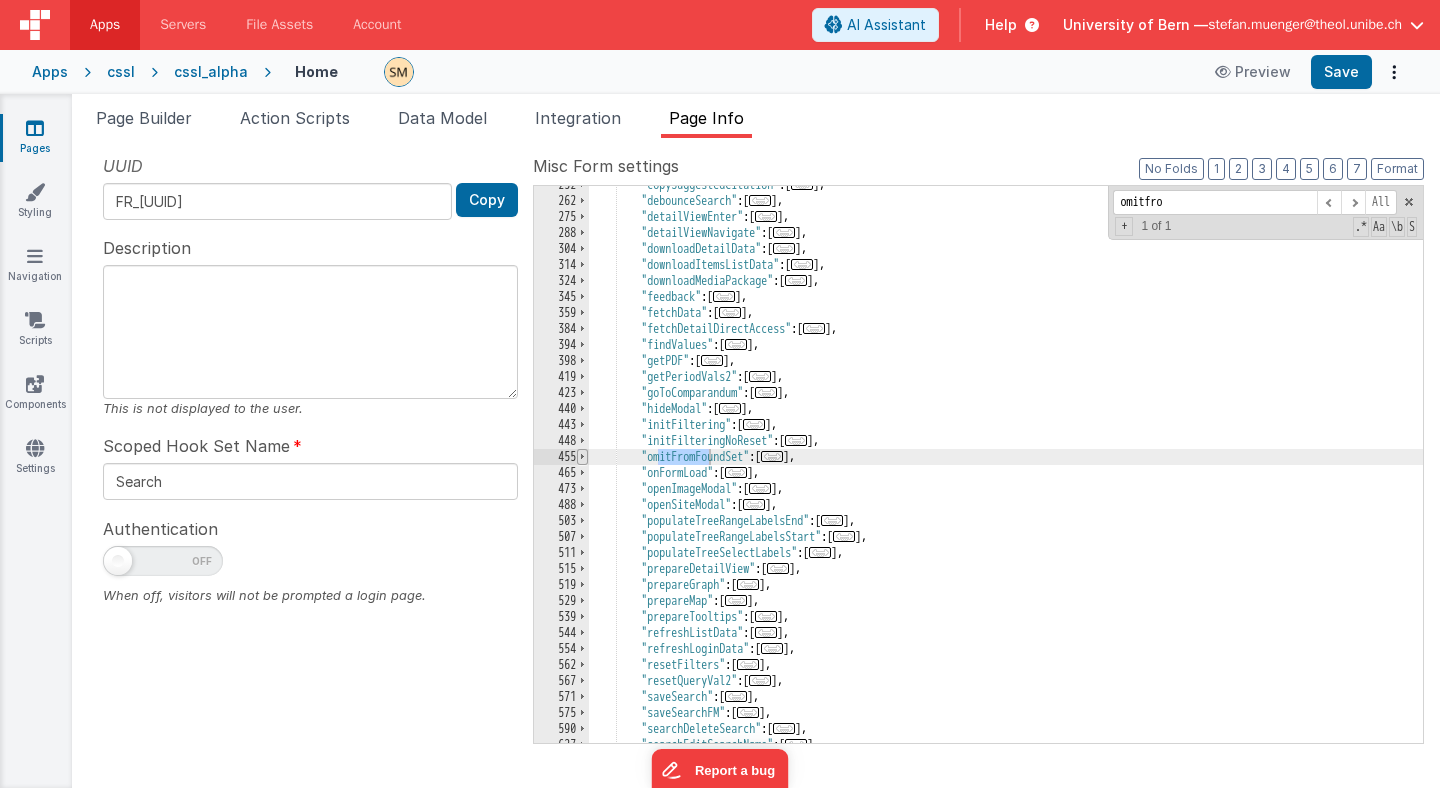 click at bounding box center (582, 457) 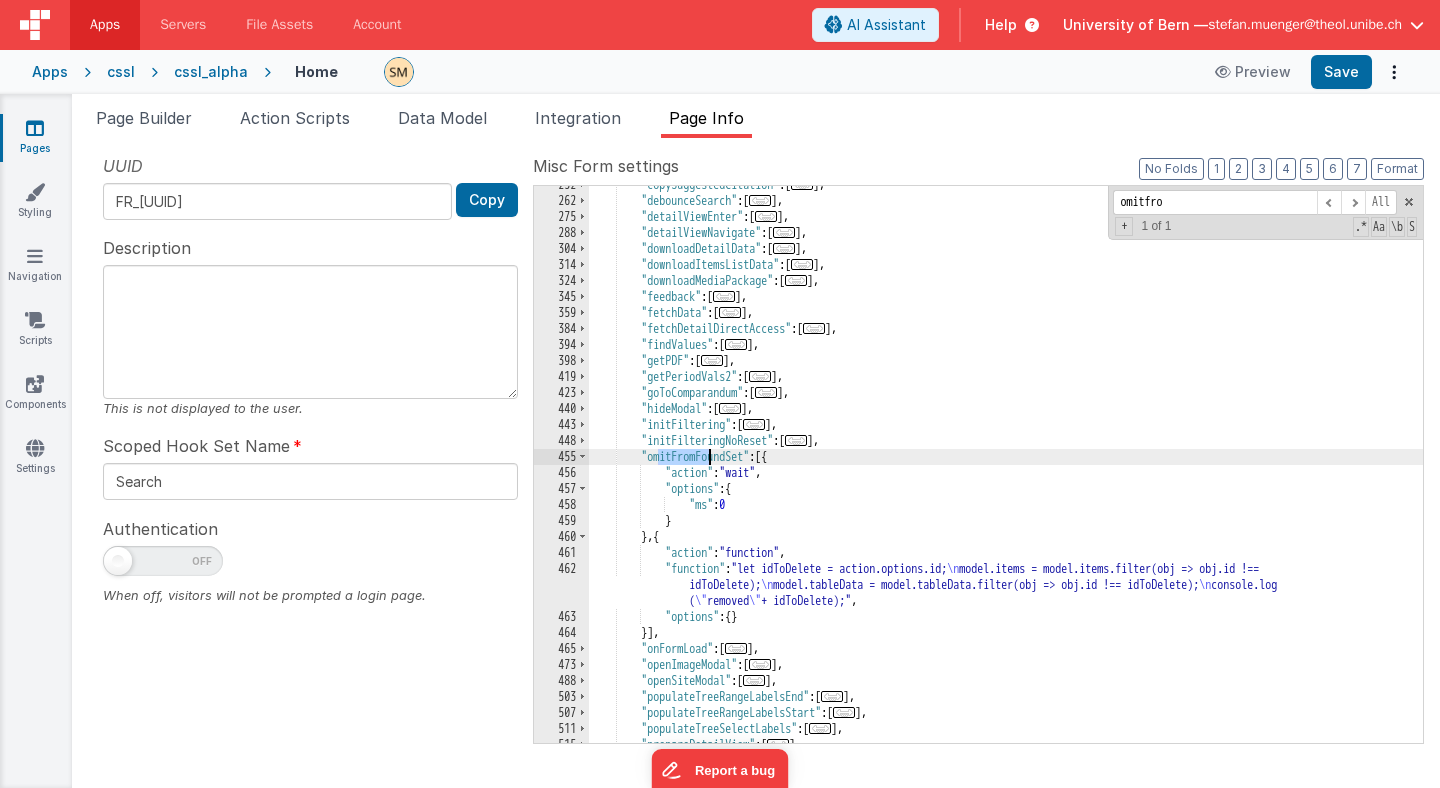 click on ""omitFromFoundSet" :  [ ... ] ,           "downloadMediaPackage" :  [ ... ] ,           "feedback" :  [ ... ] ,           "fetchData" :  [ ... ] ,           "fetchDetailDirectAccess" :  [ ... ] ,           "findValues" :  [ ... ] ,           "getPDF" :  [ ... ] ,           "getPeriodVals2" :  [ ... ] ,           "goToComparandum" :  [ ... ] ,           "hideModal" :  [ ... ] ,           "initFiltering" :  [ ... ] ,           "initFilteringNoReset" :  [ ... ] ,           "omitFromFoundSet" :  [{                "action" :  "wait" ,                "options" :  {                     "ms" :  0                }           } ,  {                "action" :  "function" ,                "function" :  "let idToDelete = action.options.id; \n model.items = model.items.filter(obj => obj.id !==  \n" at bounding box center (1006, 471) 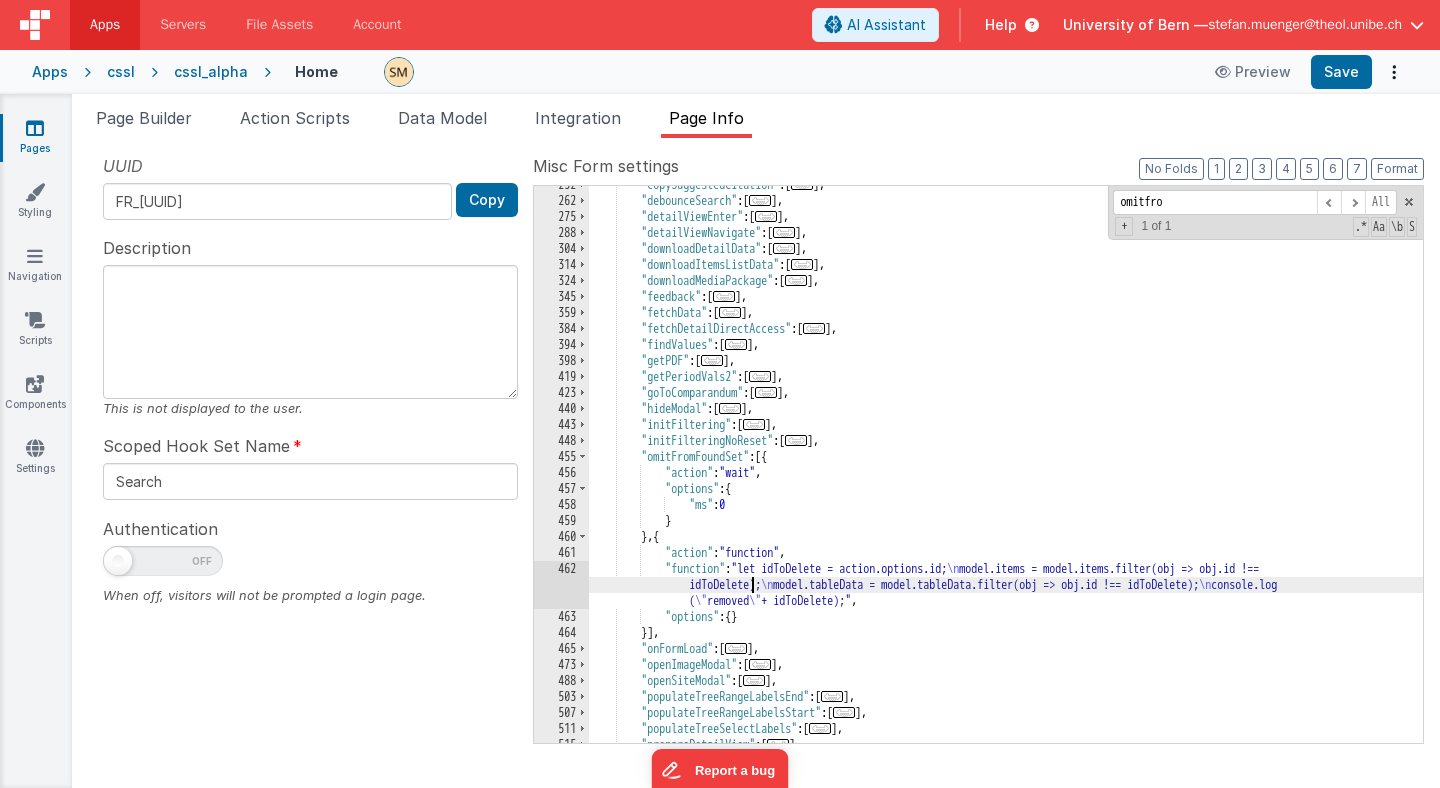 click on "462" at bounding box center [561, 585] 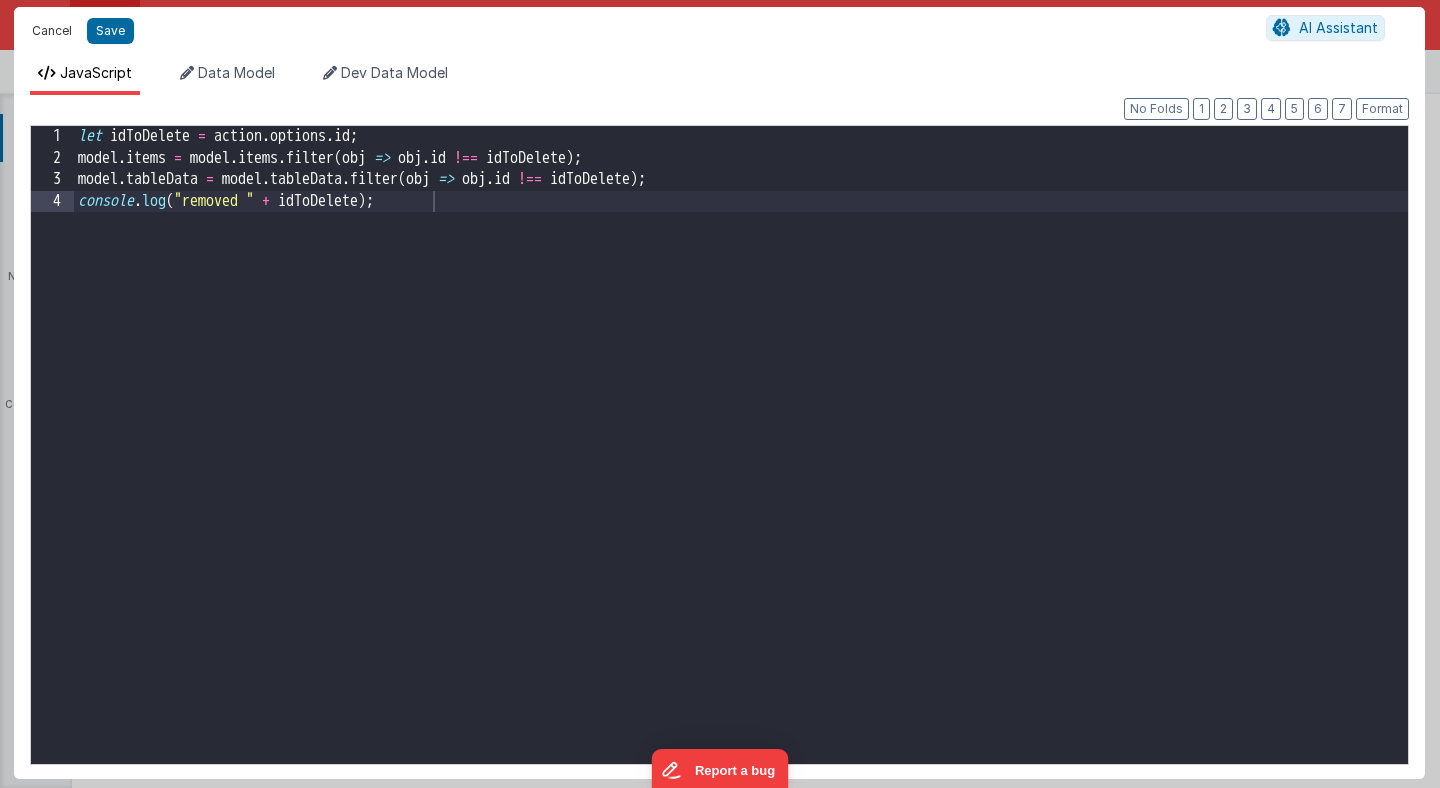 click on "Cancel" at bounding box center [52, 31] 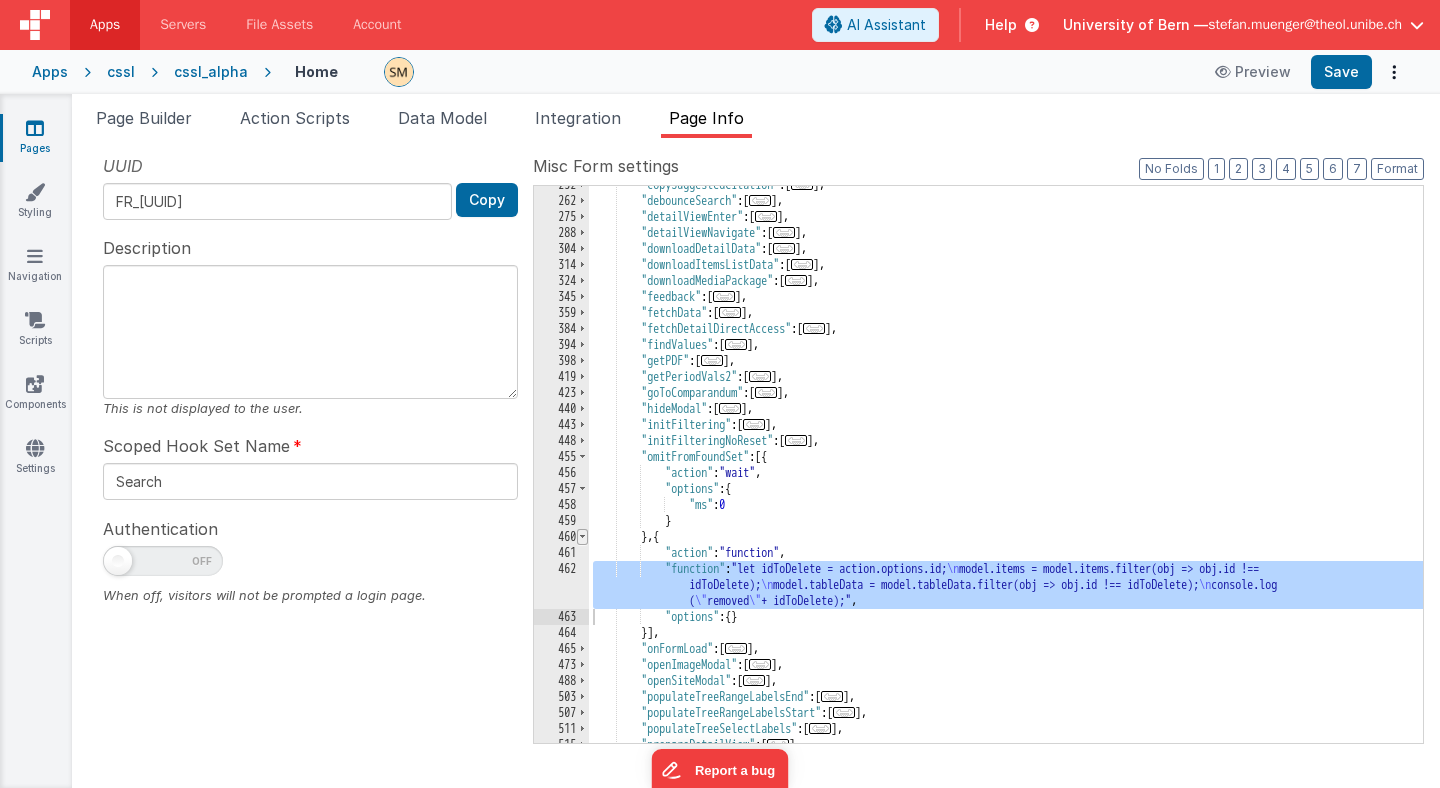 click at bounding box center [582, 537] 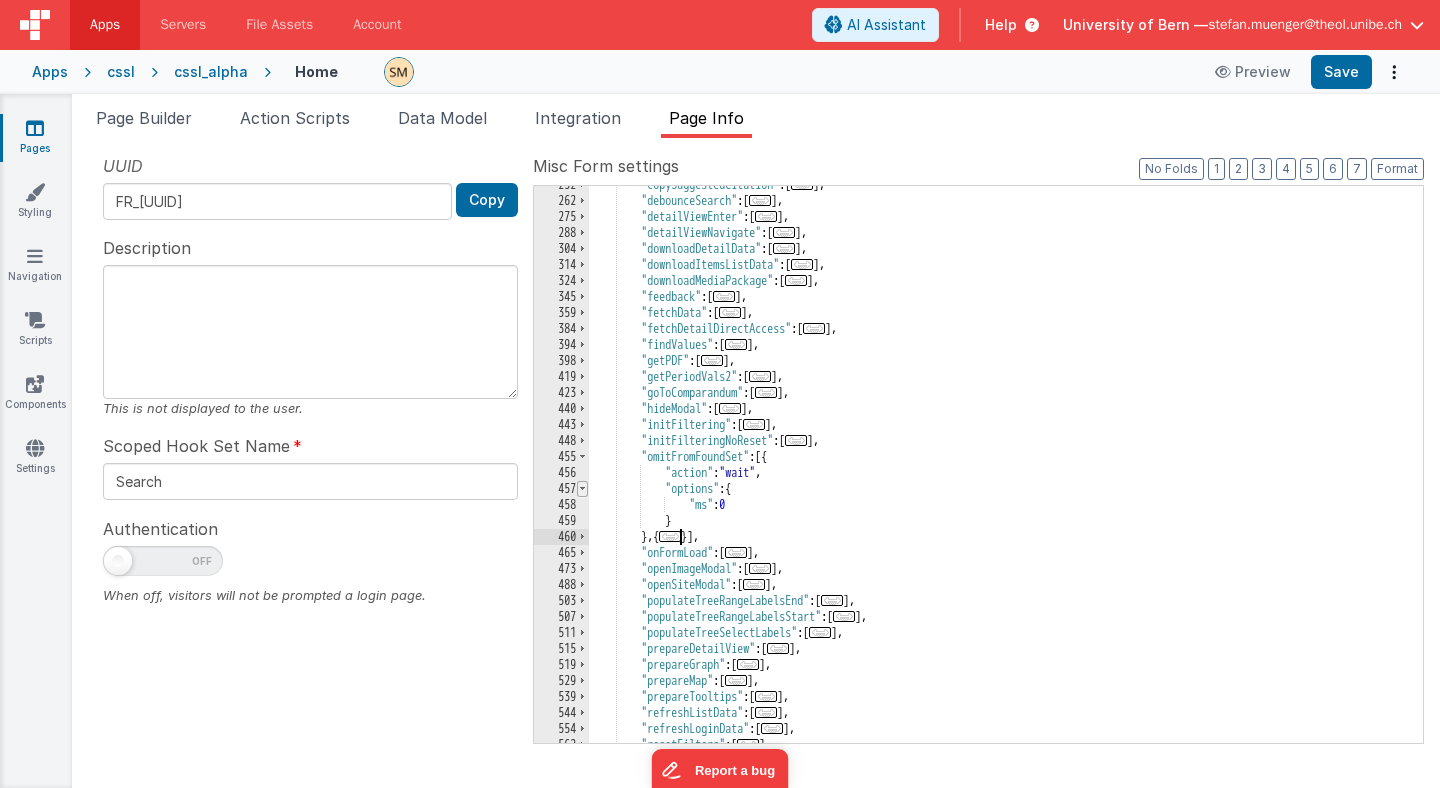 click at bounding box center [582, 489] 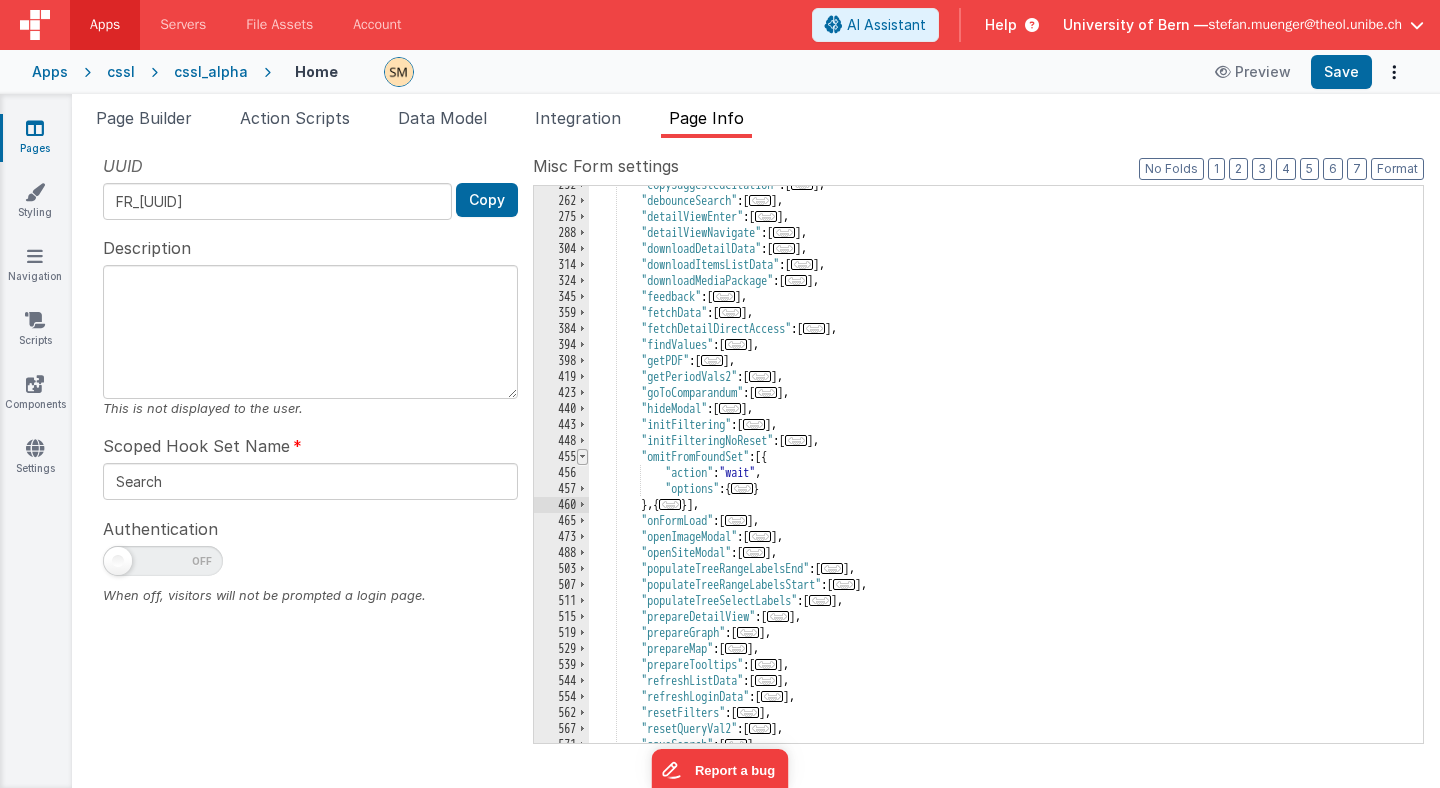 click at bounding box center [582, 457] 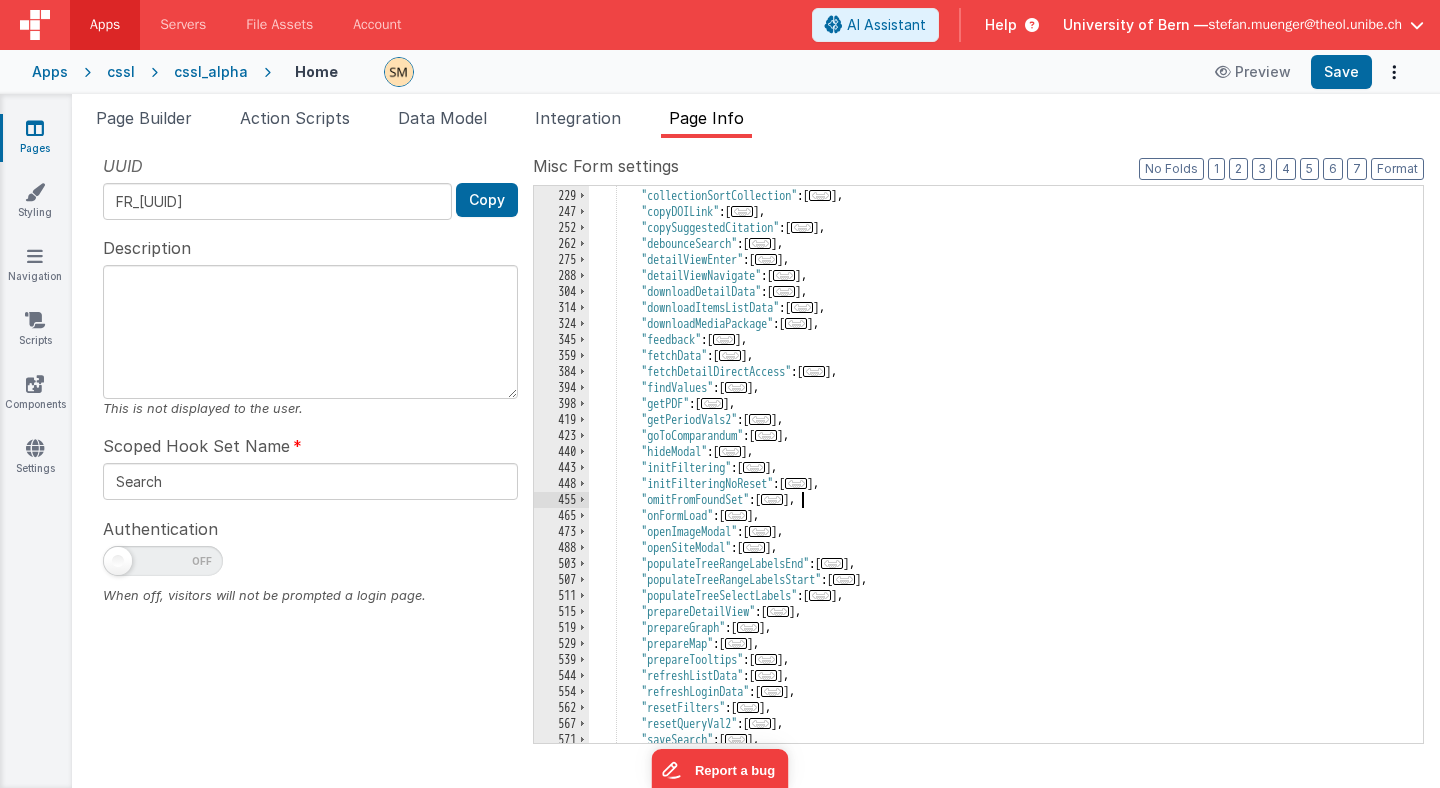 scroll, scrollTop: 2953, scrollLeft: 0, axis: vertical 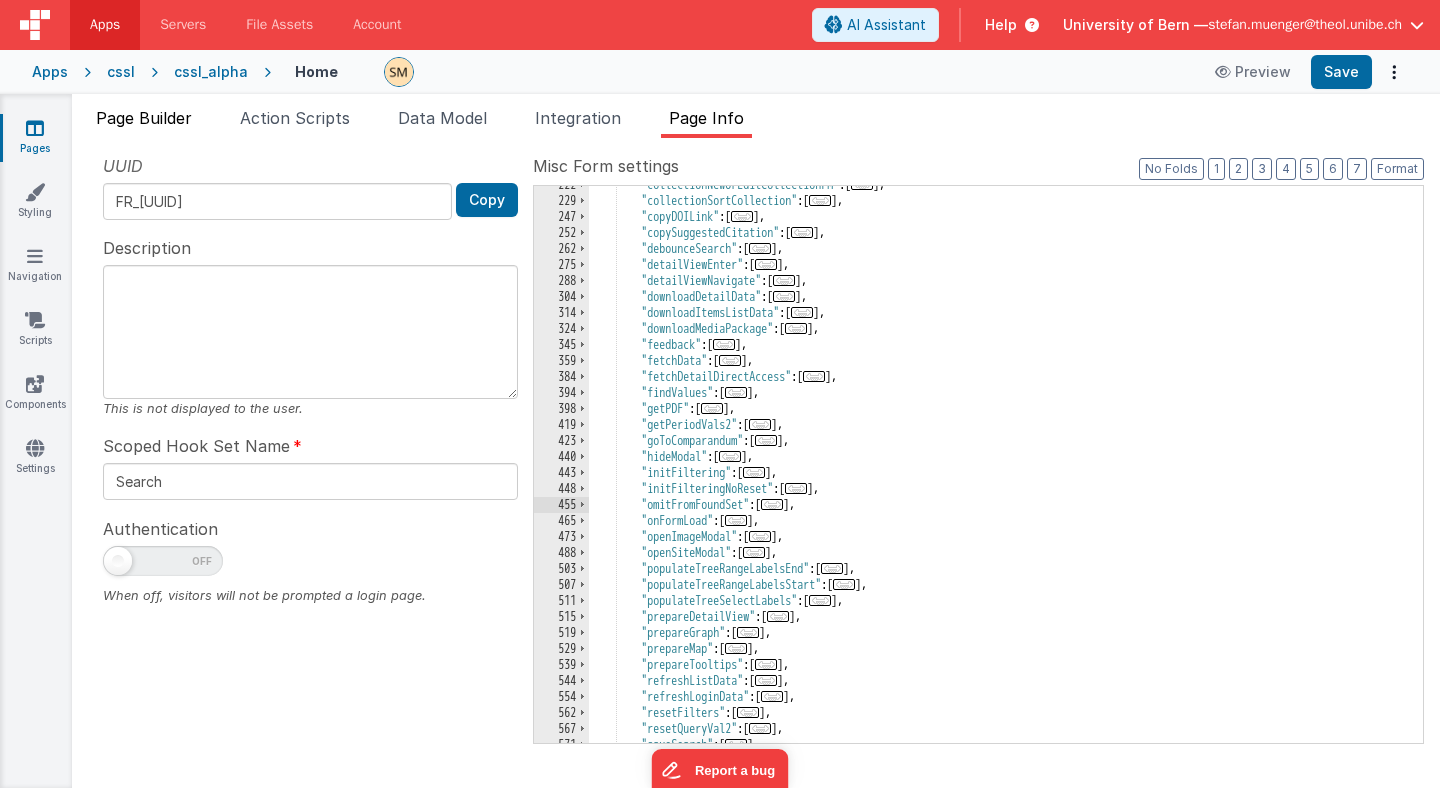 click on "Page Builder" at bounding box center (144, 118) 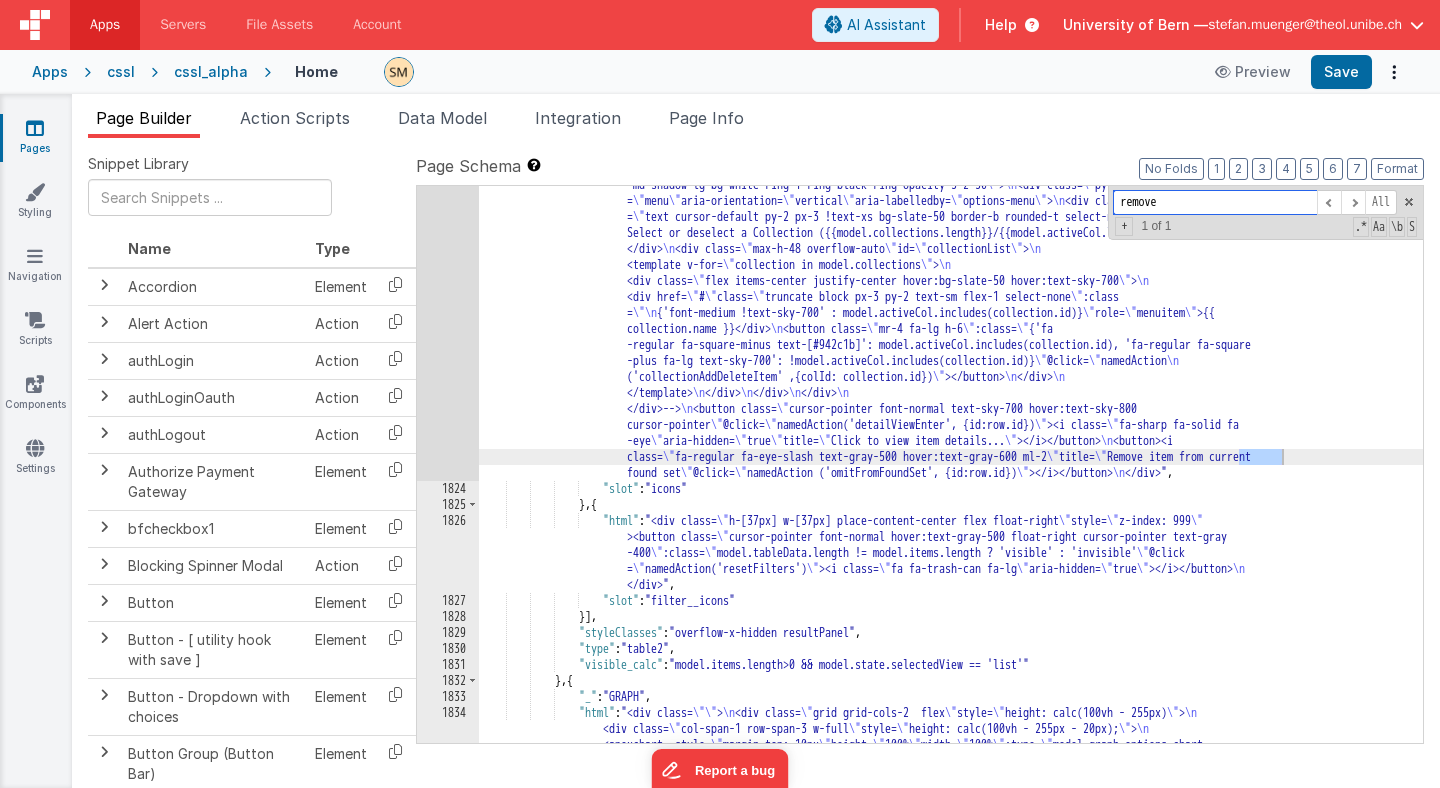 drag, startPoint x: 1171, startPoint y: 204, endPoint x: 1050, endPoint y: 189, distance: 121.92621 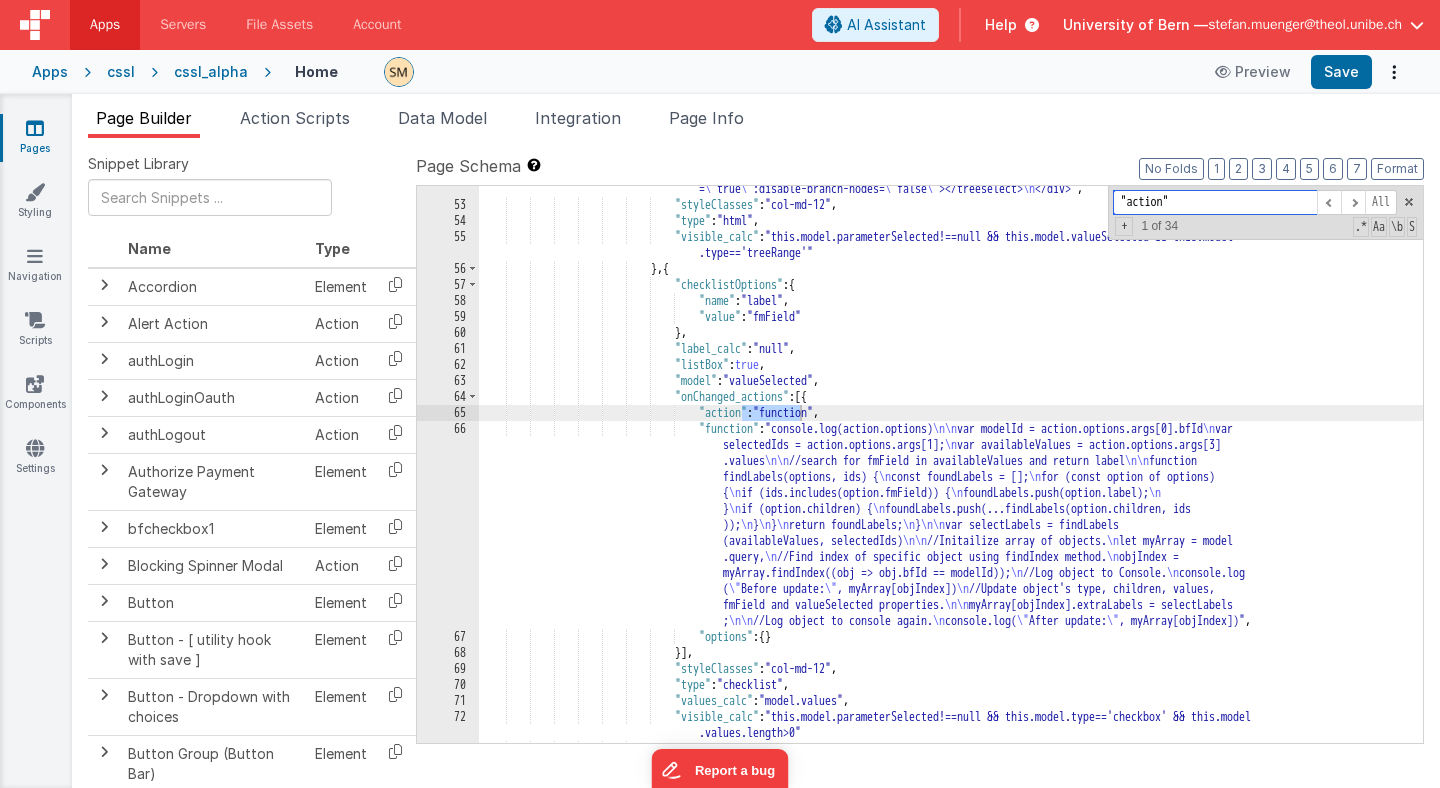 scroll, scrollTop: 959, scrollLeft: 0, axis: vertical 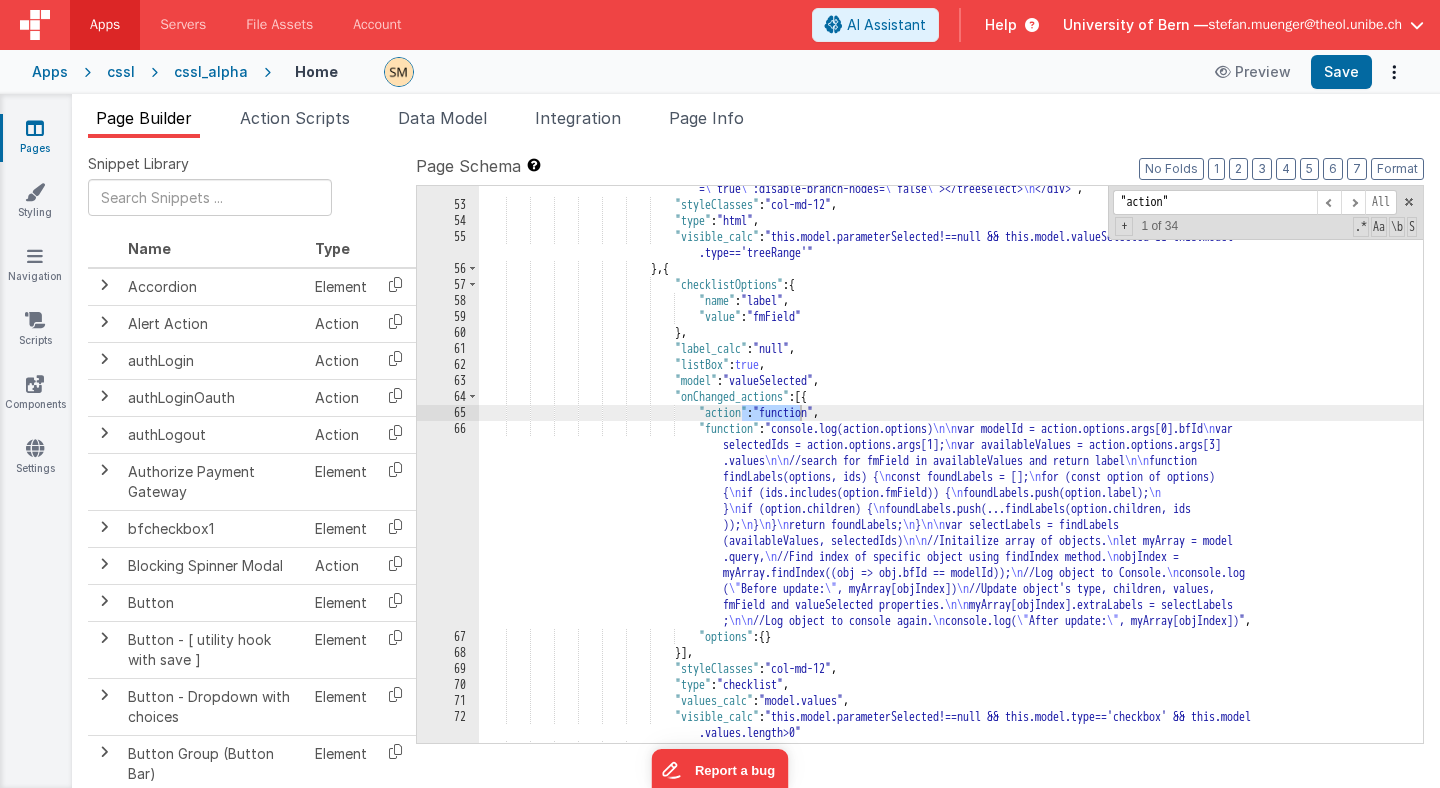 click on ""html" :  "<div class= \"\" > \n     <treeselect v-model= \" model.valueSelected2 \"  :options= \" this.model                                      .valuesEnd \"  :multiple= \" false \"  :flat= \" false \"  openDirection= \" below \"  placeholder= \" Select                                       a term \"  :showCount= \" false \"  :defaultExpandLevel= \" 0 \"  maxHeight= \" 500 \"  @input                                      = \" namedAction('populateTreeRangeLabelsEnd', {value1: model.valueSelected, value2: model                                      .valueSelected2,modelId: model.bfId,selectValues: model.values}) \"  :disableFuzzyMatching                                      = \" true \"  :disable-branch-nodes= \" false \" ></treeselect> \n </div>" ,                                         :  ," at bounding box center [951, 435] 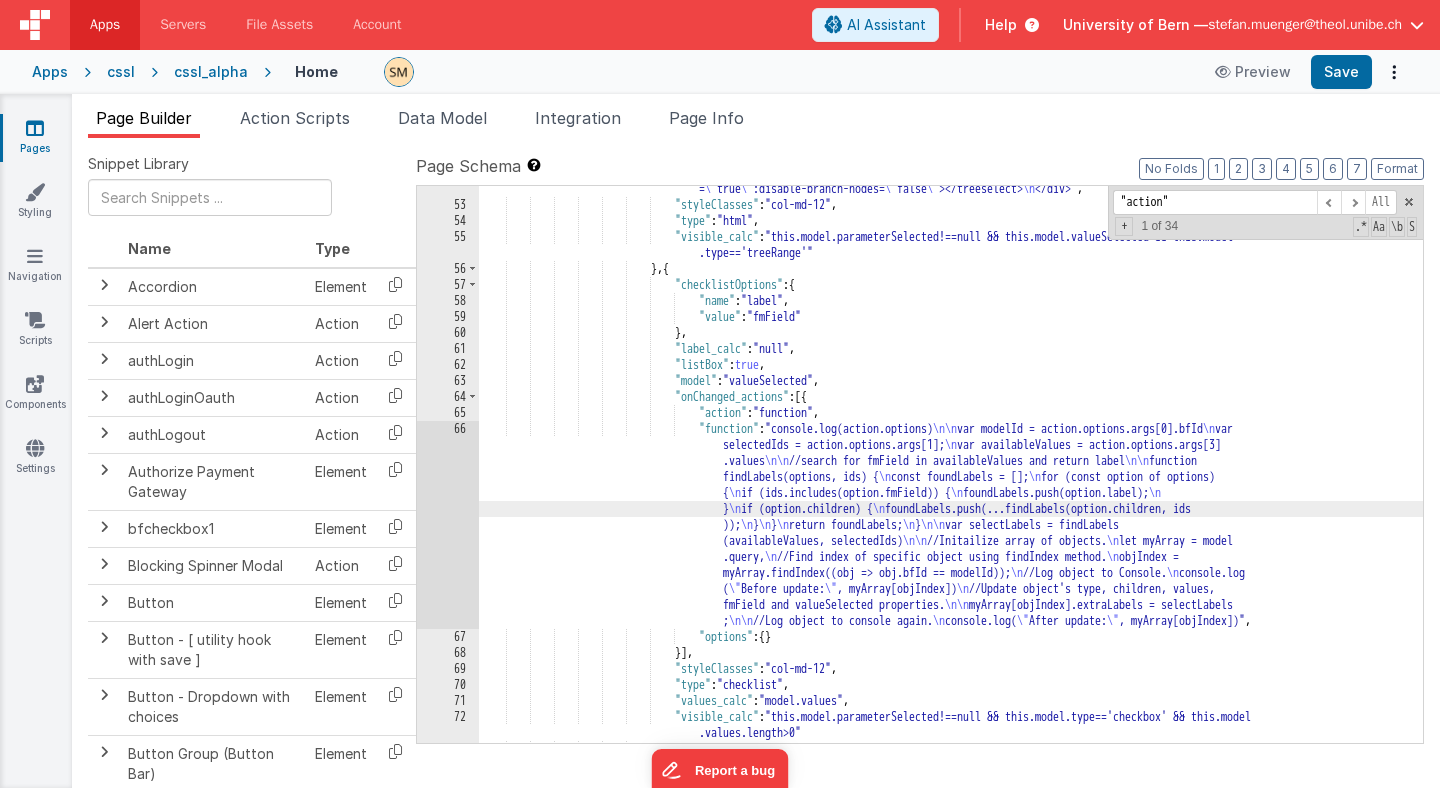 click on "66" at bounding box center (448, 525) 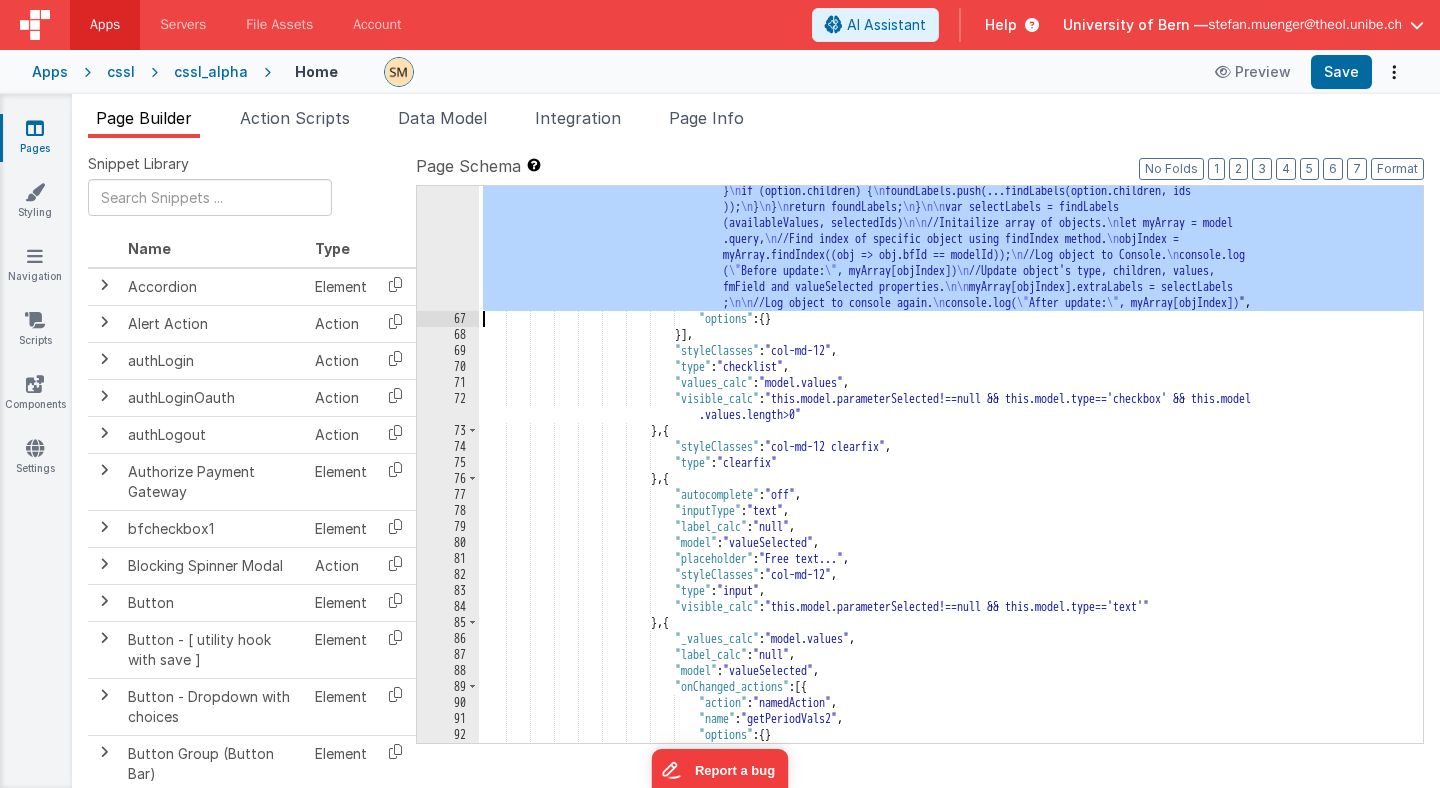 scroll, scrollTop: 1209, scrollLeft: 0, axis: vertical 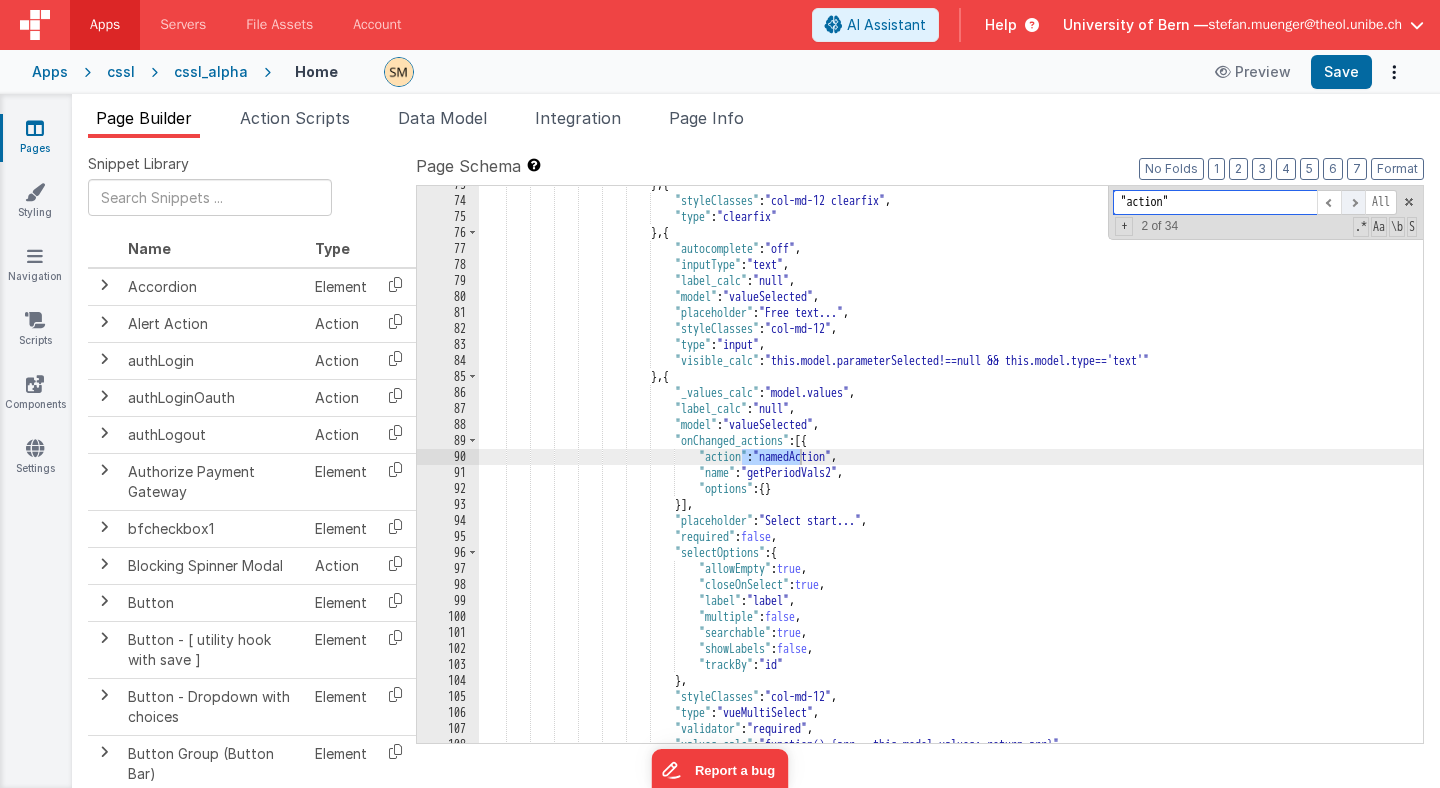 click at bounding box center [1353, 202] 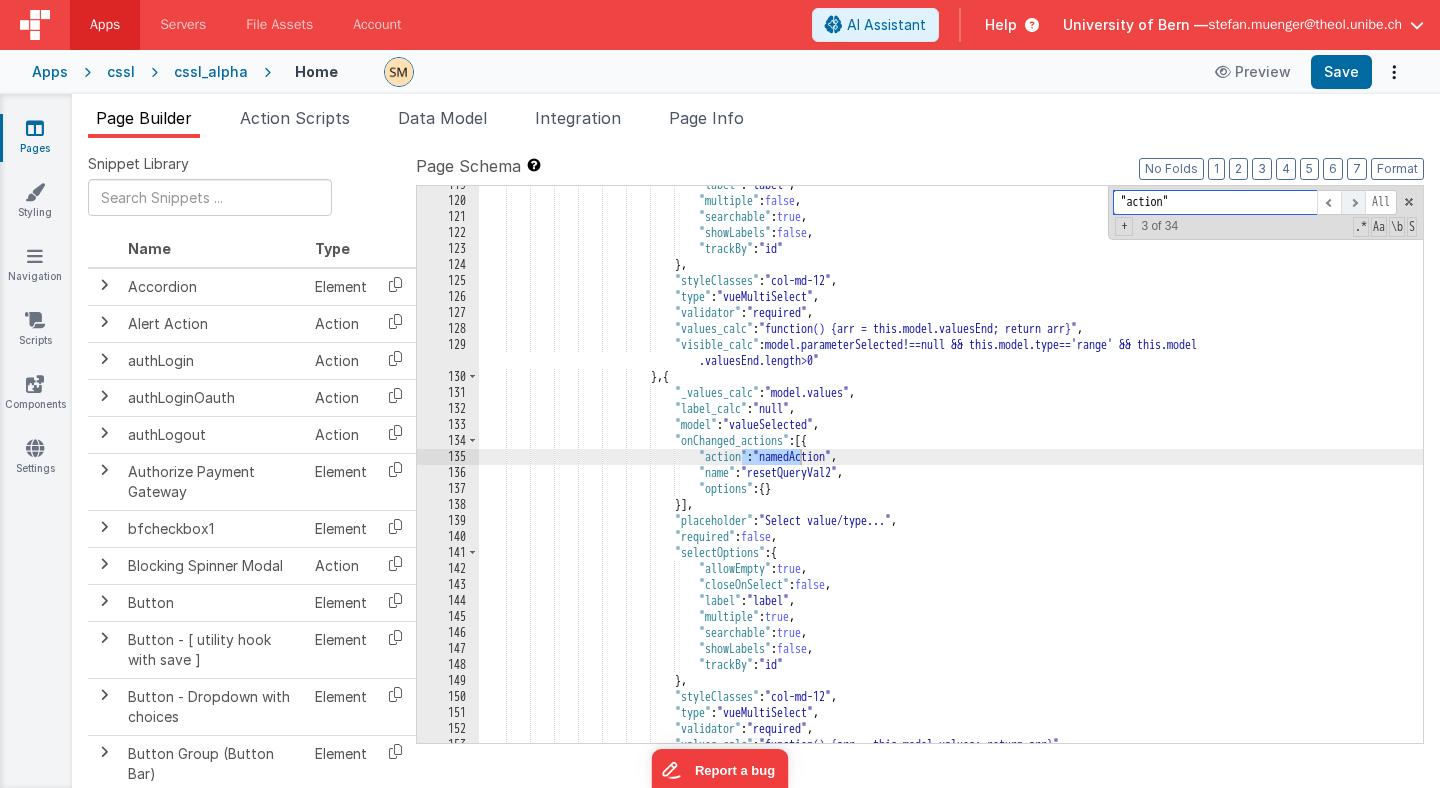 click at bounding box center (1353, 202) 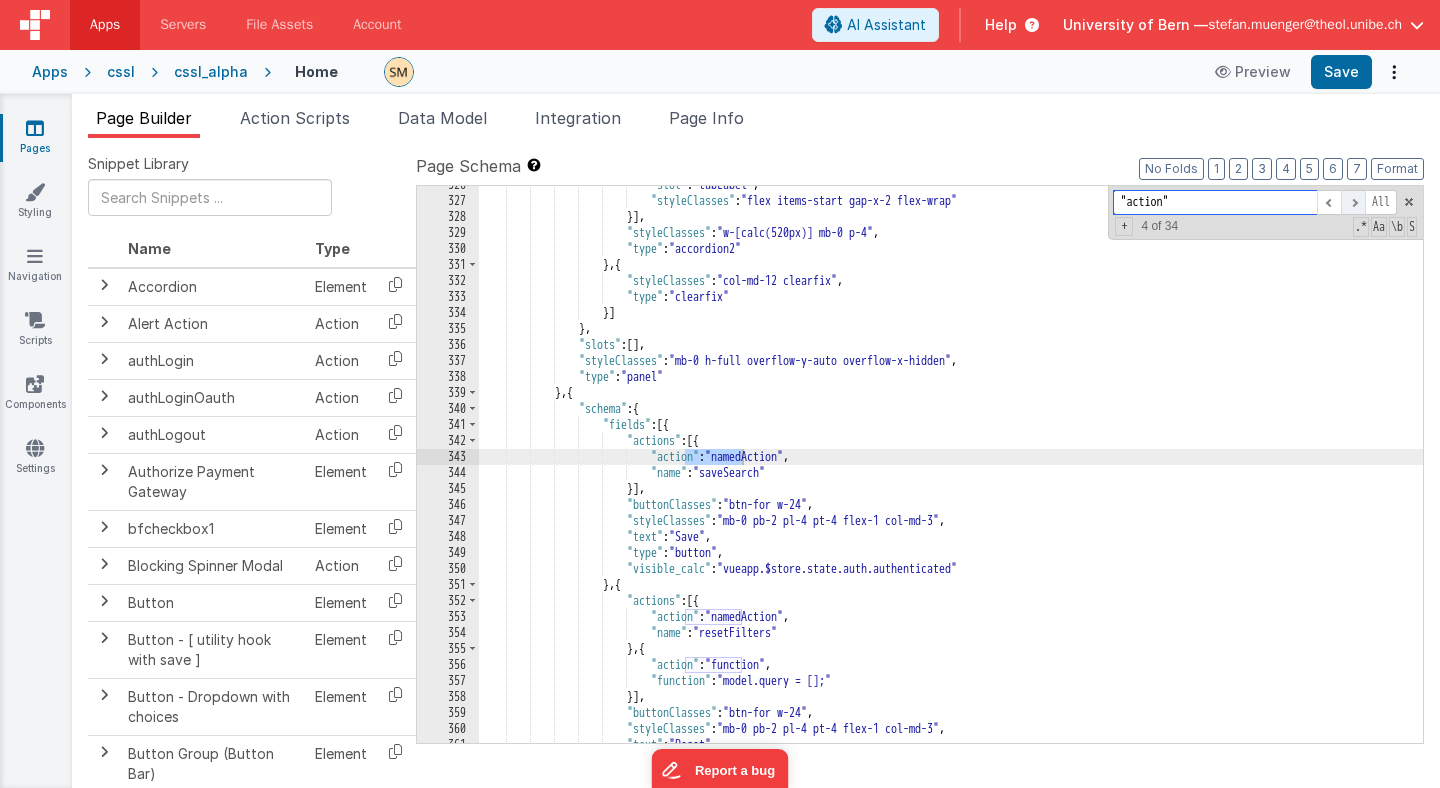 scroll, scrollTop: 6367, scrollLeft: 0, axis: vertical 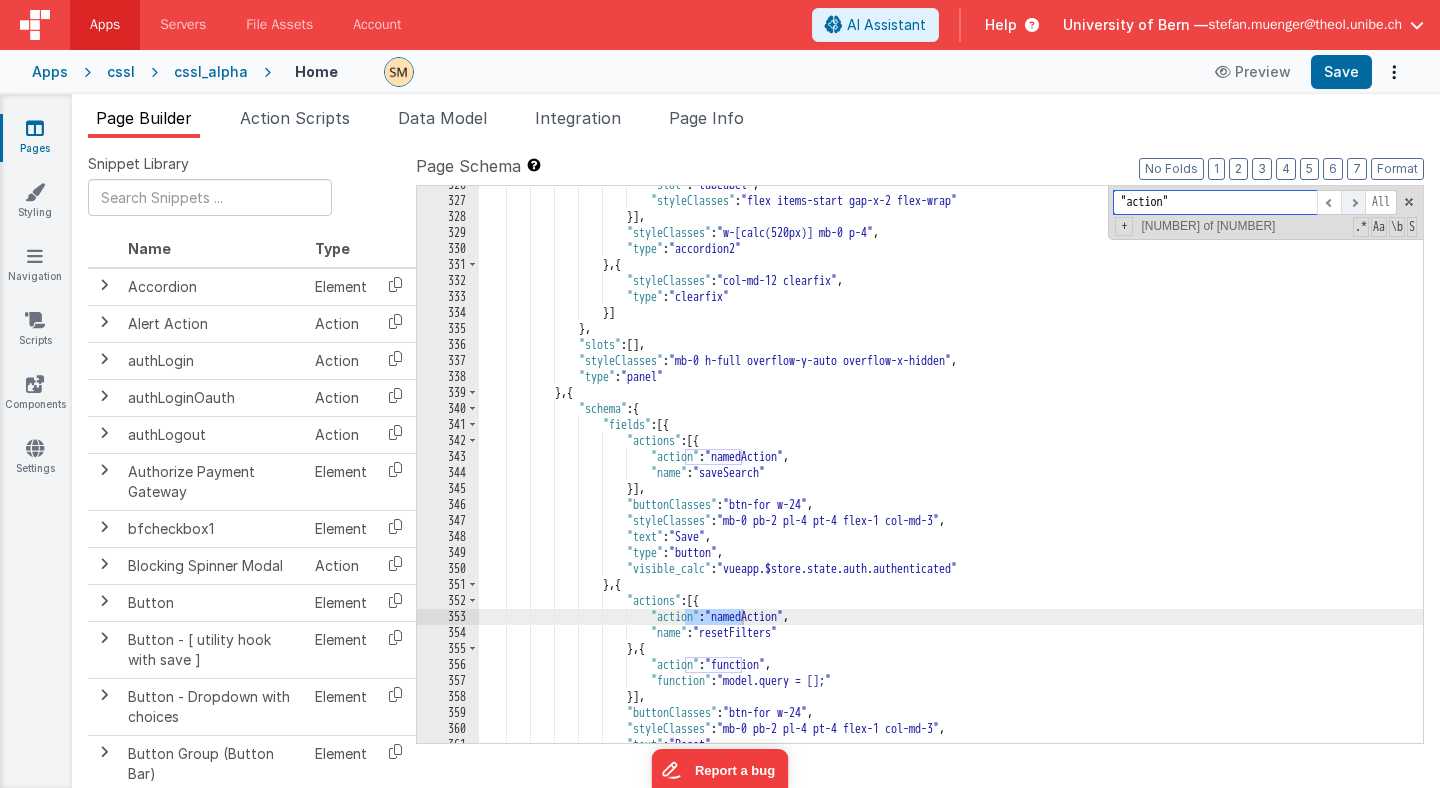 click at bounding box center [1353, 202] 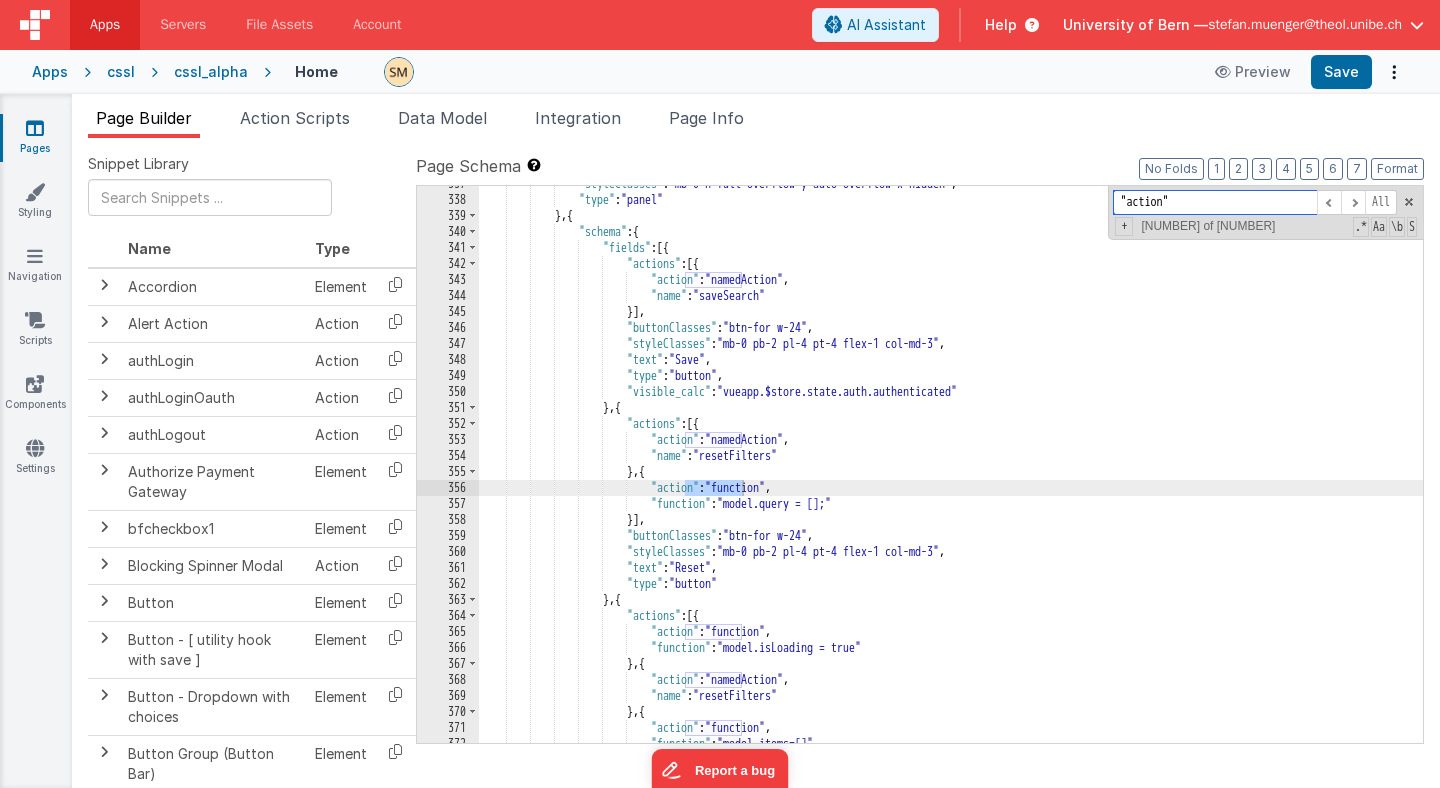 scroll, scrollTop: 6506, scrollLeft: 0, axis: vertical 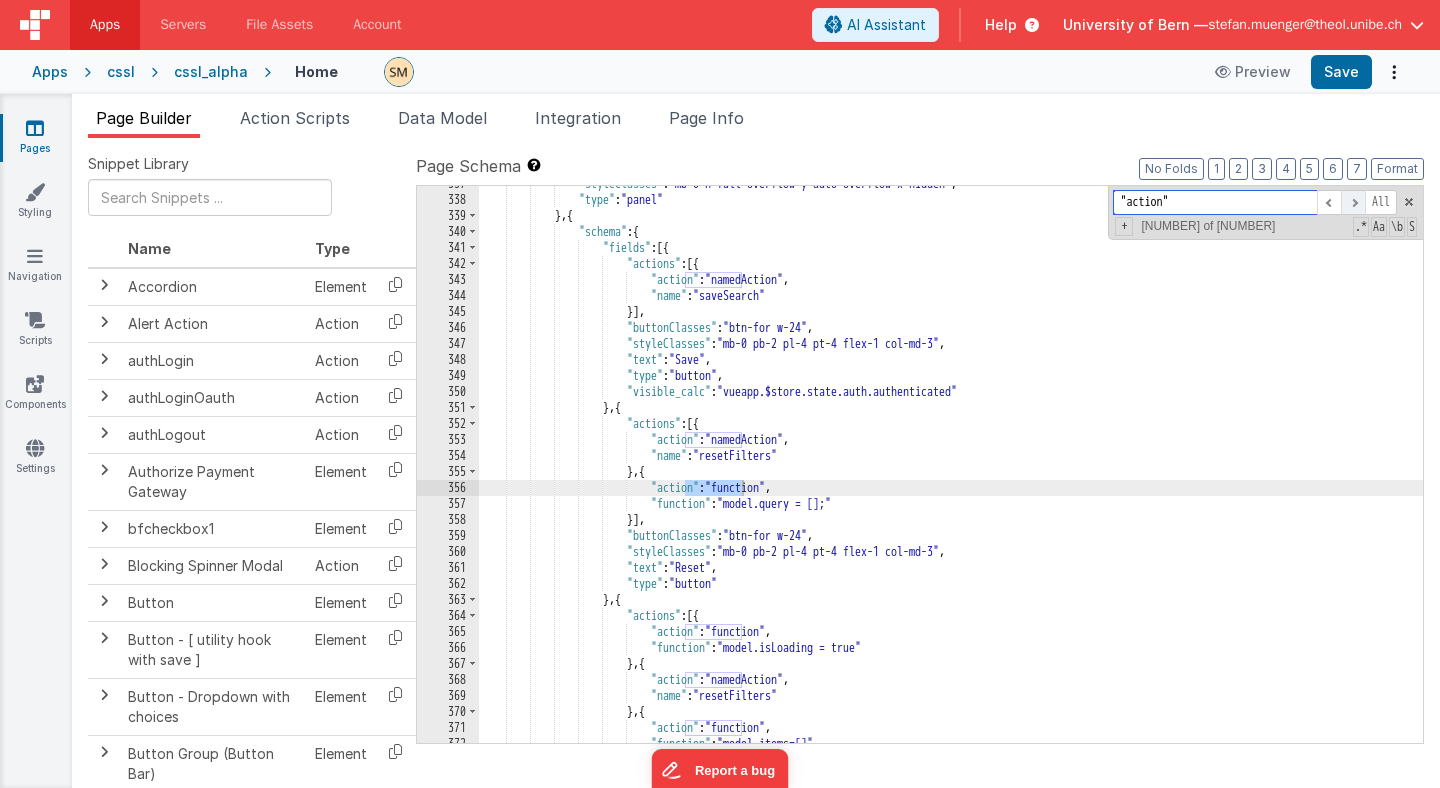 click at bounding box center (1353, 202) 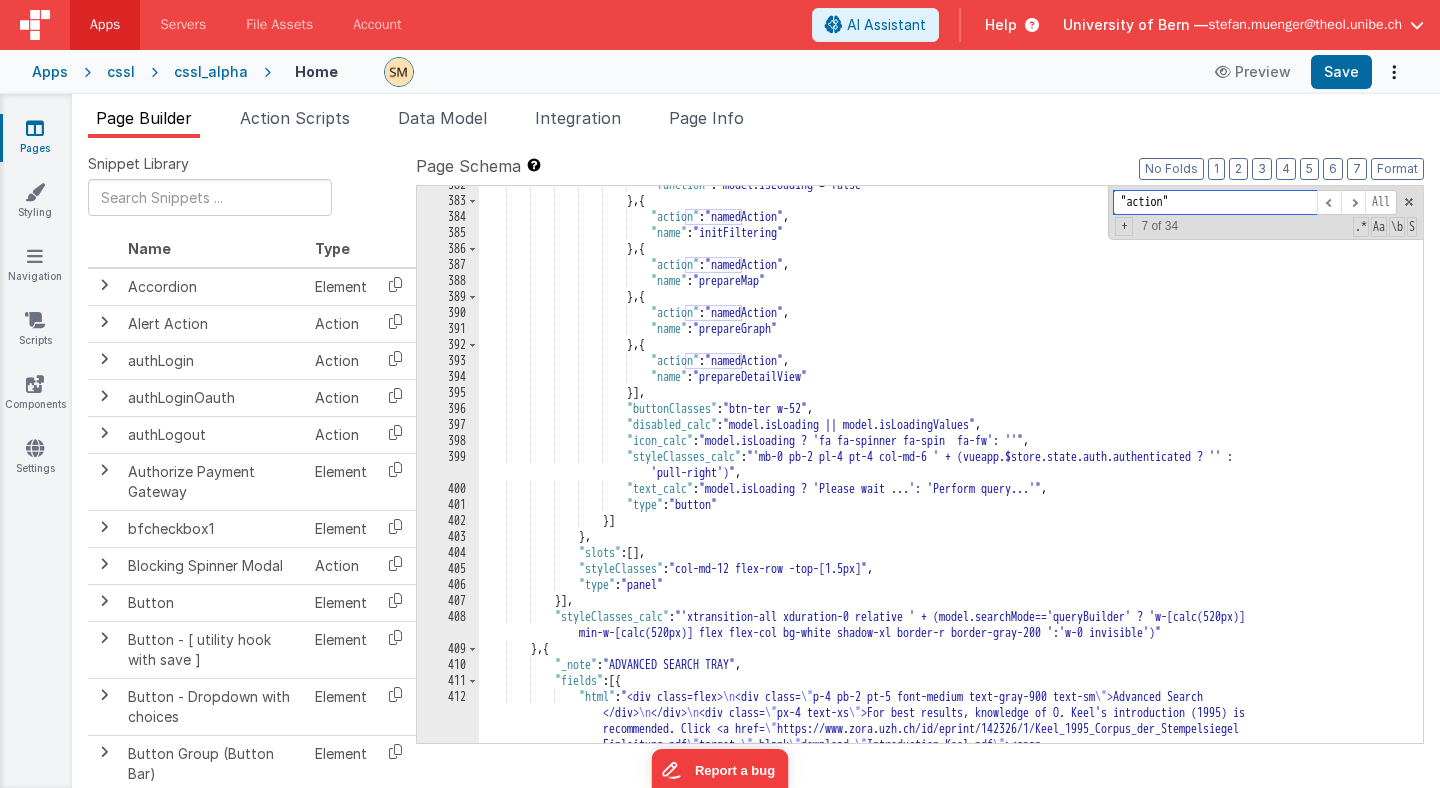 scroll, scrollTop: 7071, scrollLeft: 0, axis: vertical 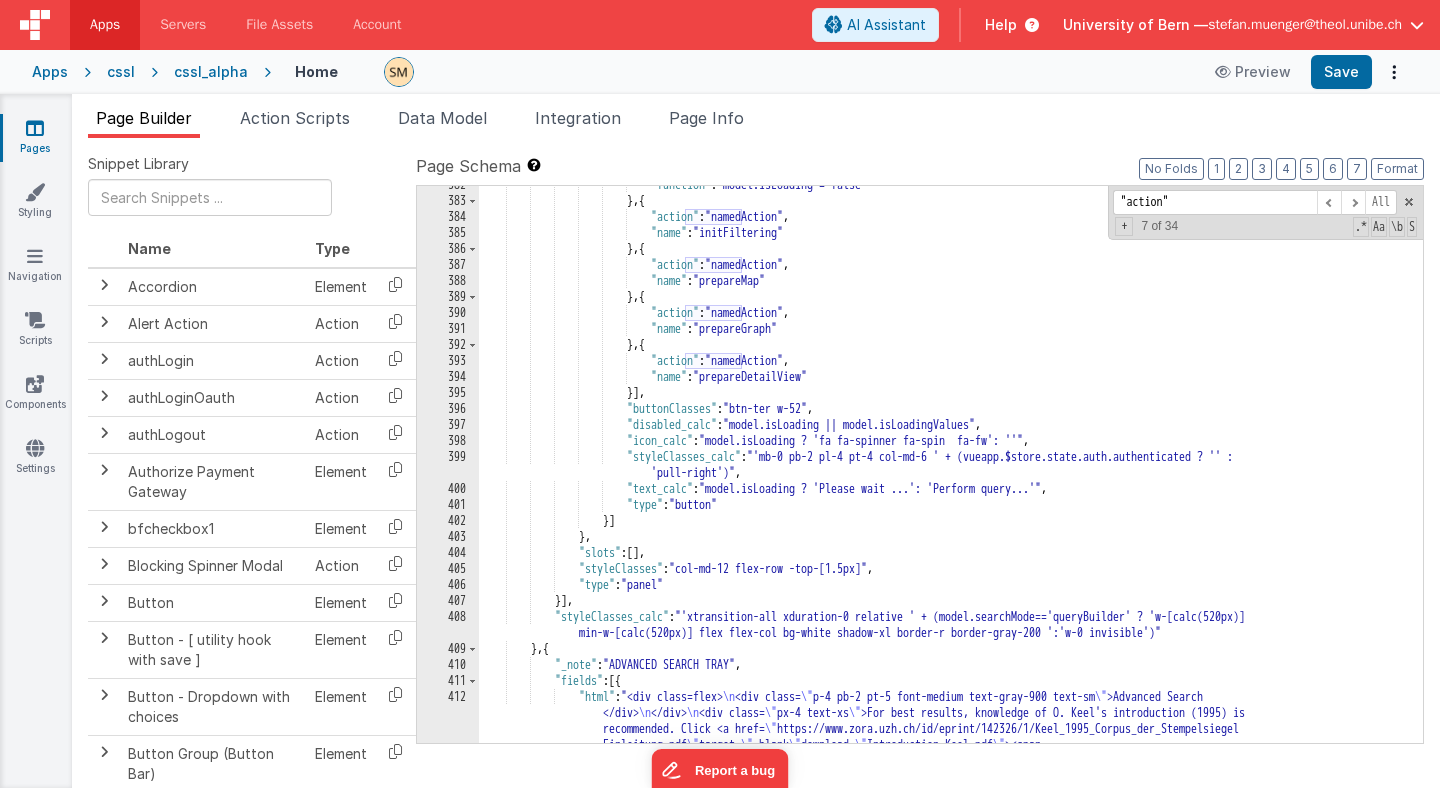 click on "model.isLoading = false                               } ,  {                                    "action" :  "namedAction" ,                                    "name" :  "initFiltering"                               } ,  {                                    "action" :  "namedAction" ,                                    "name" :  "prepareMap"                               } ,  {                                    "action" :  "namedAction" ,                                    "name" :  "prepareGraph"                               } ,  {                                    "action" :  "namedAction" ,                                    "name" :  "prepareDetailView"                               }" at bounding box center [951, 503] 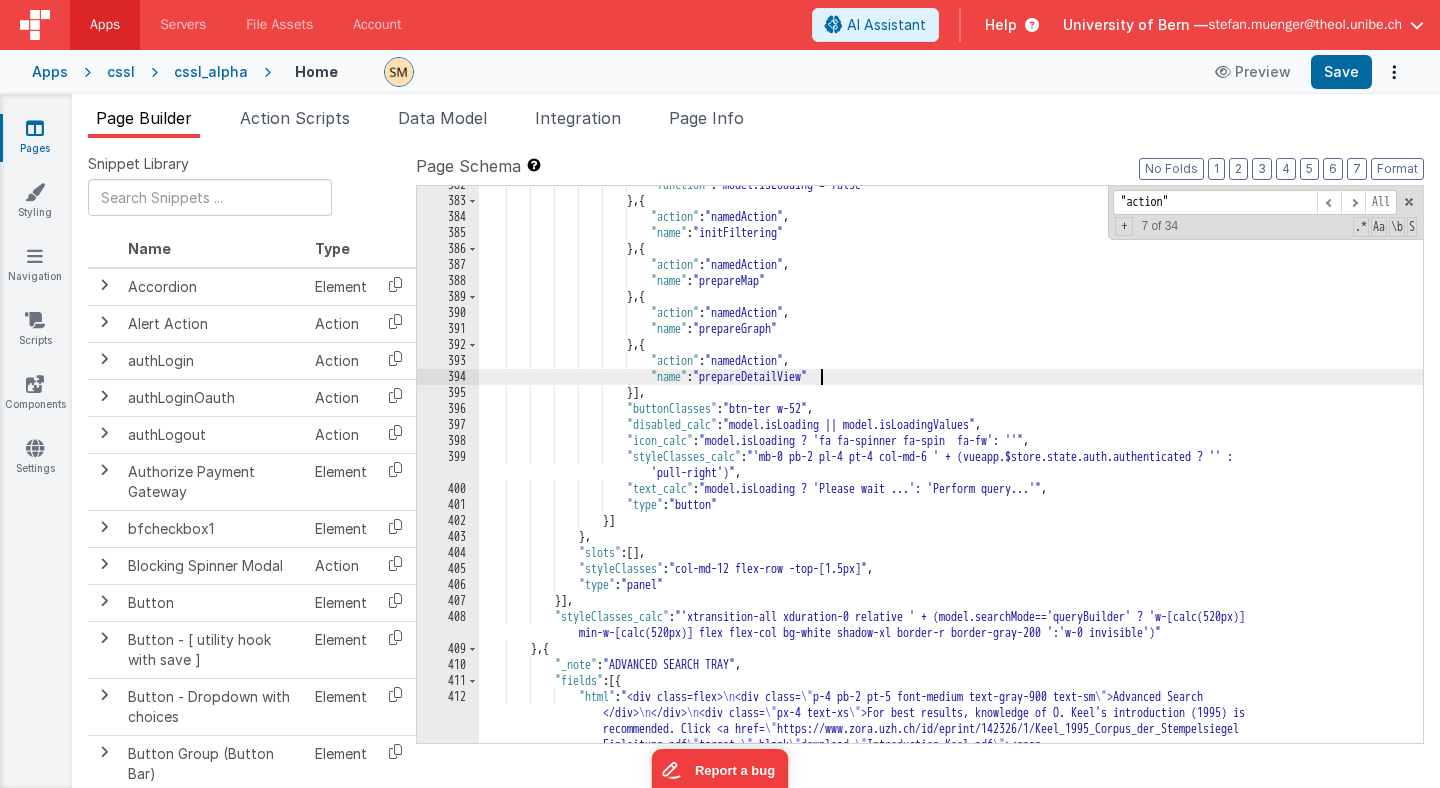 click on "model.isLoading = false                               } ,  {                                    "action" :  "namedAction" ,                                    "name" :  "initFiltering"                               } ,  {                                    "action" :  "namedAction" ,                                    "name" :  "prepareMap"                               } ,  {                                    "action" :  "namedAction" ,                                    "name" :  "prepareGraph"                               } ,  {                                    "action" :  "namedAction" ,                                    "name" :  "prepareDetailView"                               }" at bounding box center [951, 503] 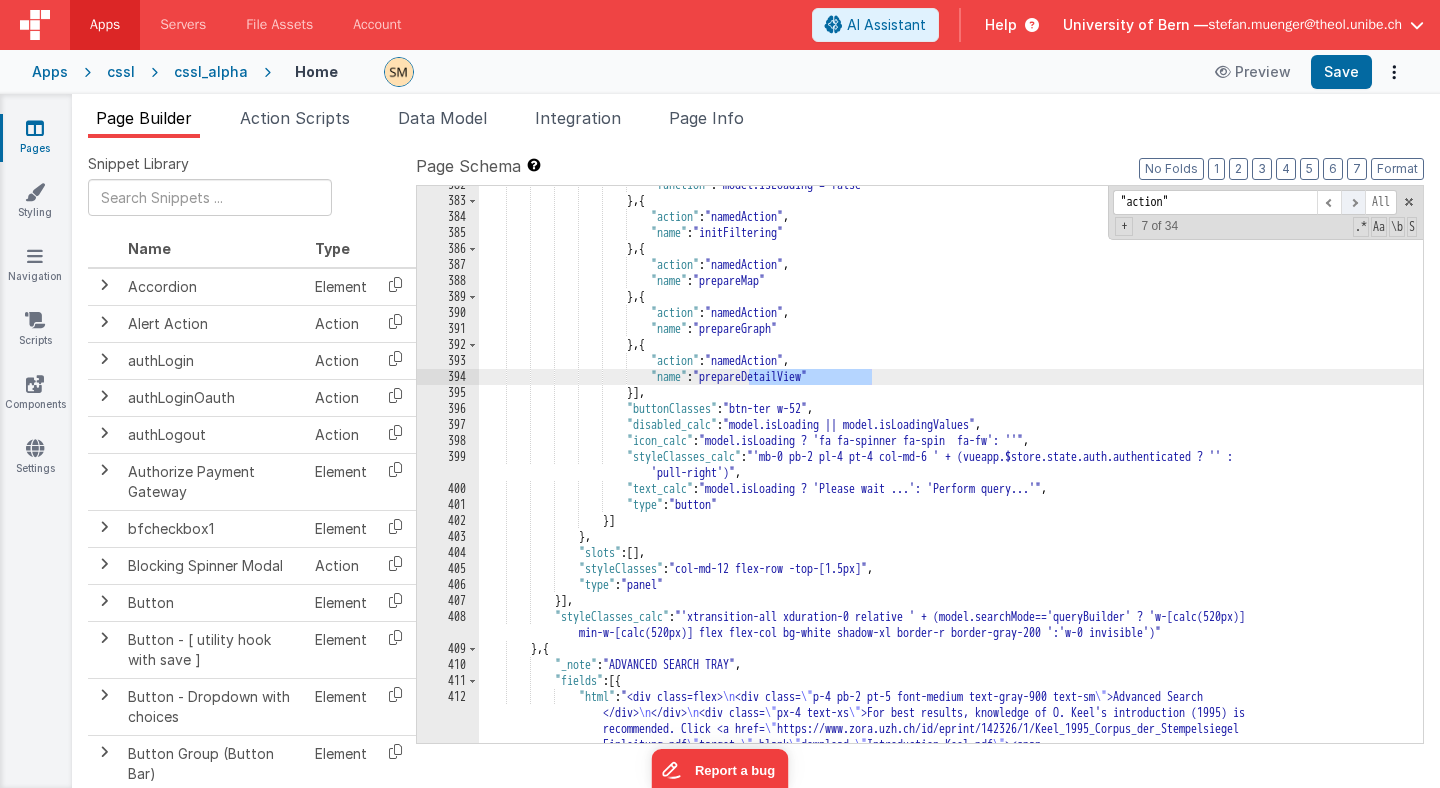 click at bounding box center [1353, 202] 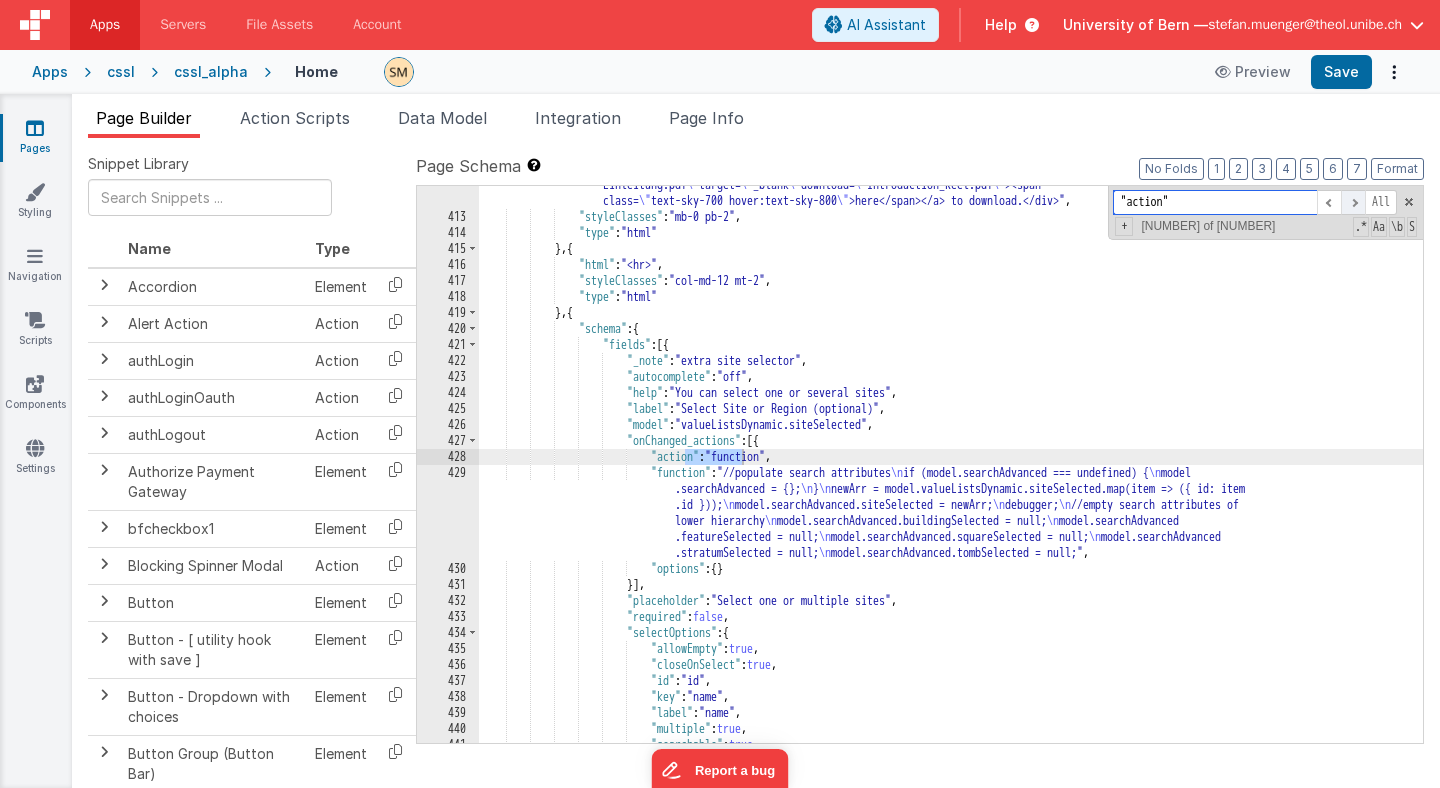 scroll, scrollTop: 7511, scrollLeft: 0, axis: vertical 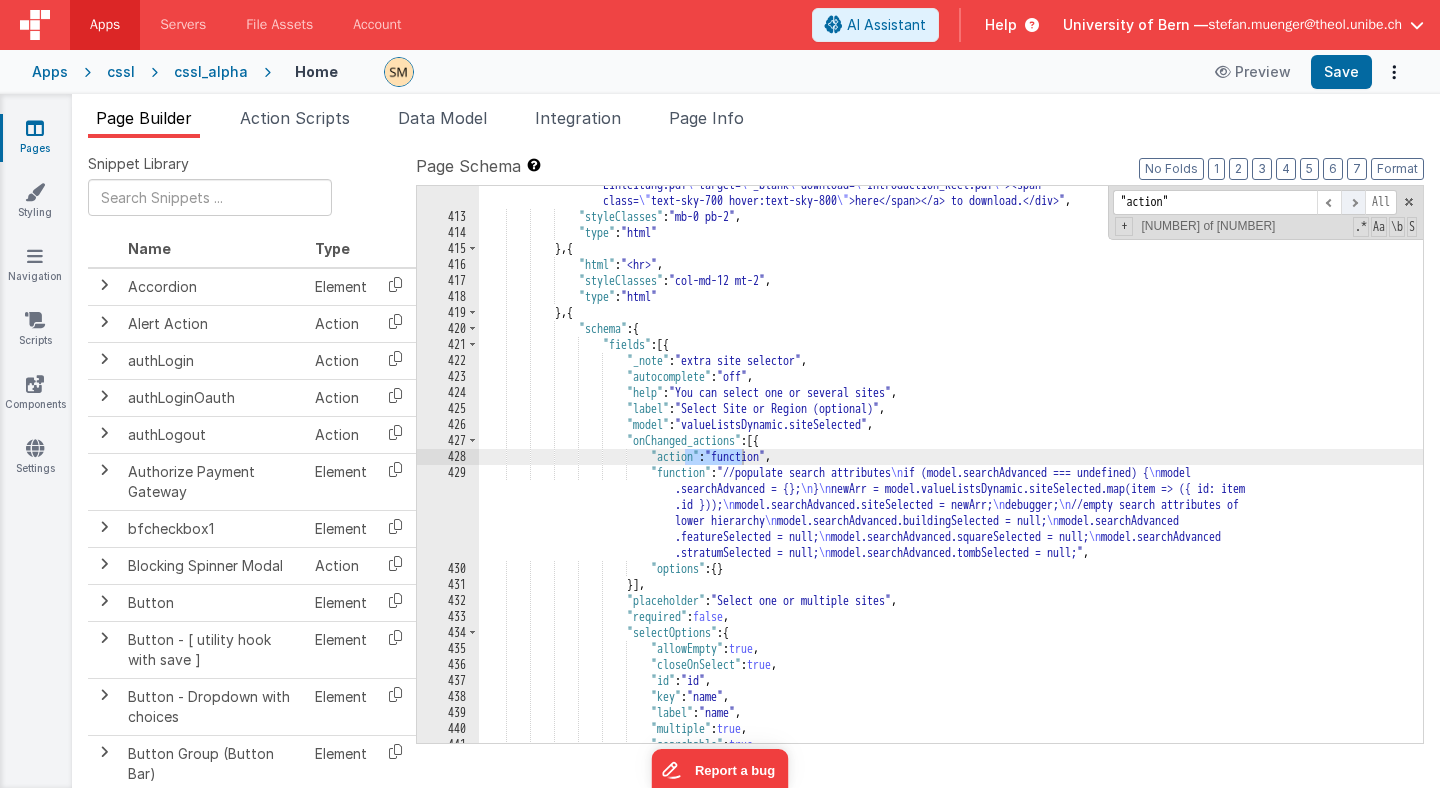 click at bounding box center (1353, 202) 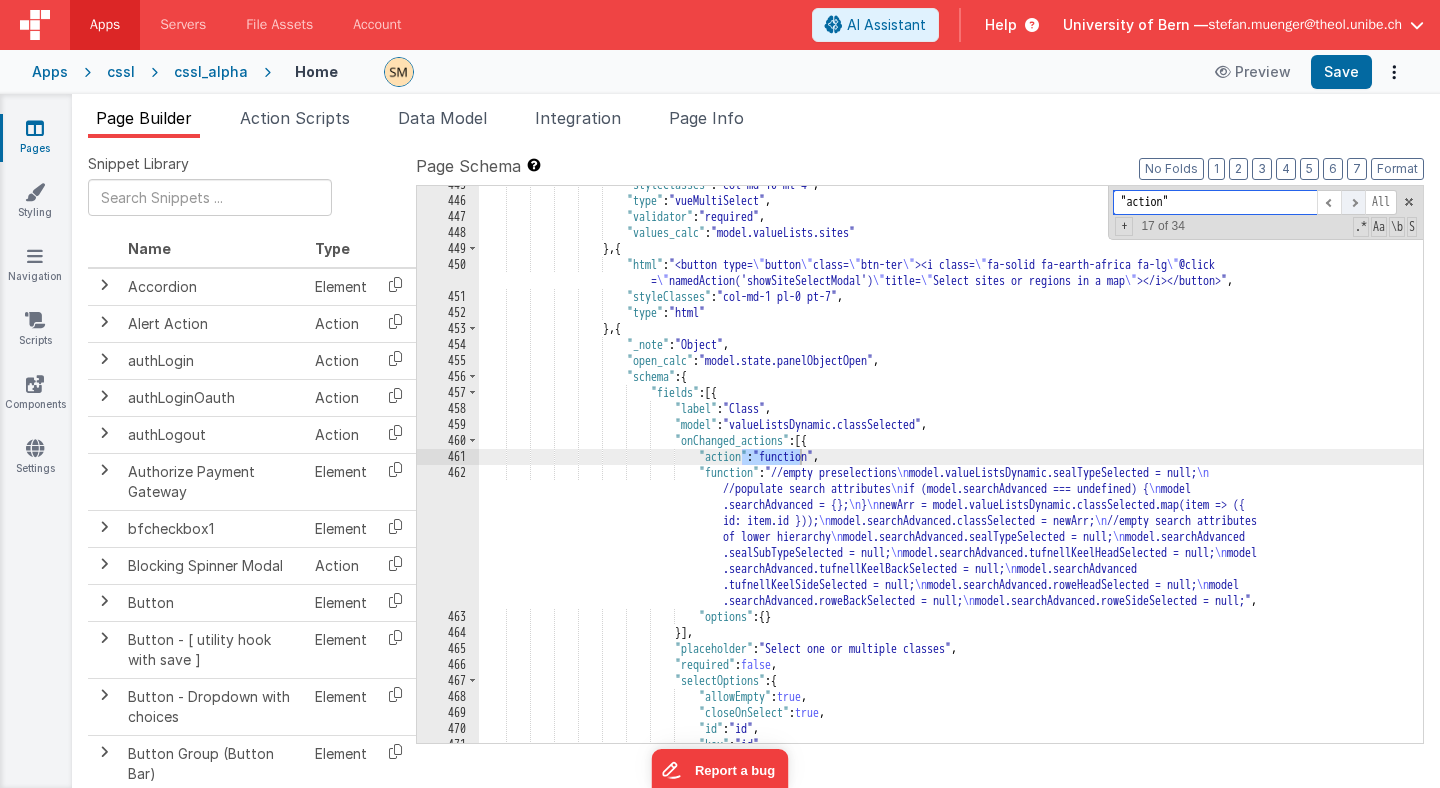 scroll, scrollTop: 8001, scrollLeft: 0, axis: vertical 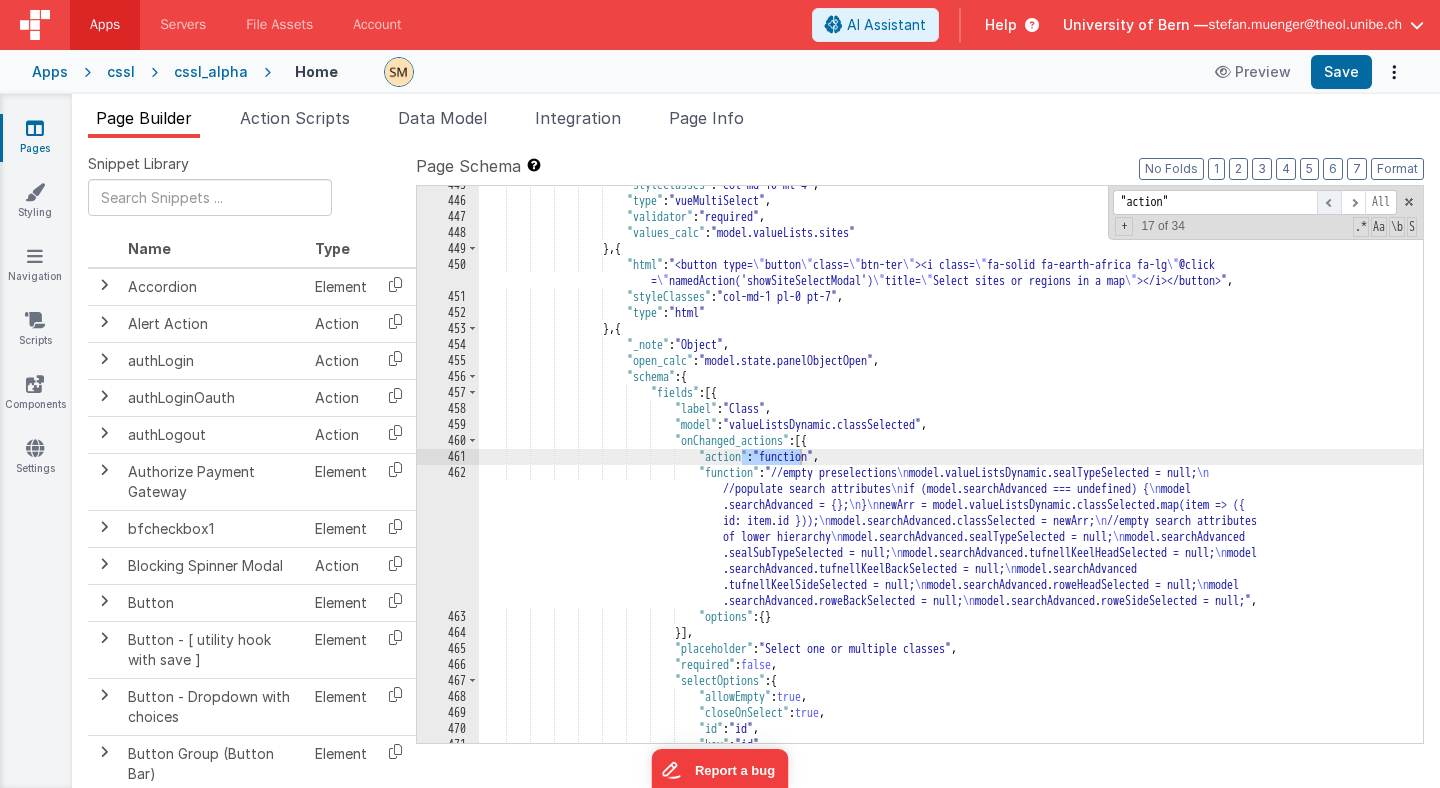 click at bounding box center (1329, 202) 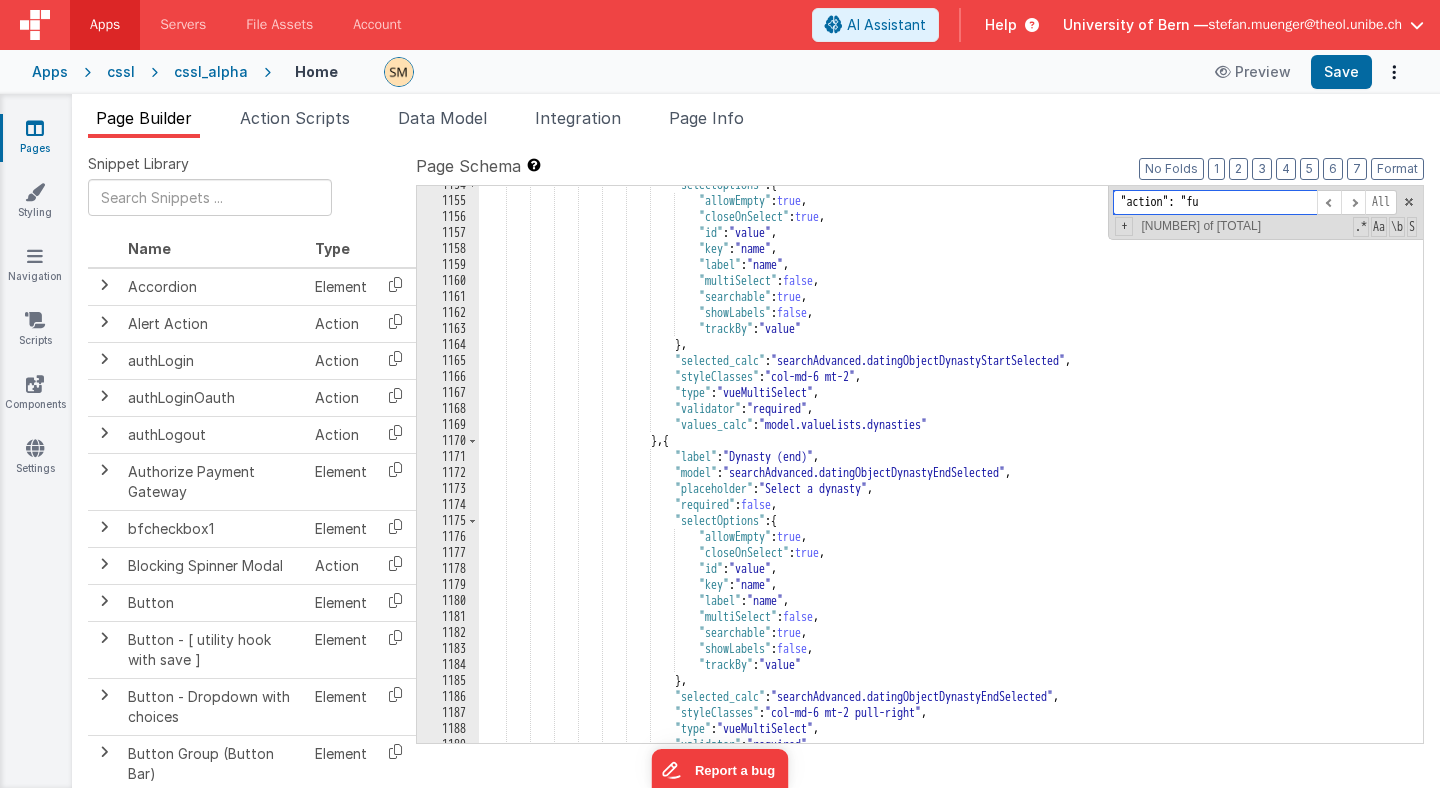 scroll, scrollTop: 18717, scrollLeft: 0, axis: vertical 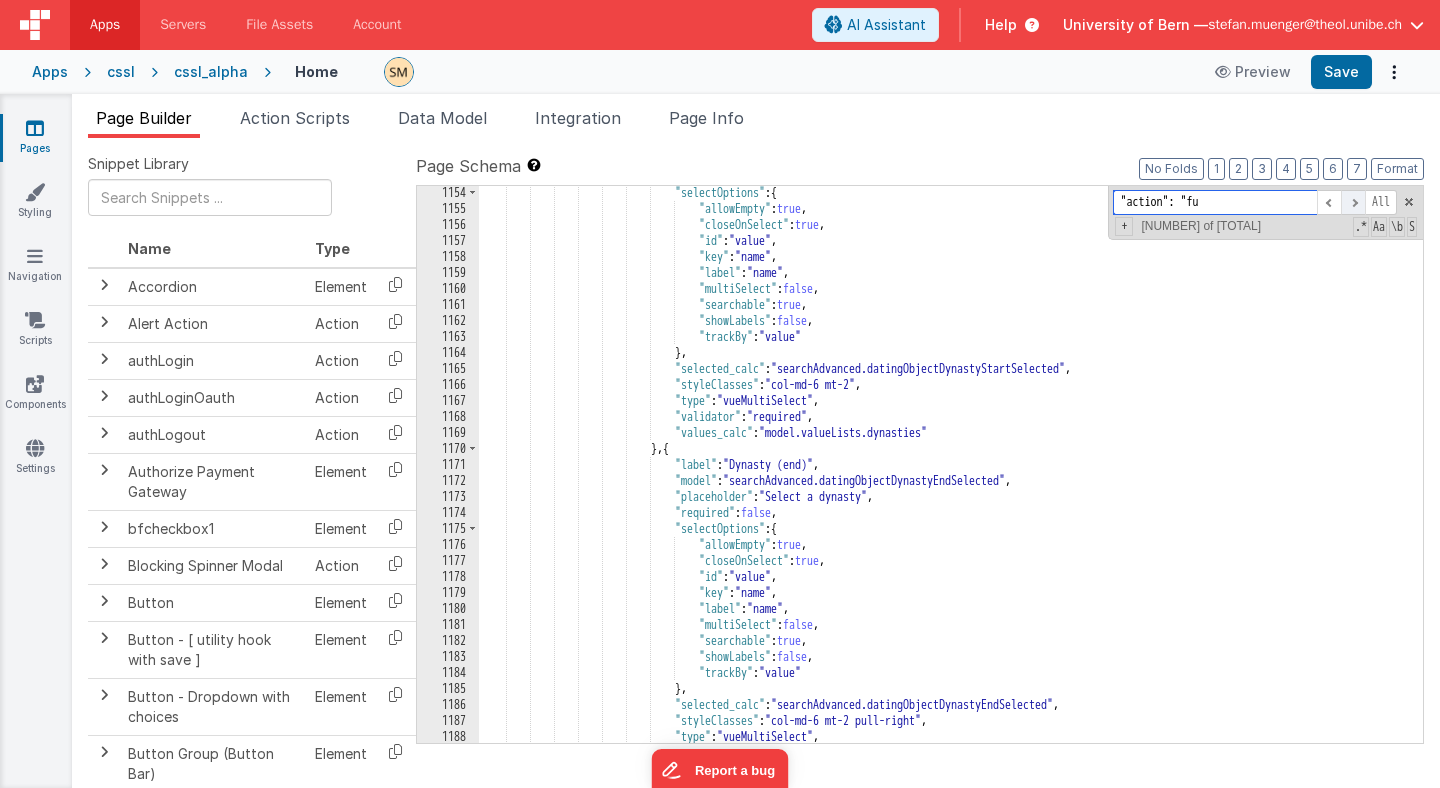 type on ""action": "fu" 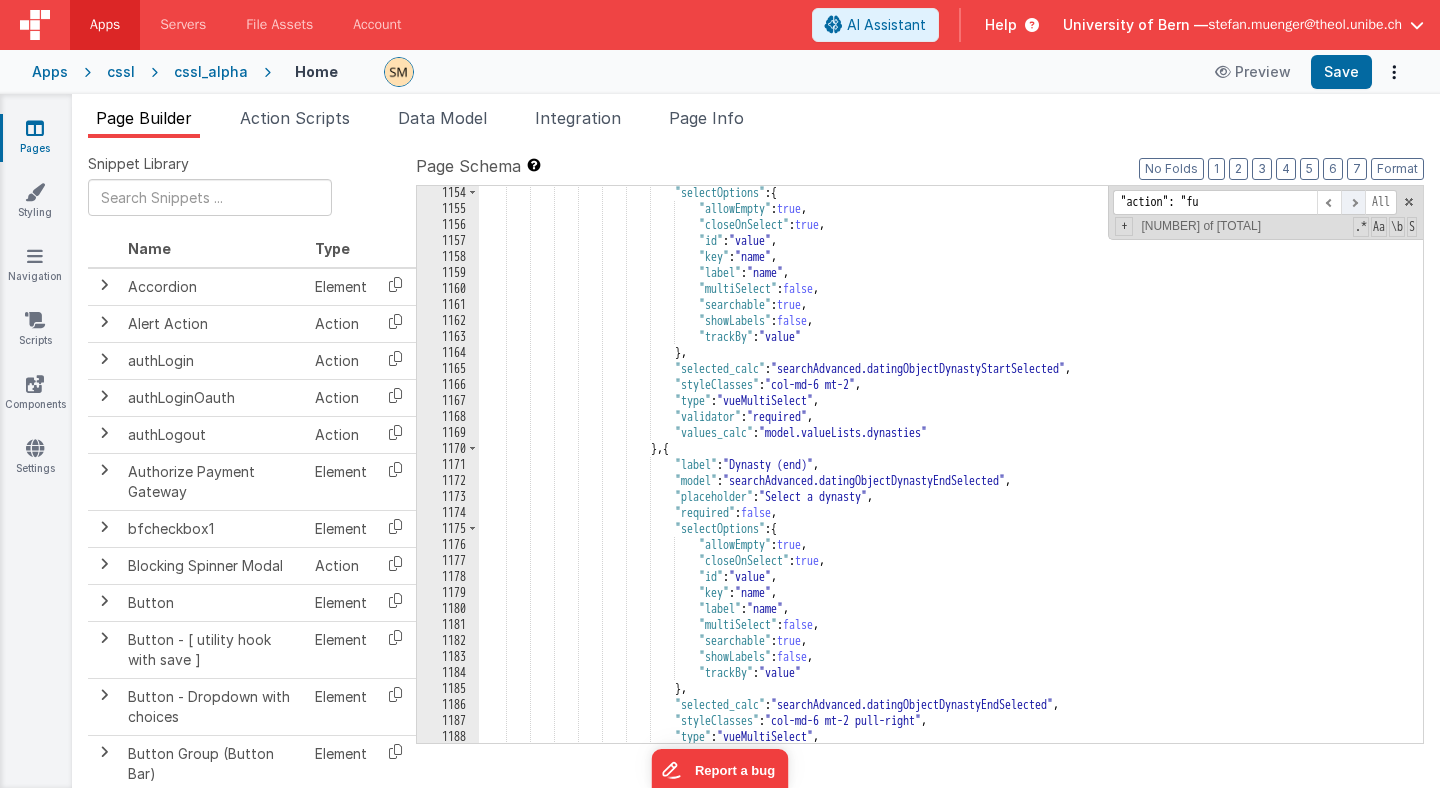 click at bounding box center (1353, 202) 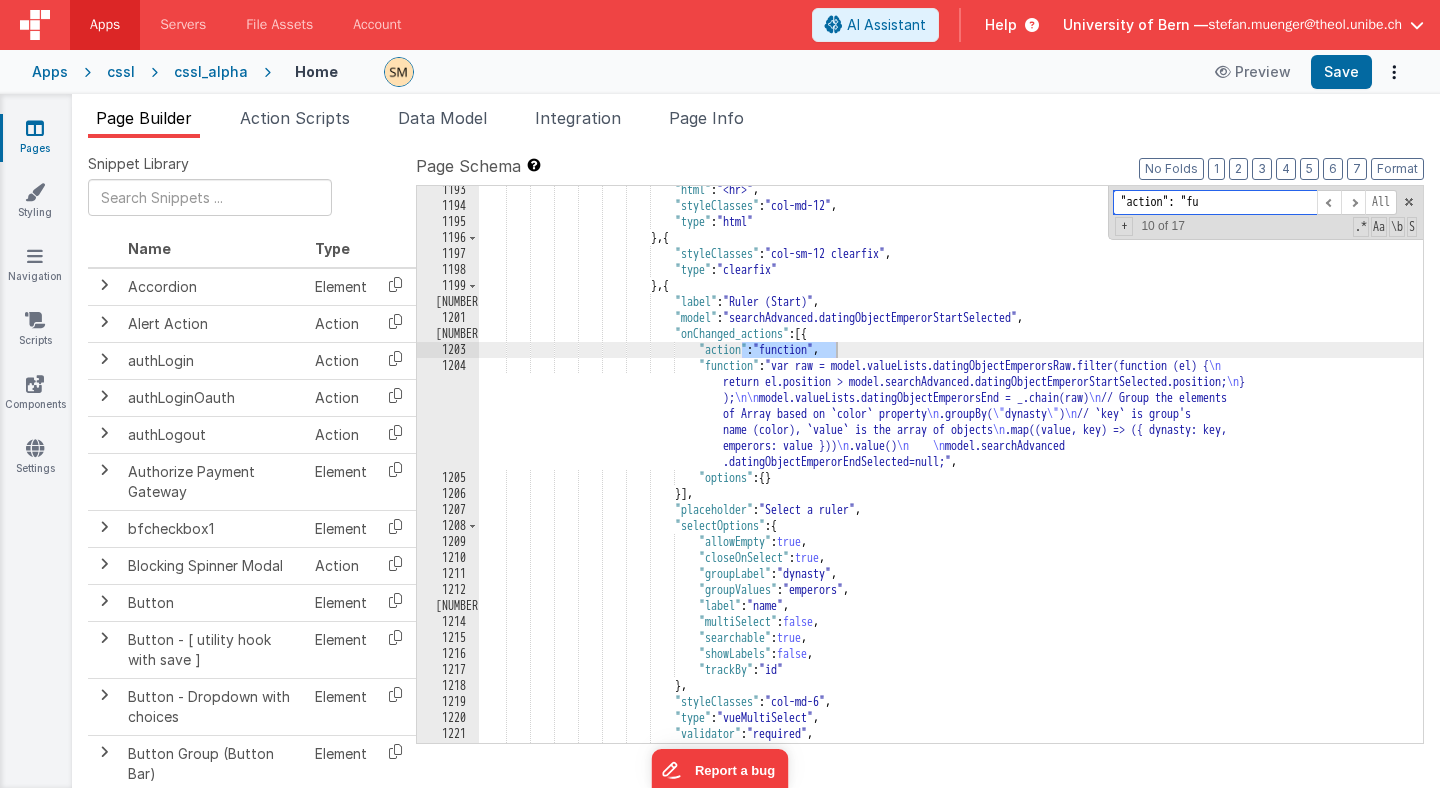 scroll, scrollTop: 19218, scrollLeft: 0, axis: vertical 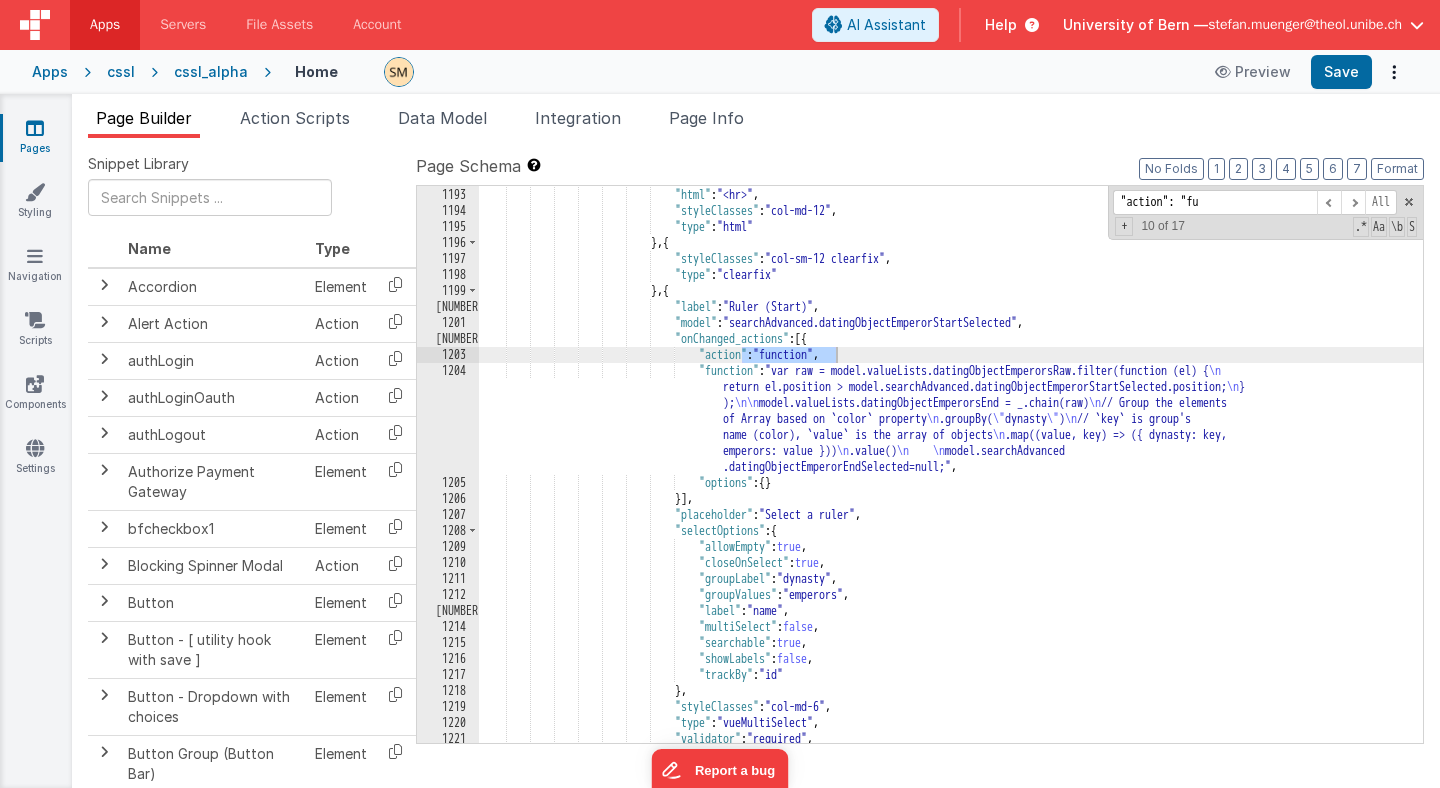 click on "1204" at bounding box center (448, 419) 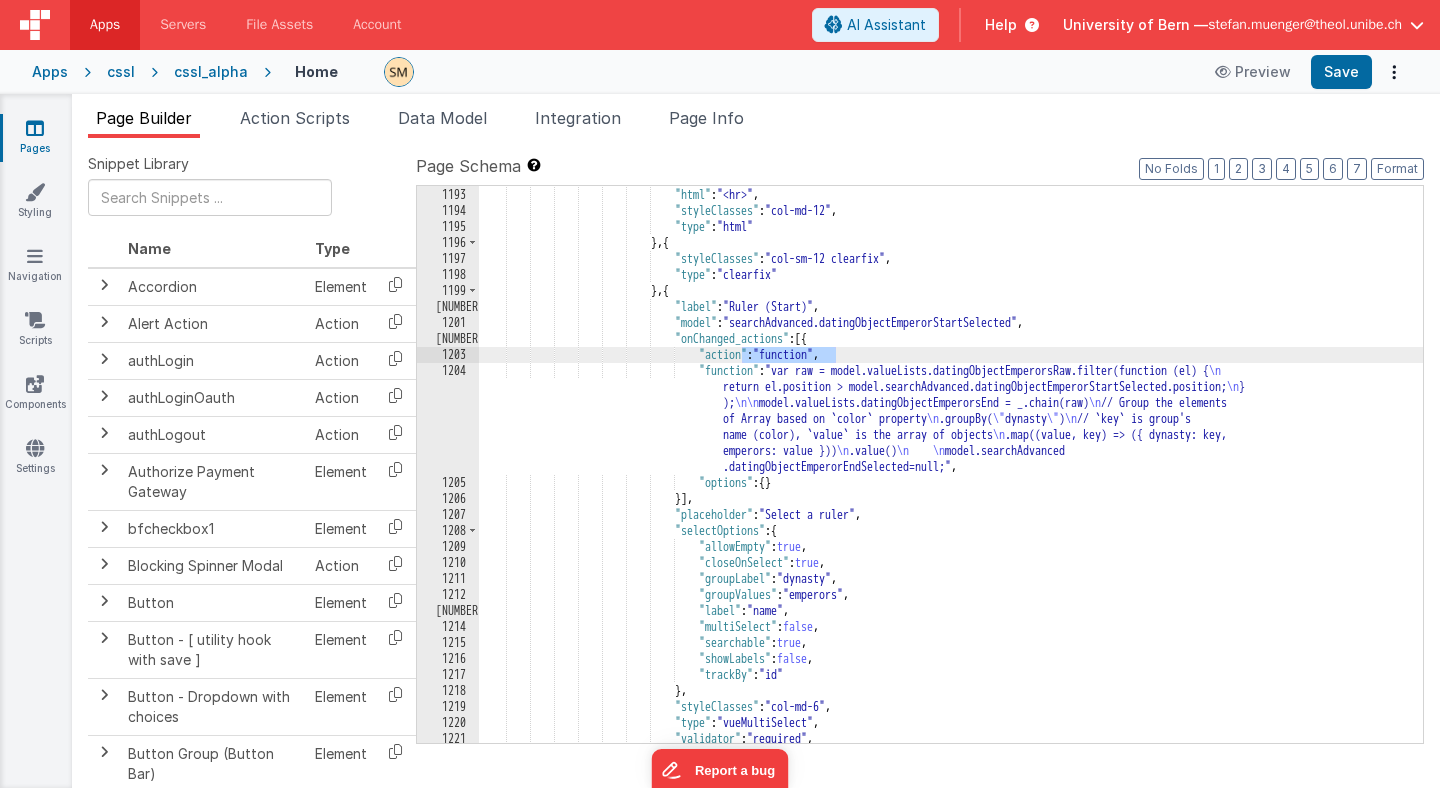 click on "} ,  {                                         "html" :  "<hr>" ,                                         "styleClasses" :  "col-md-12" ,                                         "type" :  "html"                                    } ,  {                                         "styleClasses" :  "col-sm-12 clearfix" ,                                         "type" :  "clearfix"                                    } ,  {                                         "label" :  "Ruler (Start)" ,                                         "model" :  "searchAdvanced.datingObjectEmperorStartSelected" ,                                         "onChanged_actions" :  [{                                              "action" :  "function" ,                                              "function" :  "var raw = model.valueLists.datingObjectEmperorsRaw.filter(function (el) { \n                                             \n } ); \n\n \n \n     .groupBy( \" \"" at bounding box center [951, 465] 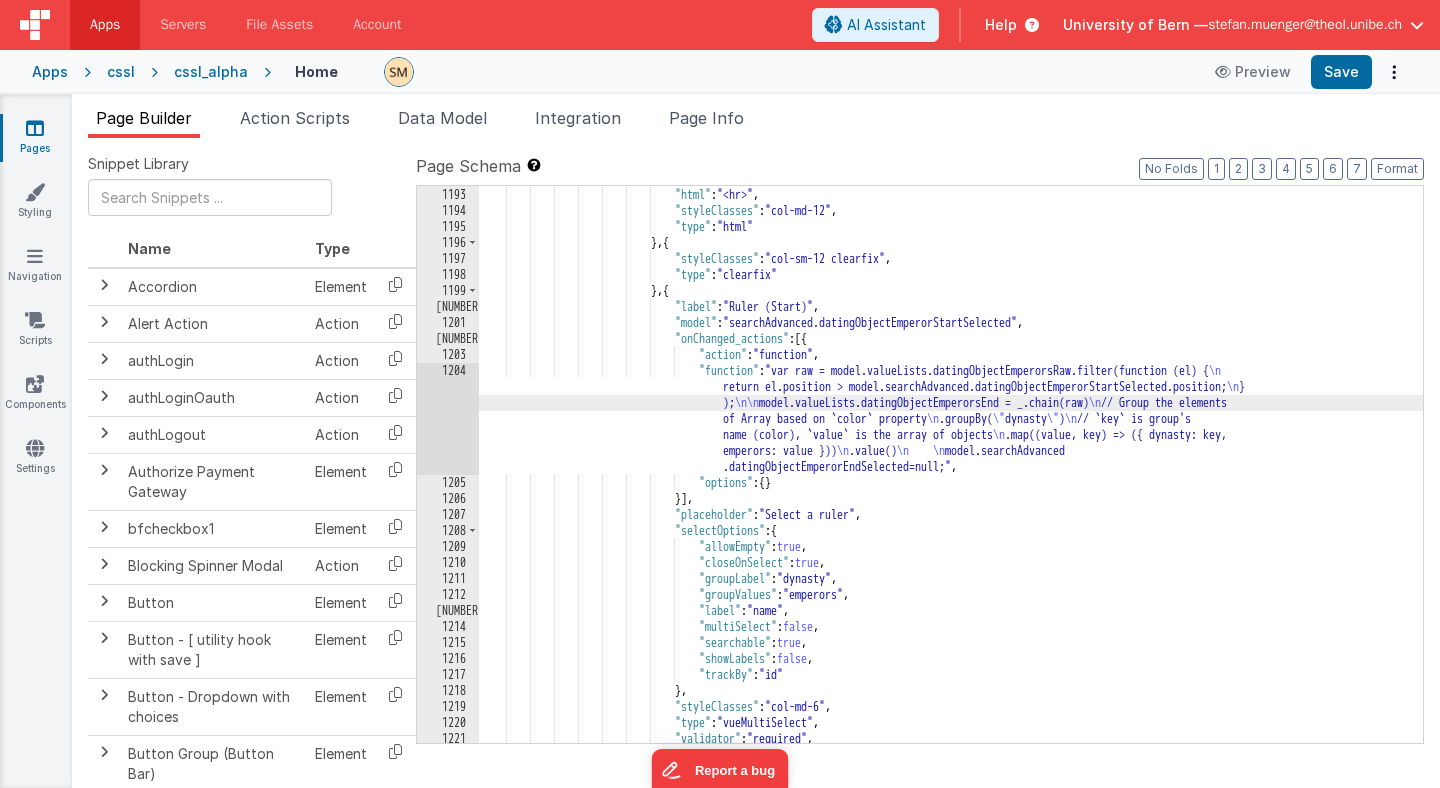 click on "1204" at bounding box center [448, 419] 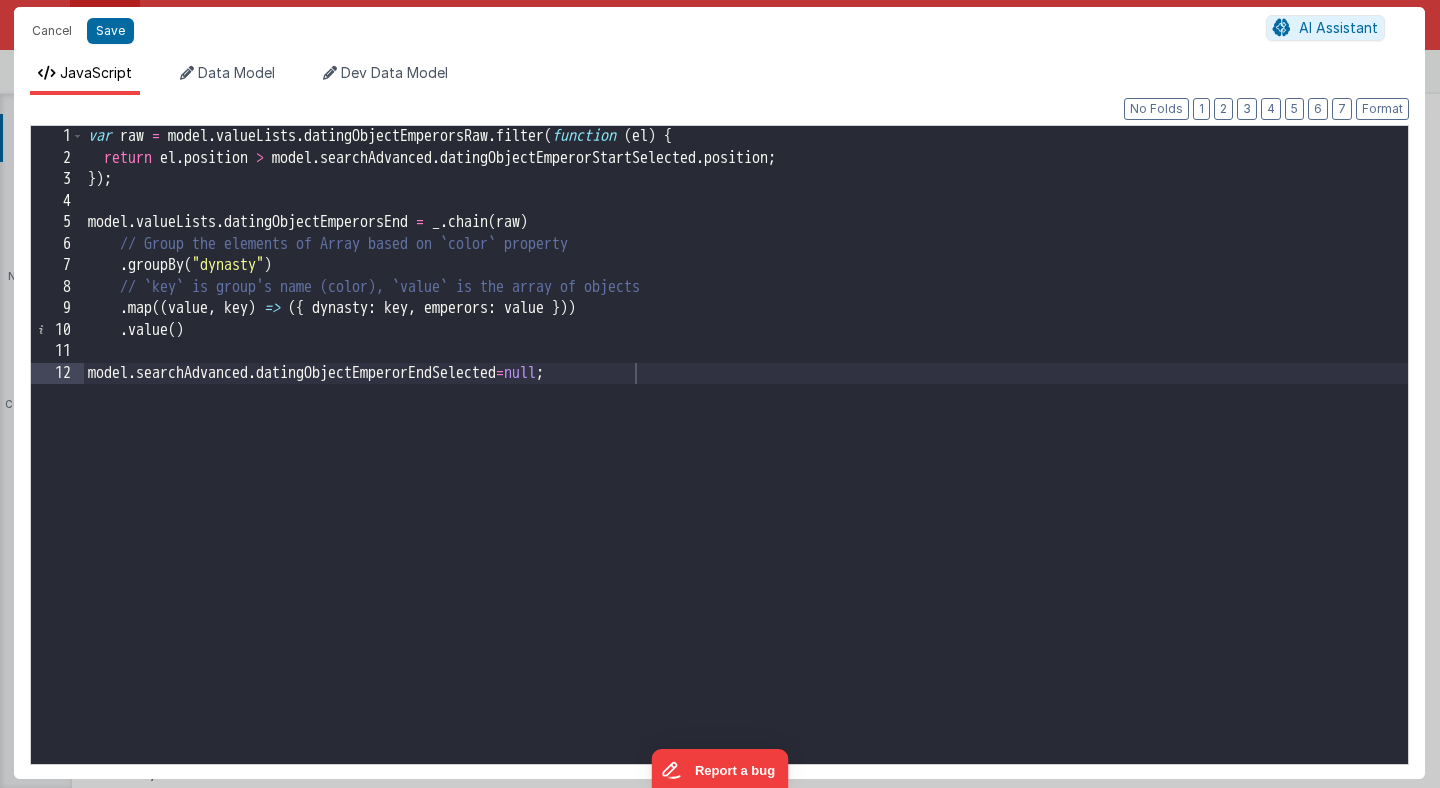 click on "var   raw   =   model . valueLists . datingObjectEmperorsRaw . filter ( function   ( el )   {    return   el . position   >   model . searchAdvanced . datingObjectEmperorStartSelected . position ; }) ; model . valueLists . datingObjectEmperorsEnd   =   _ . chain ( raw )      // Group the elements of Array based on `color` property      . groupBy ( "dynasty" )      // `key` is group's name (color), `value` is the array of objects      . map (( value ,   key )   =>   ({   dynasty :   key ,   emperors :   value   }))      . value ( )      model . searchAdvanced . datingObjectEmperorEndSelected = null ;" at bounding box center [746, 466] 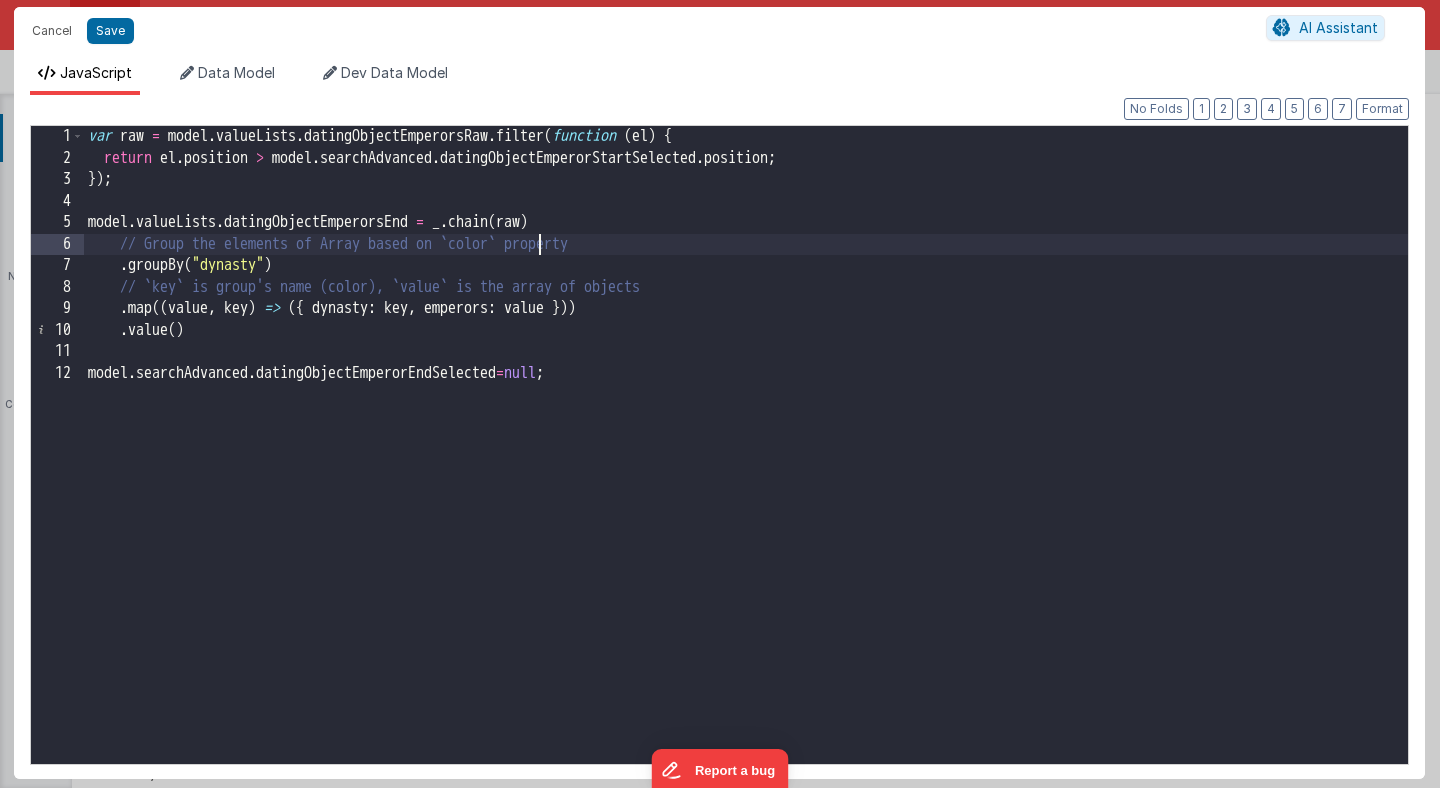 click on "var   raw   =   model . valueLists . datingObjectEmperorsRaw . filter ( function   ( el )   {    return   el . position   >   model . searchAdvanced . datingObjectEmperorStartSelected . position ; }) ; model . valueLists . datingObjectEmperorsEnd   =   _ . chain ( raw )      // Group the elements of Array based on `color` property      . groupBy ( "dynasty" )      // `key` is group's name (color), `value` is the array of objects      . map (( value ,   key )   =>   ({   dynasty :   key ,   emperors :   value   }))      . value ( )      model . searchAdvanced . datingObjectEmperorEndSelected = null ;" at bounding box center (746, 466) 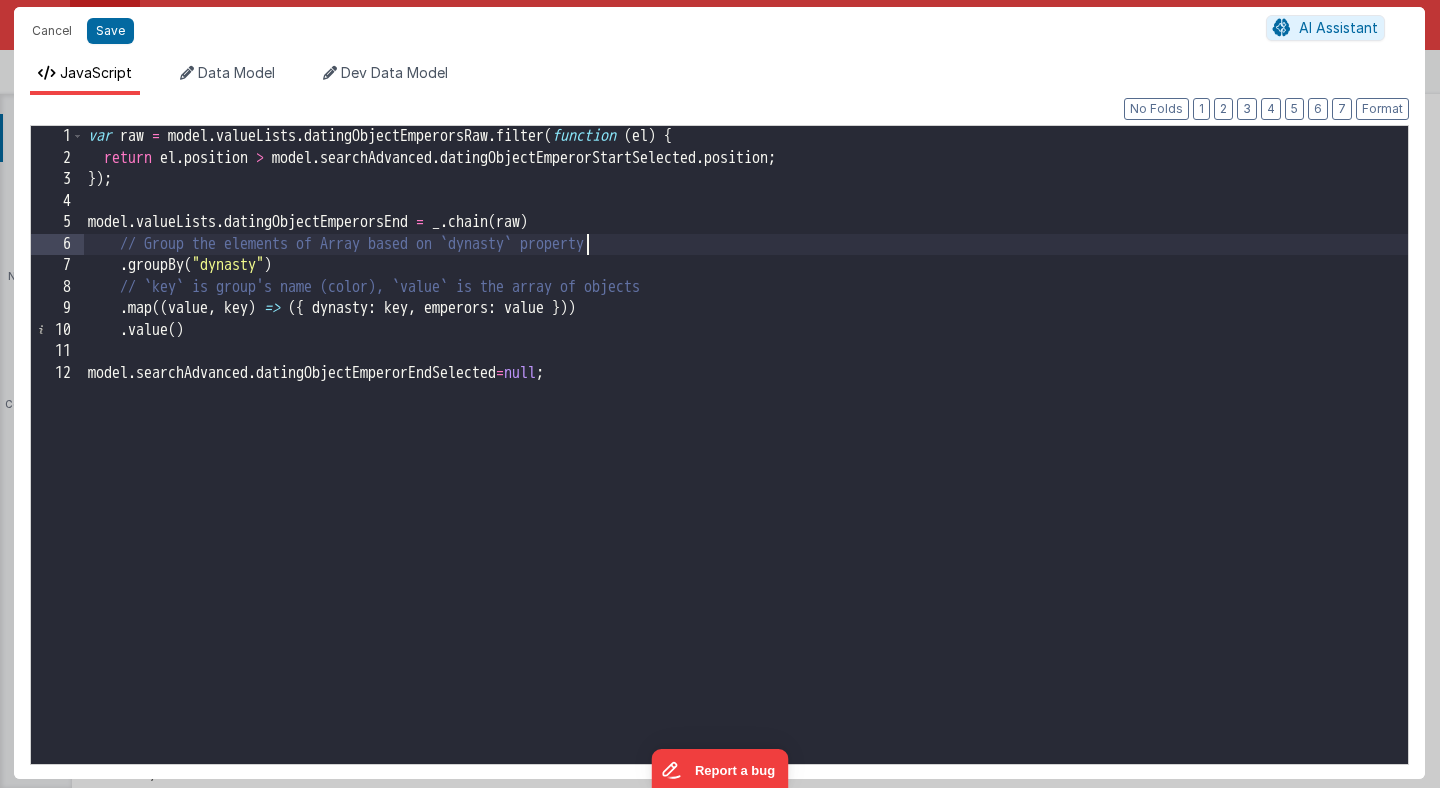 type 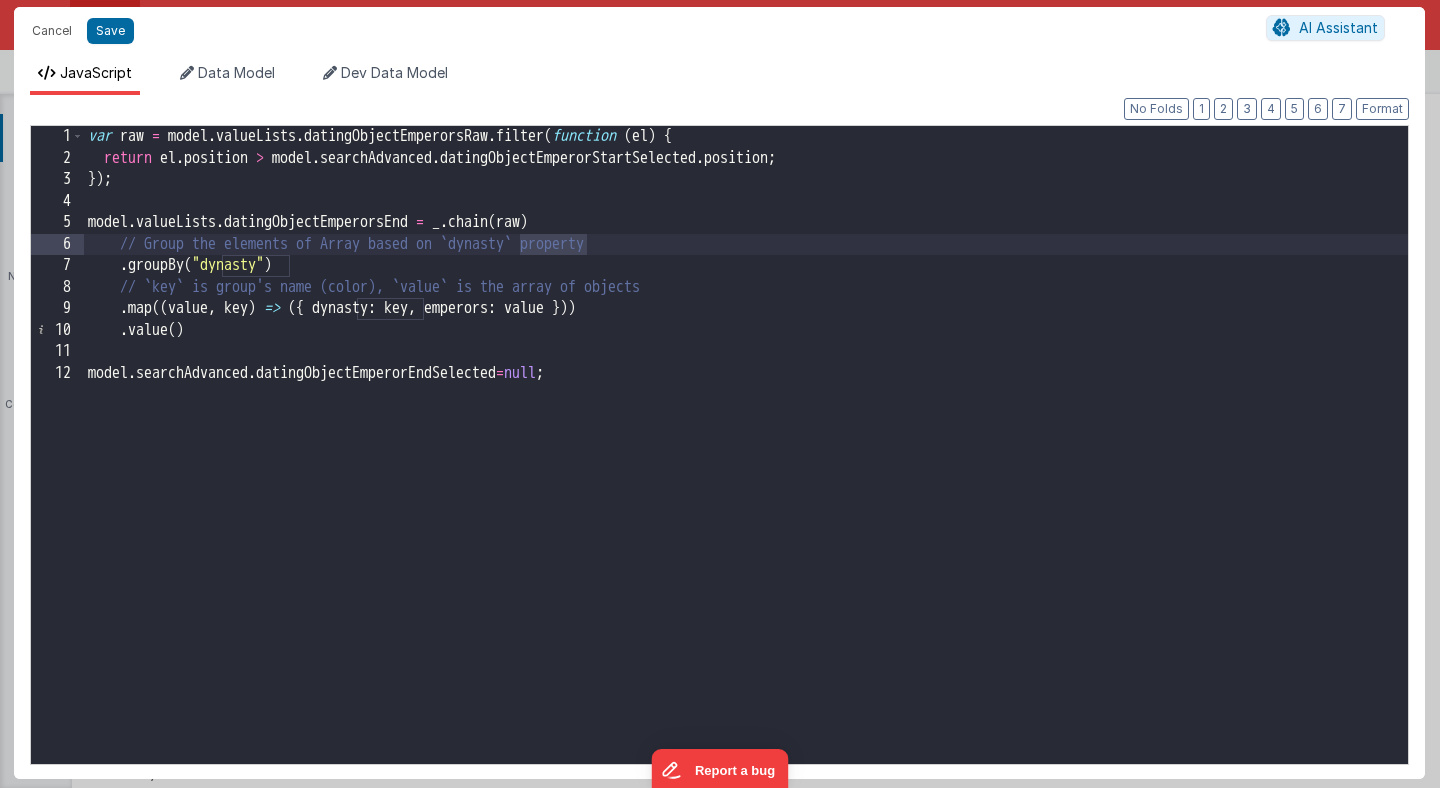 click on "var   raw   =   model . valueLists . datingObjectEmperorsRaw . filter ( function   ( el )   {    return   el . position   >   model . searchAdvanced . datingObjectEmperorStartSelected . position ; }) ; model . valueLists . datingObjectEmperorsEnd   =   _ . chain ( raw )      // Group the elements of Array based on `dynasty` property      . groupBy ( "dynasty" )      // `key` is group's name (color), `value` is the array of objects      . map (( value ,   key )   =>   ({   dynasty :   key ,   emperors :   value   }))      . value ( )      model . searchAdvanced . datingObjectEmperorEndSelected = null ;" at bounding box center [746, 466] 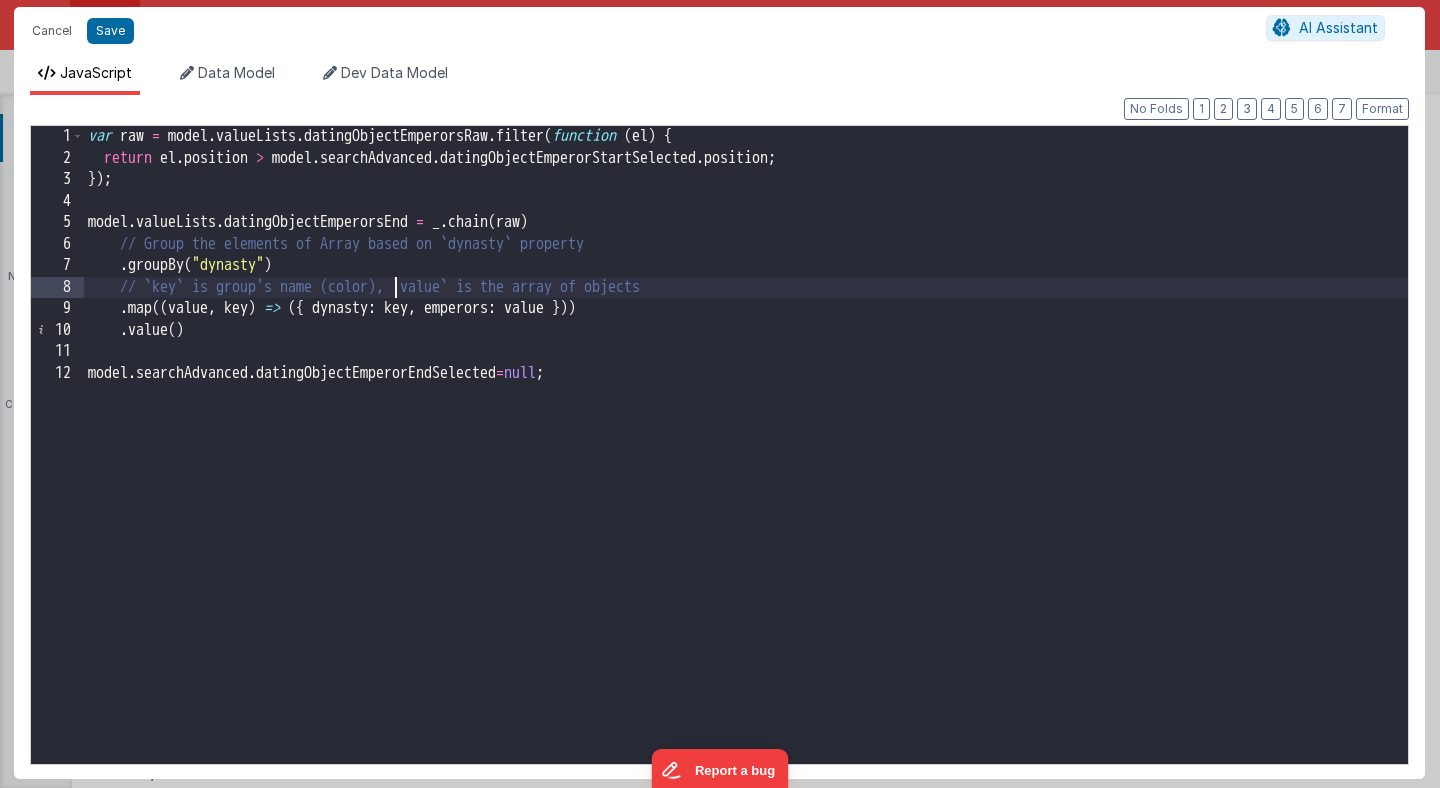 click on "var   raw   =   model . valueLists . datingObjectEmperorsRaw . filter ( function   ( el )   {    return   el . position   >   model . searchAdvanced . datingObjectEmperorStartSelected . position ; }) ; model . valueLists . datingObjectEmperorsEnd   =   _ . chain ( raw )      // Group the elements of Array based on `dynasty` property      . groupBy ( "dynasty" )      // `key` is group's name (color), `value` is the array of objects      . map (( value ,   key )   =>   ({   dynasty :   key ,   emperors :   value   }))      . value ( )      model . searchAdvanced . datingObjectEmperorEndSelected = null ;" at bounding box center (746, 466) 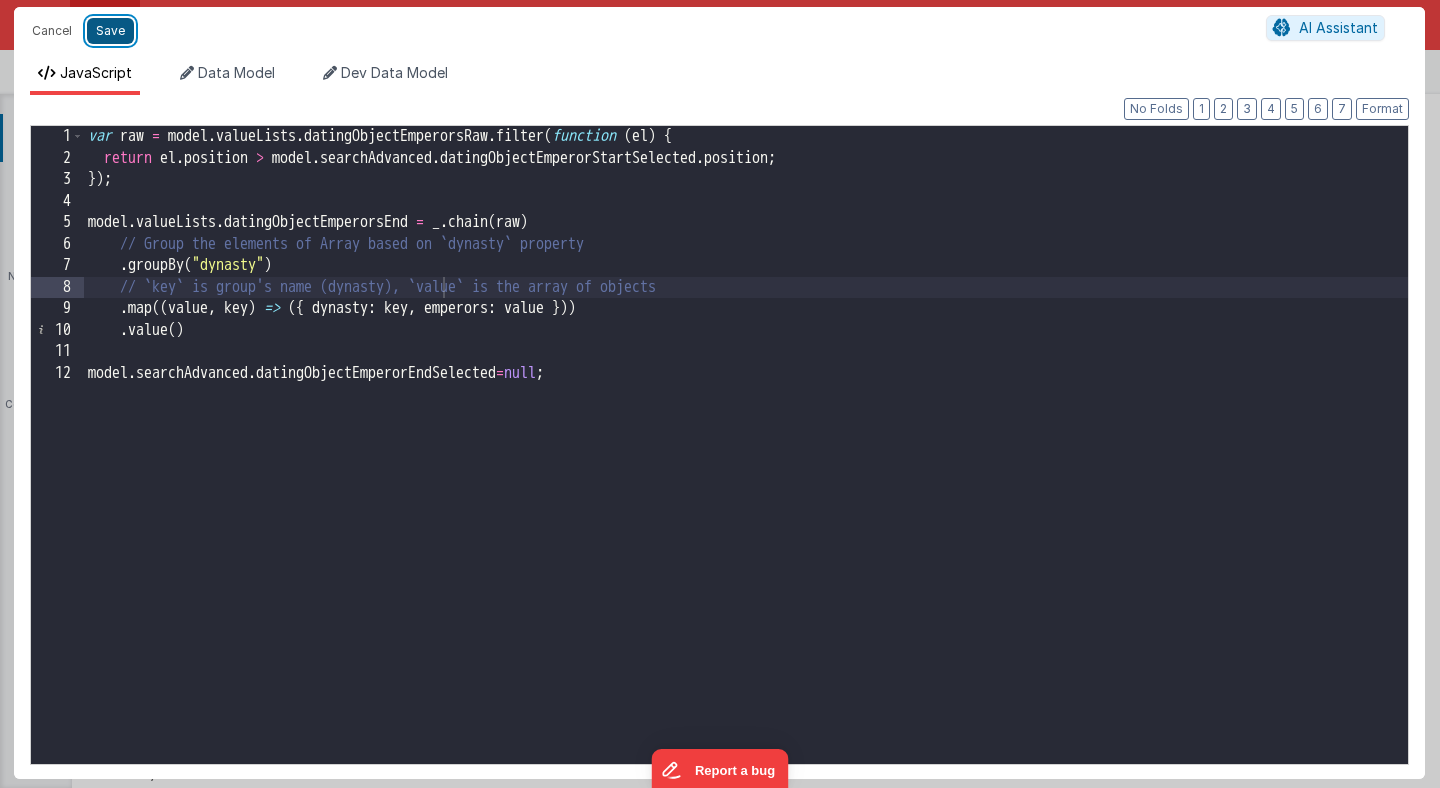 click on "Save" at bounding box center (110, 31) 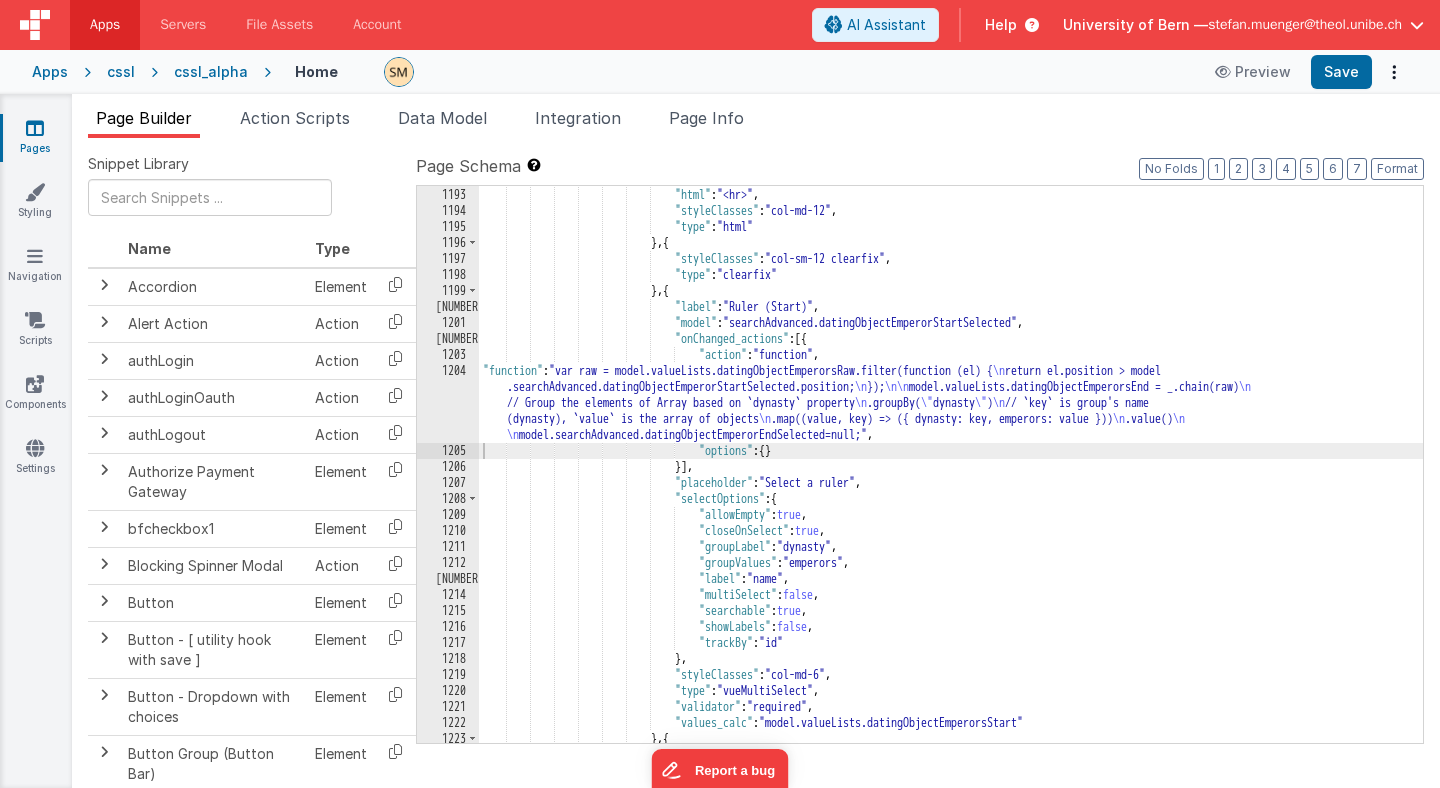 scroll, scrollTop: 19232, scrollLeft: 0, axis: vertical 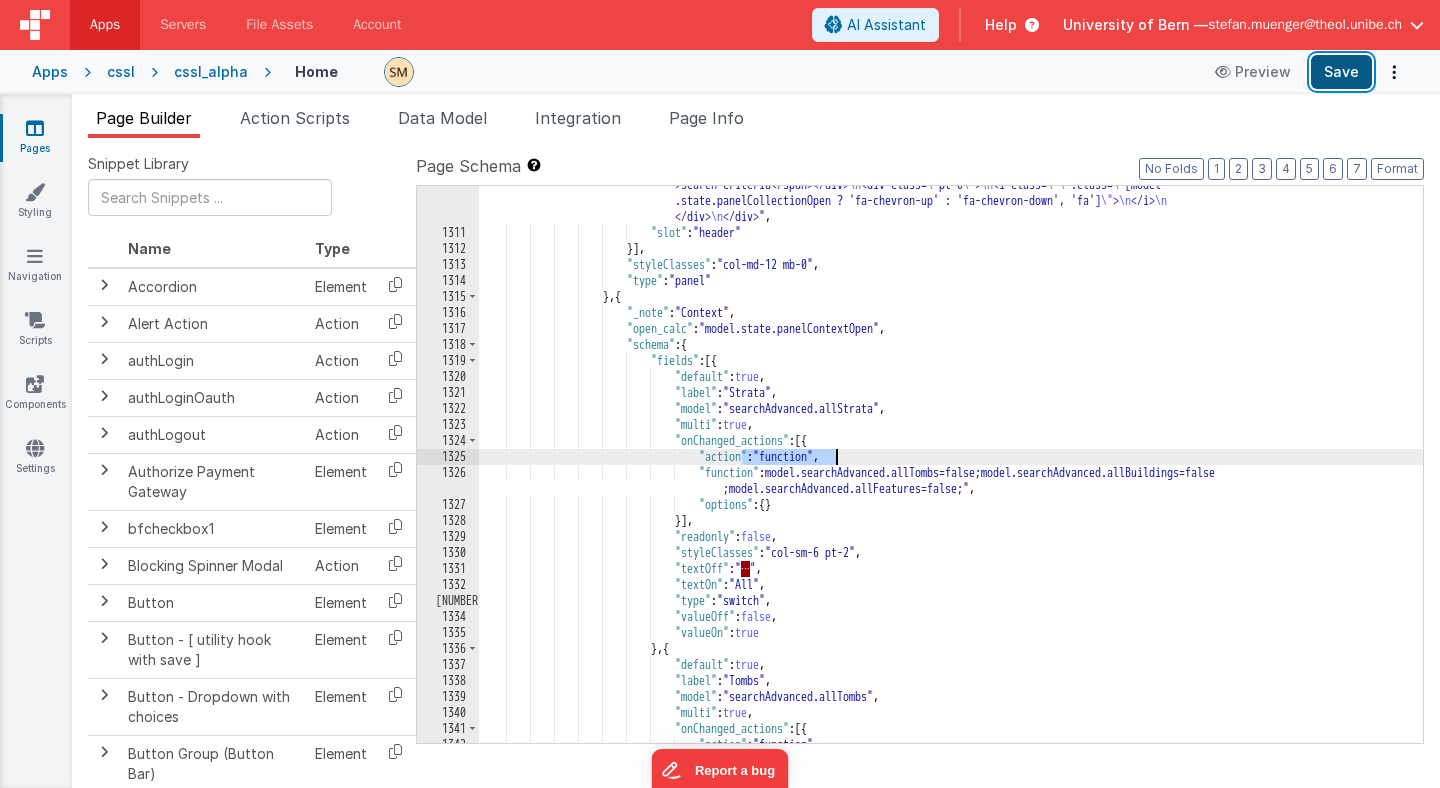 click on "Save" at bounding box center [1341, 72] 